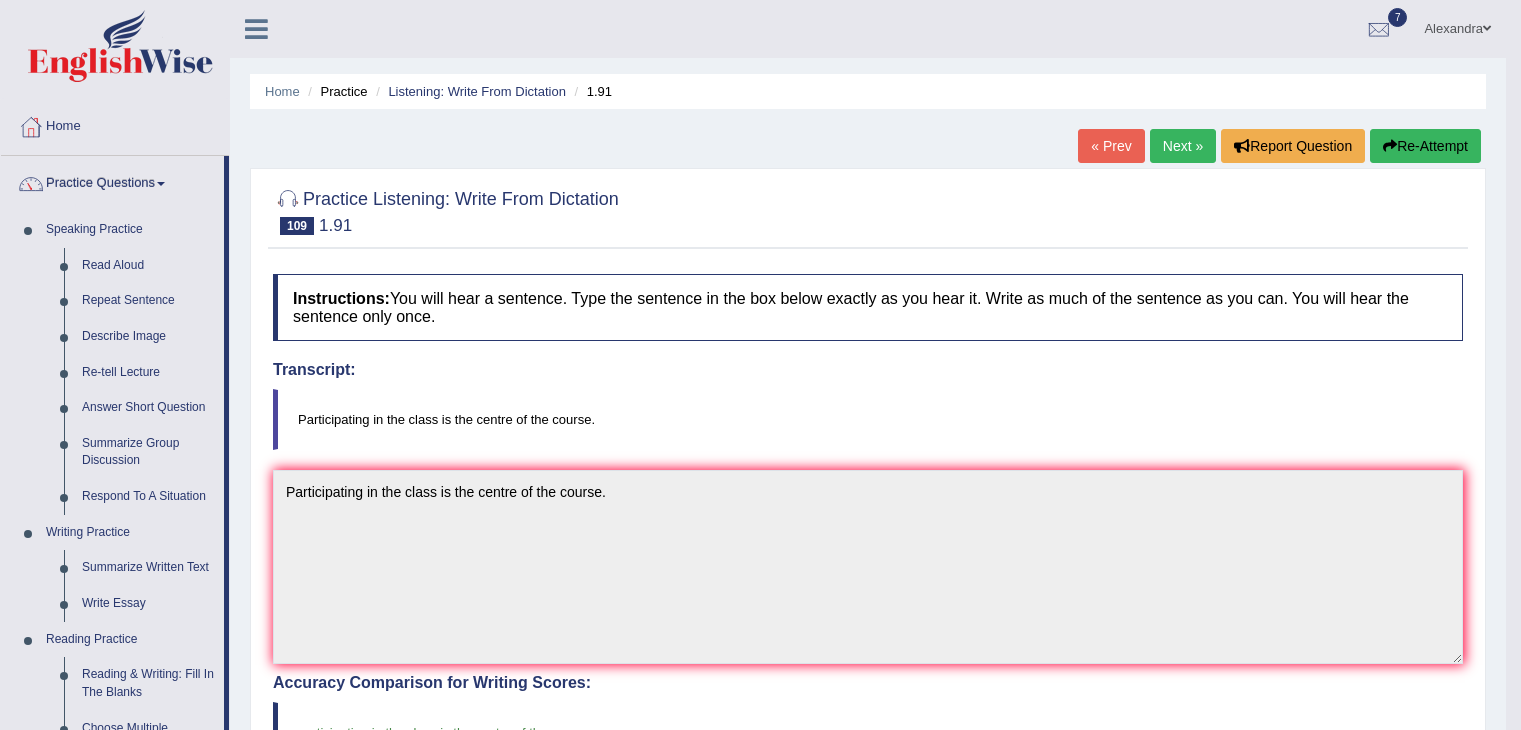 scroll, scrollTop: 484, scrollLeft: 0, axis: vertical 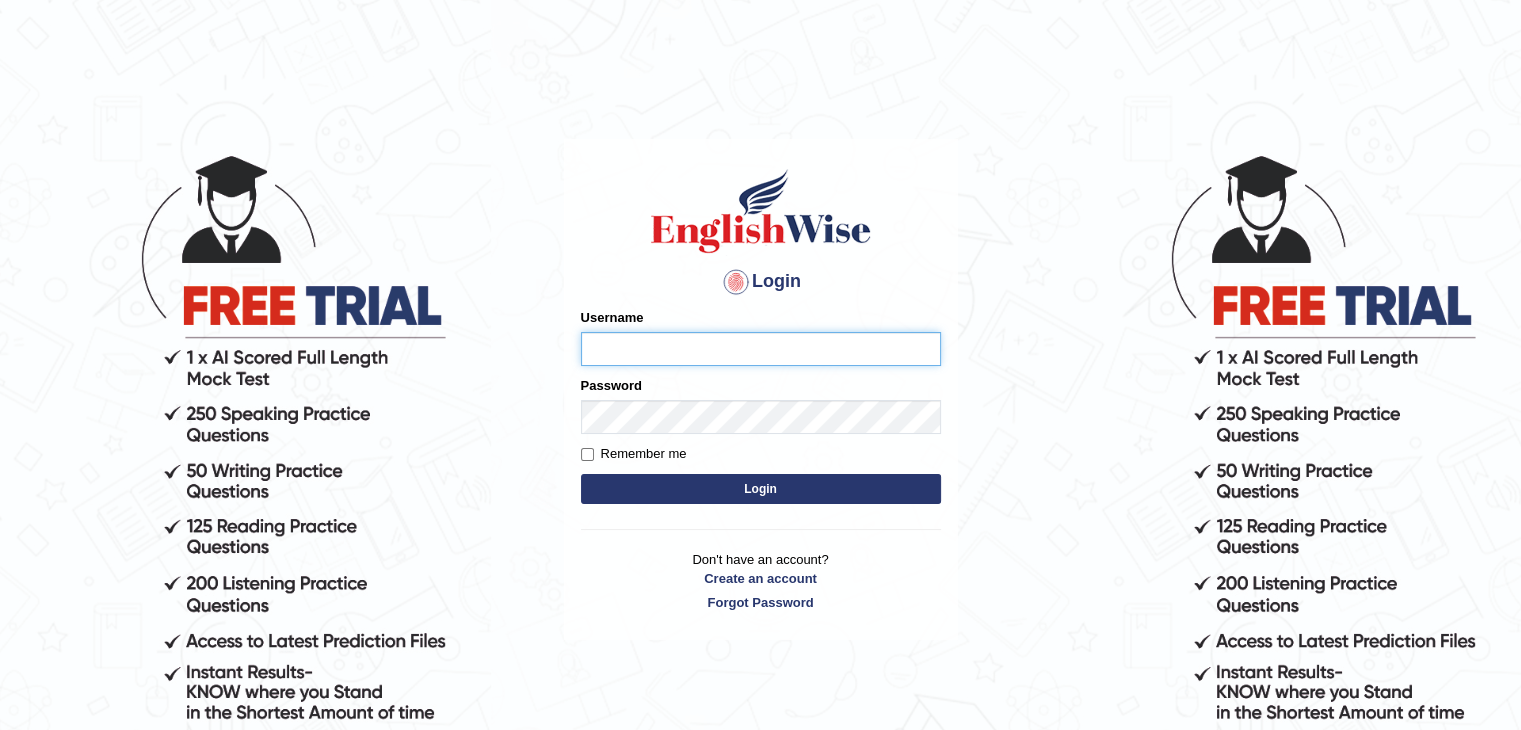 type on "alexa_" 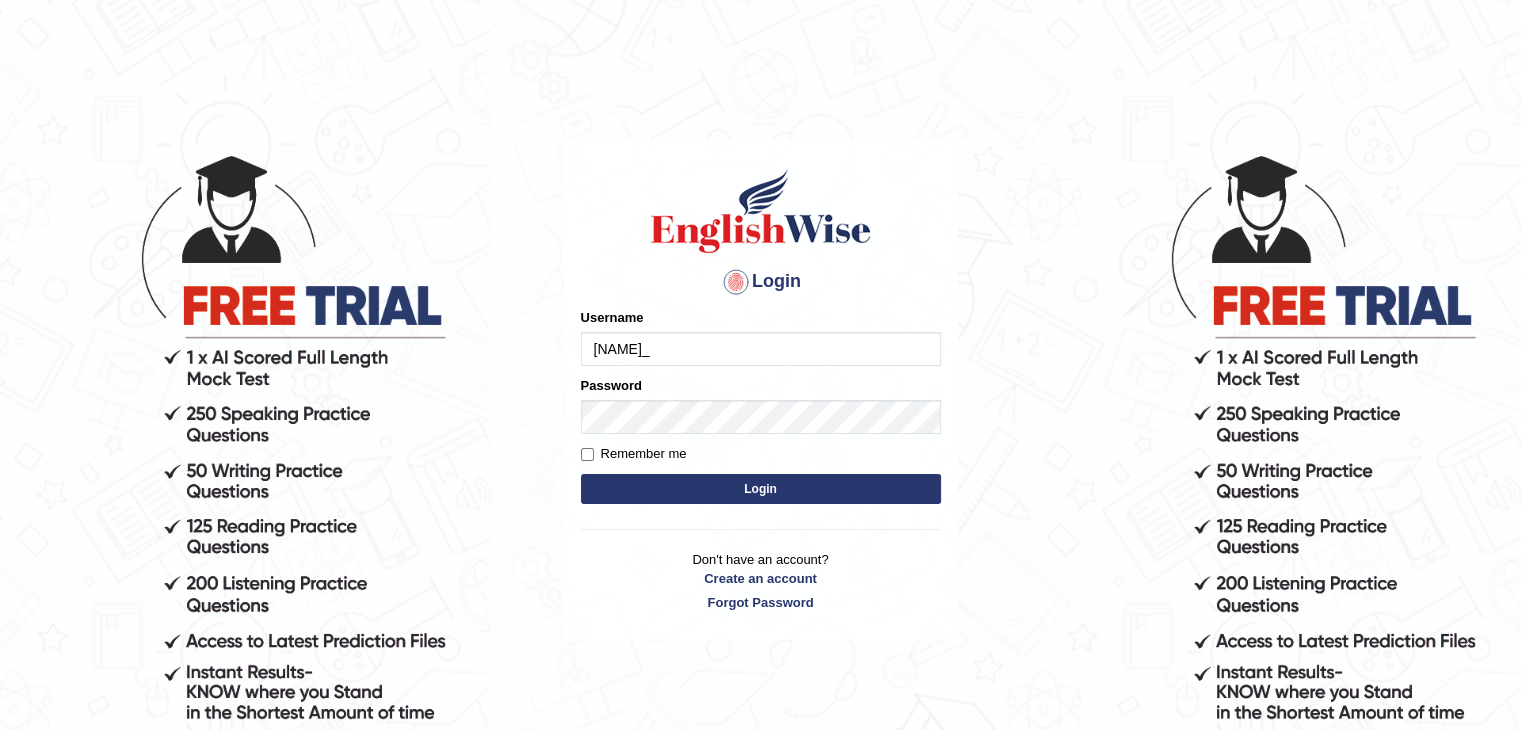 click on "Login" at bounding box center [761, 489] 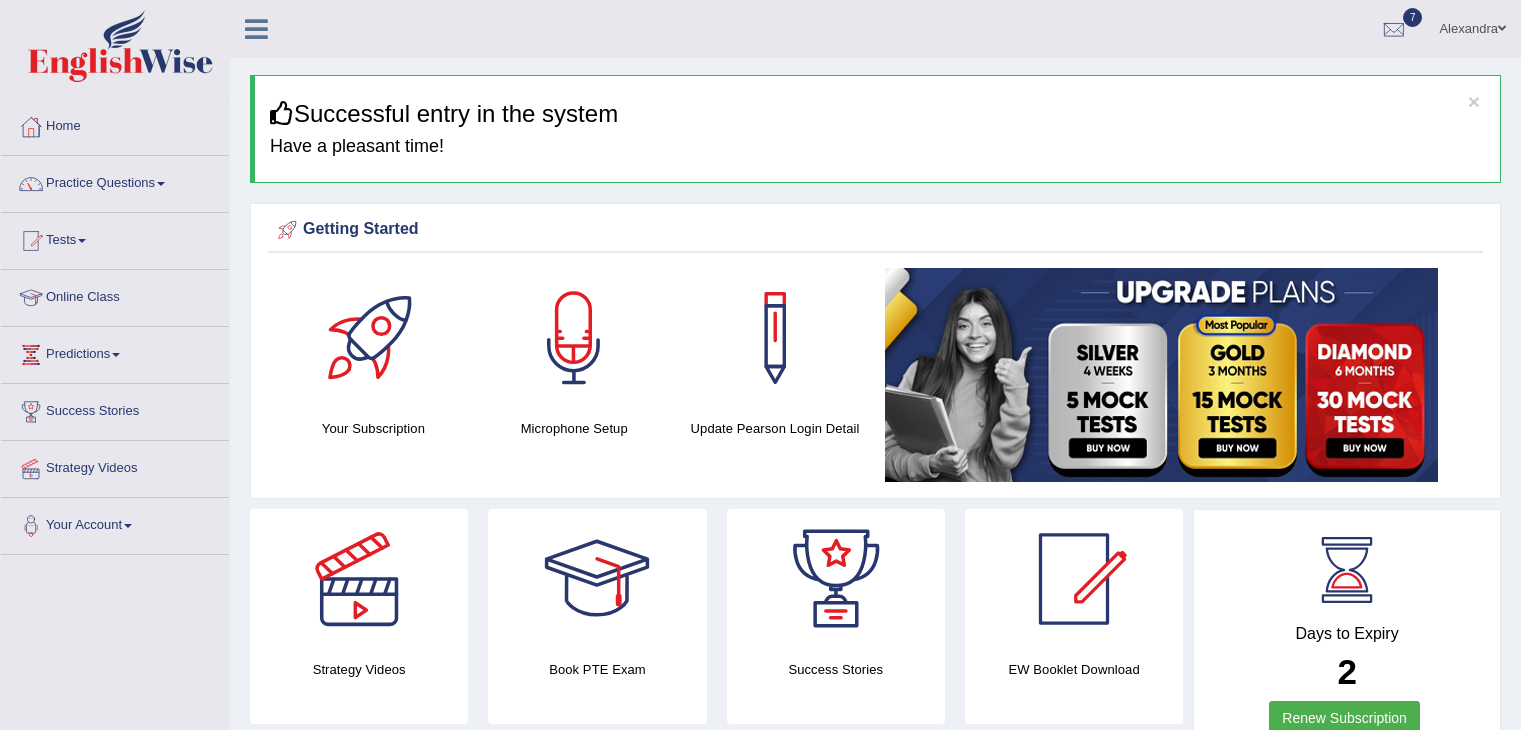 scroll, scrollTop: 0, scrollLeft: 0, axis: both 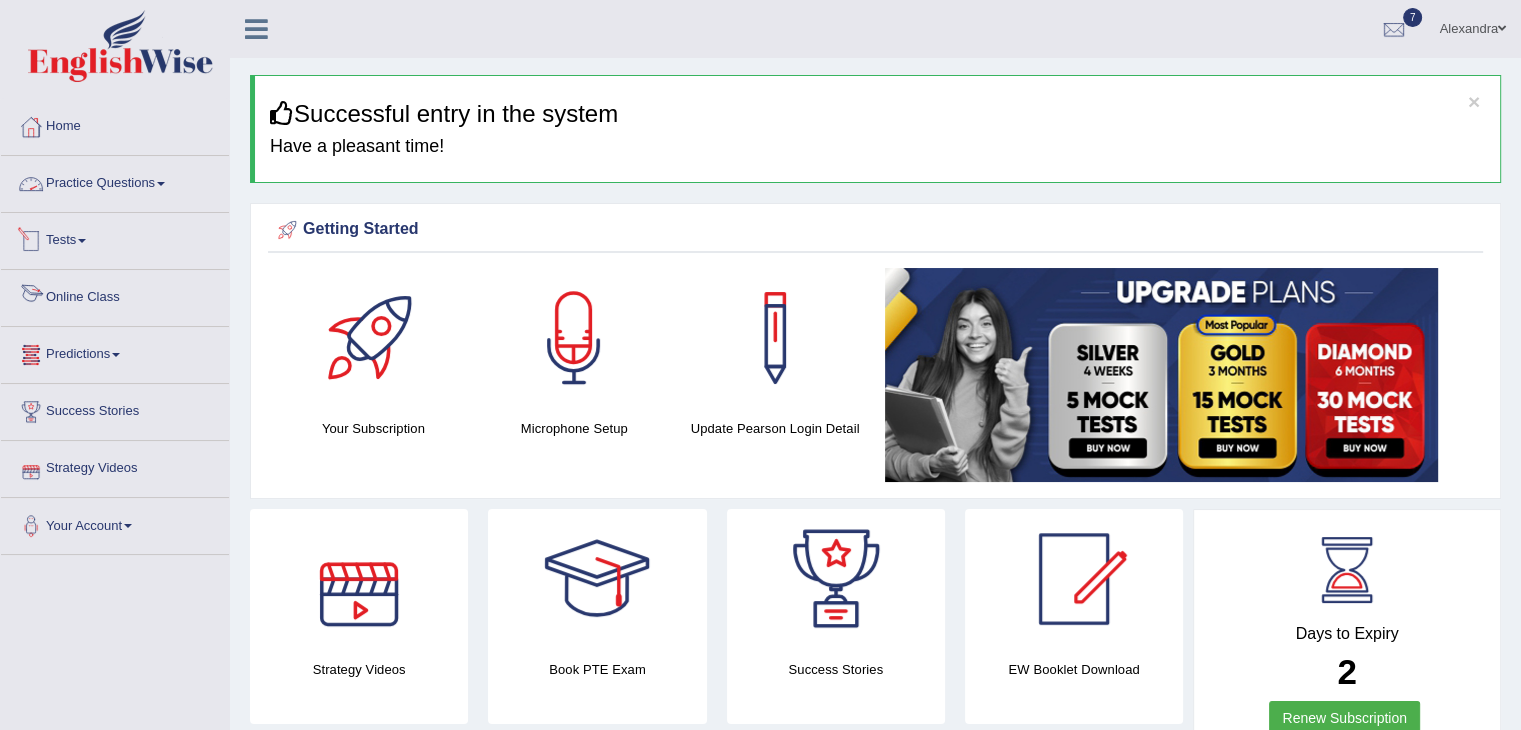 click on "Practice Questions" at bounding box center (115, 181) 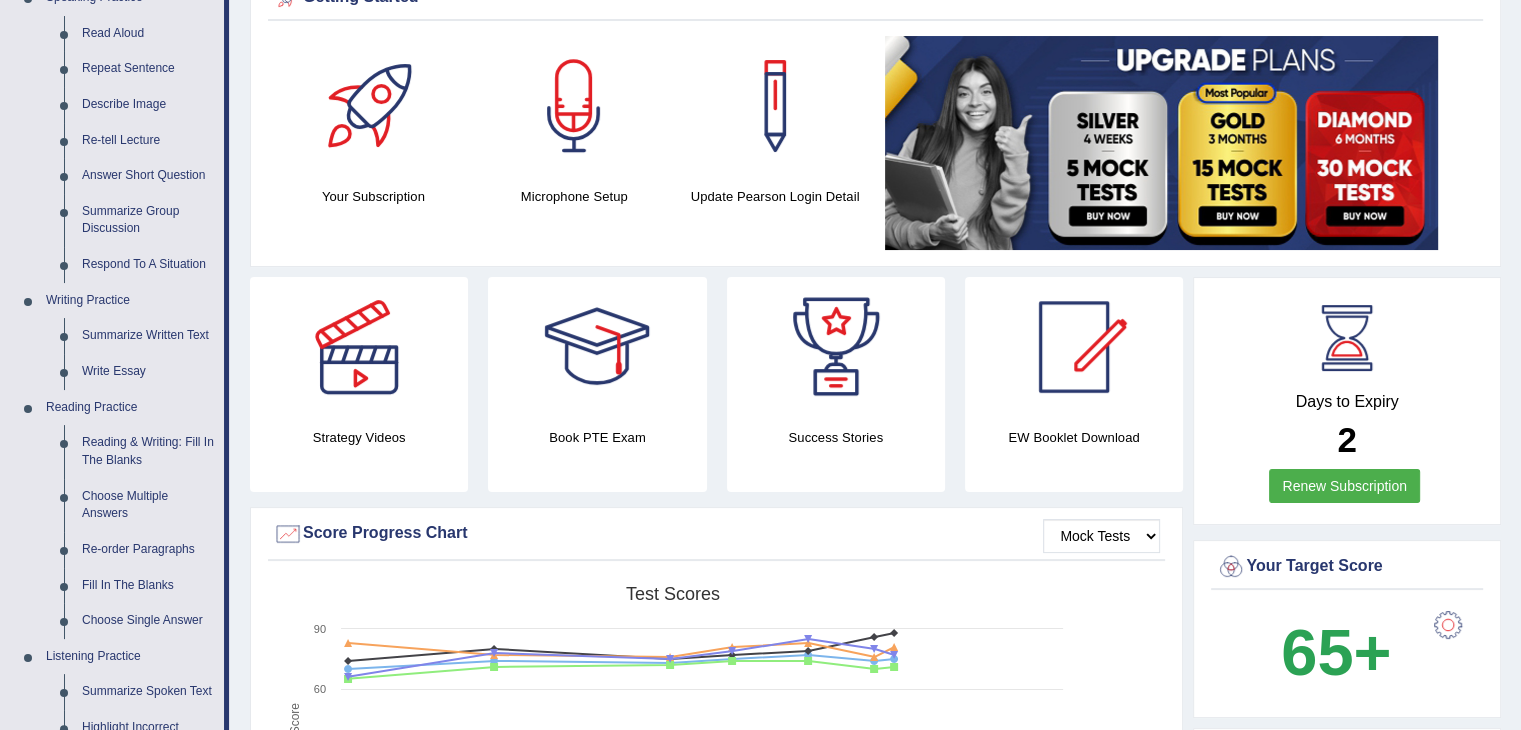 scroll, scrollTop: 279, scrollLeft: 0, axis: vertical 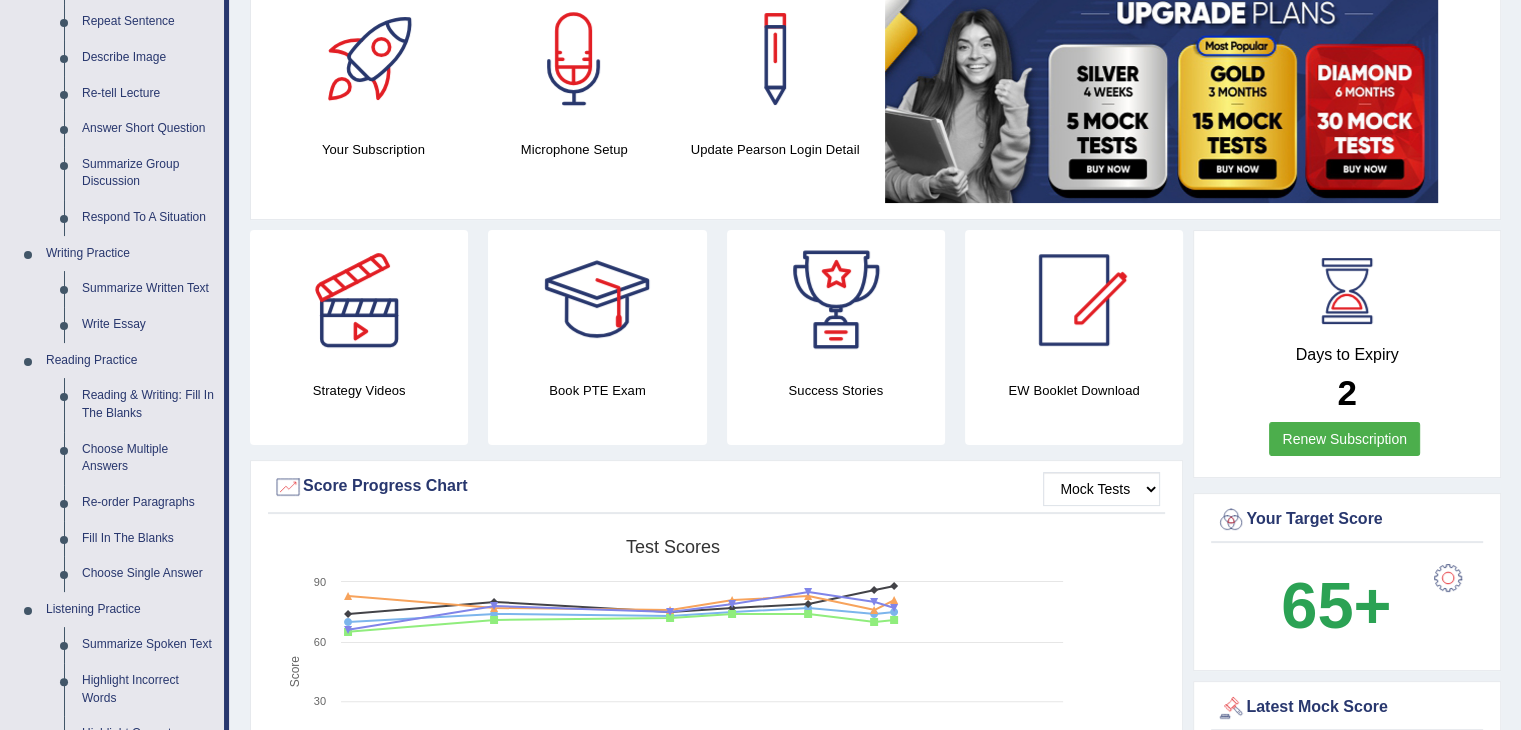 click on "Reading & Writing: Fill In The Blanks" at bounding box center [148, 404] 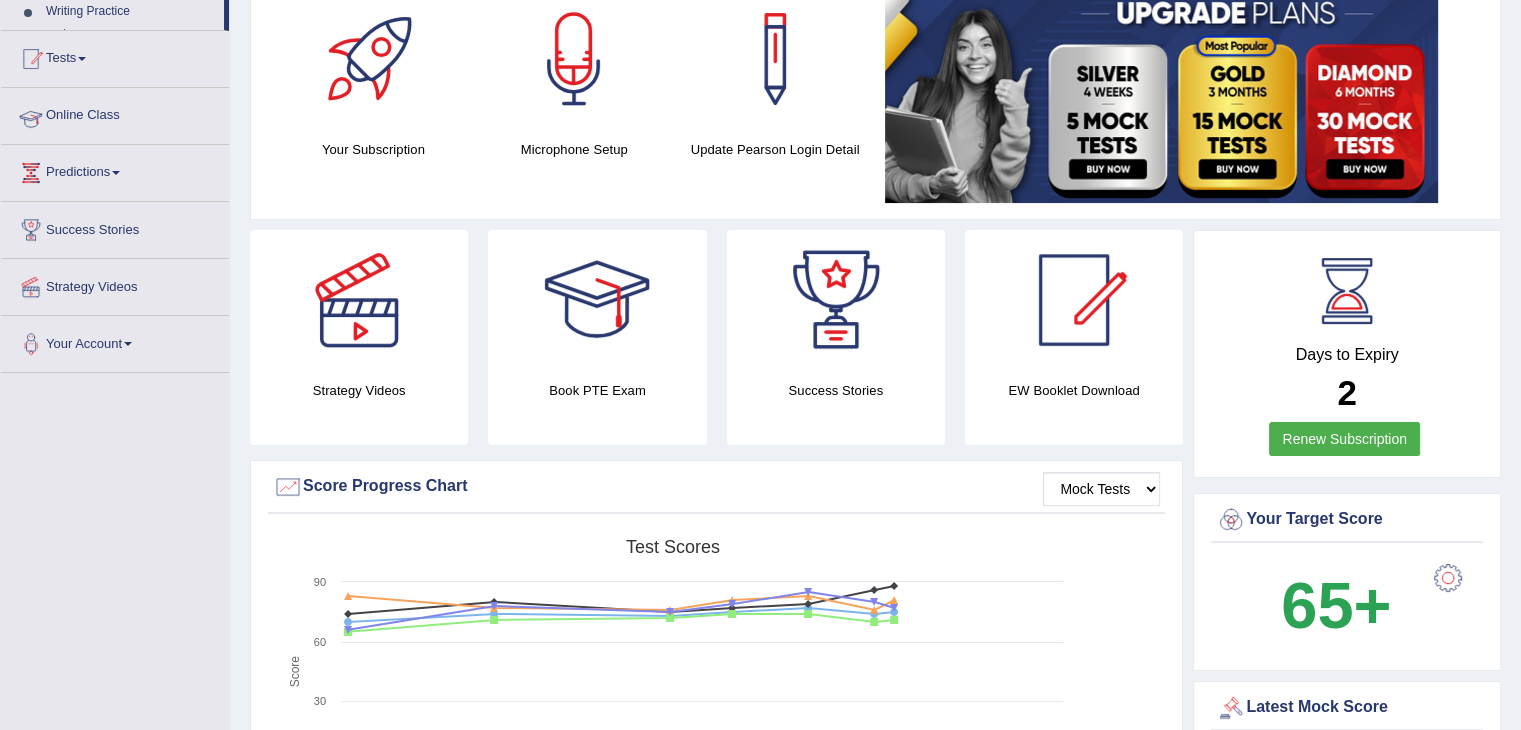 scroll, scrollTop: 346, scrollLeft: 0, axis: vertical 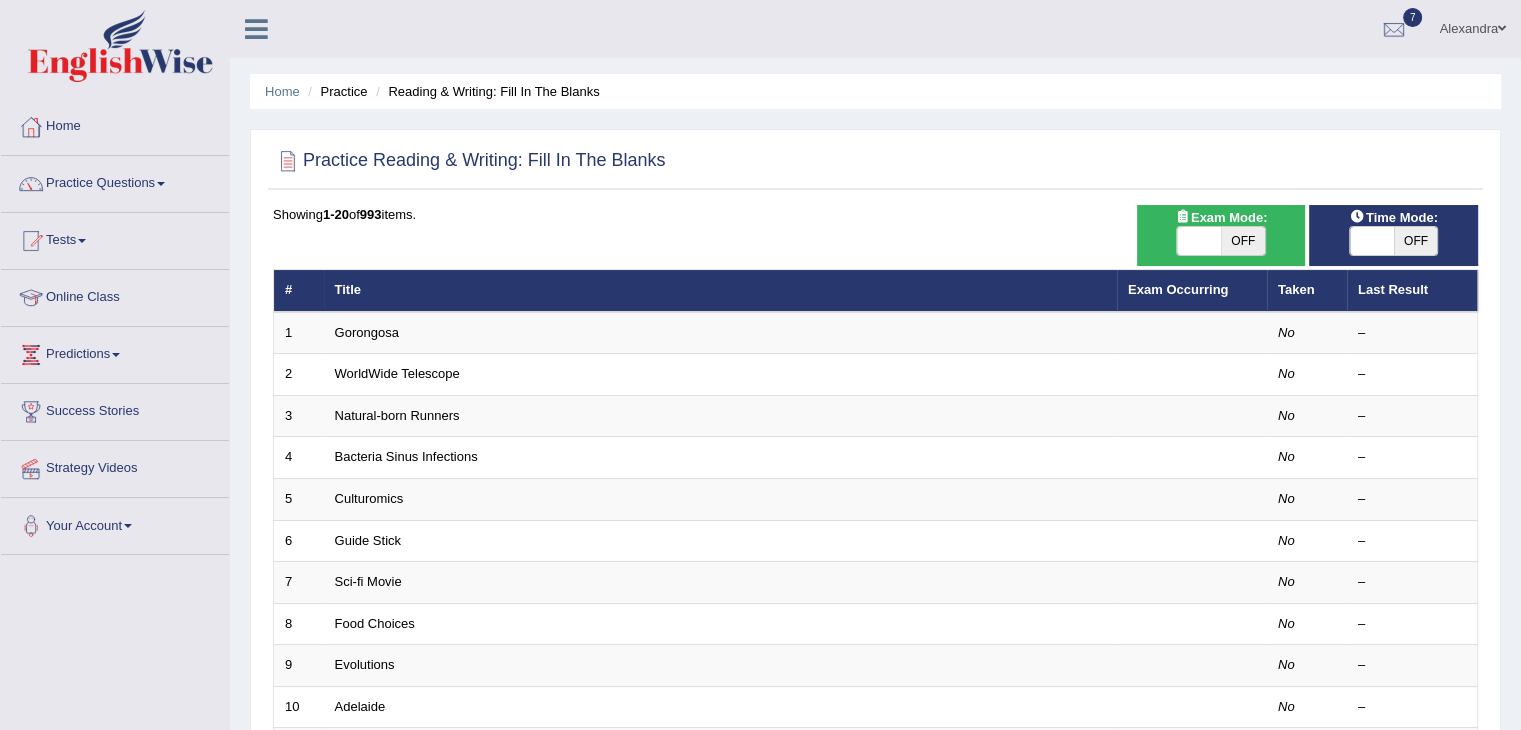 click on "OFF" at bounding box center (1243, 241) 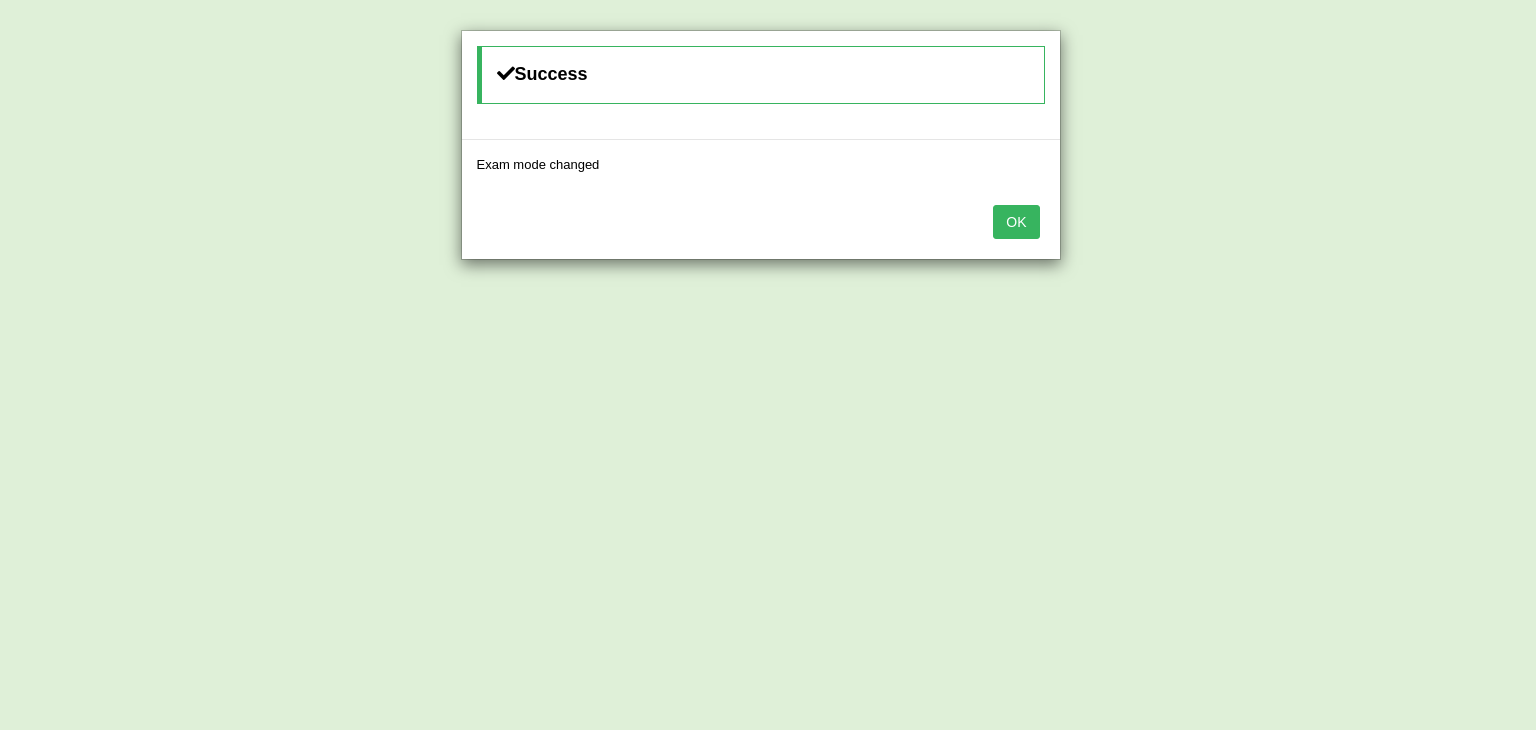 click on "OK" at bounding box center (1016, 222) 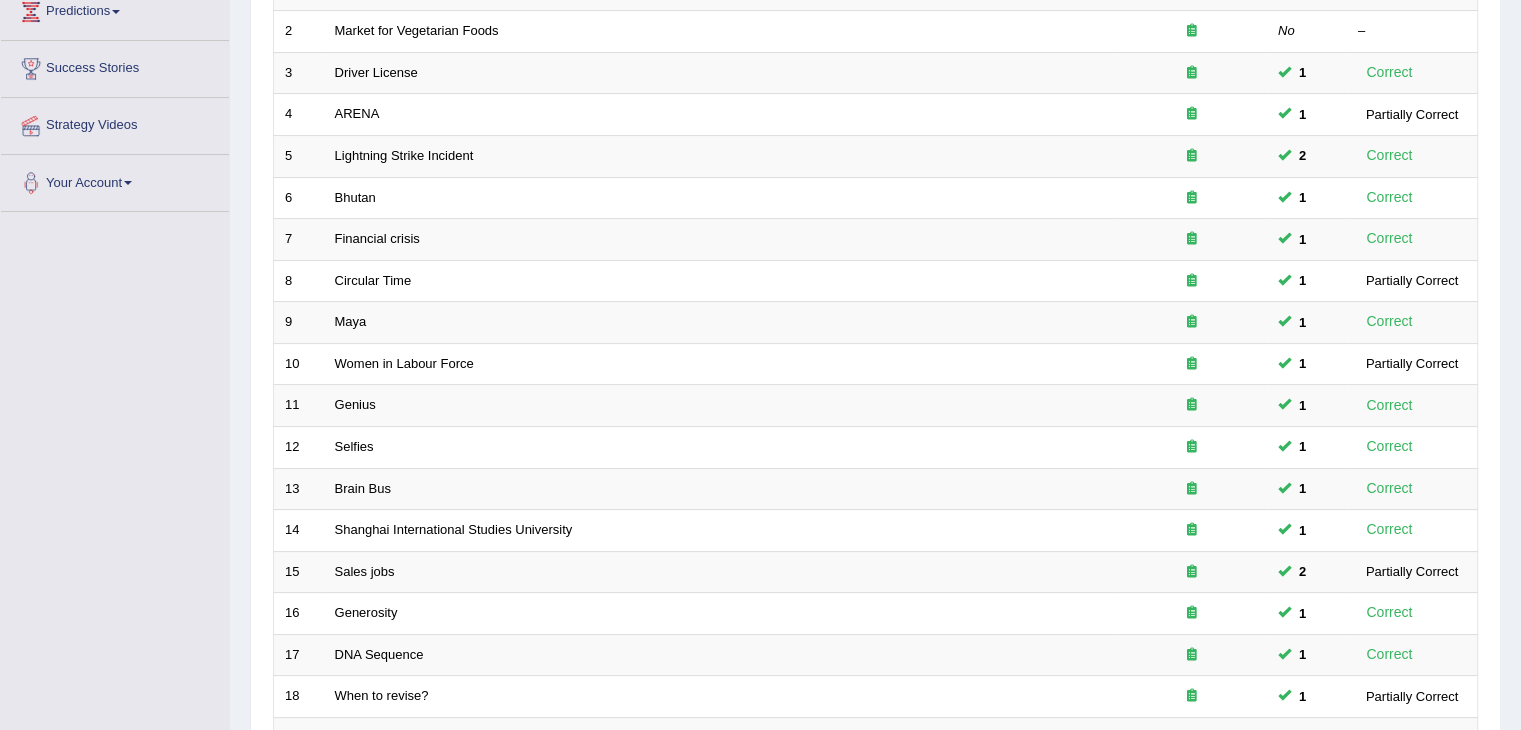scroll, scrollTop: 0, scrollLeft: 0, axis: both 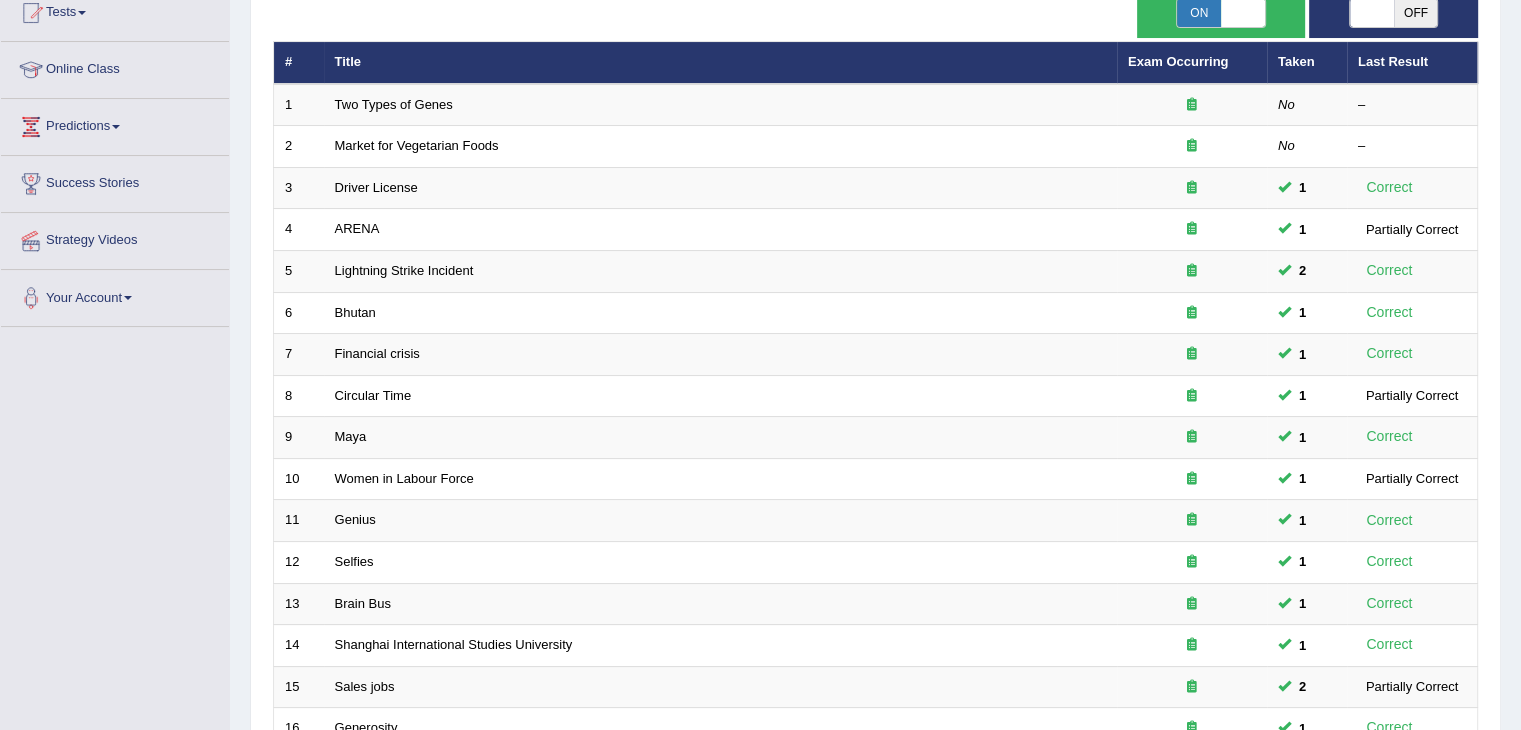 click on "Two Types of Genes" at bounding box center (394, 104) 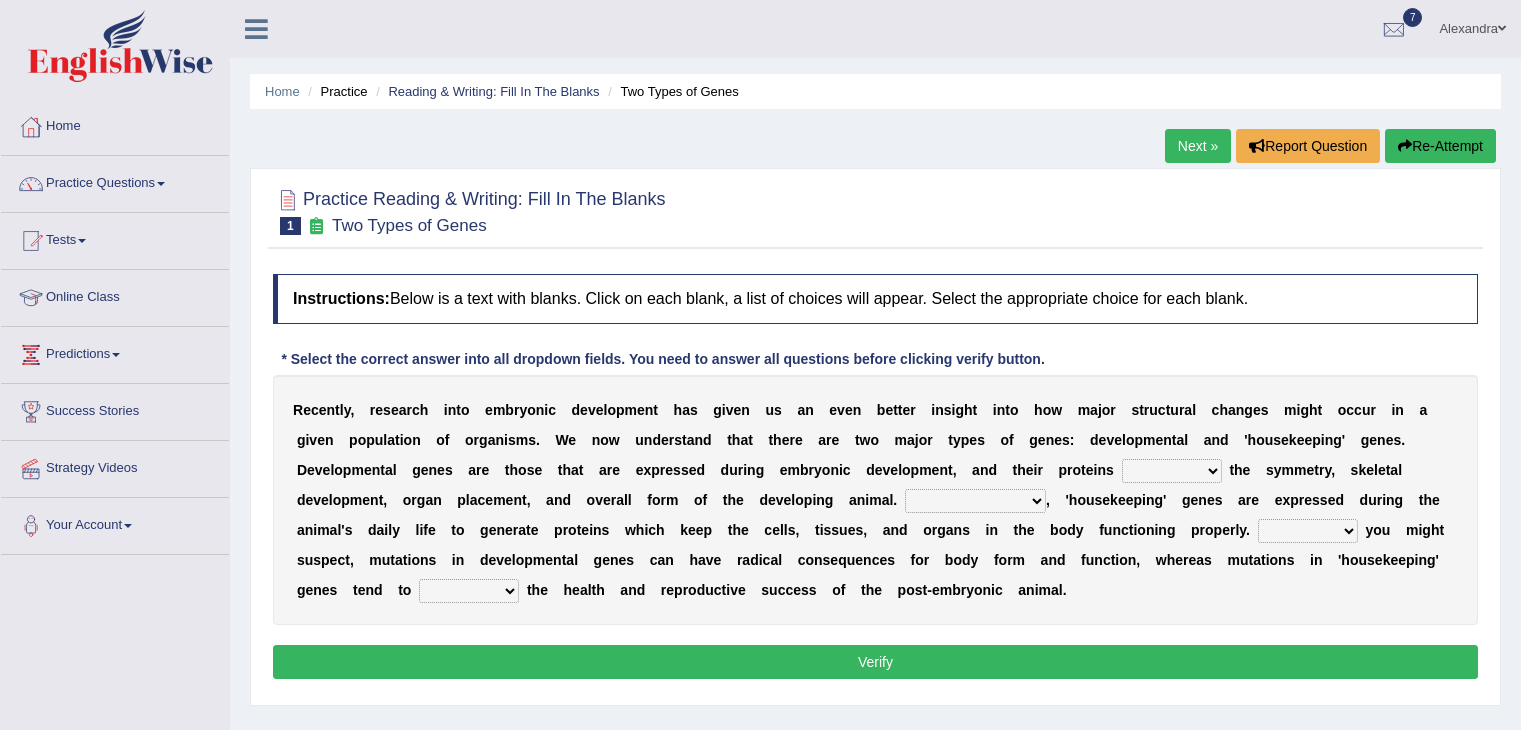 scroll, scrollTop: 0, scrollLeft: 0, axis: both 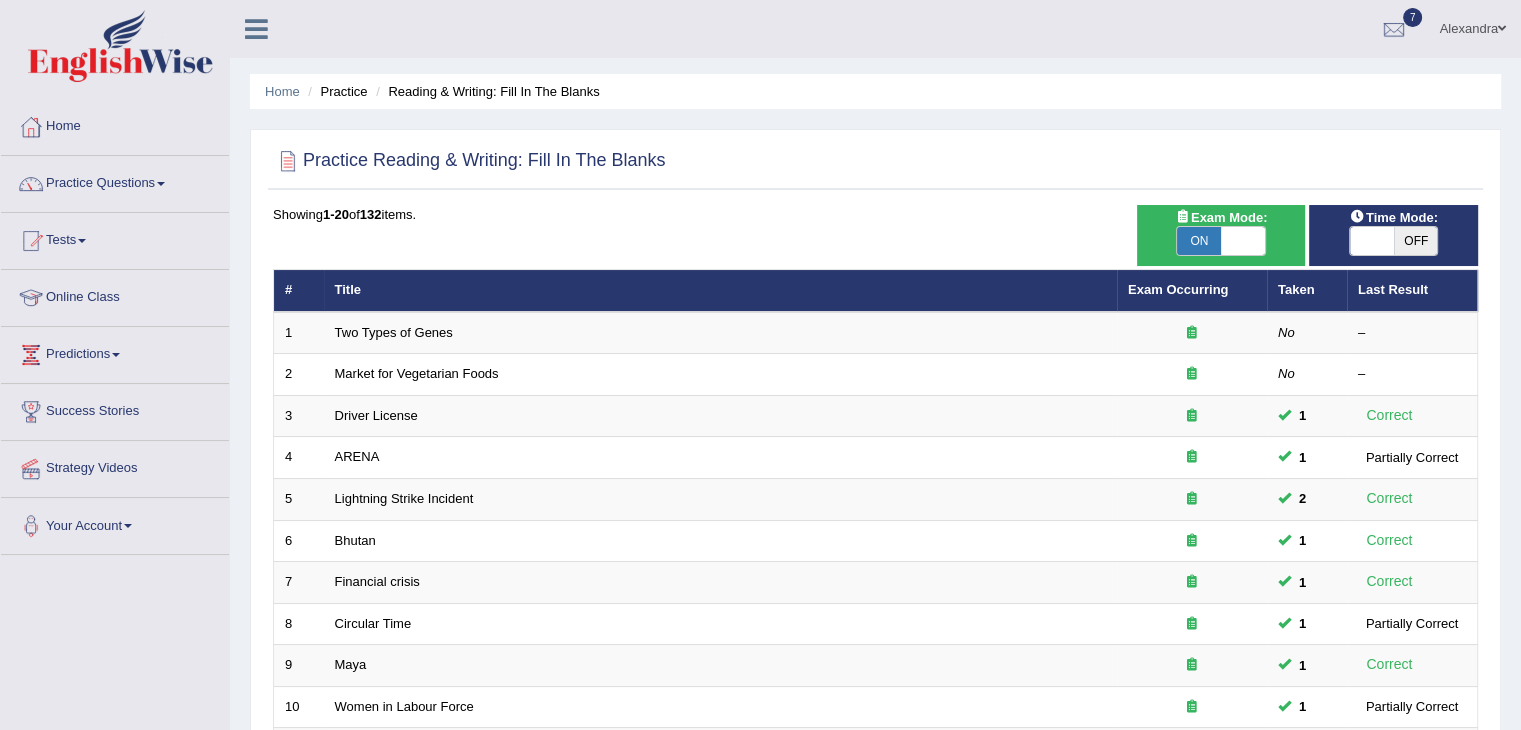 click on "OFF" at bounding box center [1416, 241] 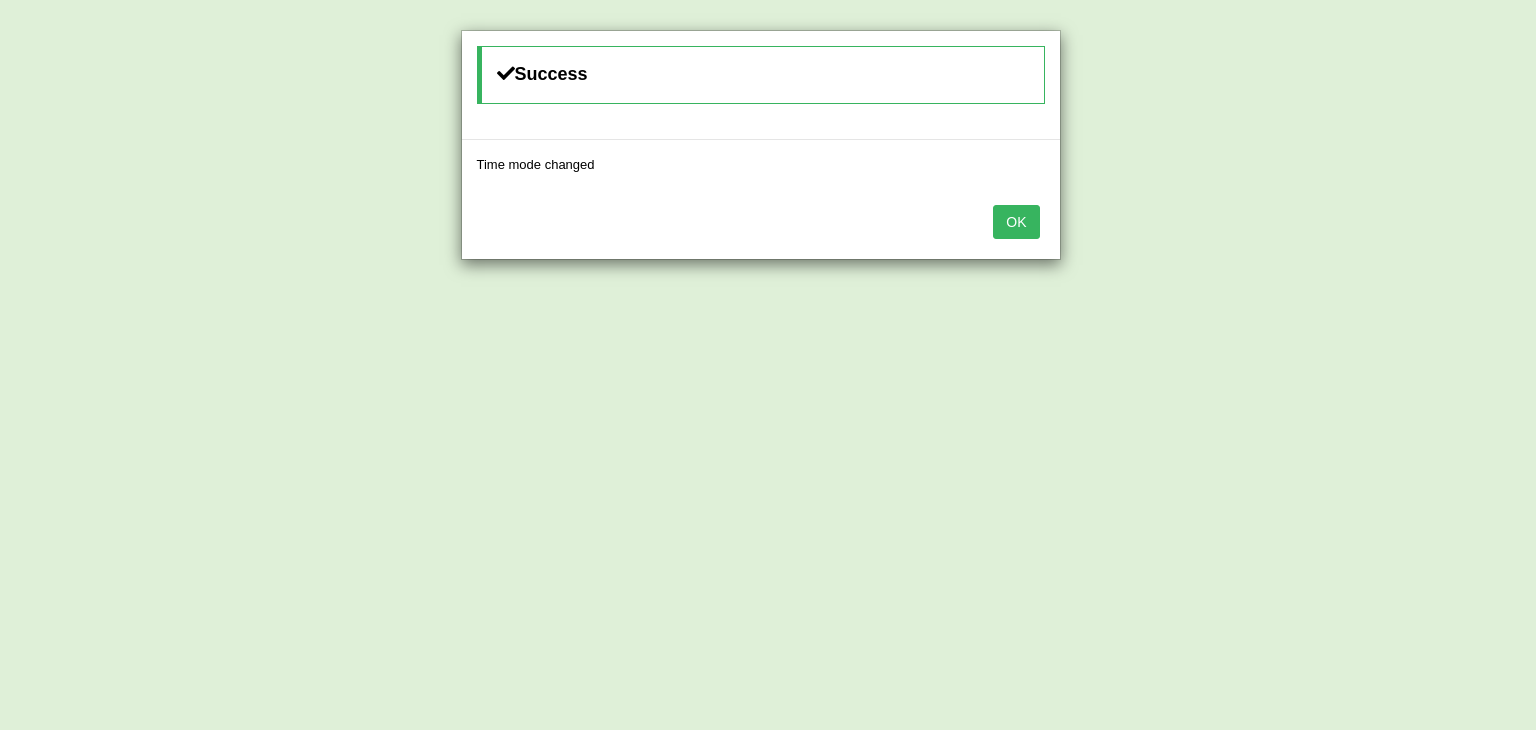 click on "OK" at bounding box center [1016, 222] 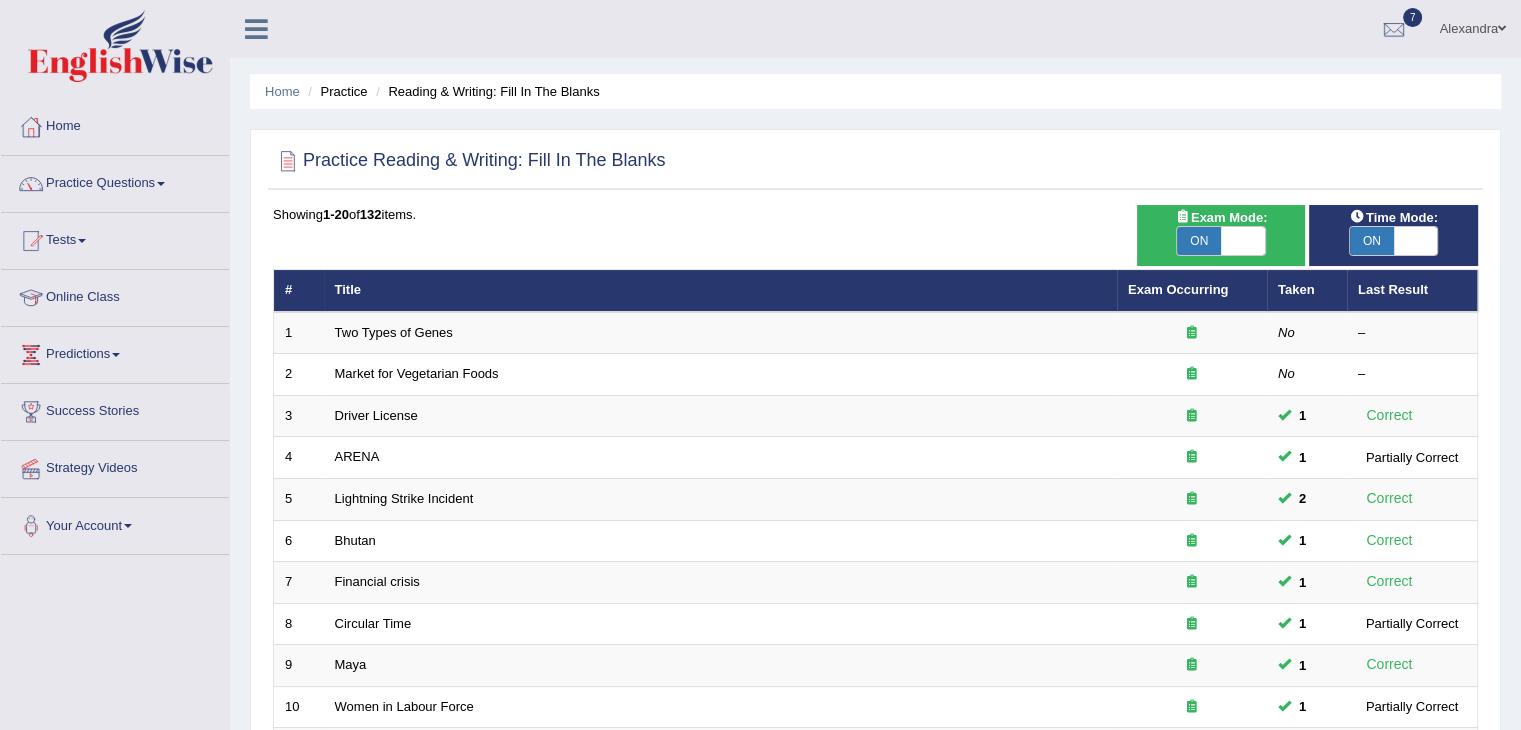 click on "Two Types of Genes" at bounding box center (394, 332) 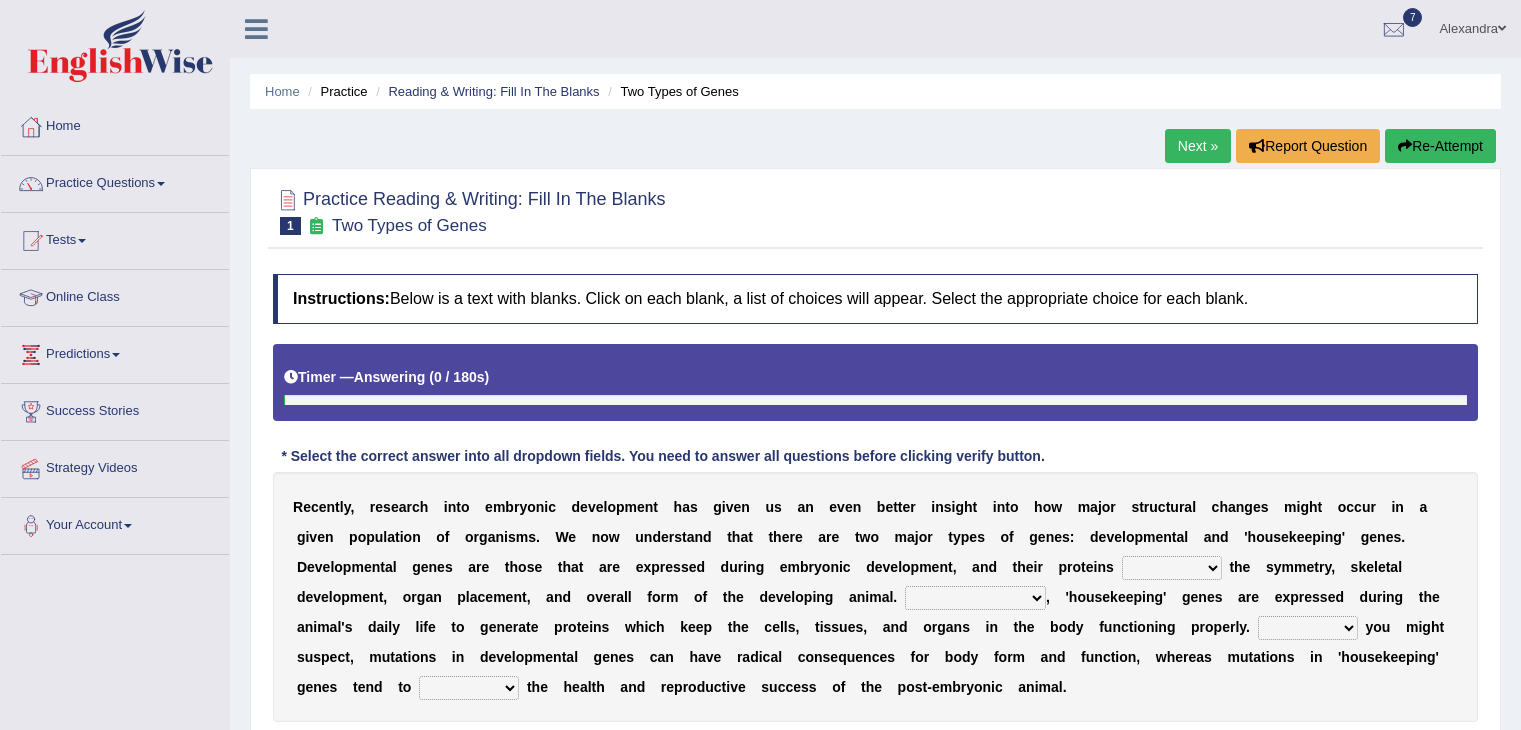 scroll, scrollTop: 0, scrollLeft: 0, axis: both 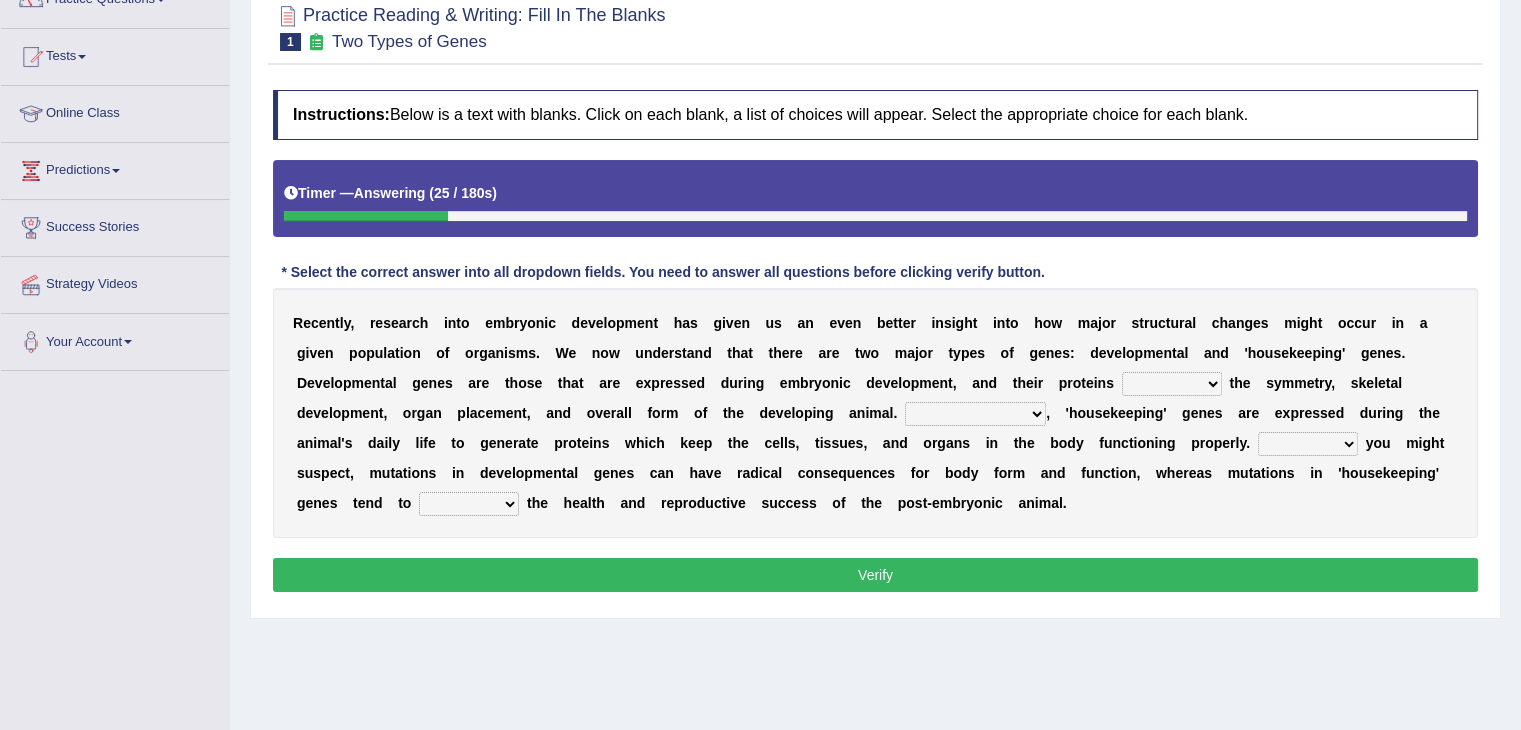 click on "push control hold elevate" at bounding box center (1172, 384) 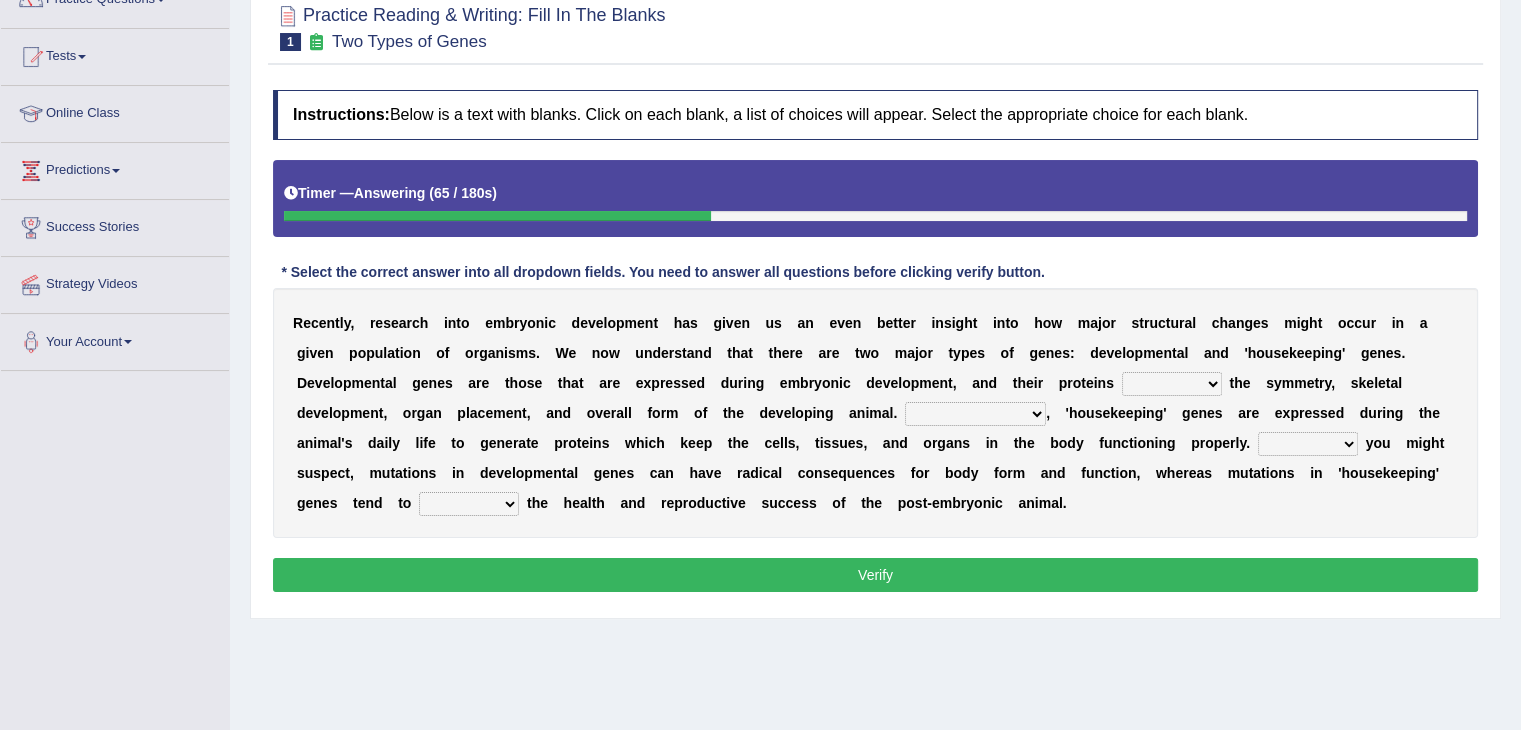 select on "control" 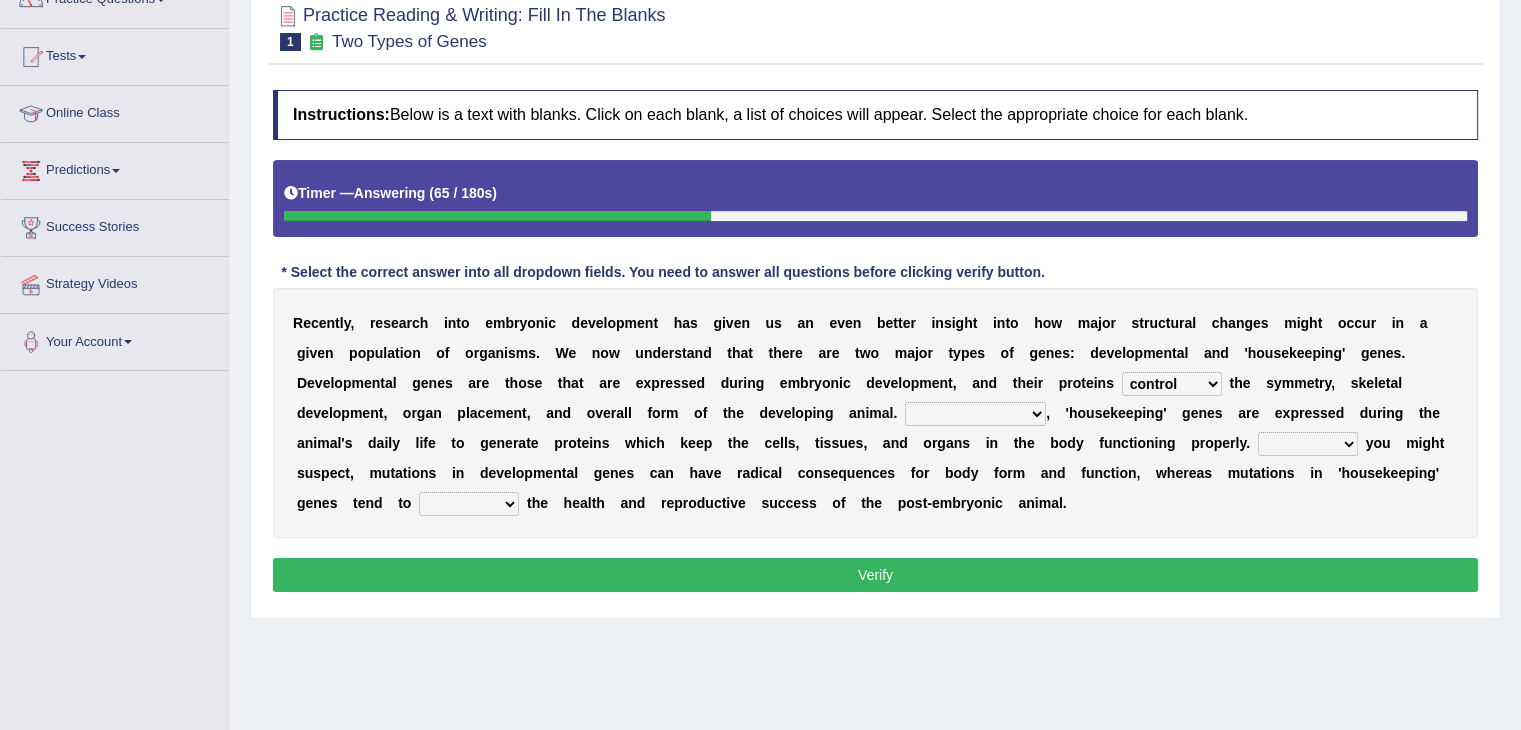 click on "push control hold elevate" at bounding box center (1172, 384) 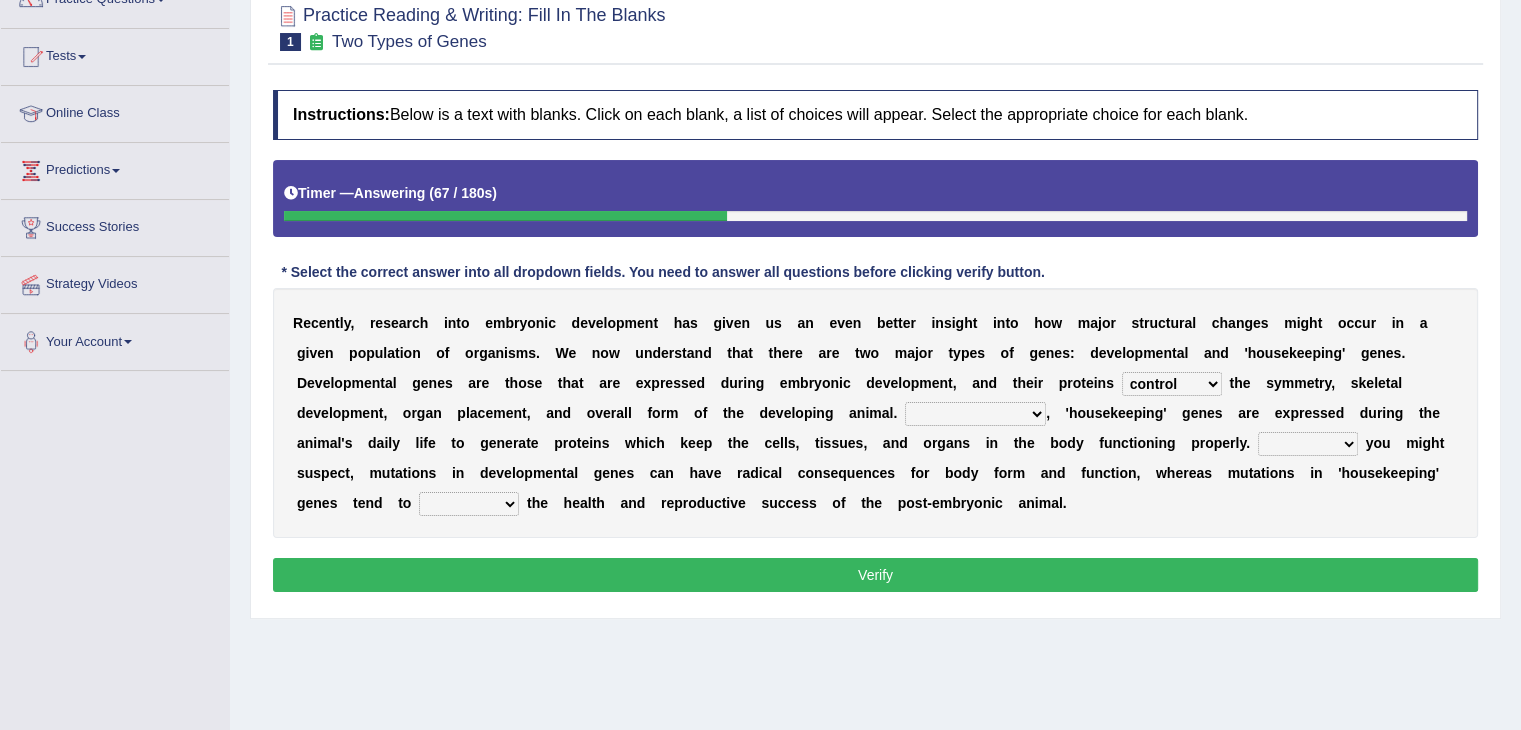 click on "Correspondingly Inclusively Conversely In contrast" at bounding box center [975, 414] 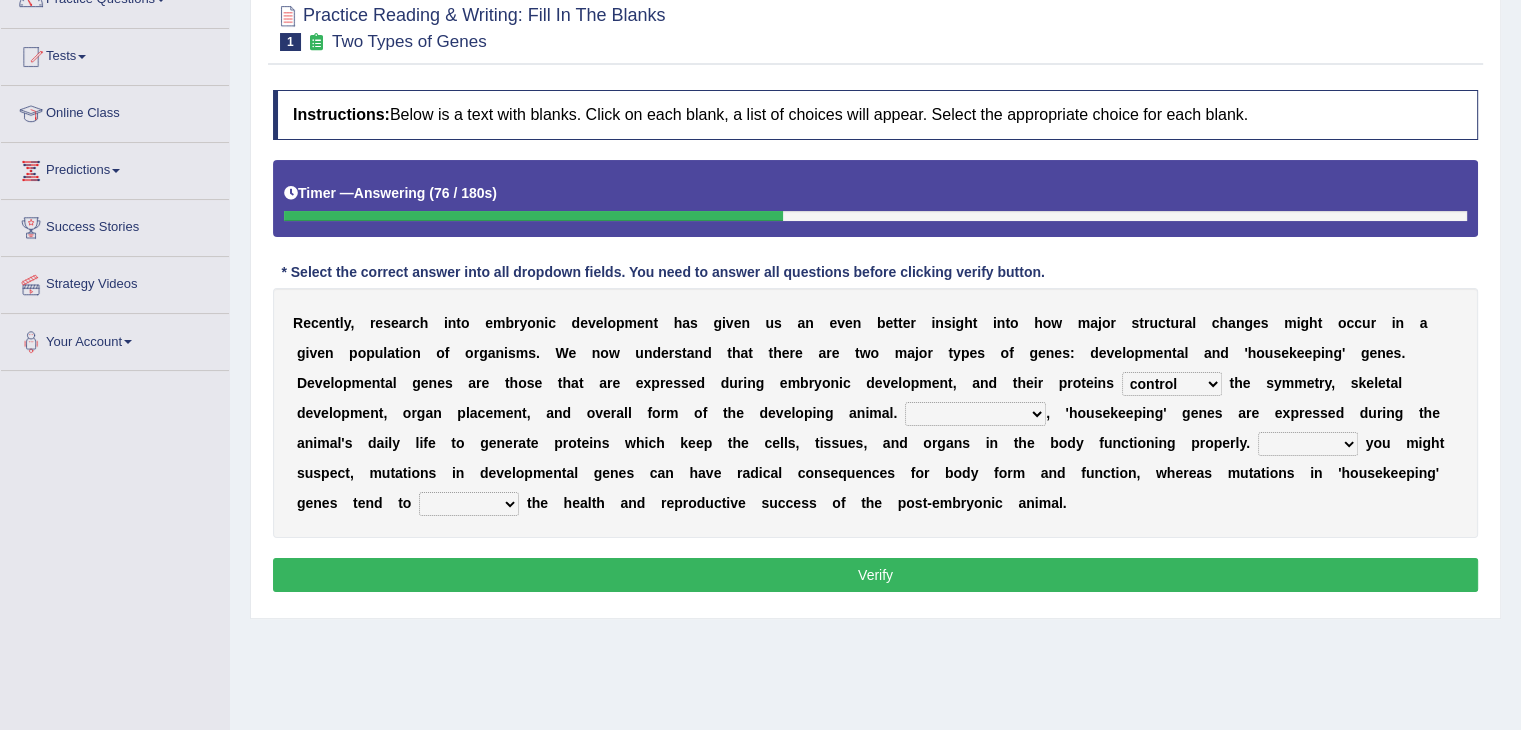 select on "Conversely" 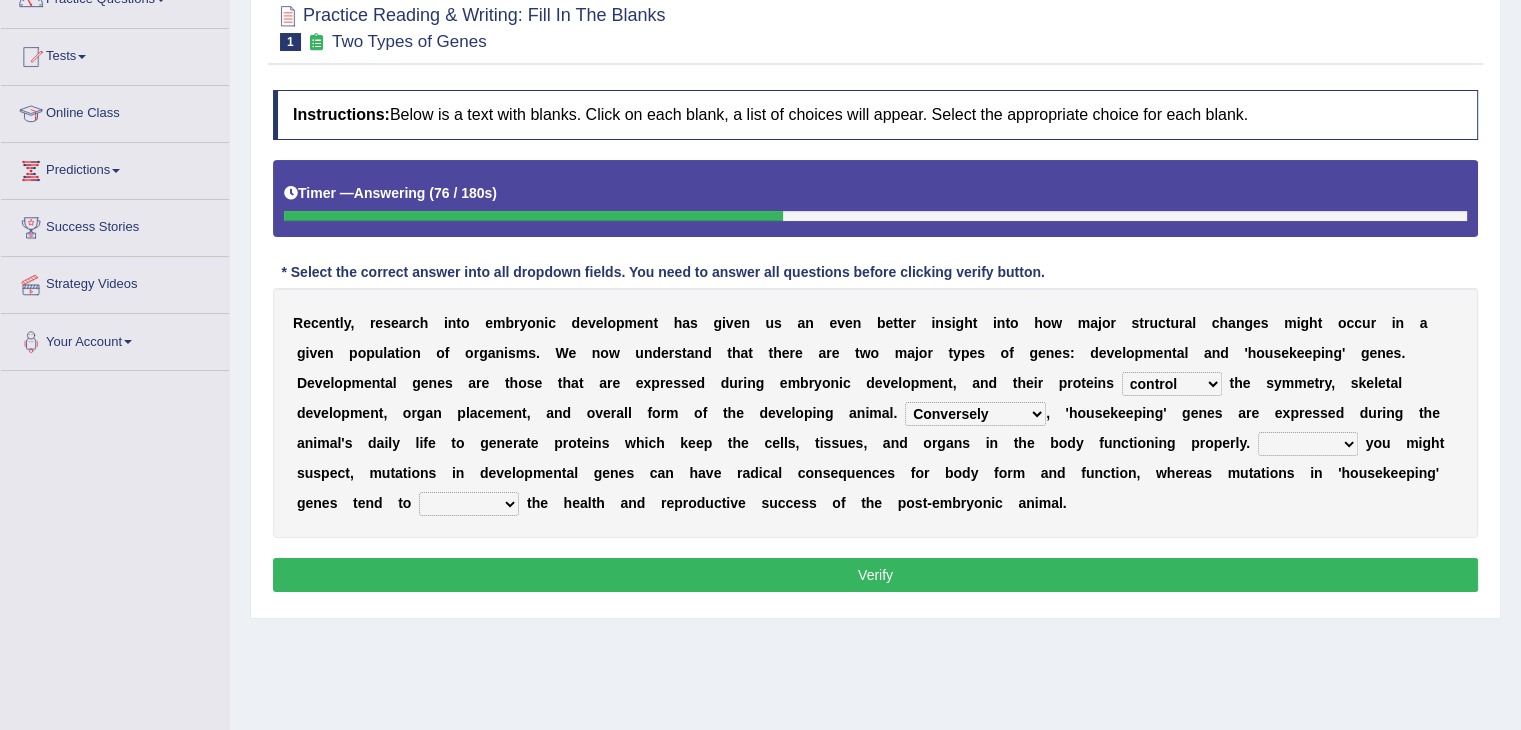 click on "Correspondingly Inclusively Conversely In contrast" at bounding box center (975, 414) 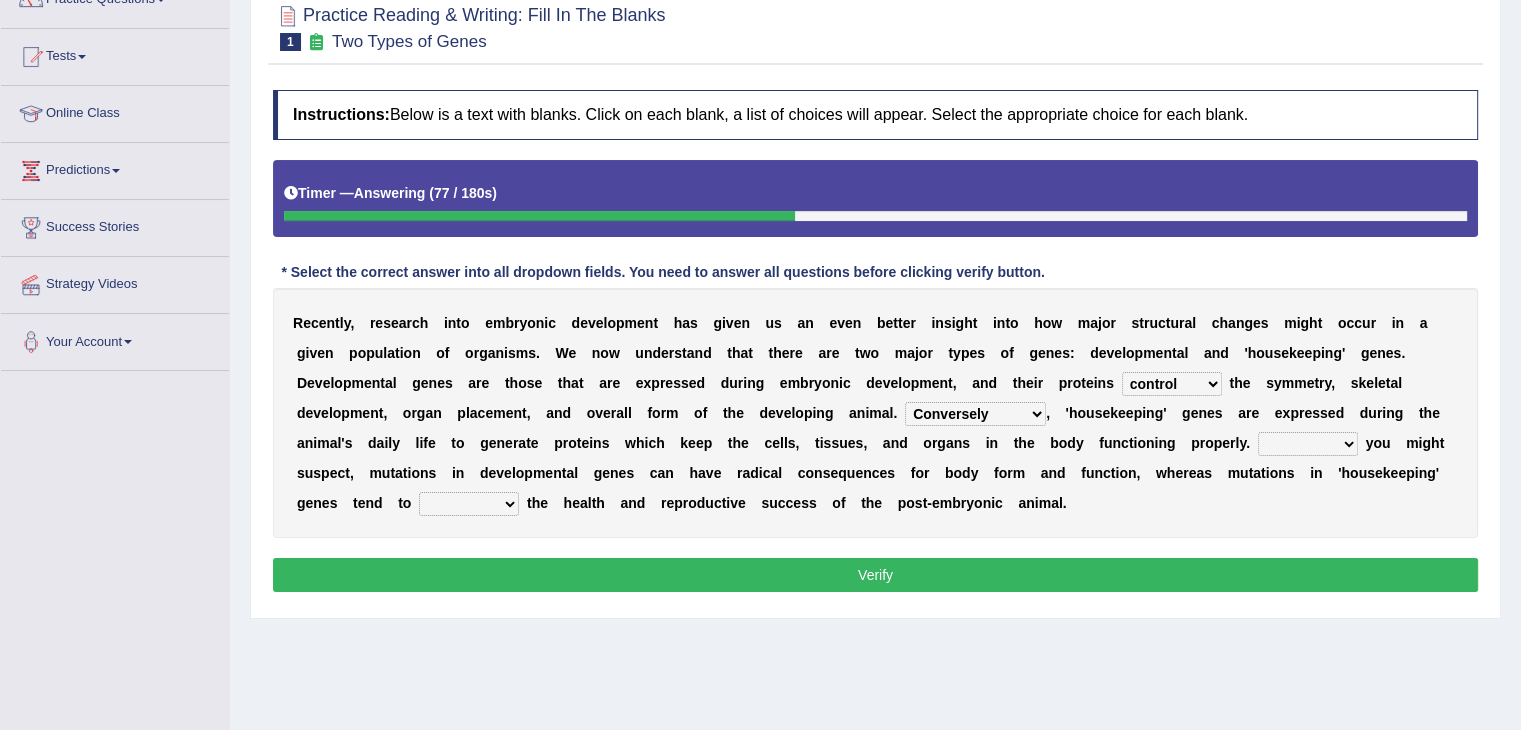 click on "Correspondingly Inclusively Conversely In contrast" at bounding box center (975, 414) 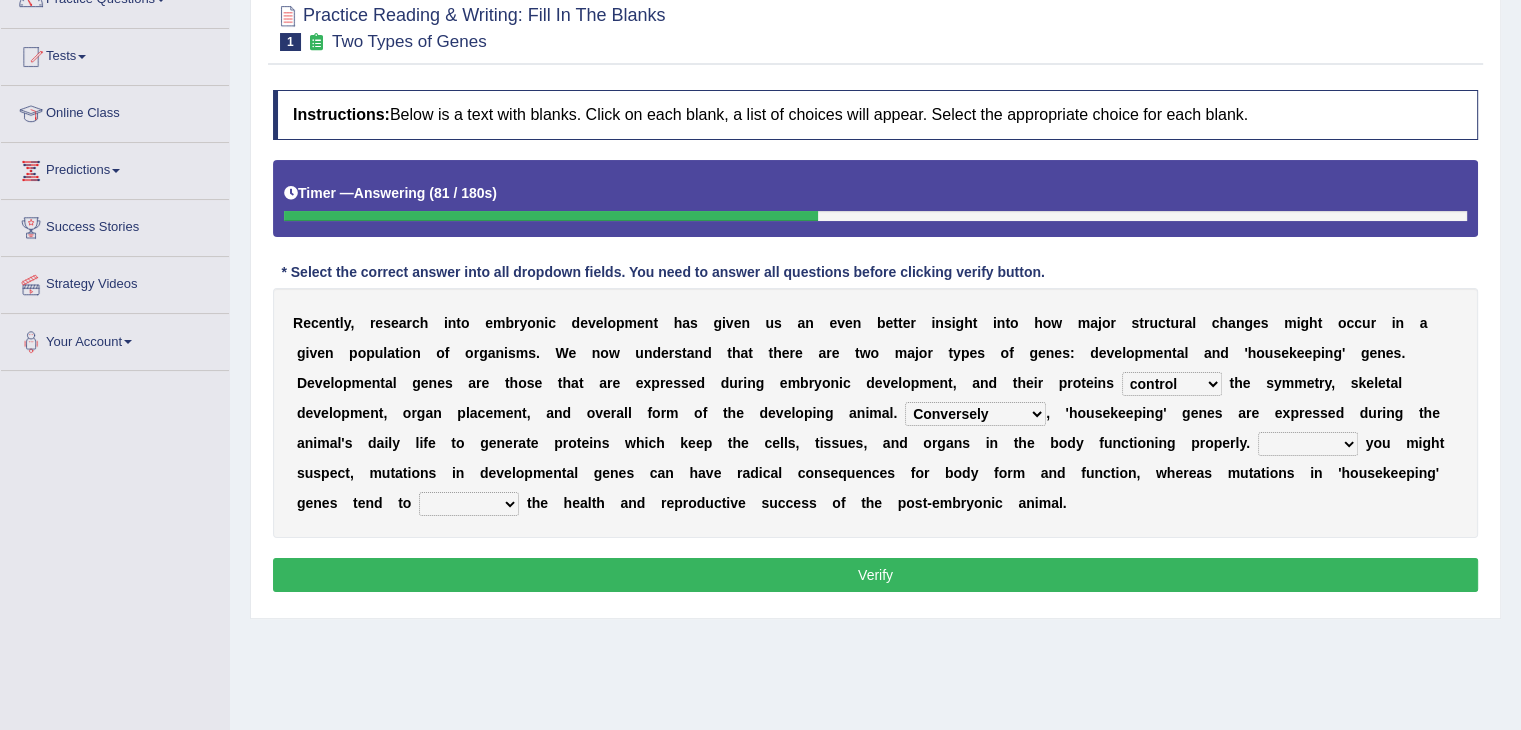 click at bounding box center [1095, 443] 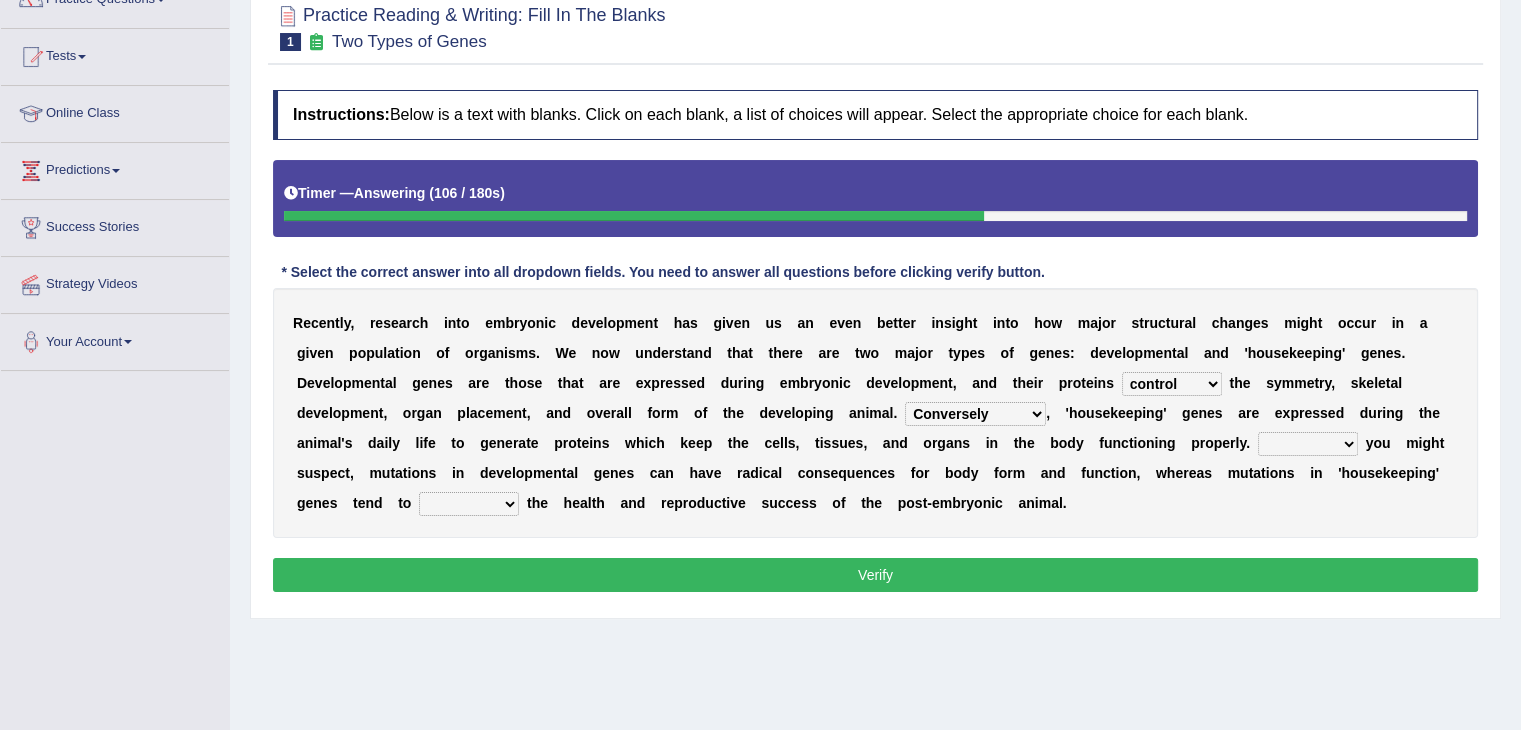 click on "Correspondingly Inclusively Conversely In contrast" at bounding box center [975, 414] 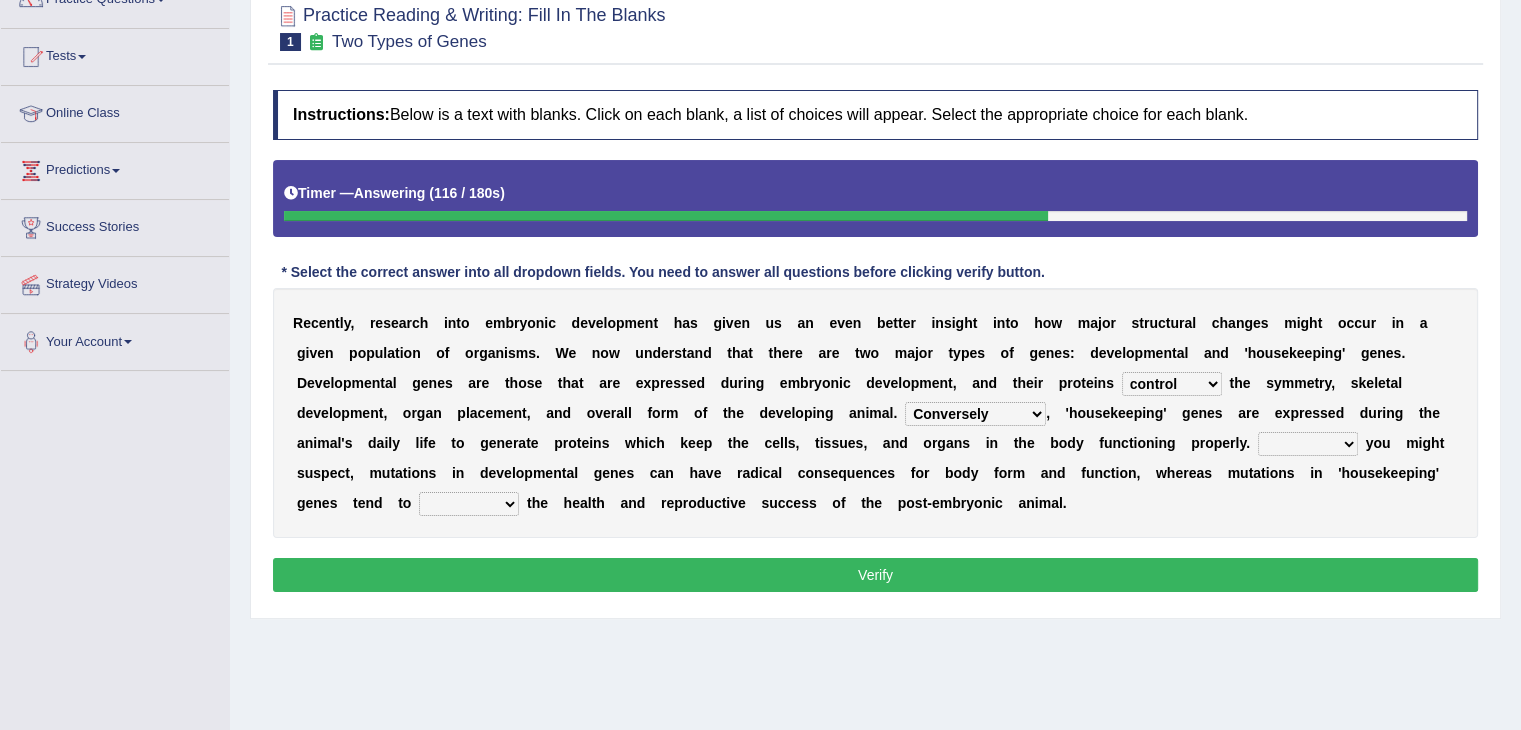 click on "n" at bounding box center (1116, 443) 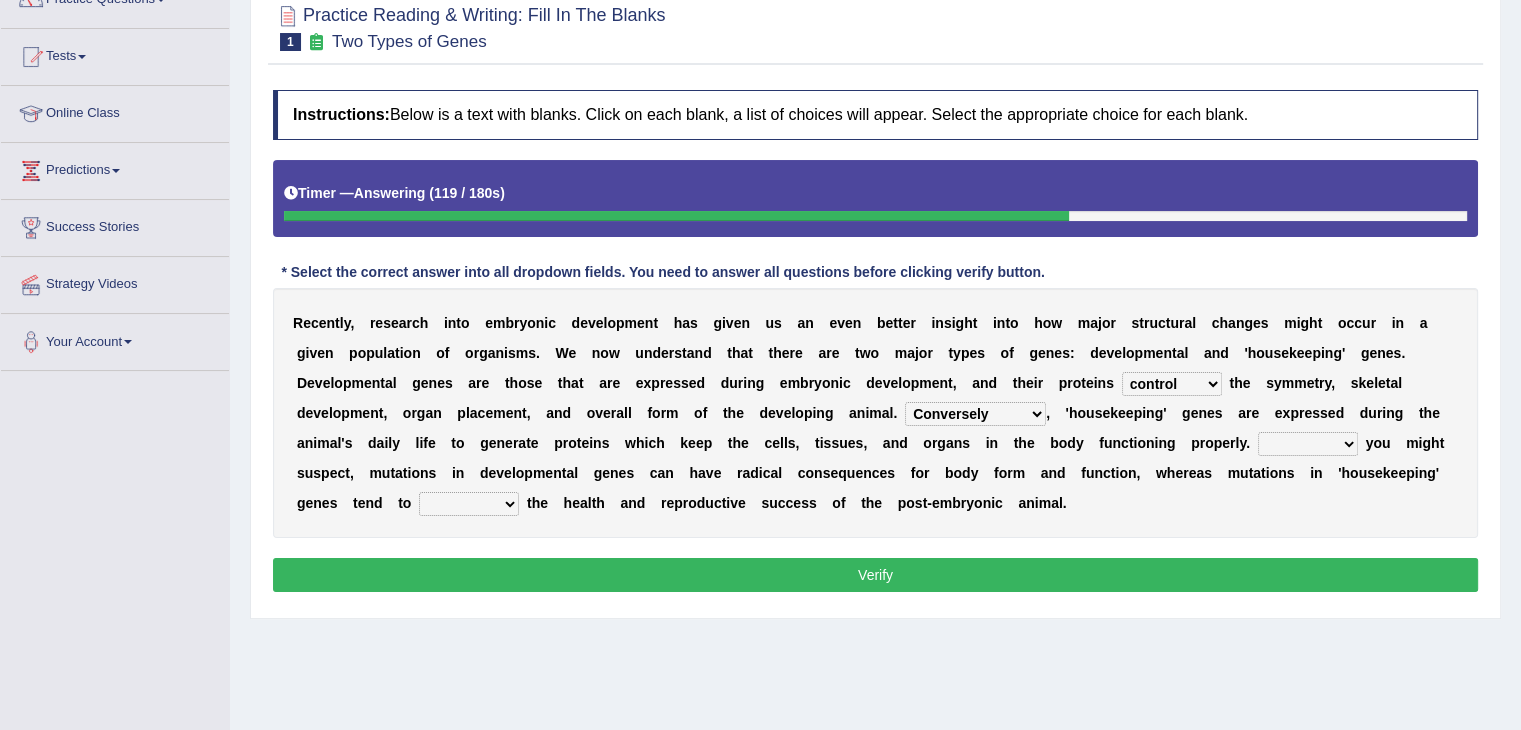 click on "For As With Within" at bounding box center (1308, 444) 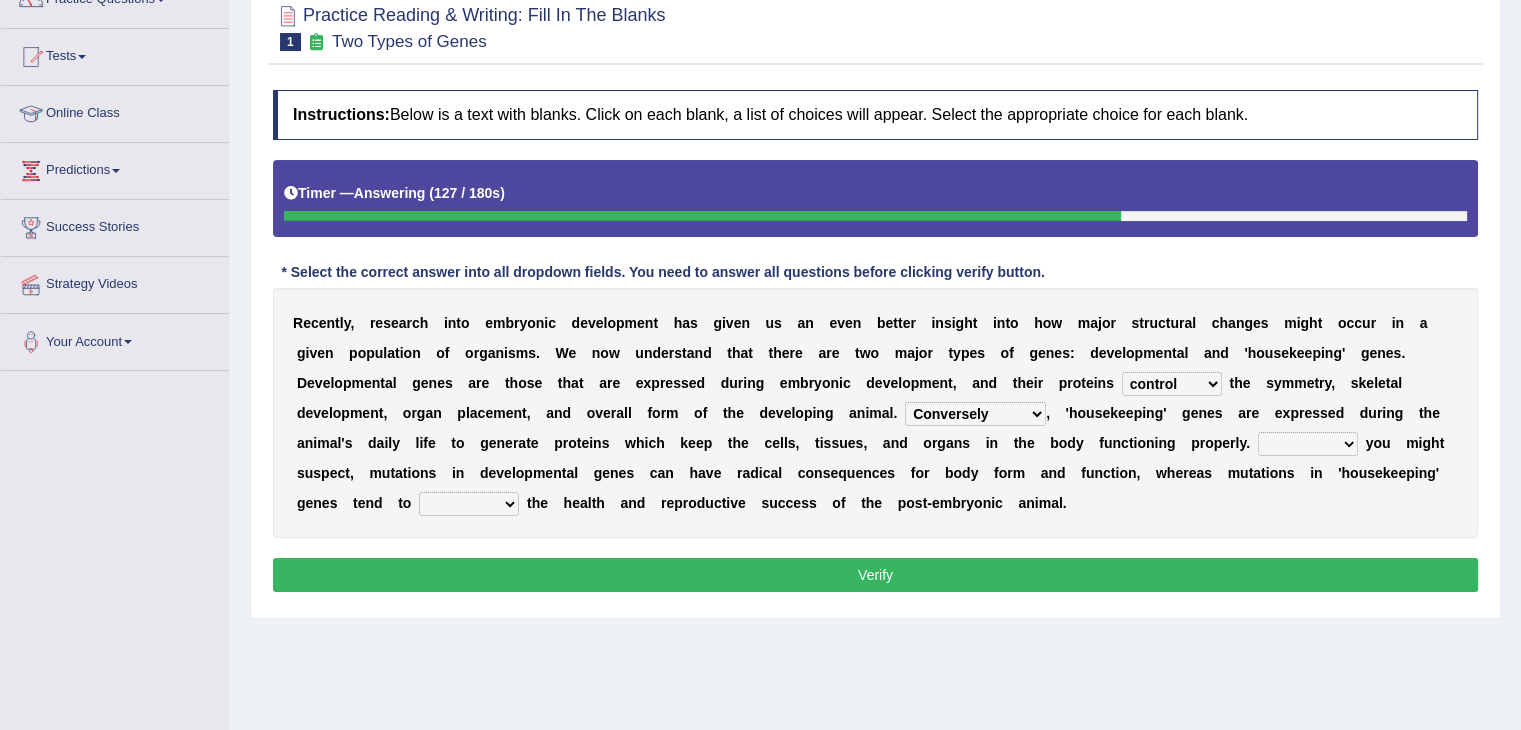 select on "As" 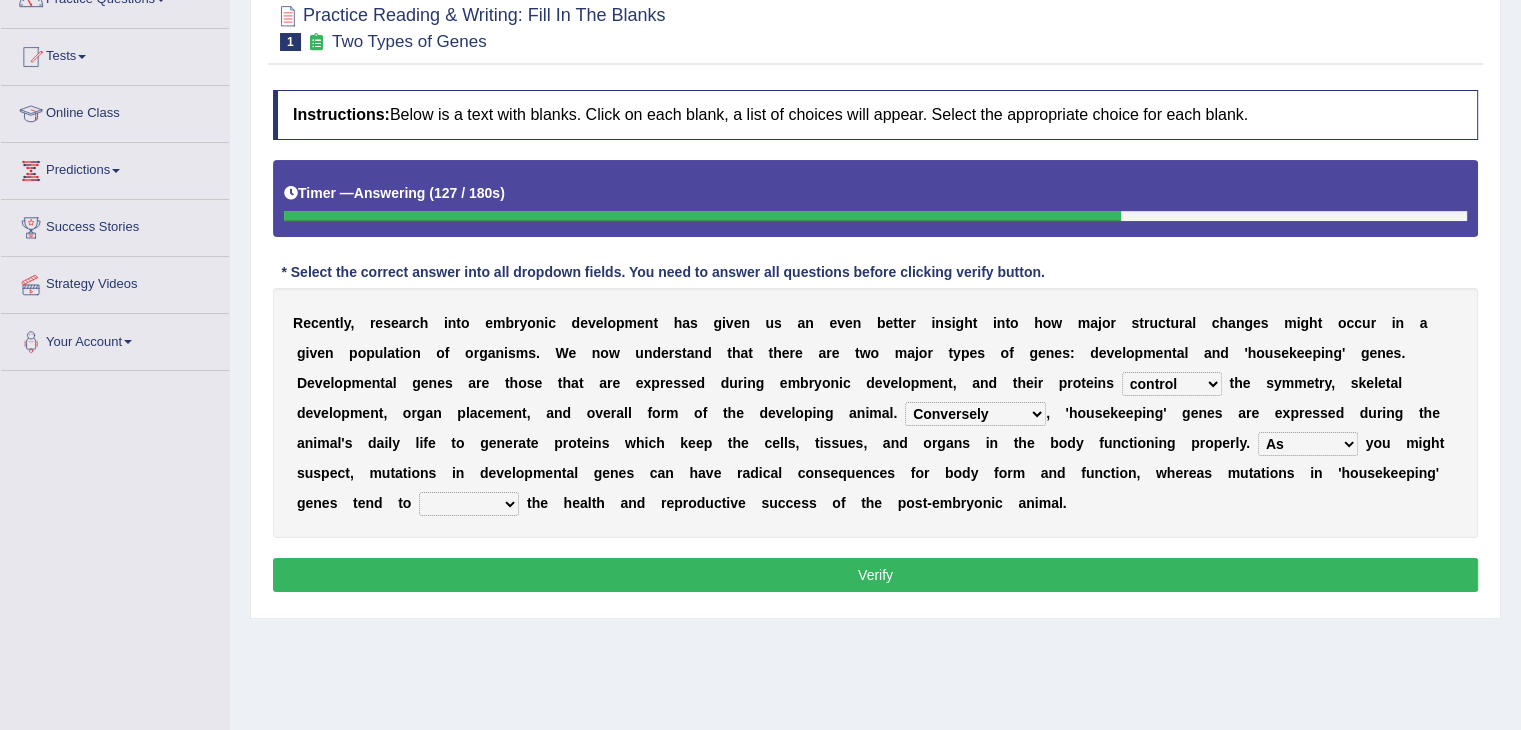 click on "For As With Within" at bounding box center (1308, 444) 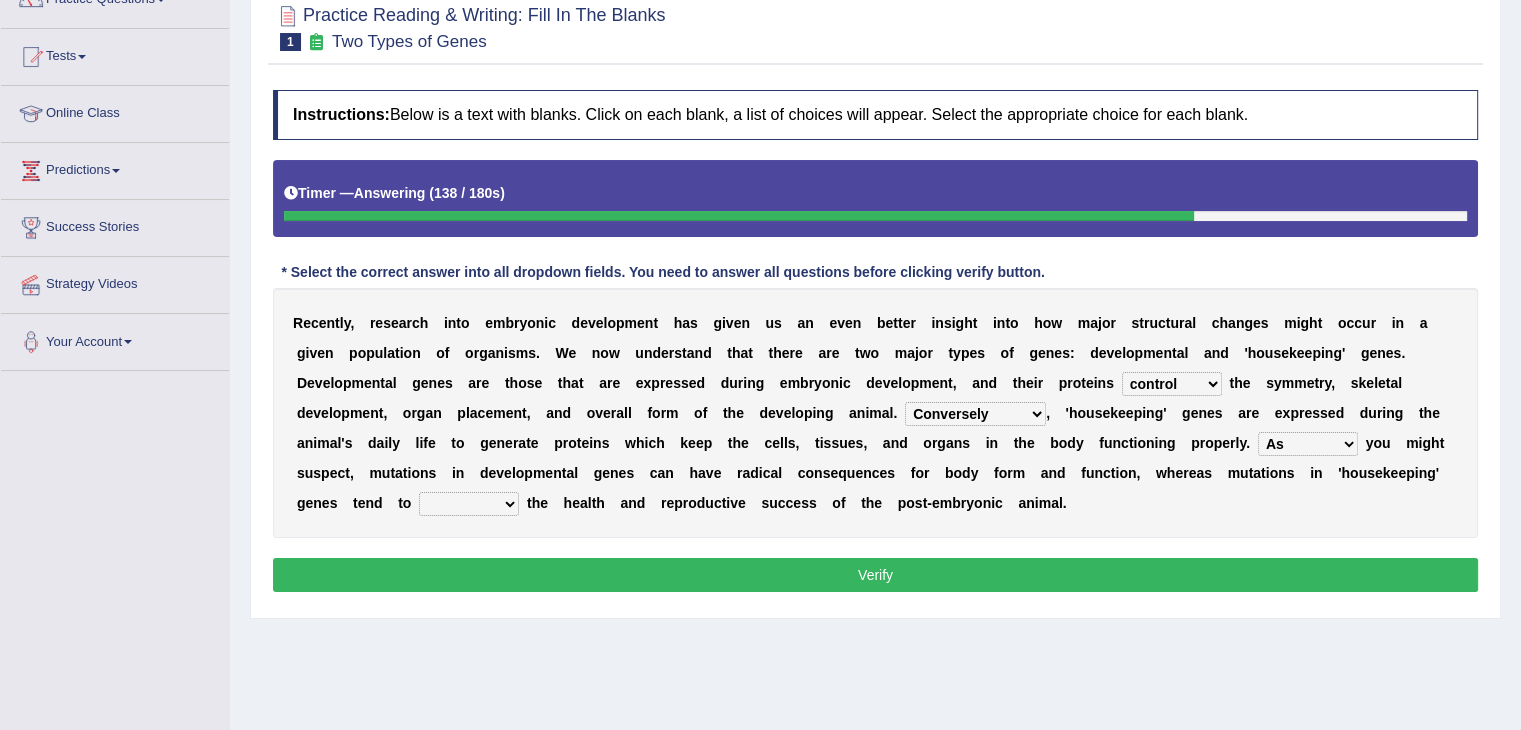 click on "affect effect interrupt defect" at bounding box center [469, 504] 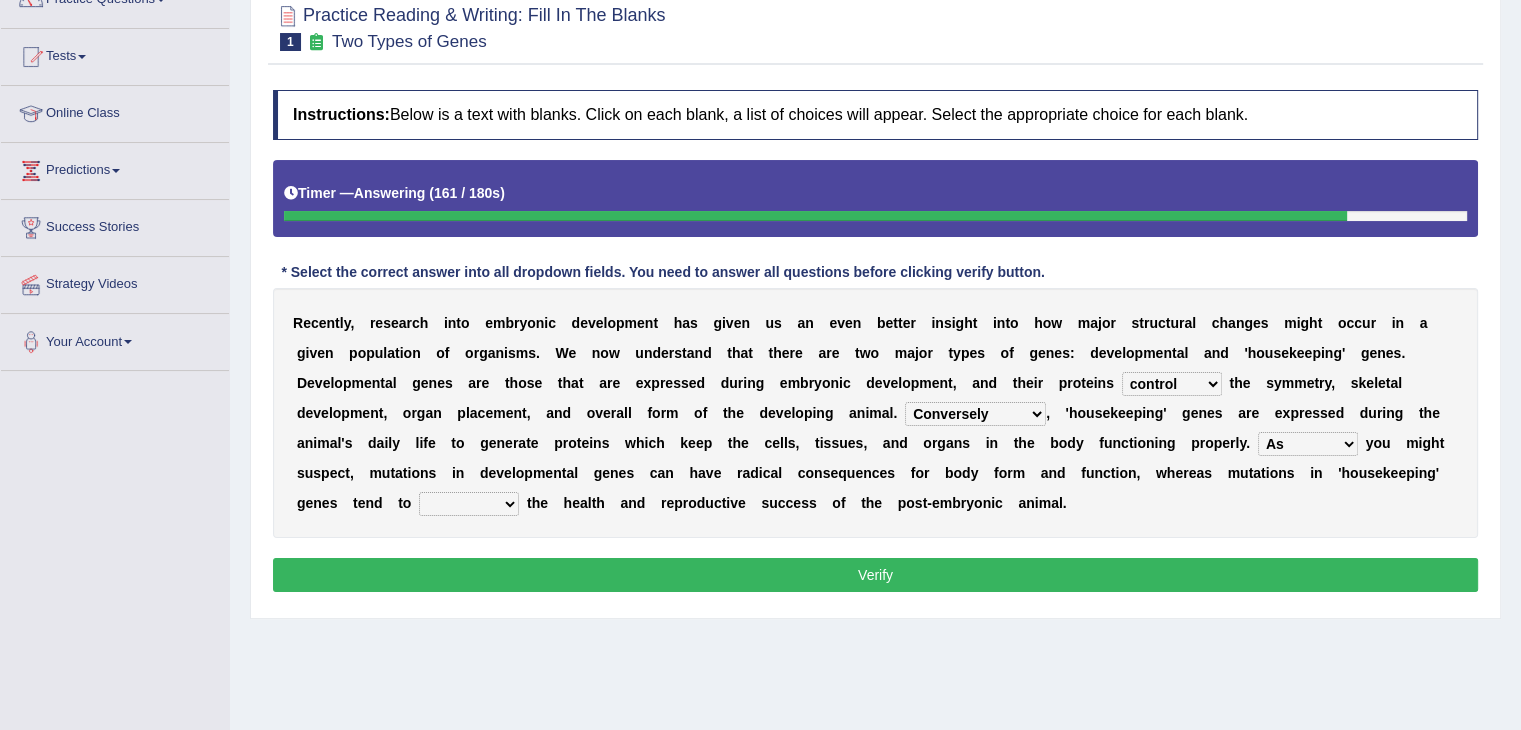 select on "affect" 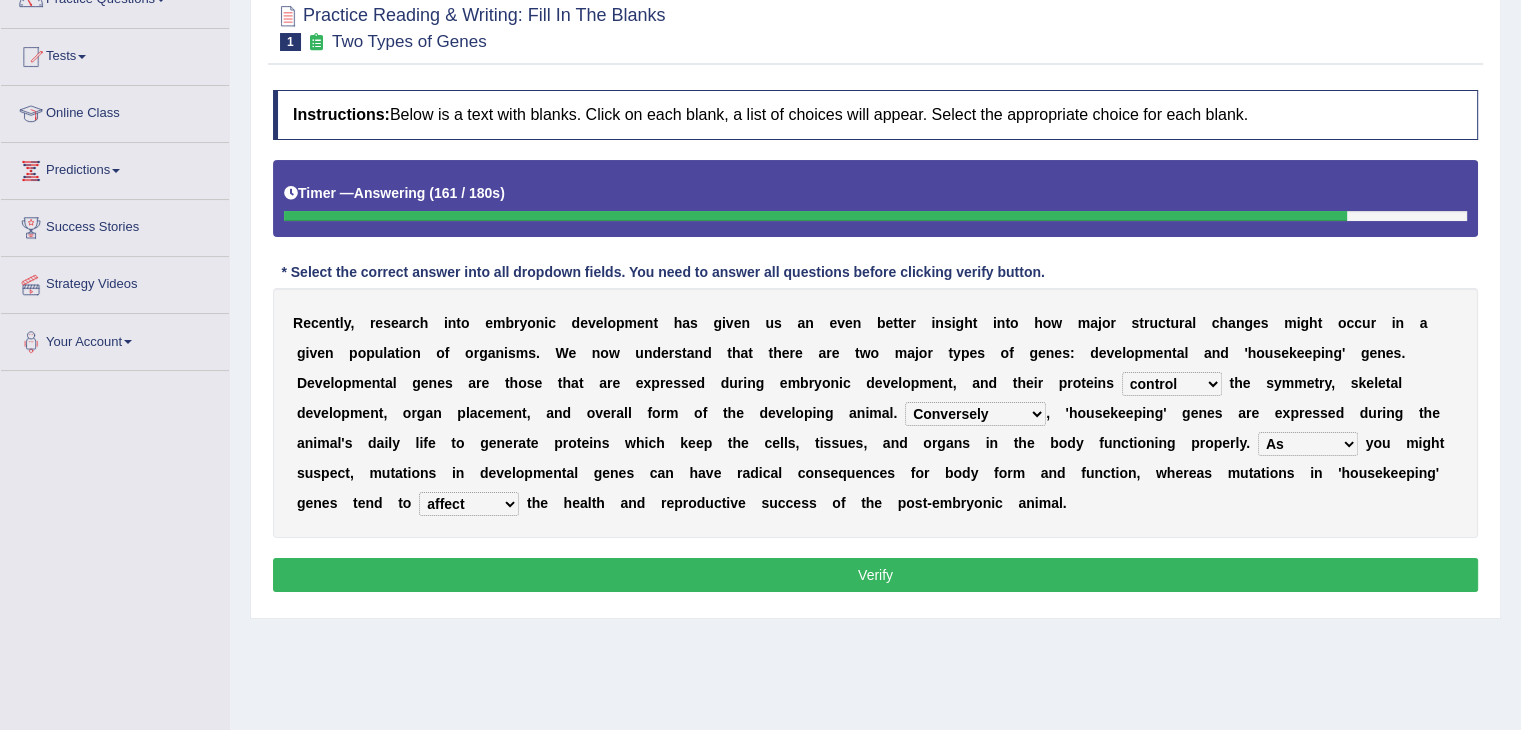 click on "affect effect interrupt defect" at bounding box center [469, 504] 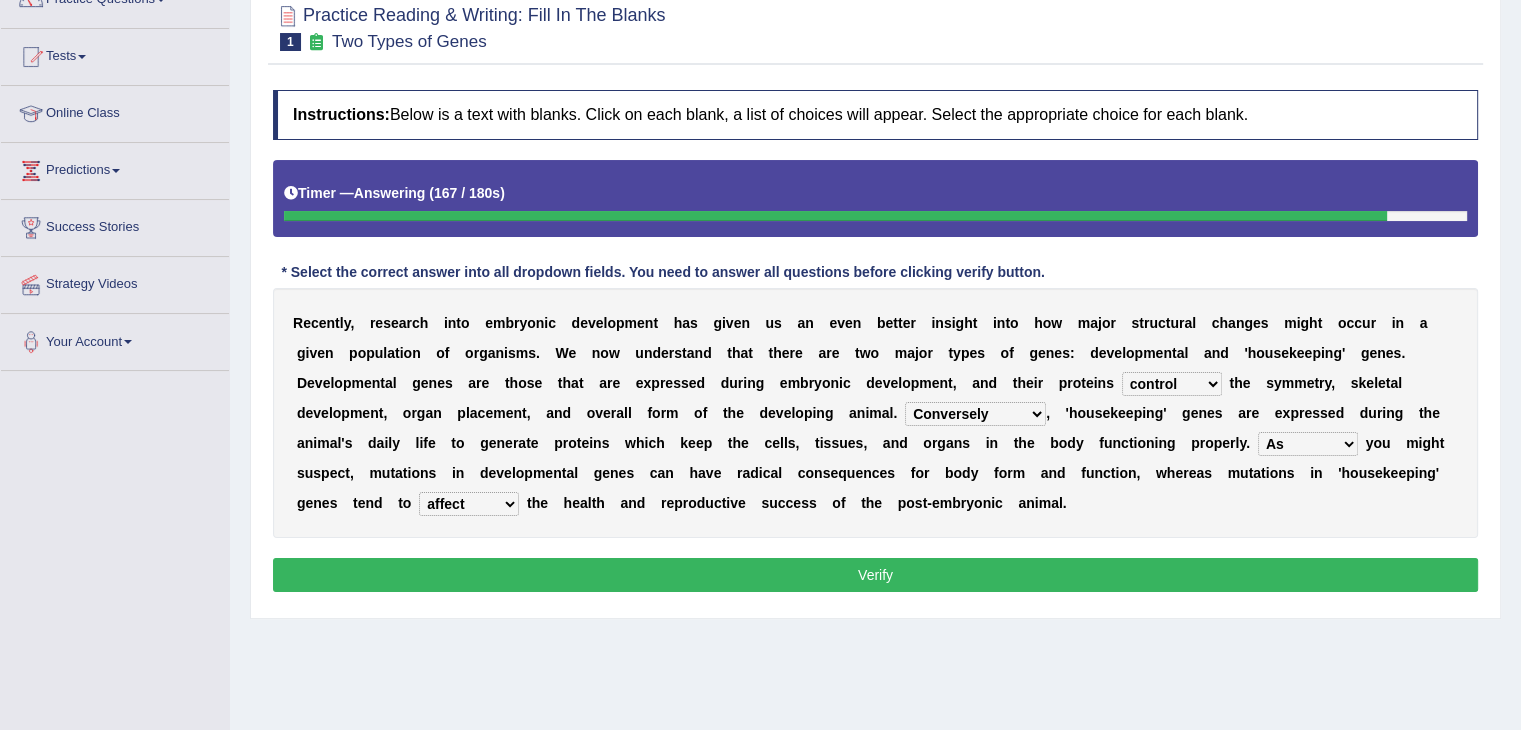 click on "Verify" at bounding box center [875, 575] 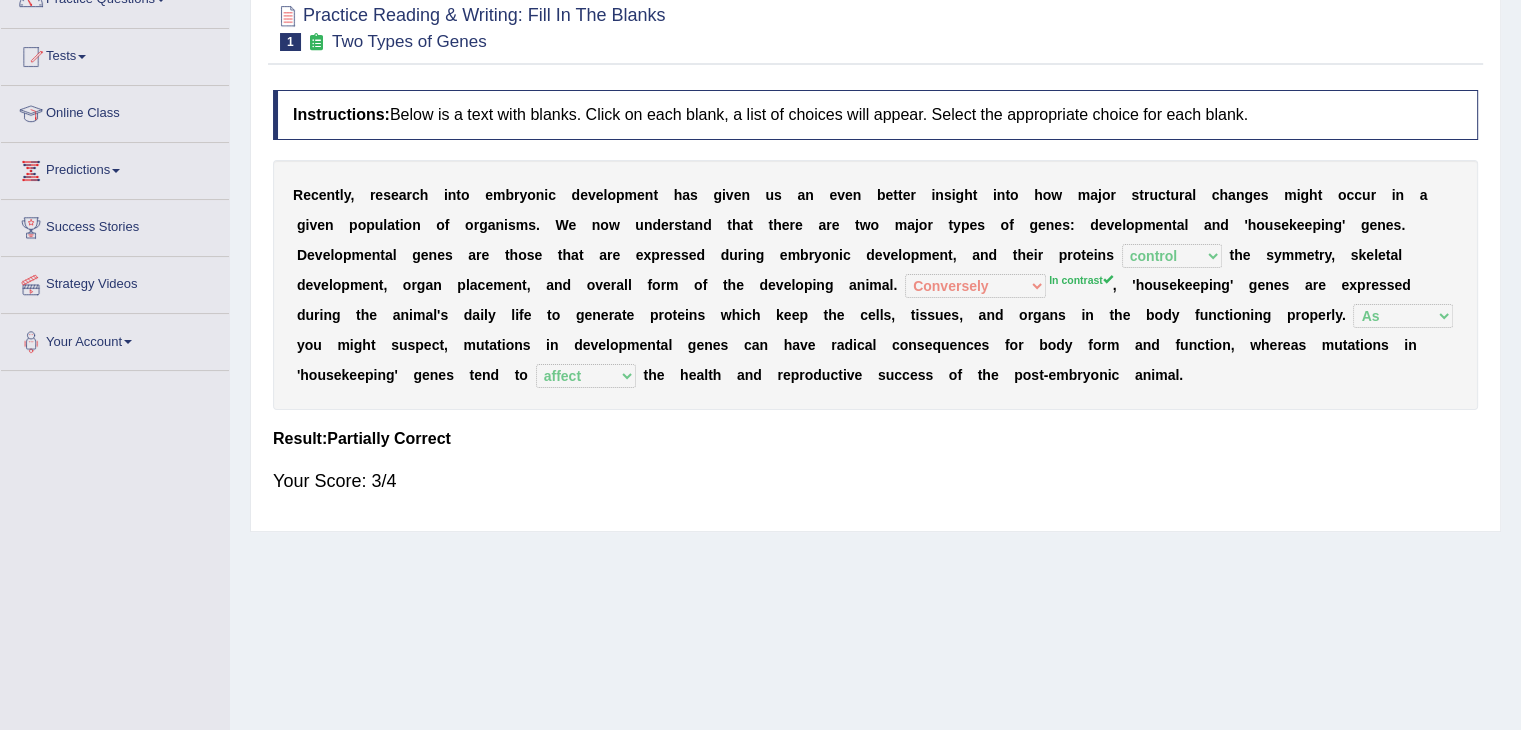 scroll, scrollTop: 0, scrollLeft: 0, axis: both 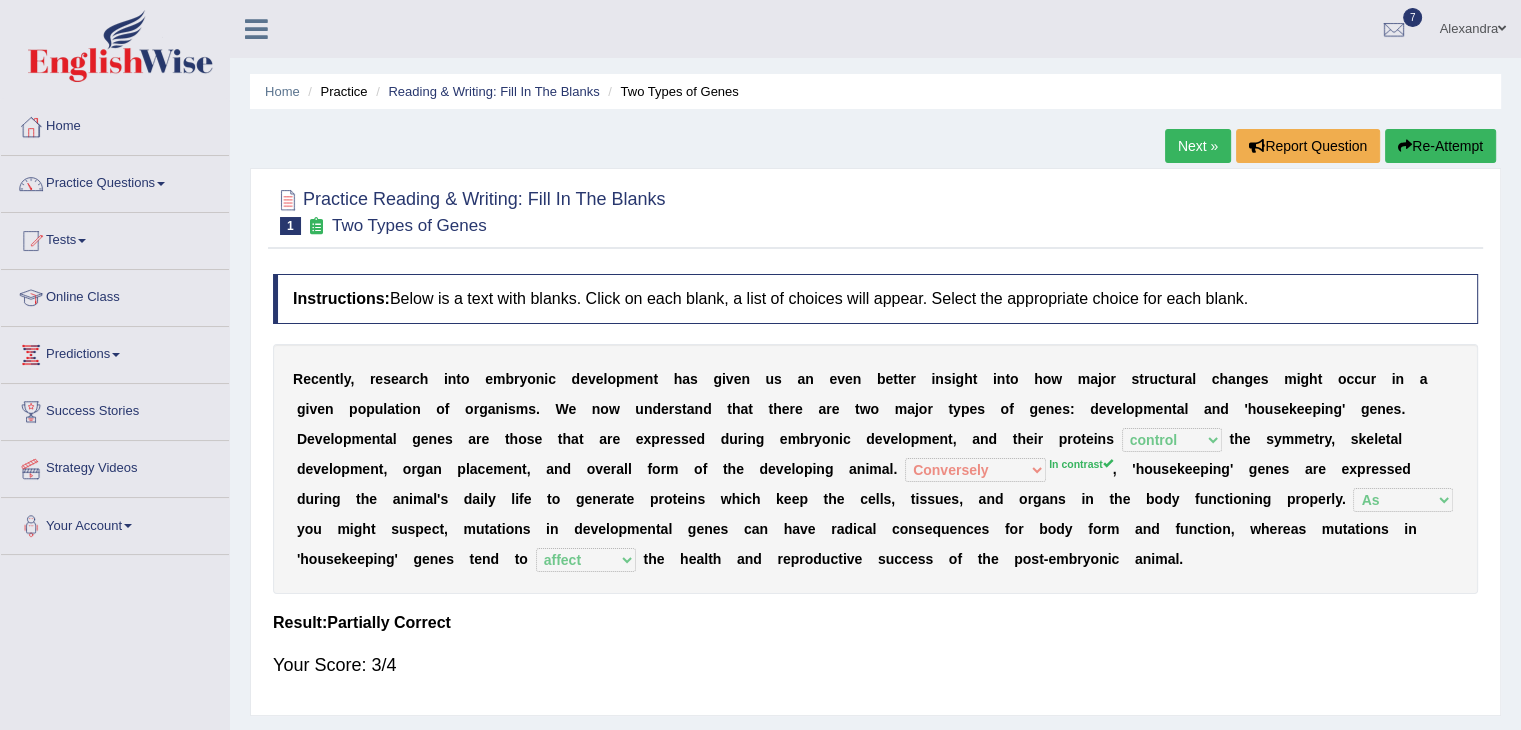 click on "Next »" at bounding box center [1198, 146] 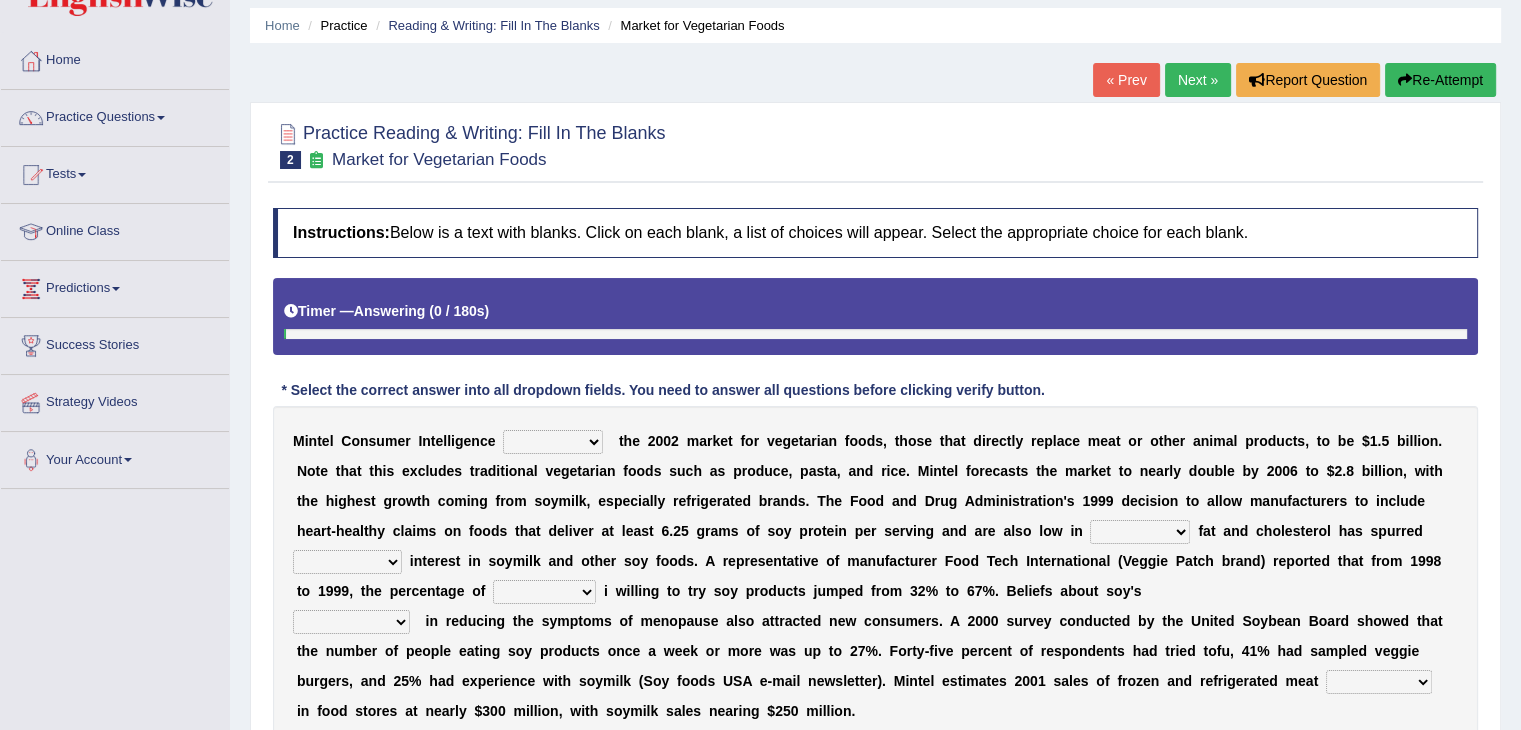 scroll, scrollTop: 68, scrollLeft: 0, axis: vertical 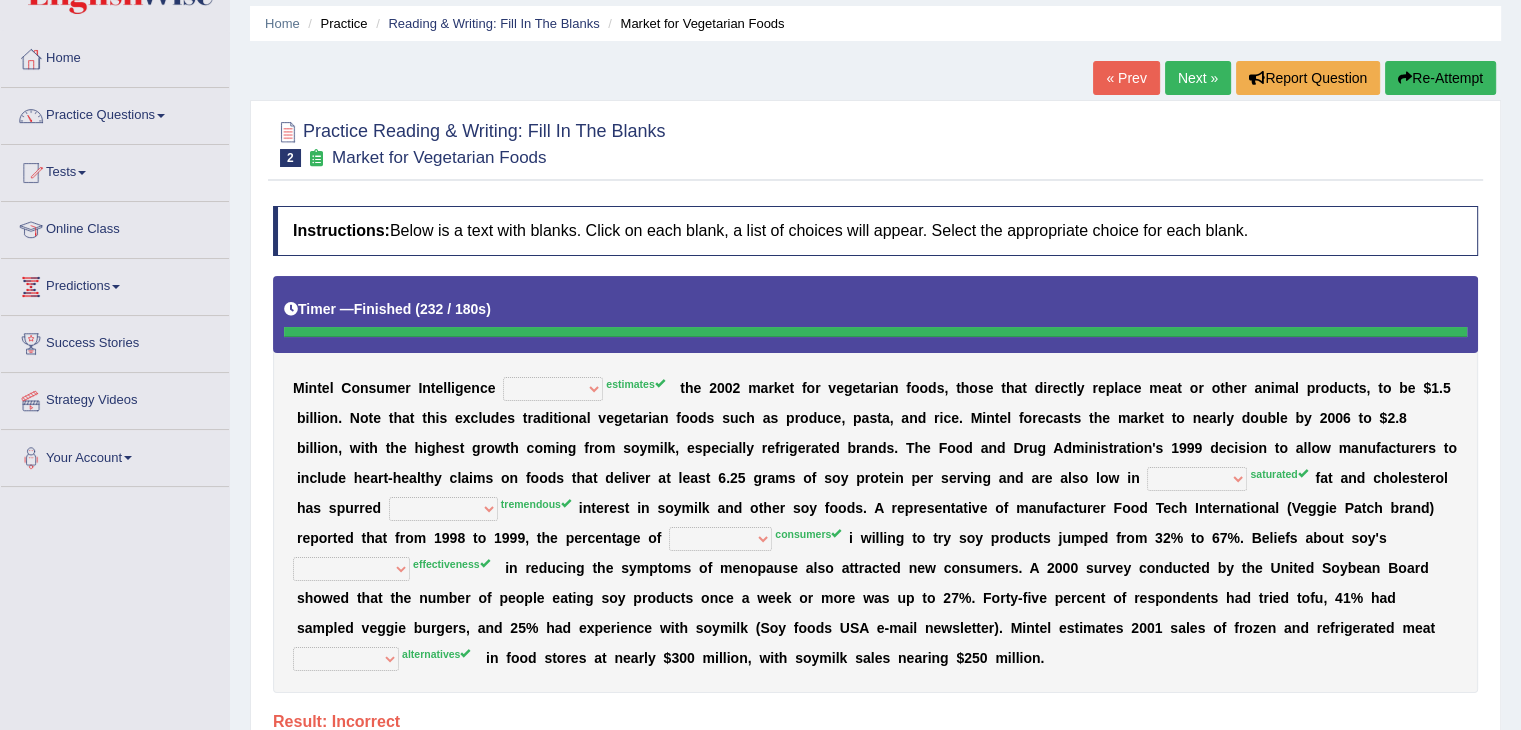 click on "Re-Attempt" at bounding box center [1440, 78] 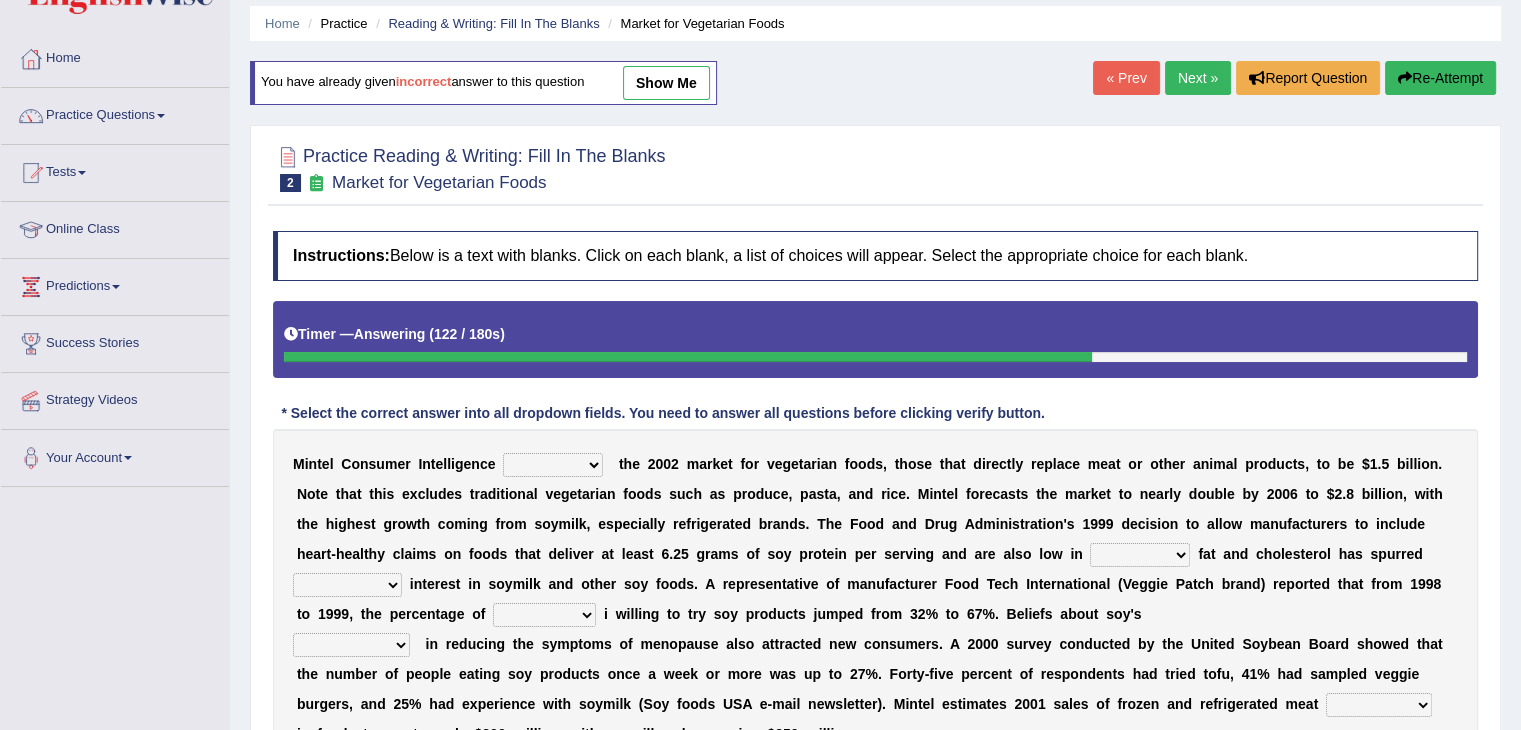scroll, scrollTop: 68, scrollLeft: 0, axis: vertical 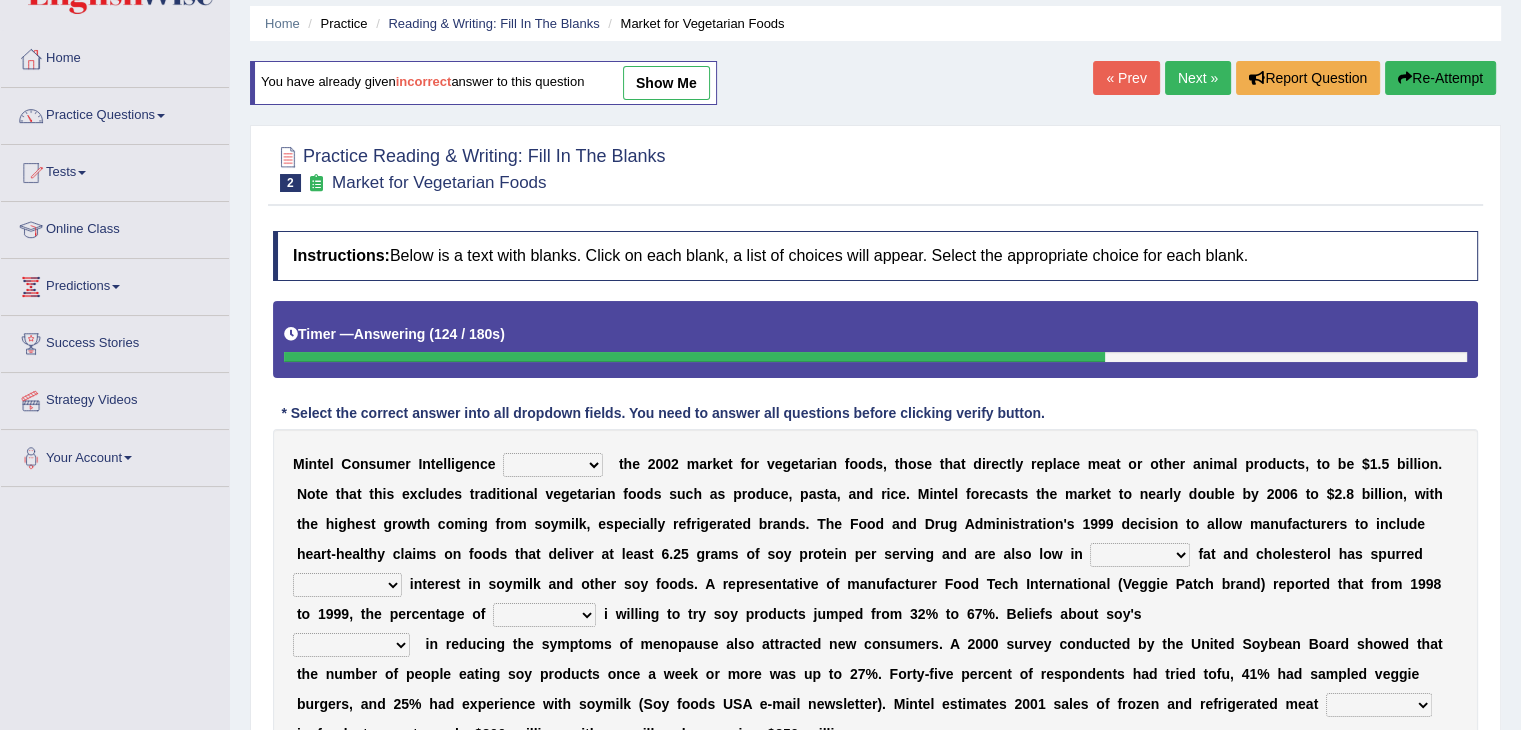 click on "Re-Attempt" at bounding box center (1440, 78) 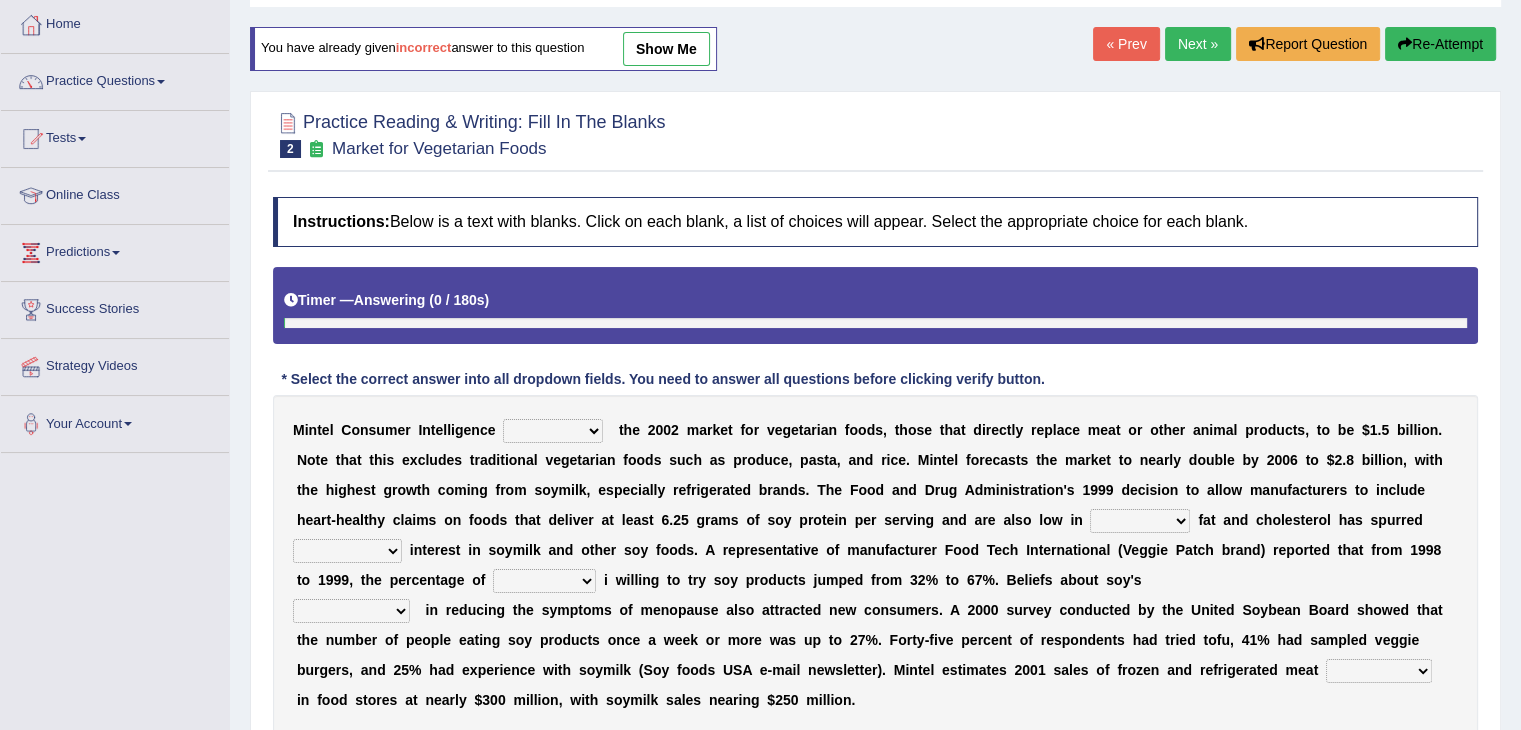 scroll, scrollTop: 320, scrollLeft: 0, axis: vertical 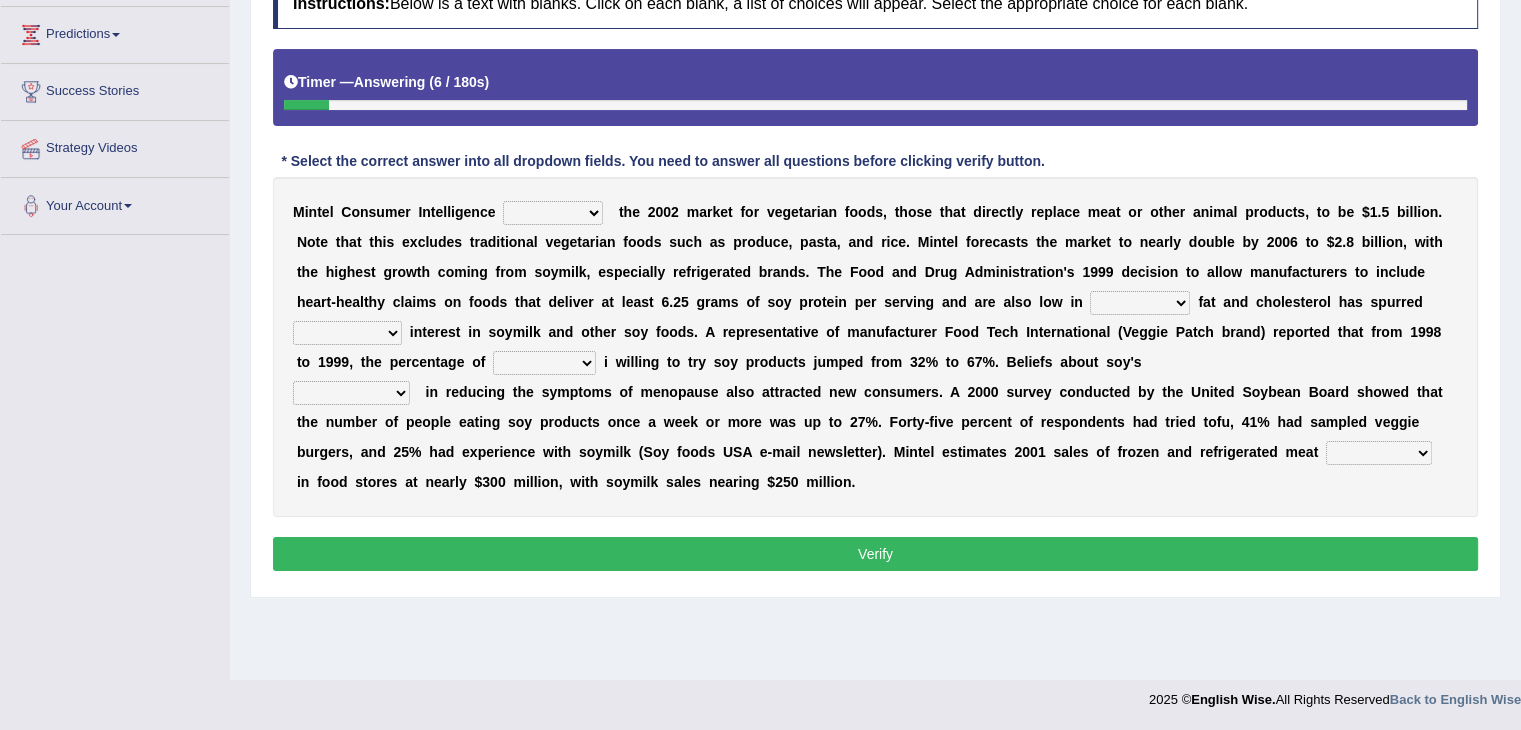 click on "deals fulfills creates estimates" at bounding box center [553, 213] 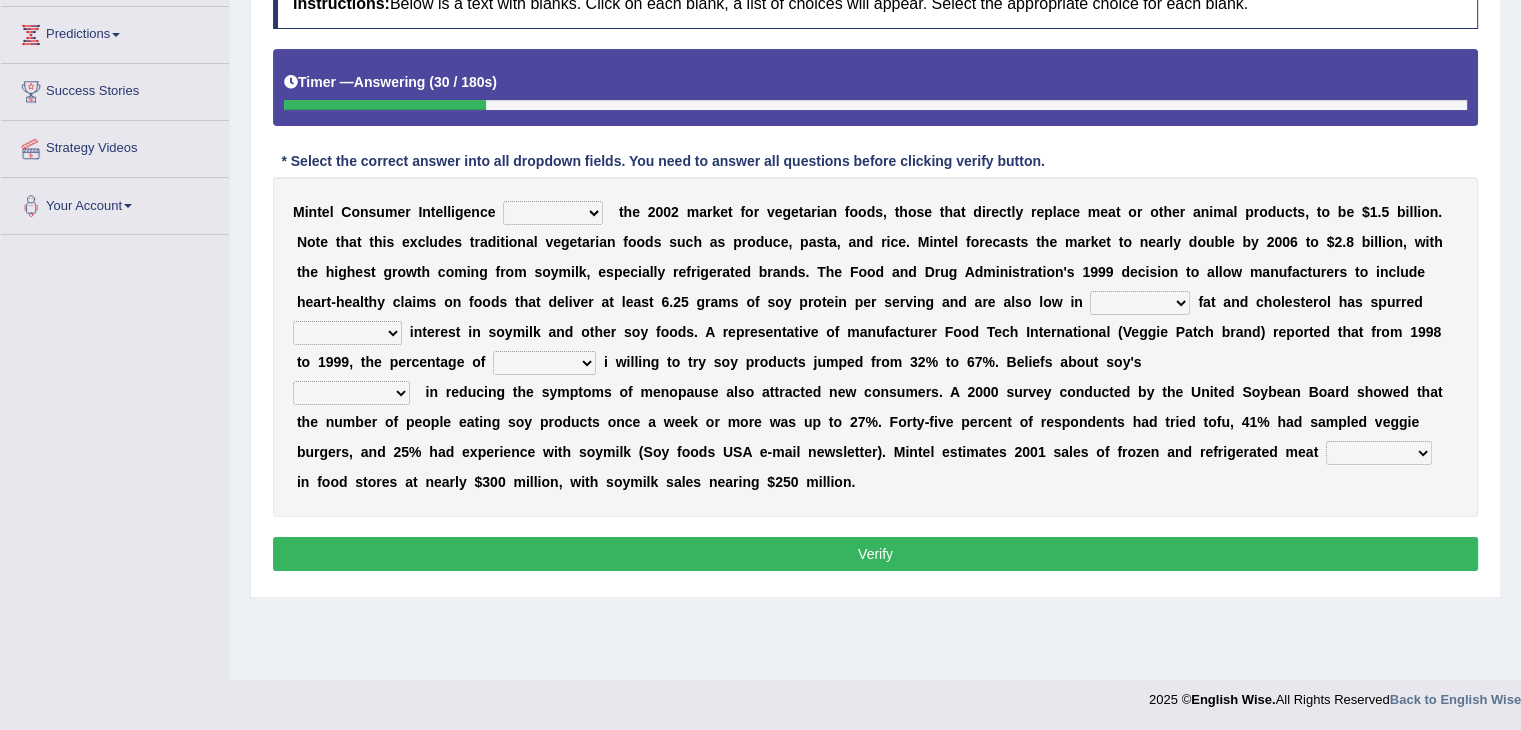 select on "estimates" 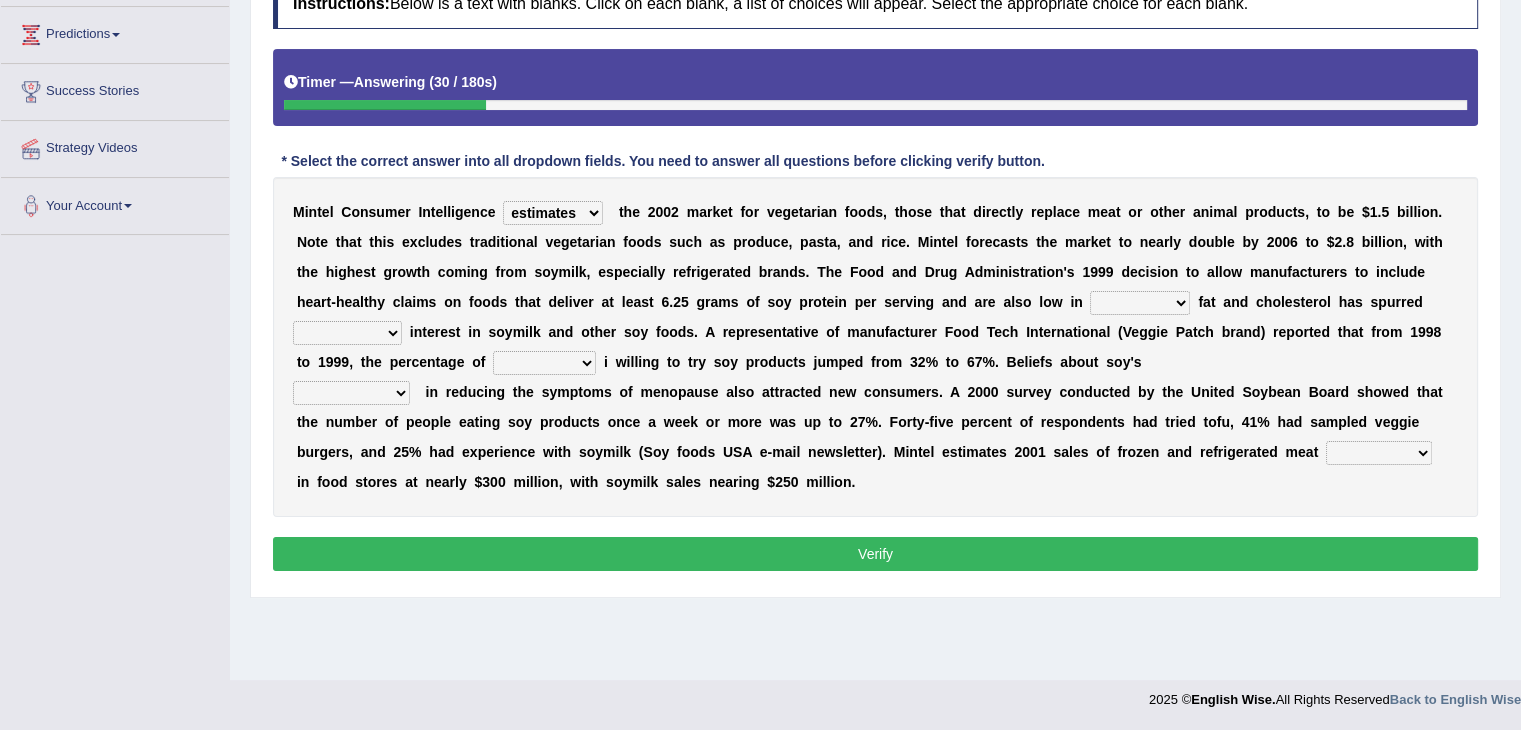 click on "deals fulfills creates estimates" at bounding box center (553, 213) 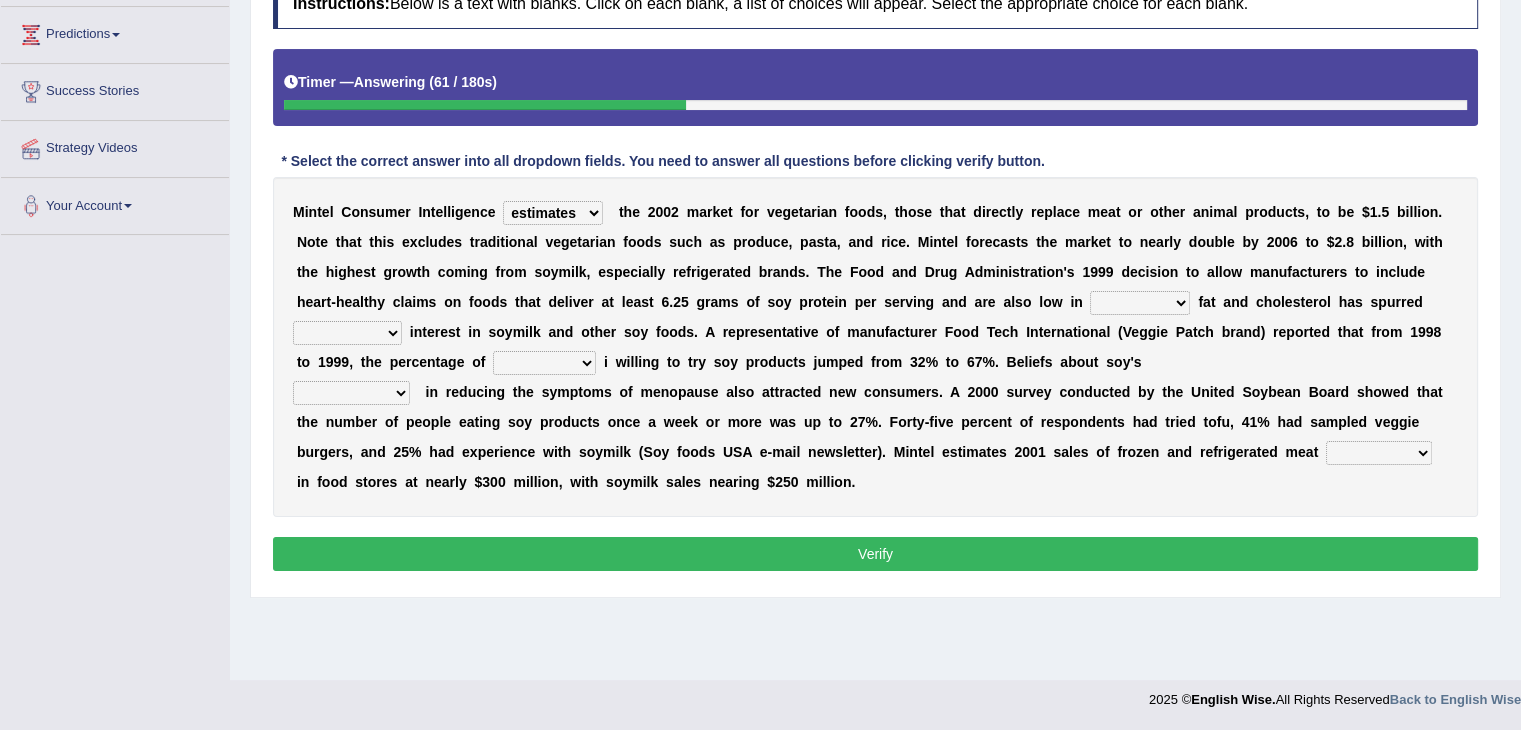click on "saturated solid acid liquid" at bounding box center [1140, 303] 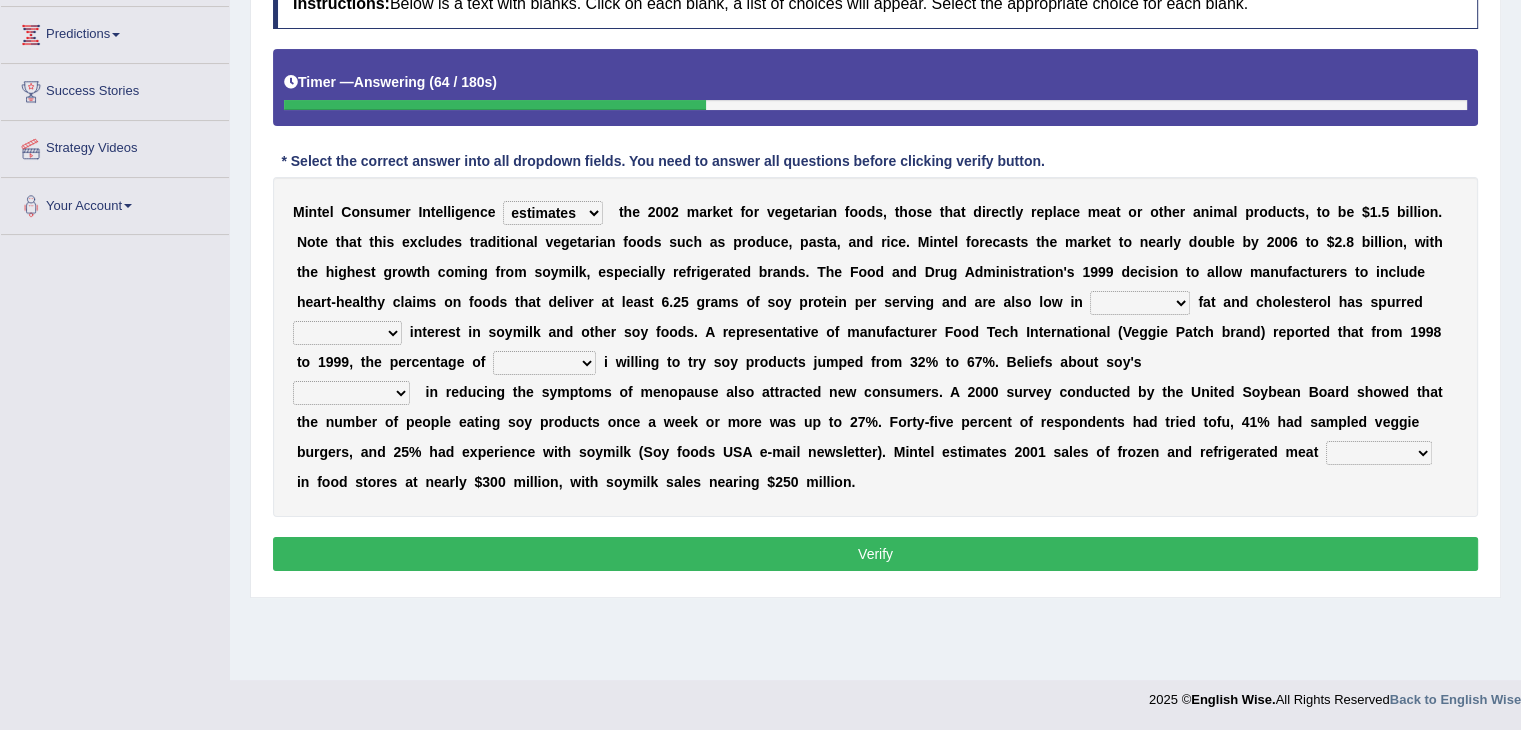 select on "saturated" 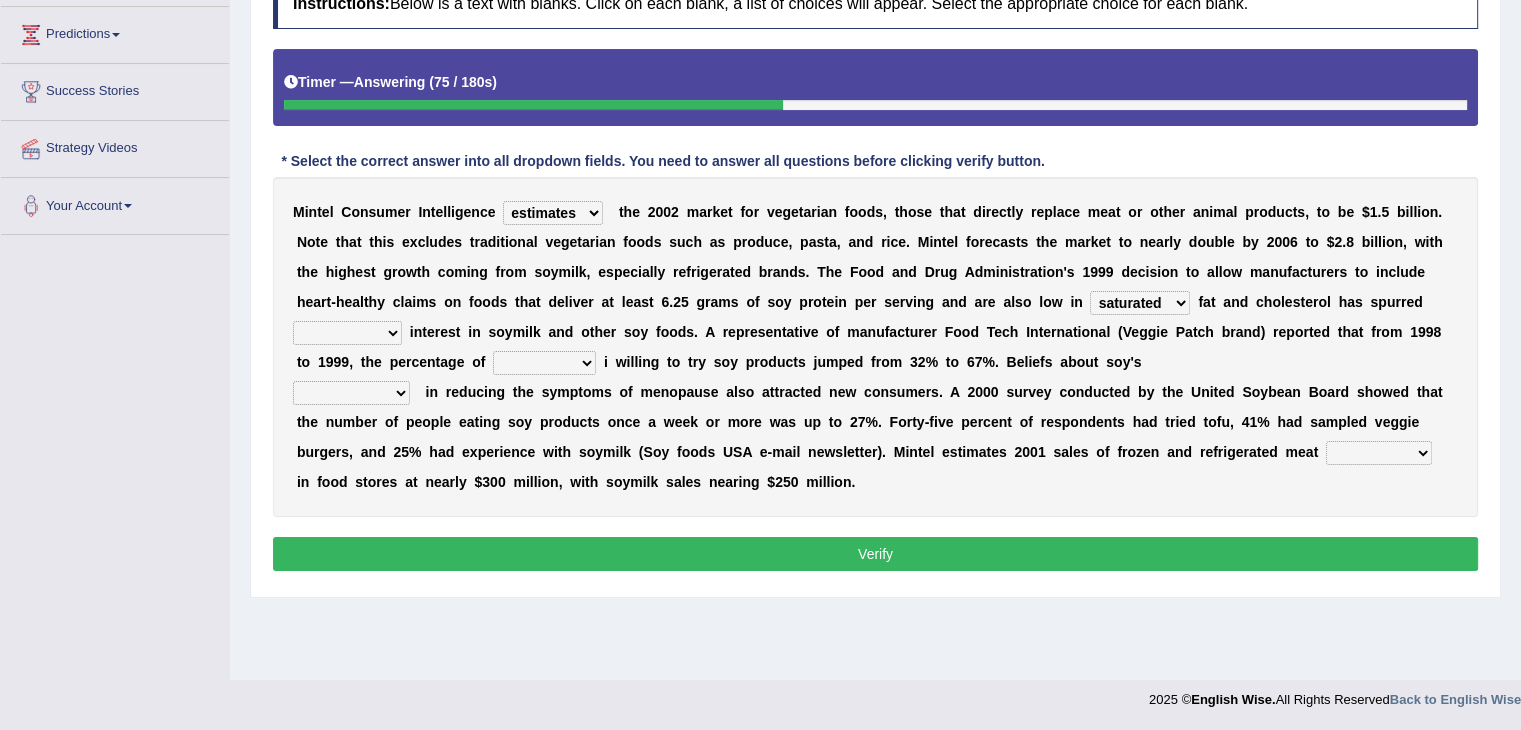 click on "good big tremendous extreme" at bounding box center (347, 333) 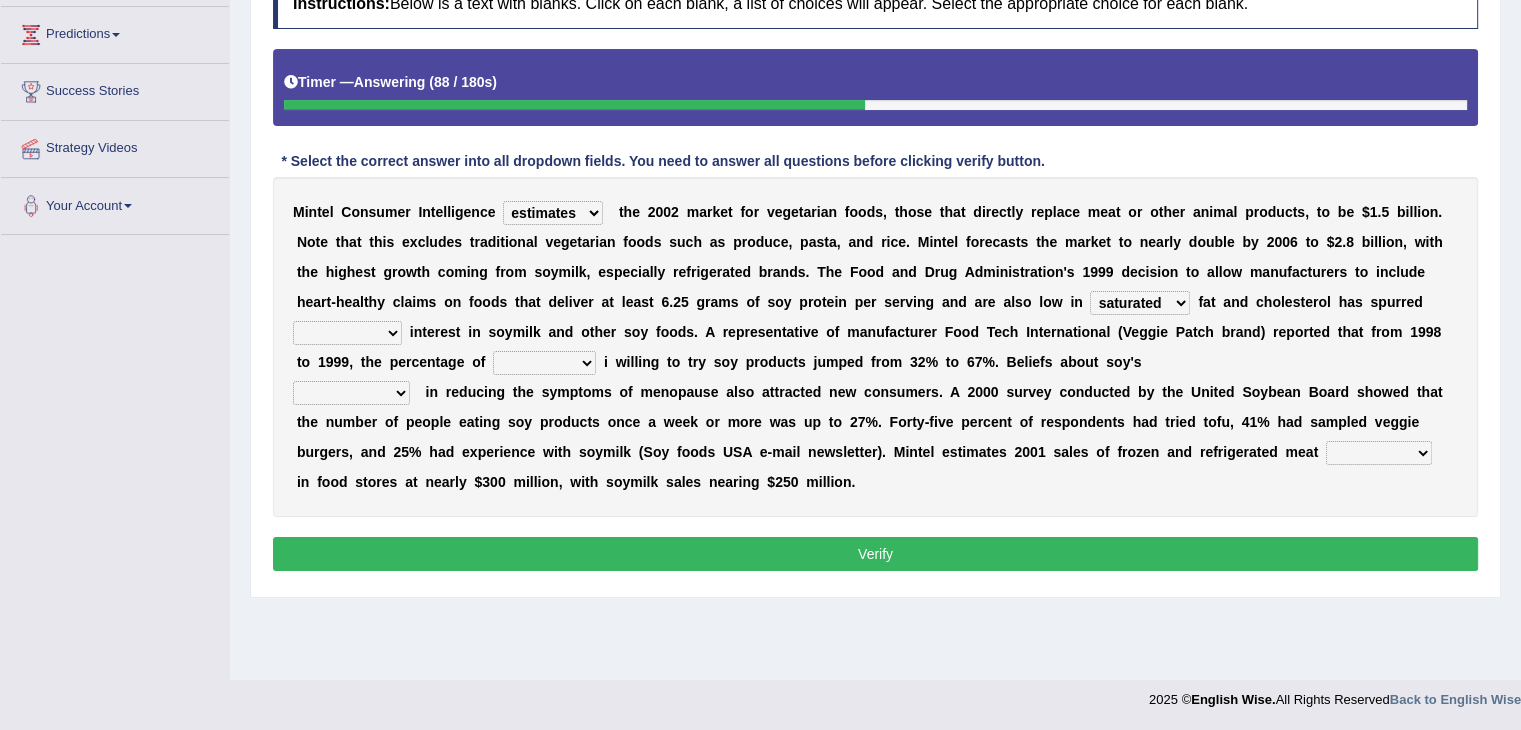 select on "tremendous" 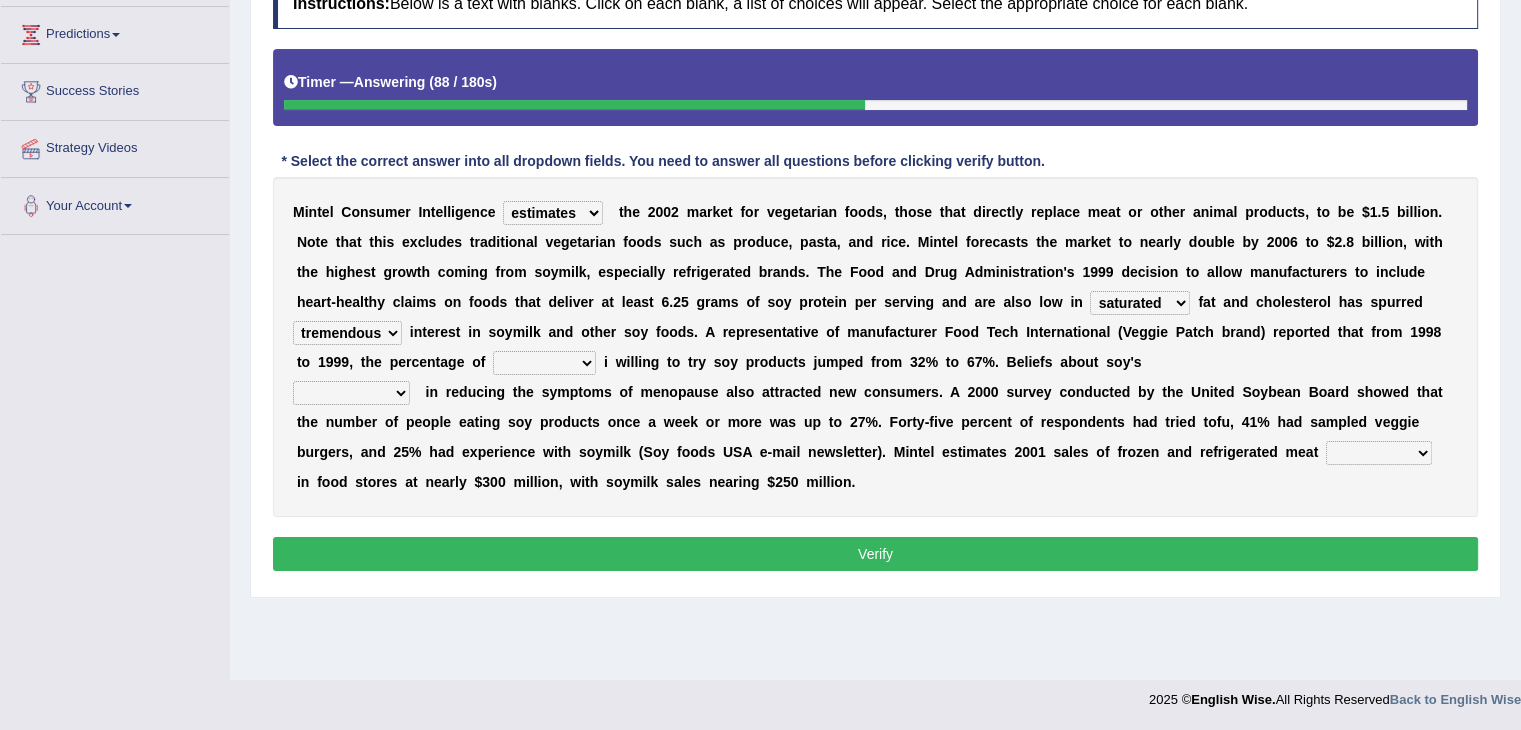 click on "good big tremendous extreme" at bounding box center (347, 333) 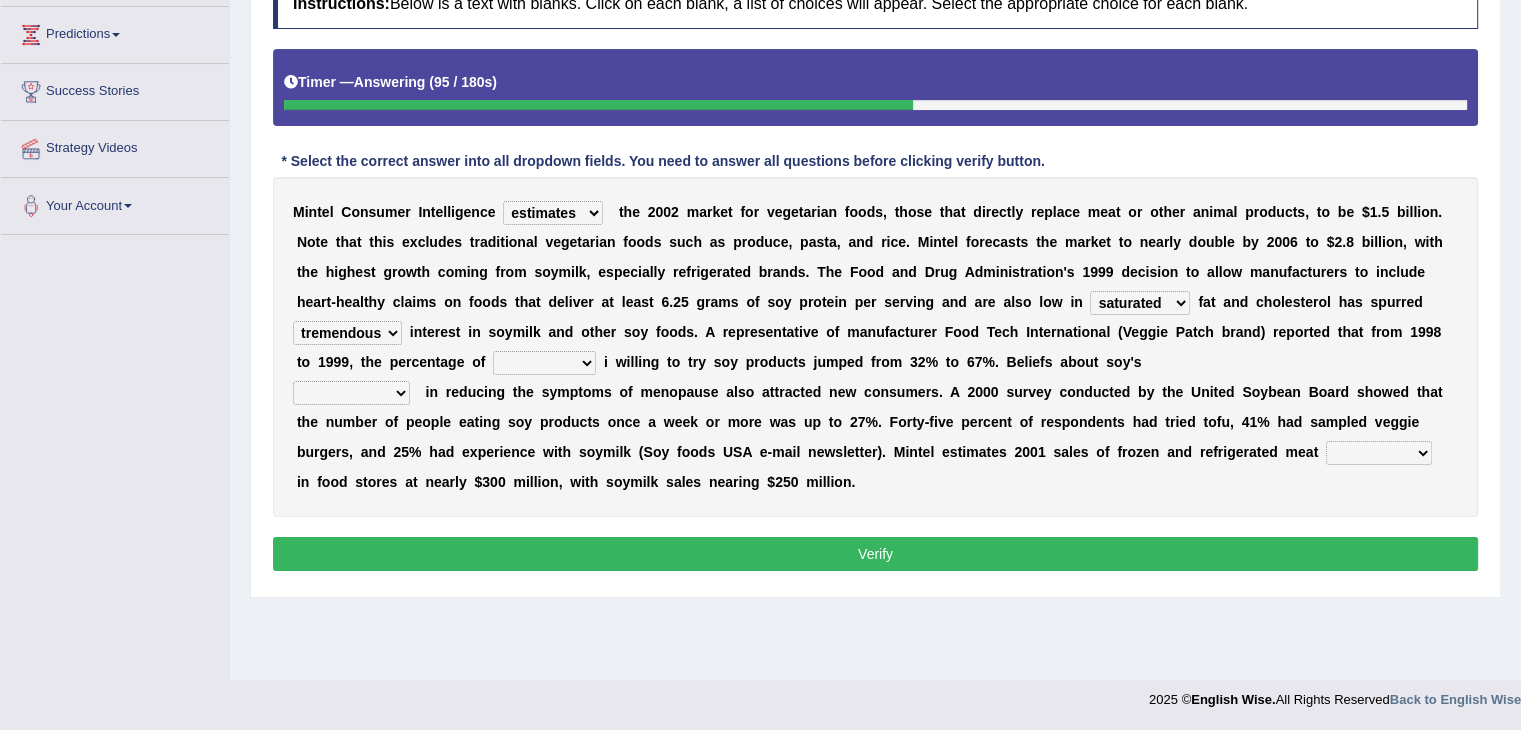 click on "guests consumers customers clients" at bounding box center (544, 363) 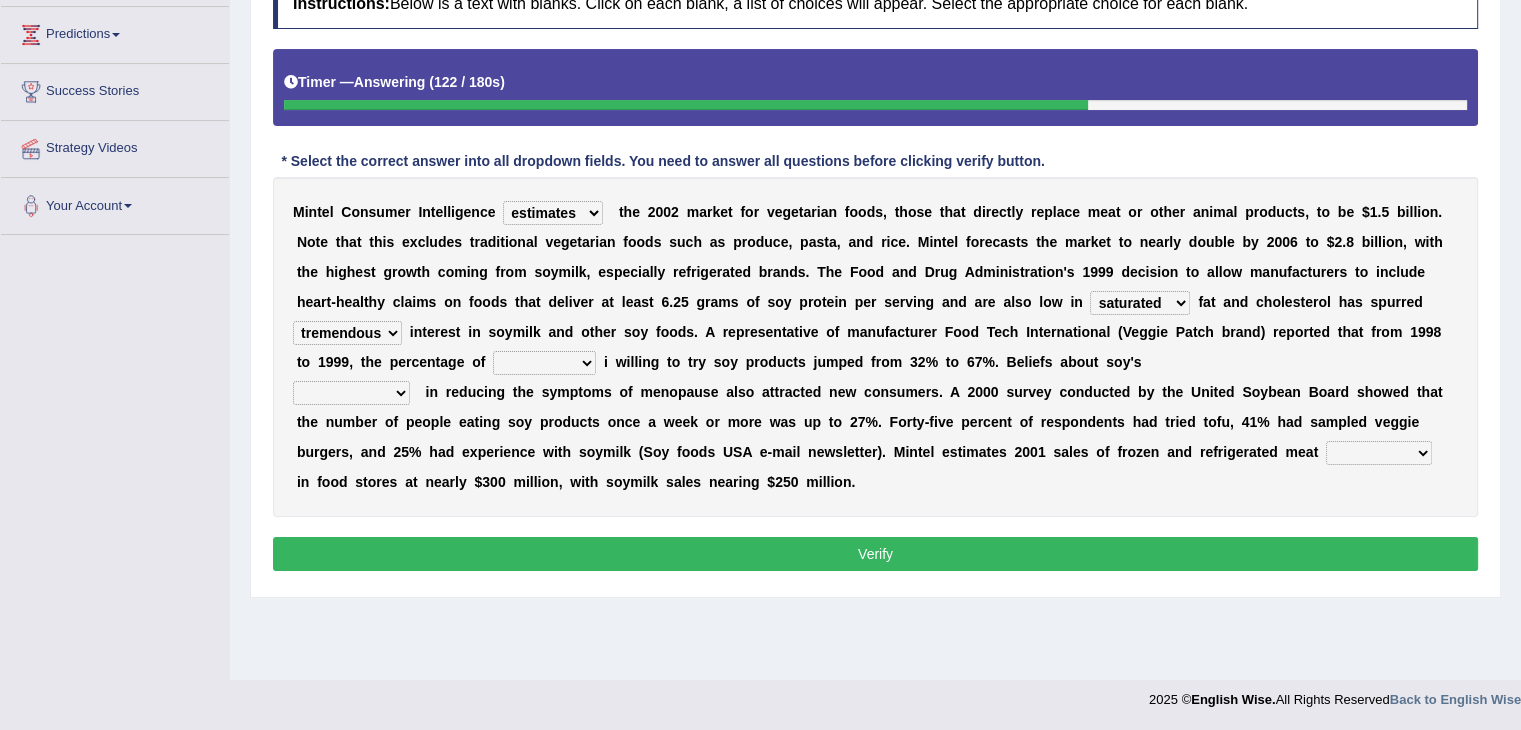 select on "customers" 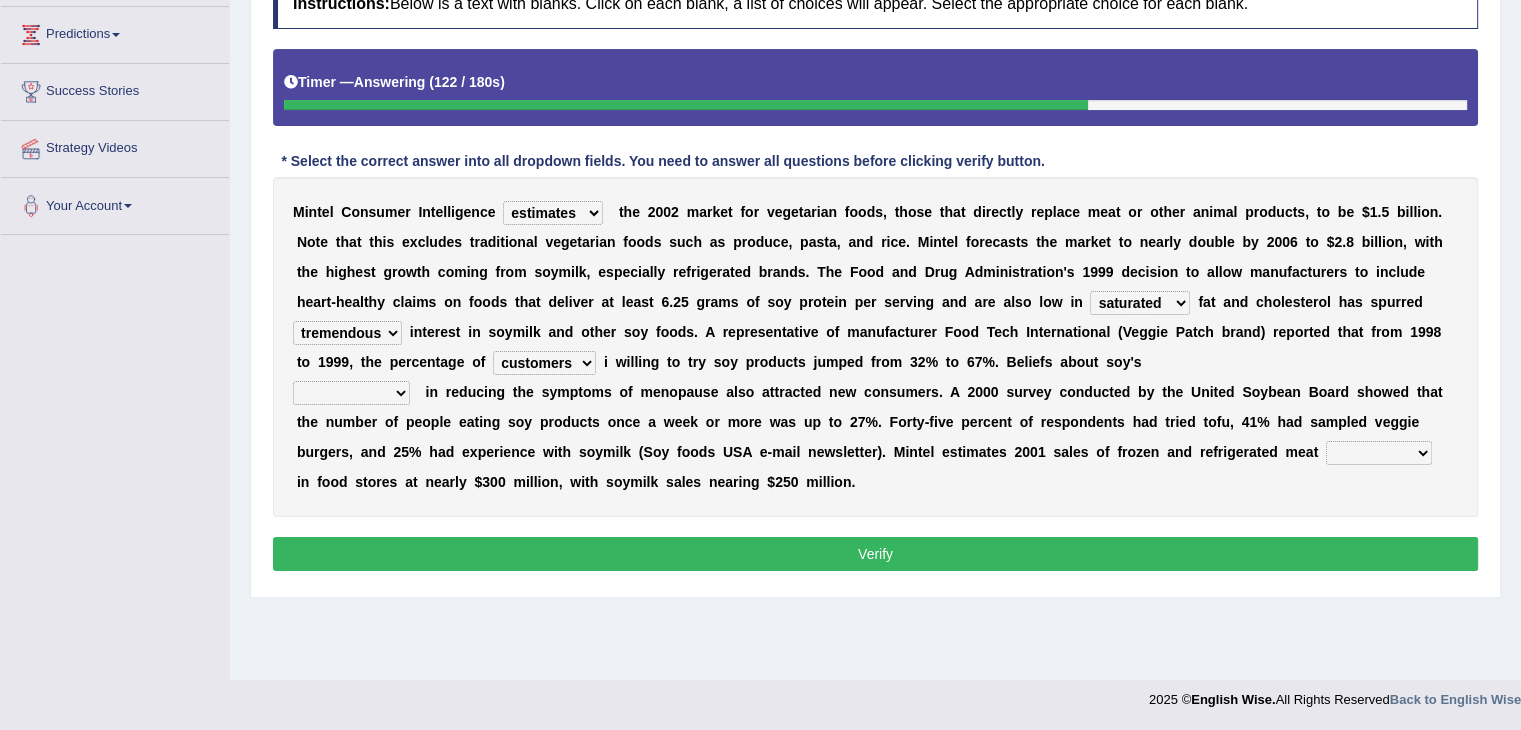 click on "guests consumers customers clients" at bounding box center [544, 363] 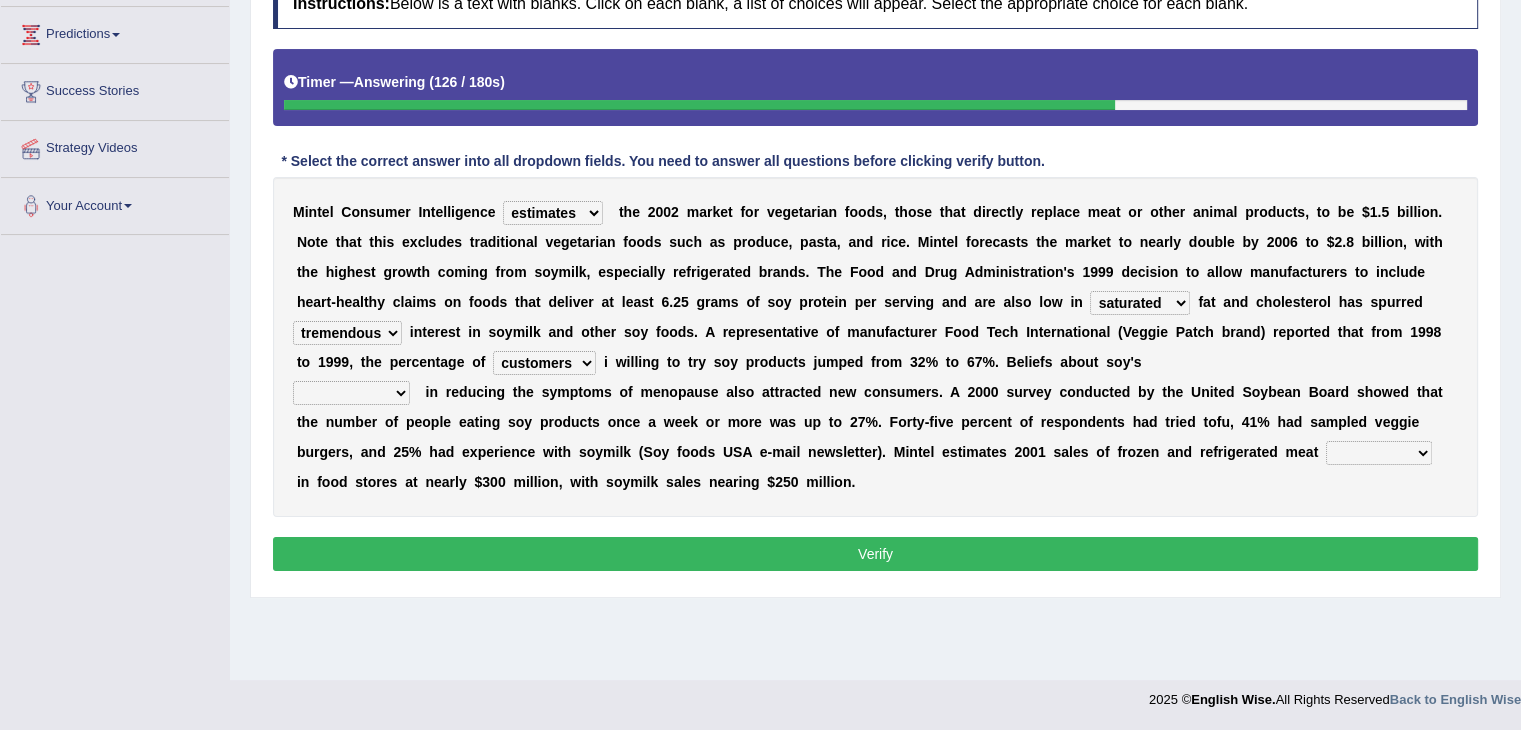 click on "effectiveness timeliness efficiency goodness" at bounding box center (351, 393) 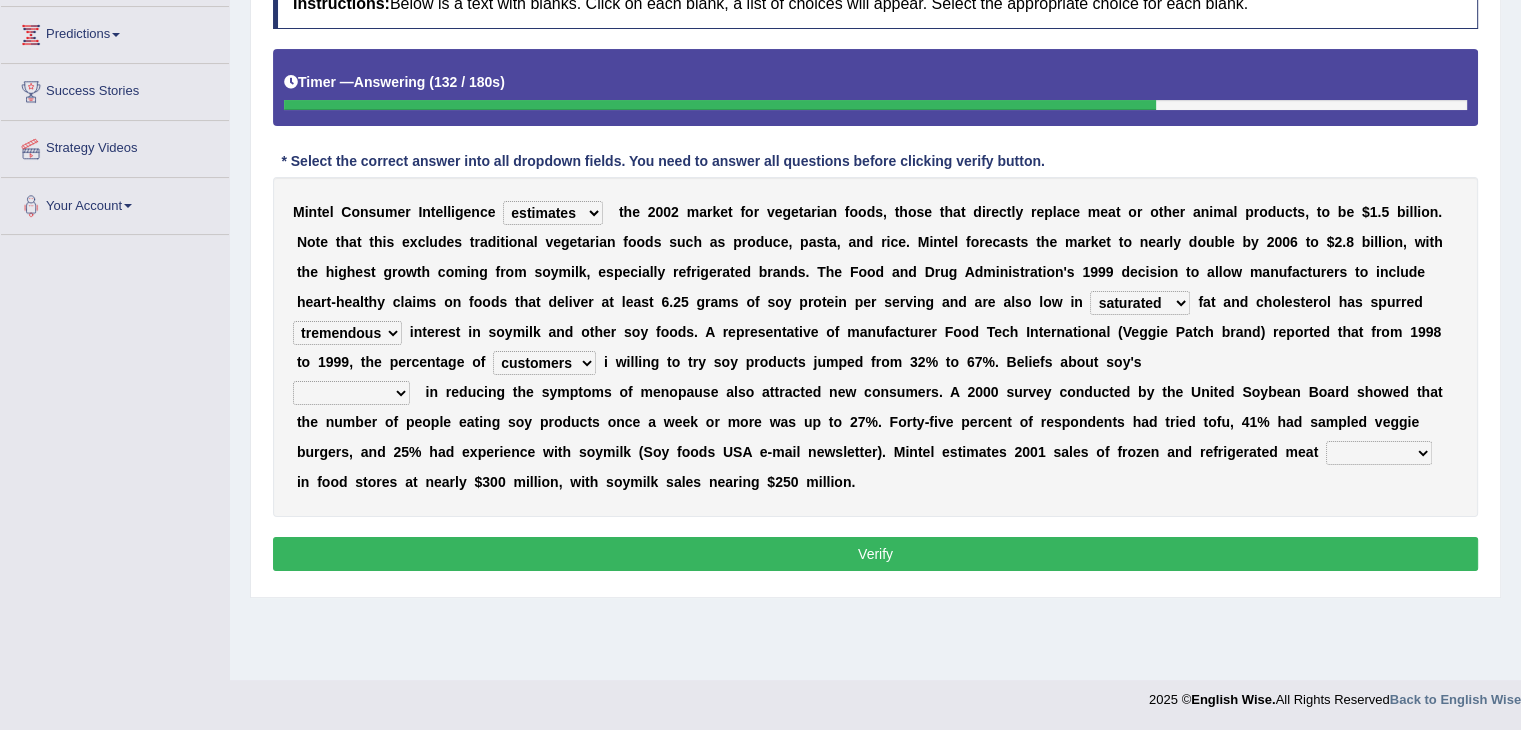 select on "effectiveness" 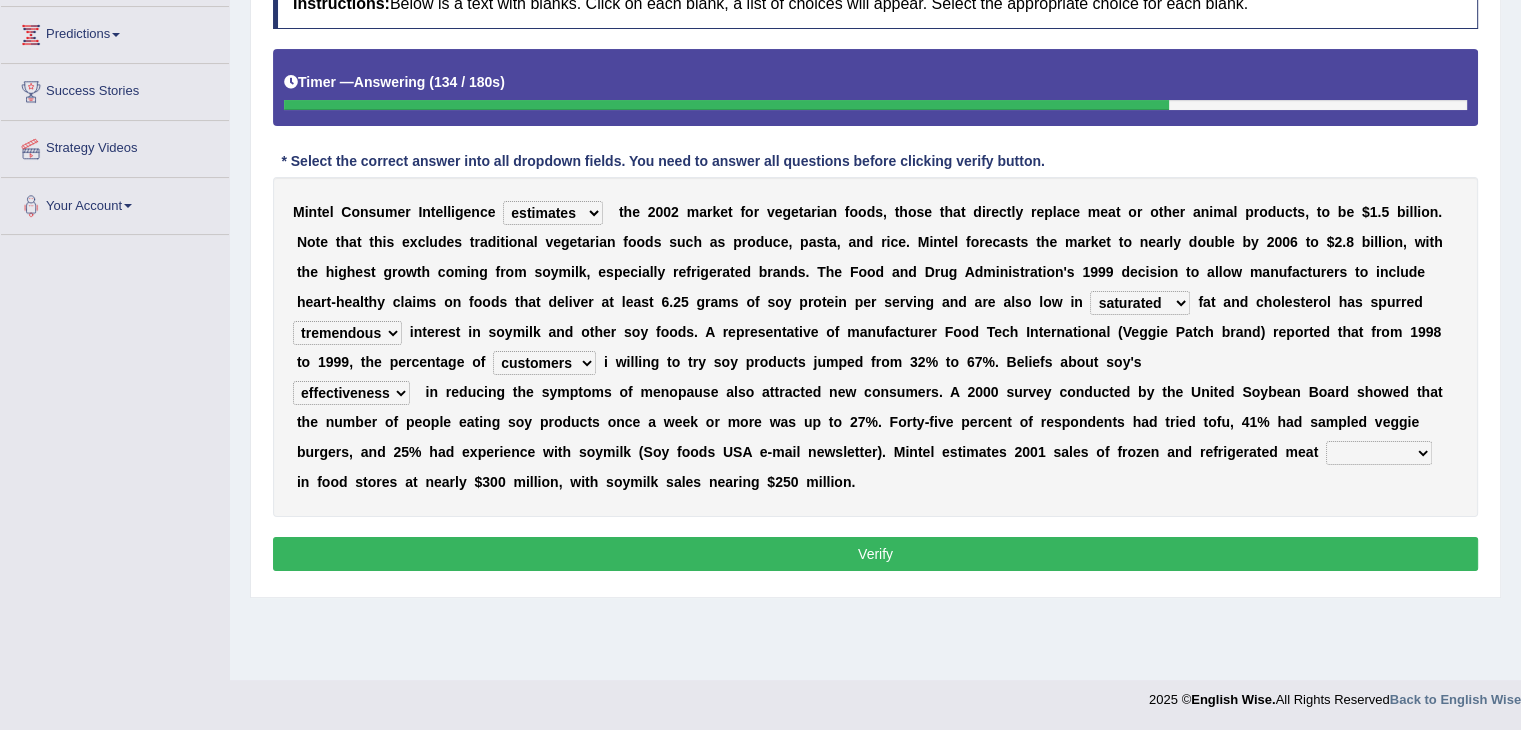 click on "effectiveness timeliness efficiency goodness" at bounding box center (351, 393) 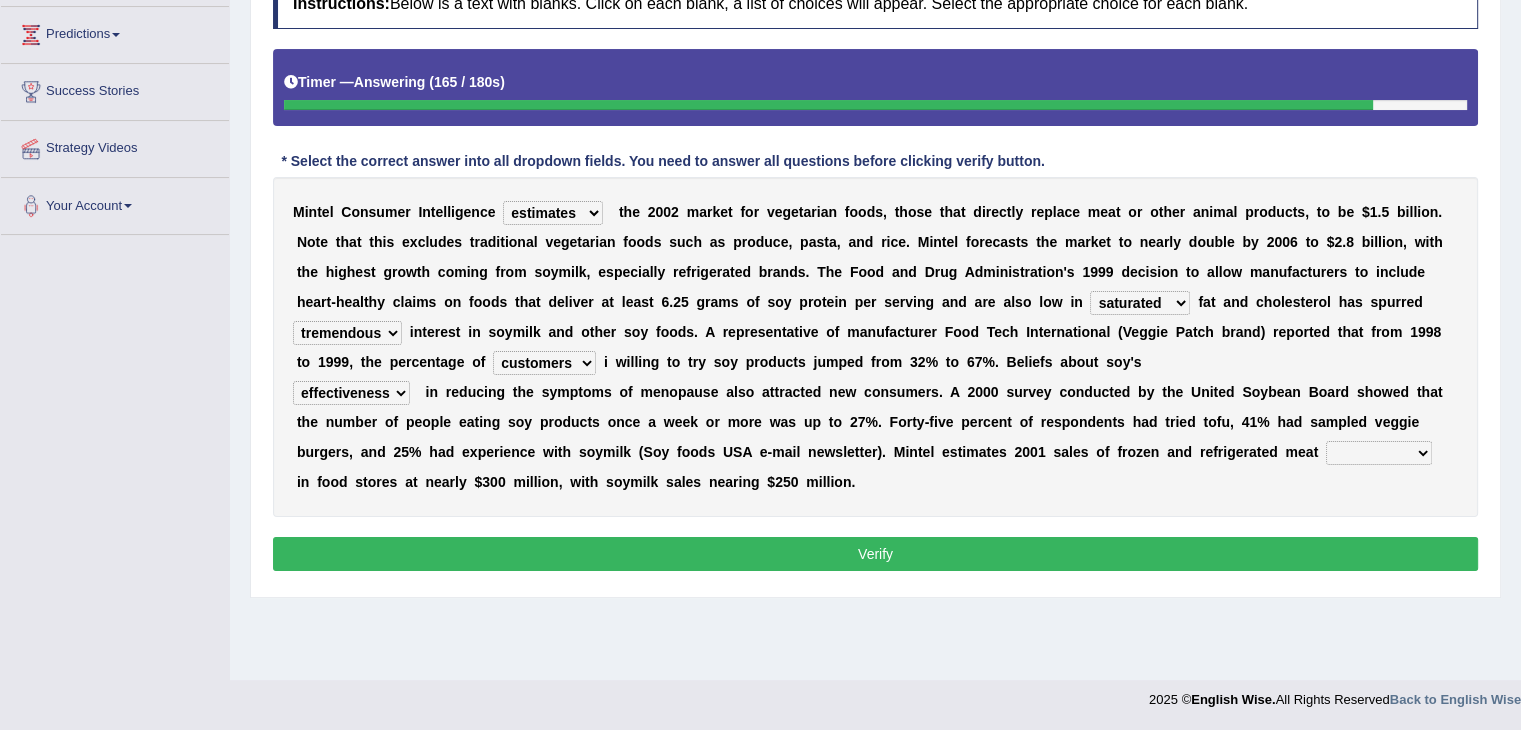 click on "M i n t e l    C o n s u m e r    I n t e l l i g e n c e    deals fulfills creates estimates       t h e    2 0 0 2    m a r k e t    f o r    v e g e t a r i a n    f o o d s ,    t h o s e    t h a t    d i r e c t l y    r e p l a c e    m e a t    o r    o t h e r    a n i m a l    p r o d u c t s ,    t o    b e    $ 1 . 5    b i l l i o n .    N o t e    t h a t    t h i s    e x c l u d e s    t r a d i t i o n a l    v e g e t a r i a n    f o o d s    s u c h    a s    p r o d u c e ,    p a s t a ,    a n d    r i c e .    M i n t e l    f o r e c a s t s    t h e    m a r k e t    t o    n e a r l y    d o u b l e    b y    2 0 0 6    t o    $ 2 . 8    b i l l i o n ,    w i t h    t h e    h i g h e s t    g r o w t h    c o m i n g    f r o m    s o y m i l k ,    e s p e c i a l l y    r e f r i g e r a t e d    b r a n d s .    T h e    F o o d    a n d    D r u g    A d m i n i s t r a t i o n ' s    1 9 9 9    d e c i s i o n t" at bounding box center (875, 347) 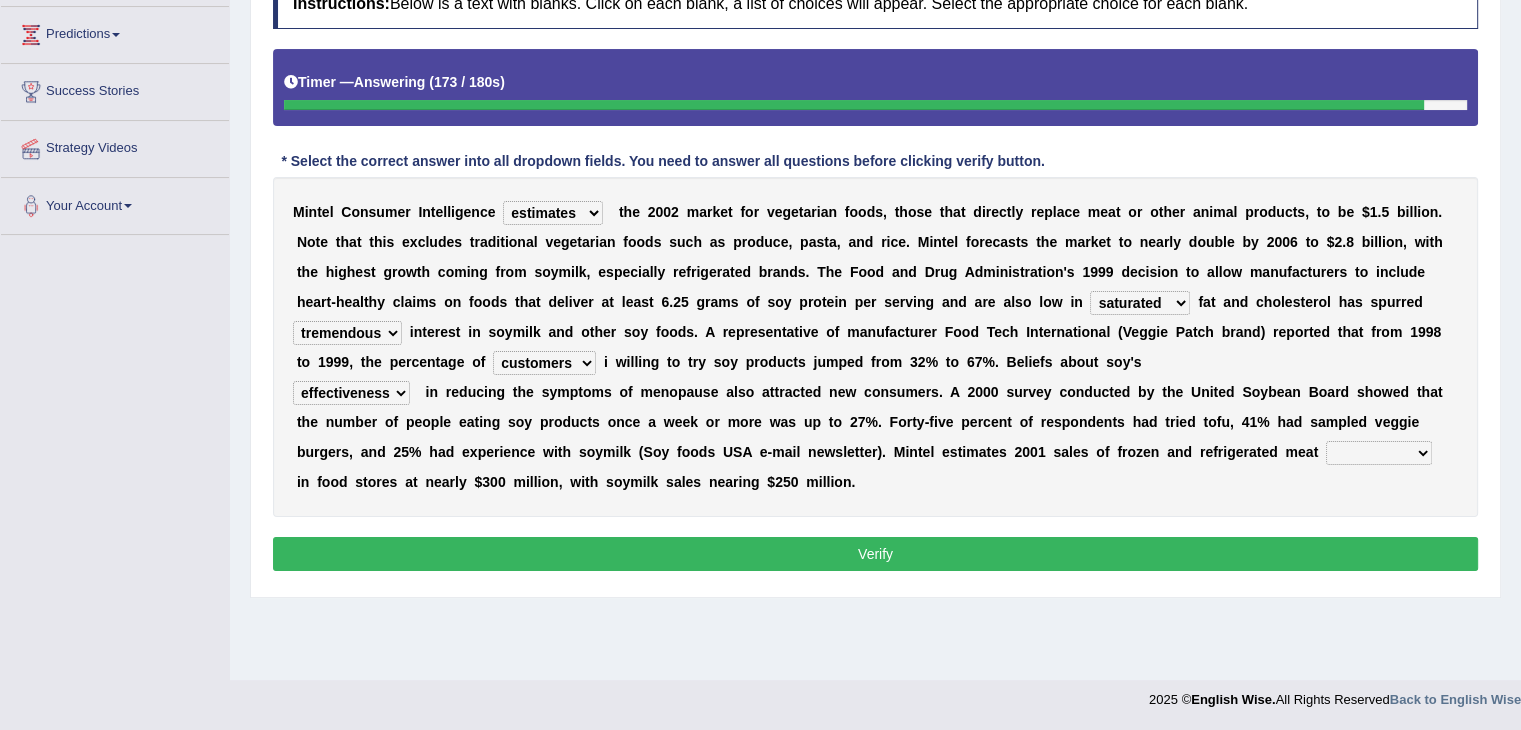 click on "foods choices staffs alternatives" at bounding box center [1379, 453] 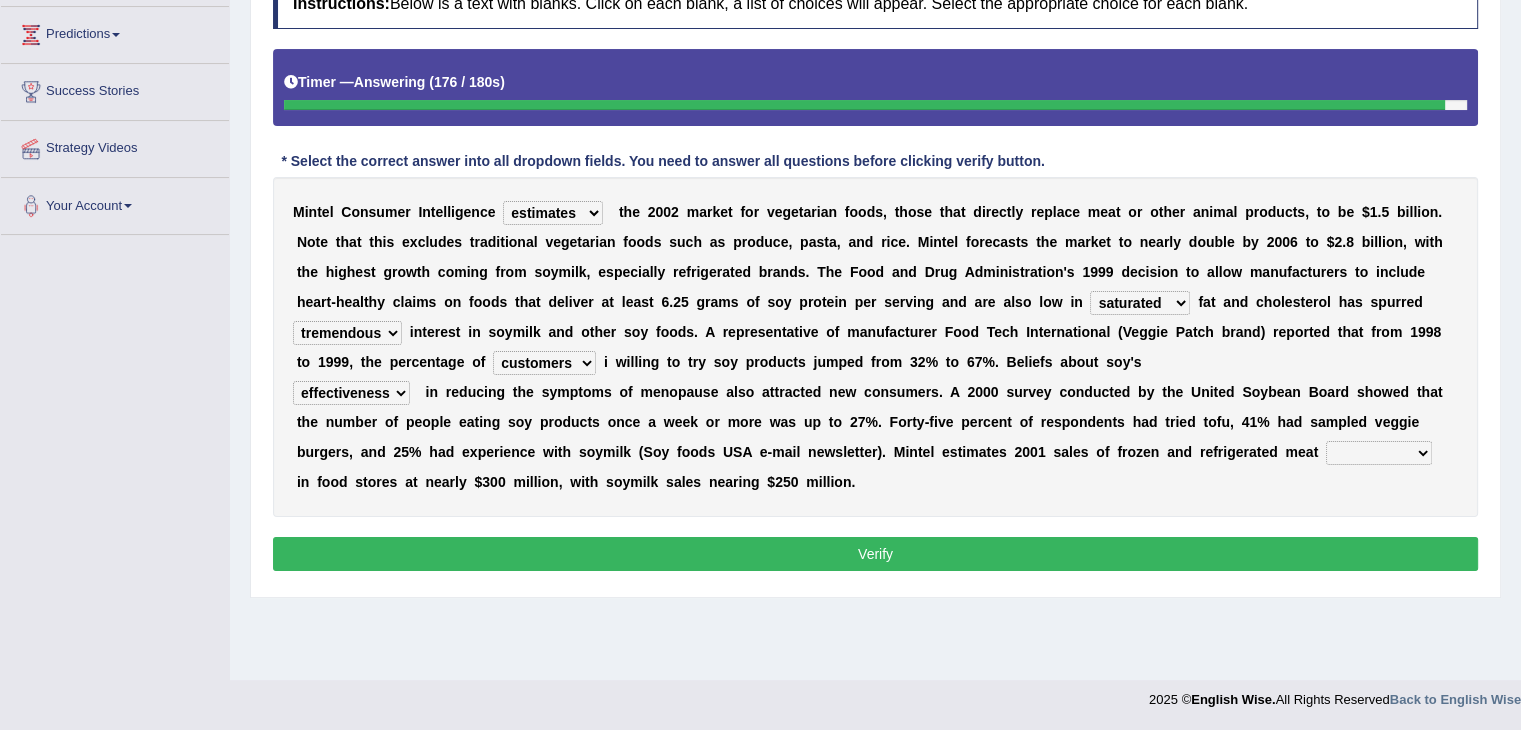 select on "foods" 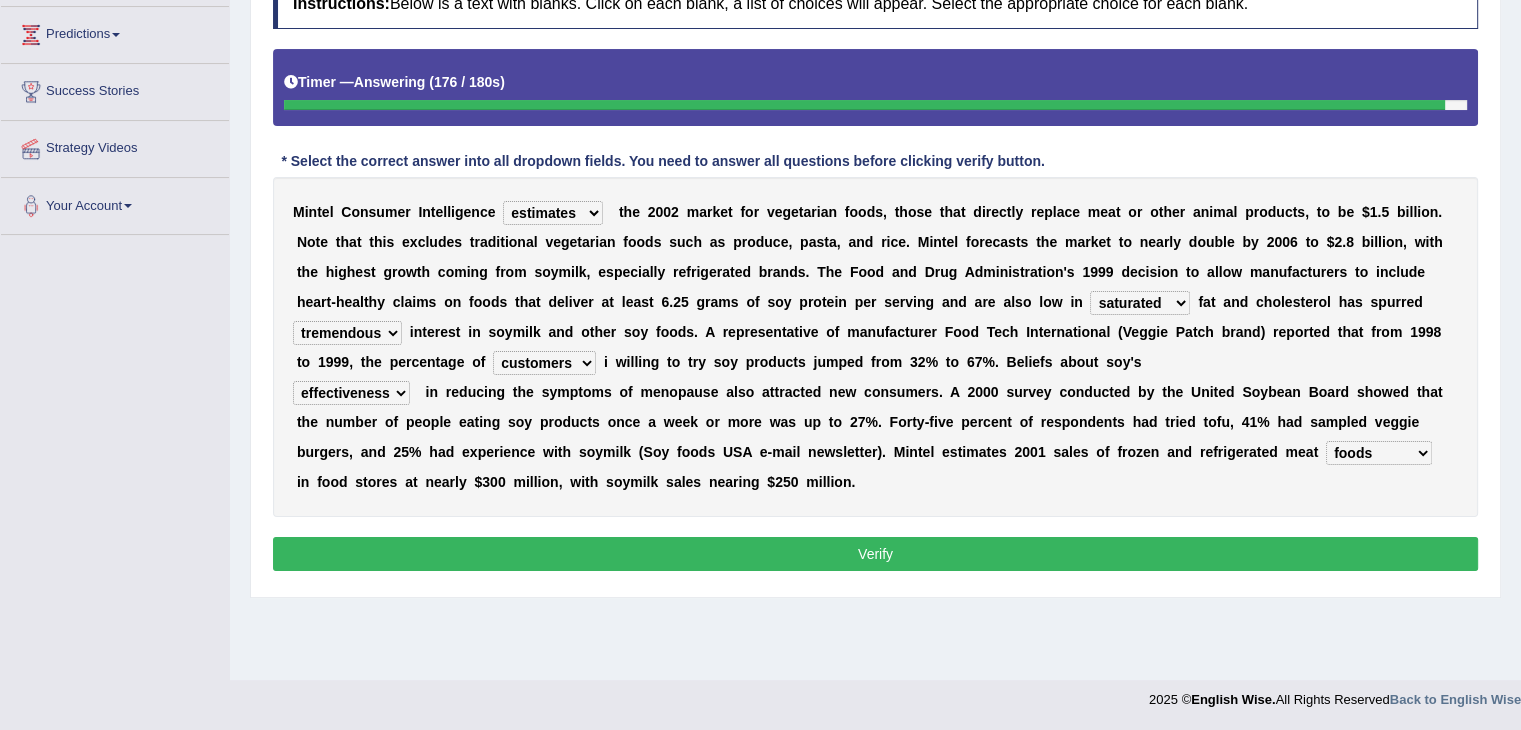 click on "foods choices staffs alternatives" at bounding box center [1379, 453] 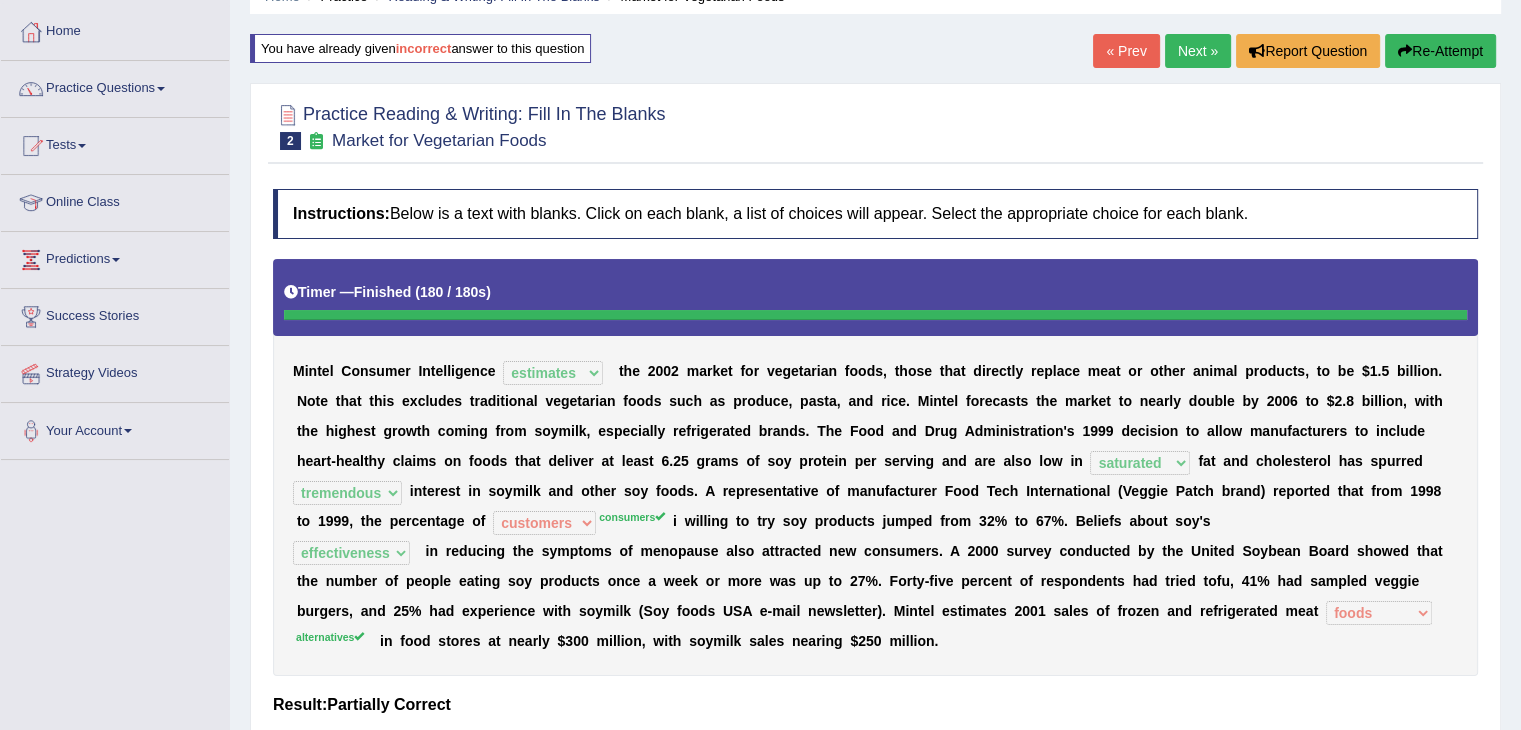 scroll, scrollTop: 88, scrollLeft: 0, axis: vertical 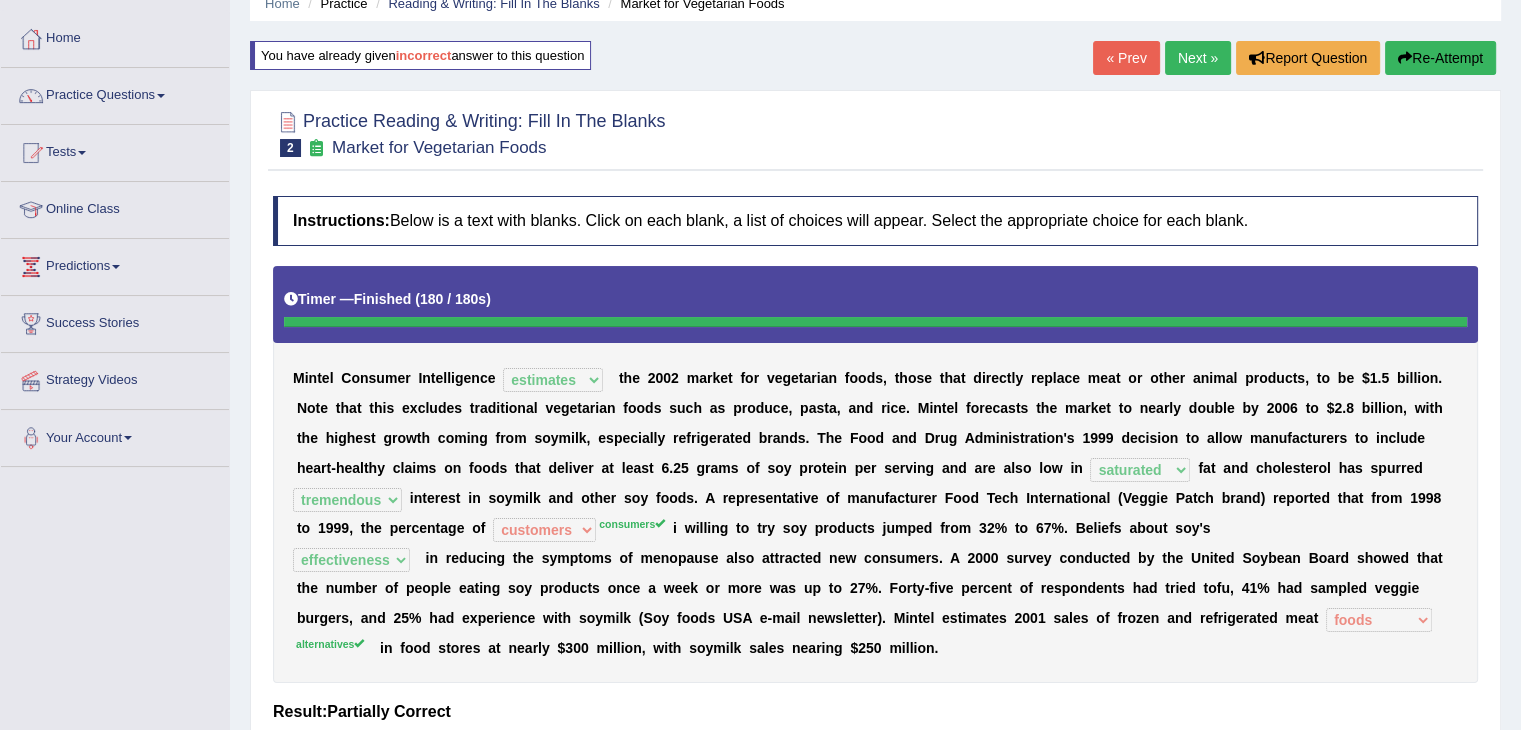 click on "Home
Practice
Reading & Writing: Fill In The Blanks
Market for Vegetarian Foods
You have already given  incorrect  answer to this question
« Prev Next »  Report Question  Re-Attempt
Practice Reading & Writing: Fill In The Blanks
2
Market for Vegetarian Foods
Instructions:  Below is a text with blanks. Click on each blank, a list of choices will appear. Select the appropriate choice for each blank.
Timer —  Finished   ( 180 / 180s ) Skip * Select the correct answer into all dropdown fields. You need to answer all questions before clicking verify button. M i n t e l    C o n s u m e r    I n t e l l i g e n c e    deals fulfills creates estimates       t h e    2 0 0 2    m a r k e t    f o r    v e g e t a r i a n    f o o d s ,    t h o s e    t h a t    d i r e c t" at bounding box center [875, 412] 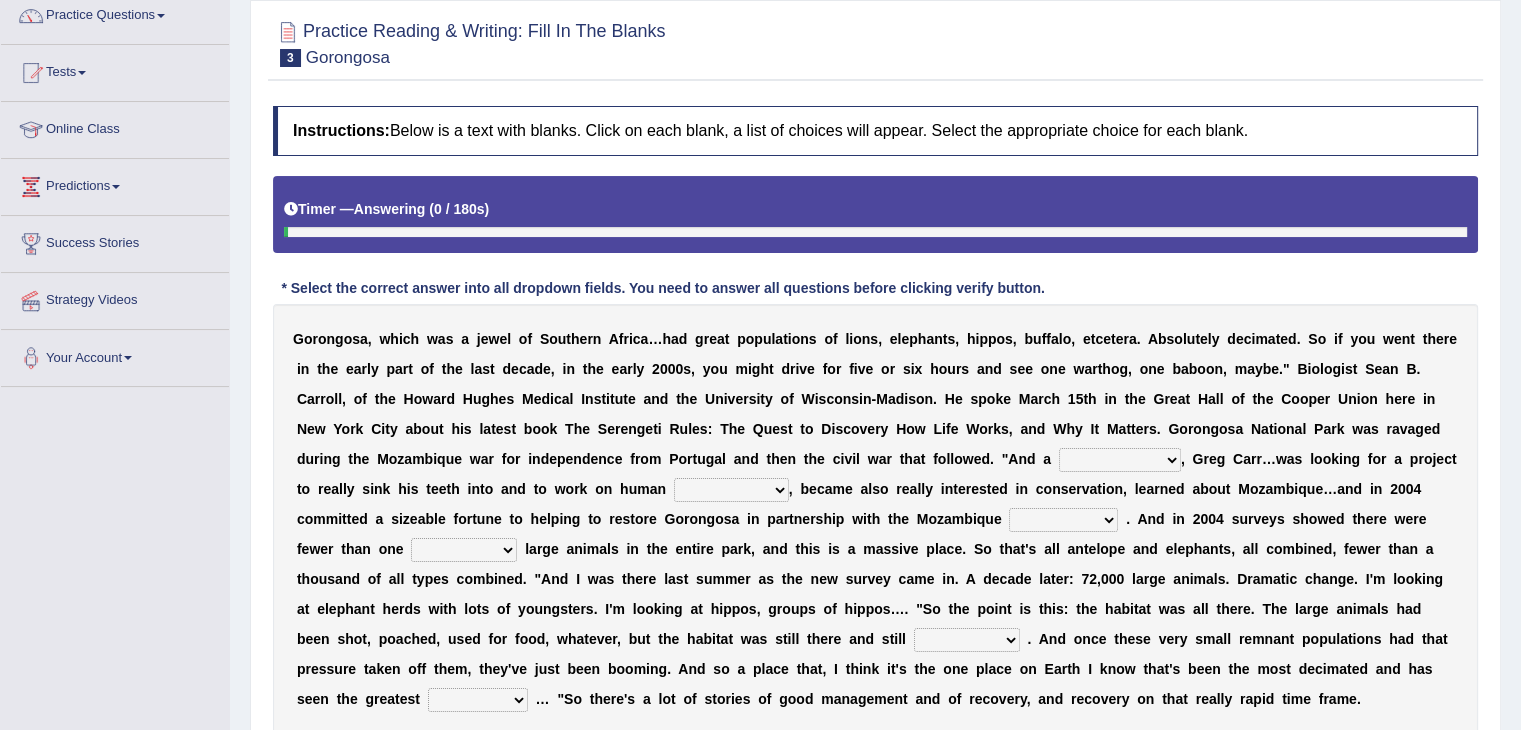 scroll, scrollTop: 247, scrollLeft: 0, axis: vertical 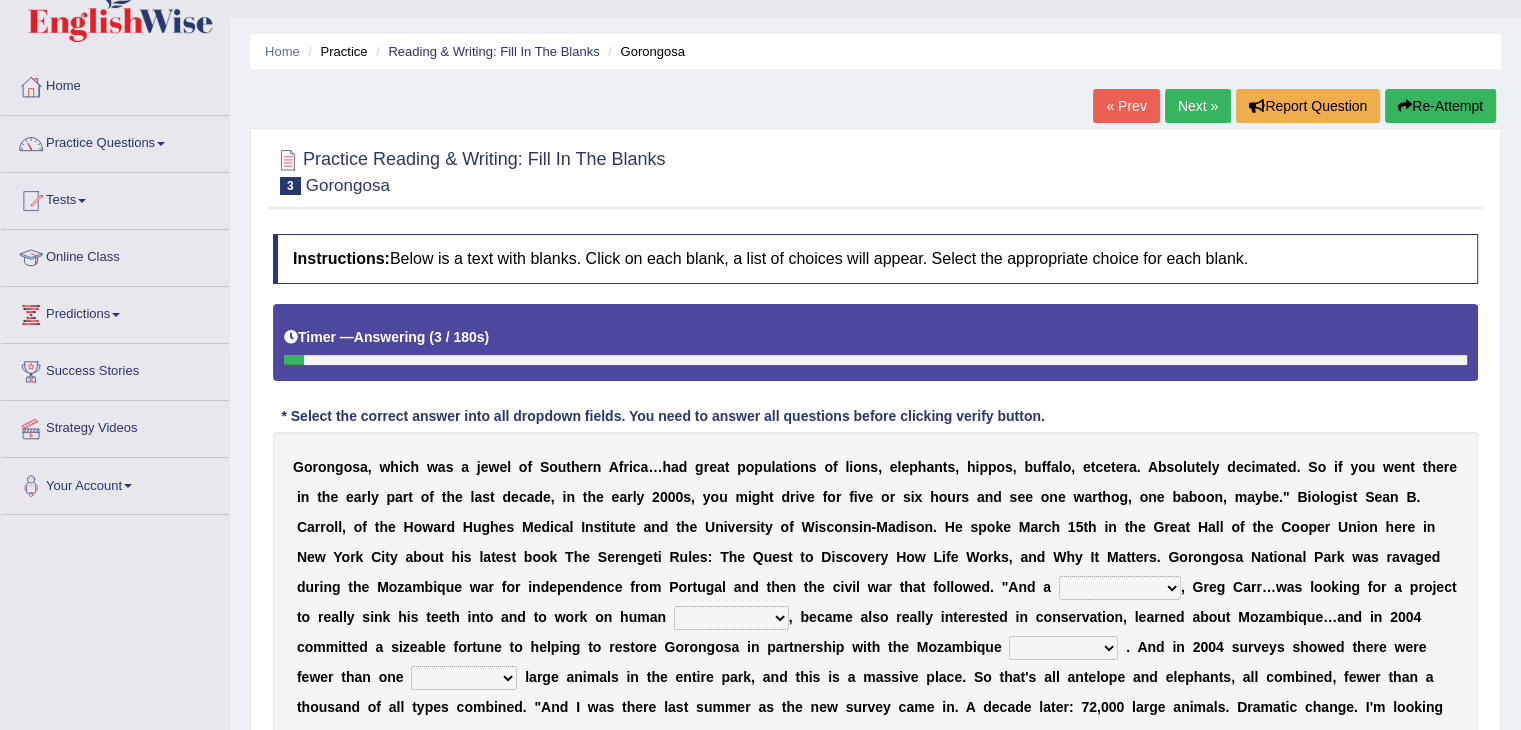 click on "Next »" at bounding box center (1198, 106) 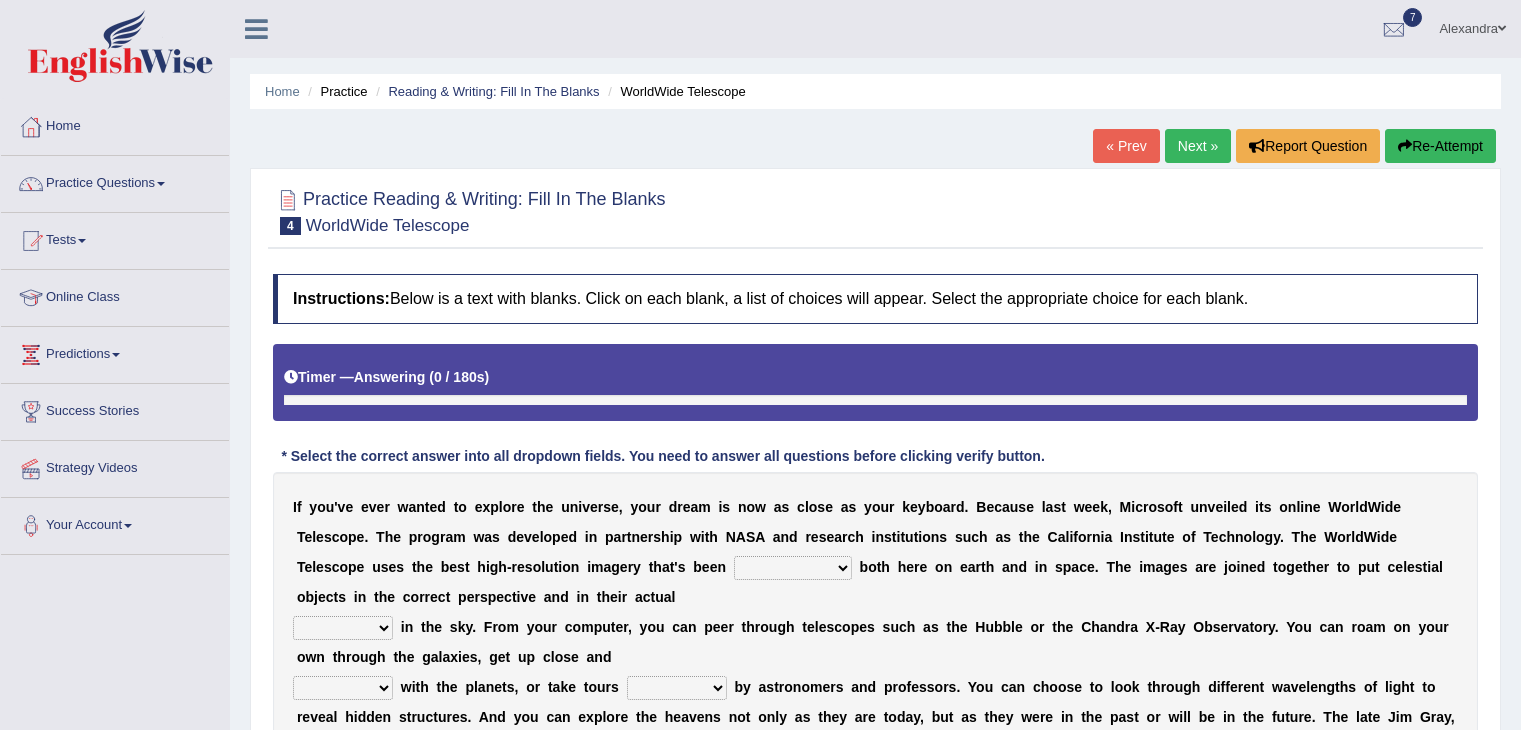 scroll, scrollTop: 0, scrollLeft: 0, axis: both 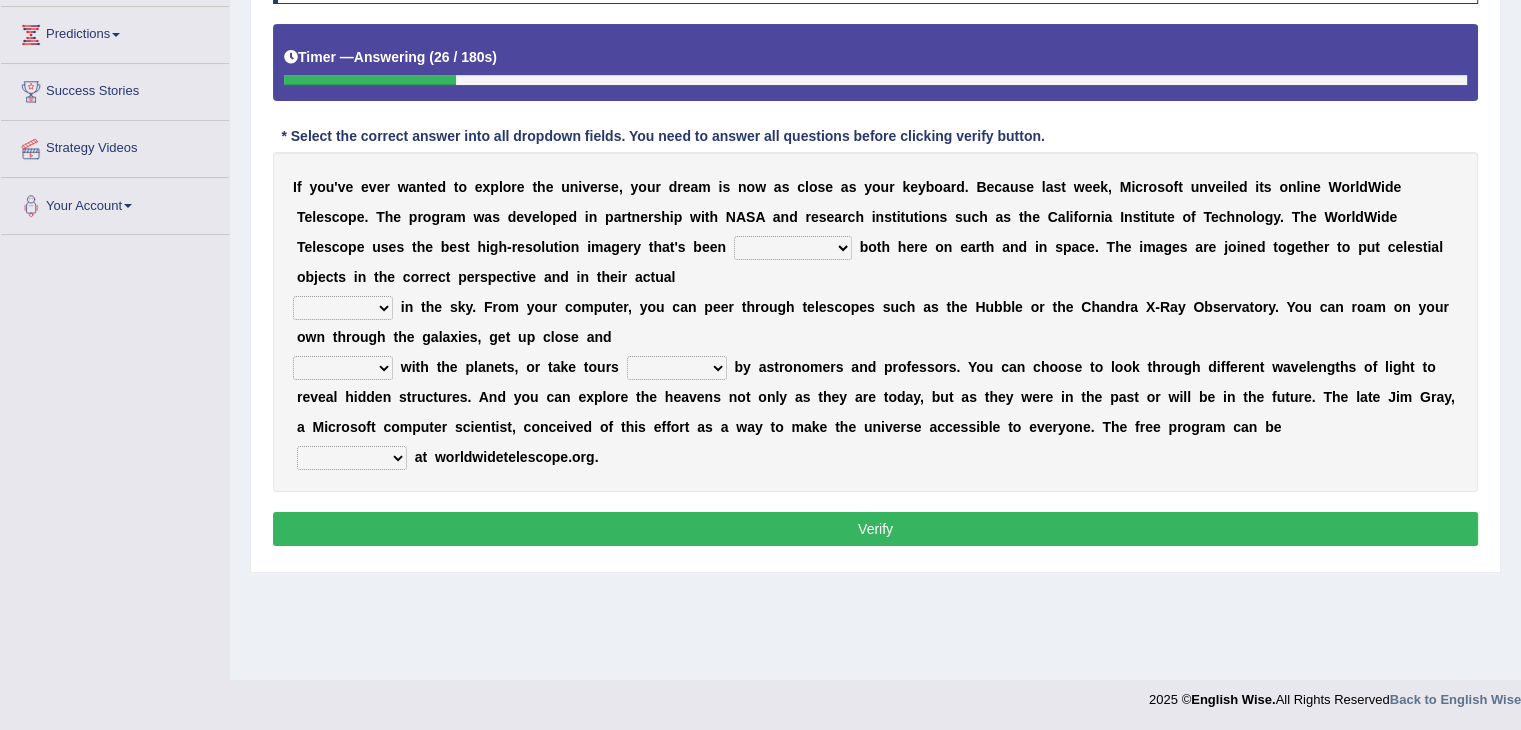 click on "degraded ascended remonstrated generated" at bounding box center [793, 248] 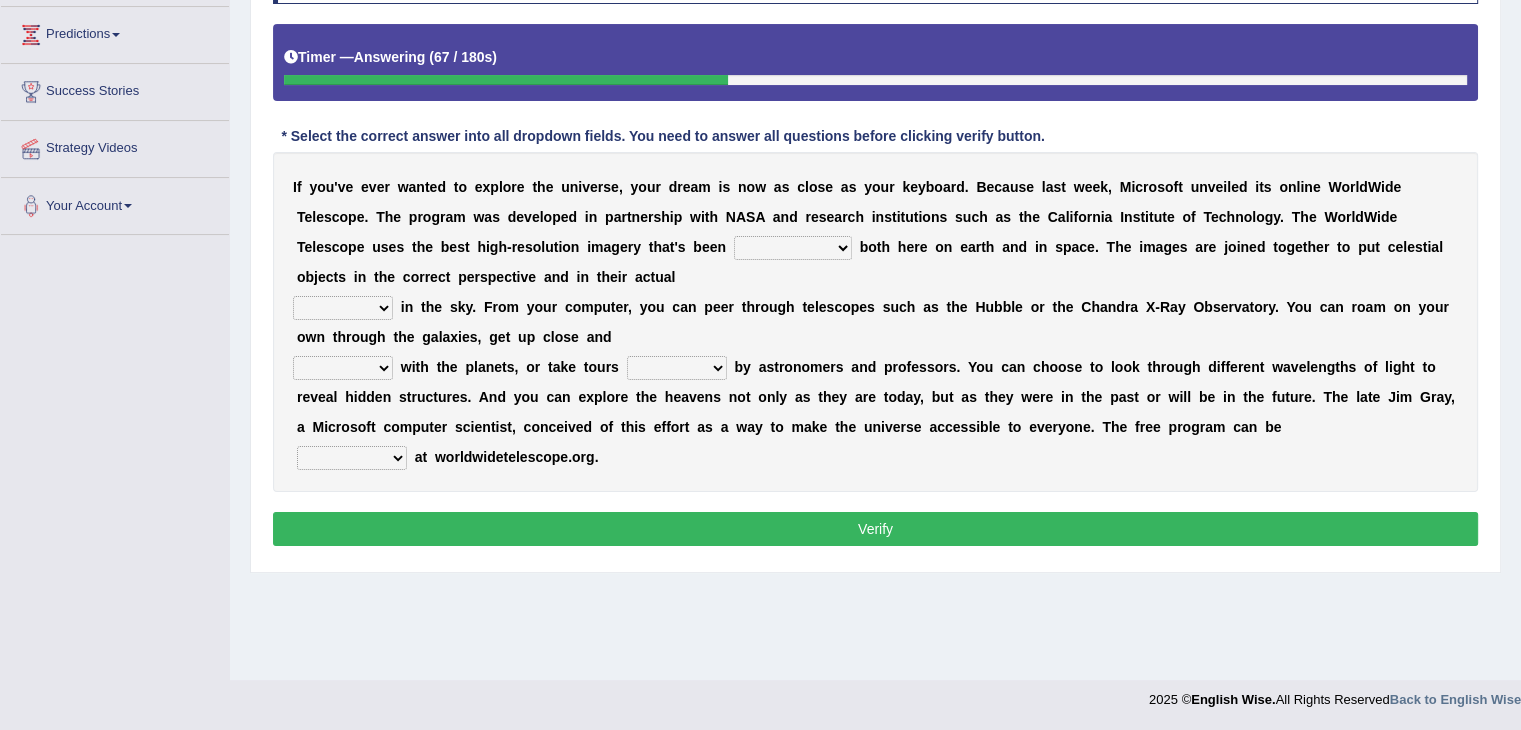 select on "generated" 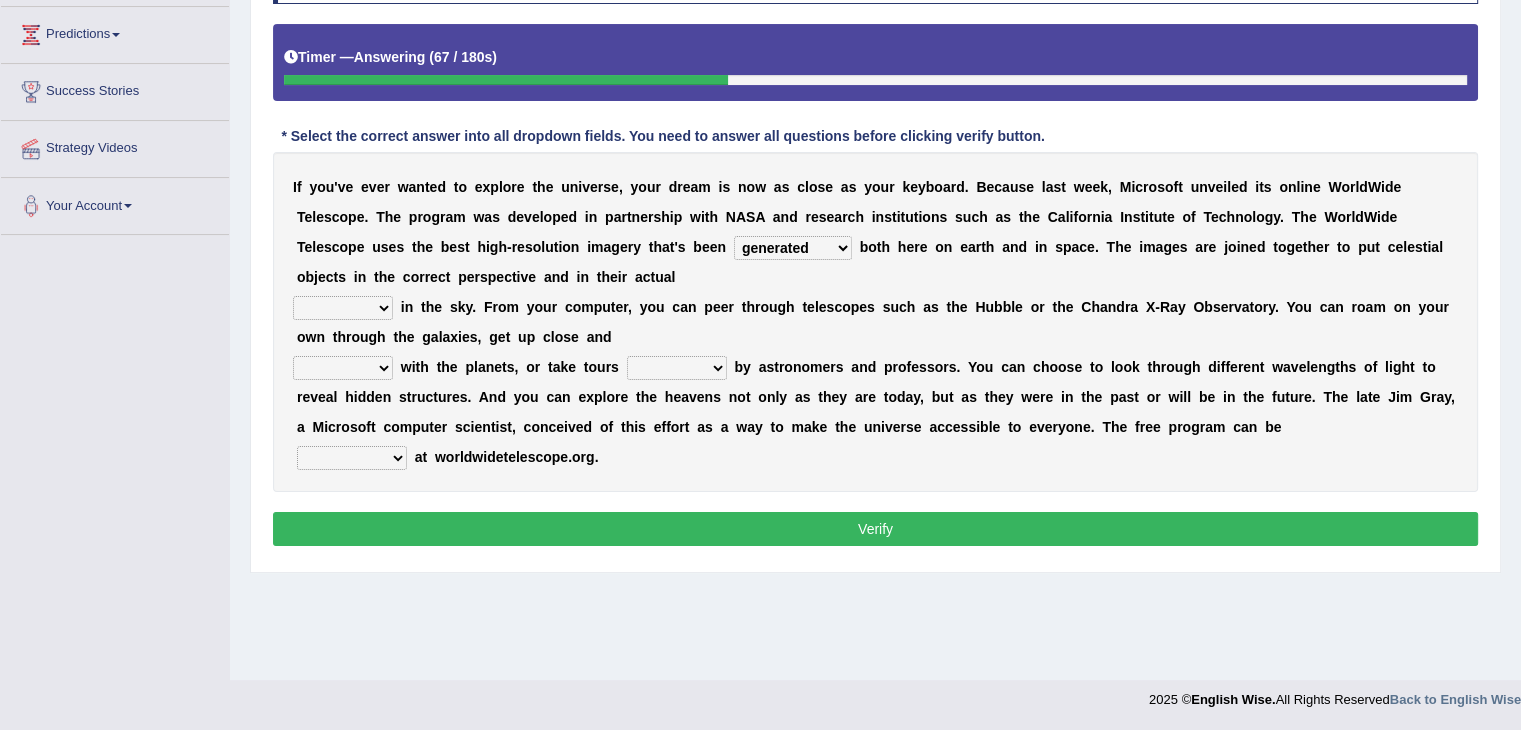 click on "degraded ascended remonstrated generated" at bounding box center (793, 248) 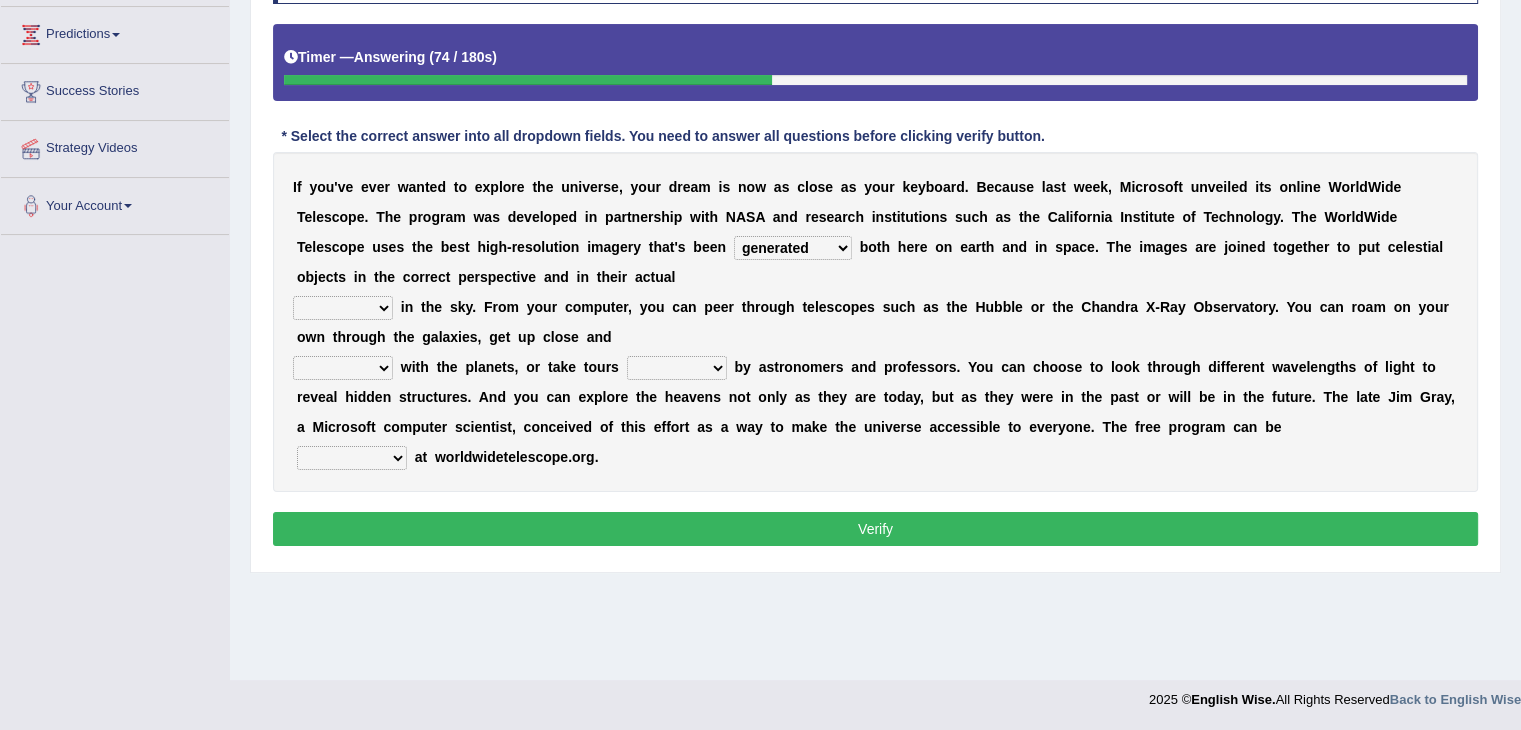 click on "aspects parts conditions positions" at bounding box center [343, 308] 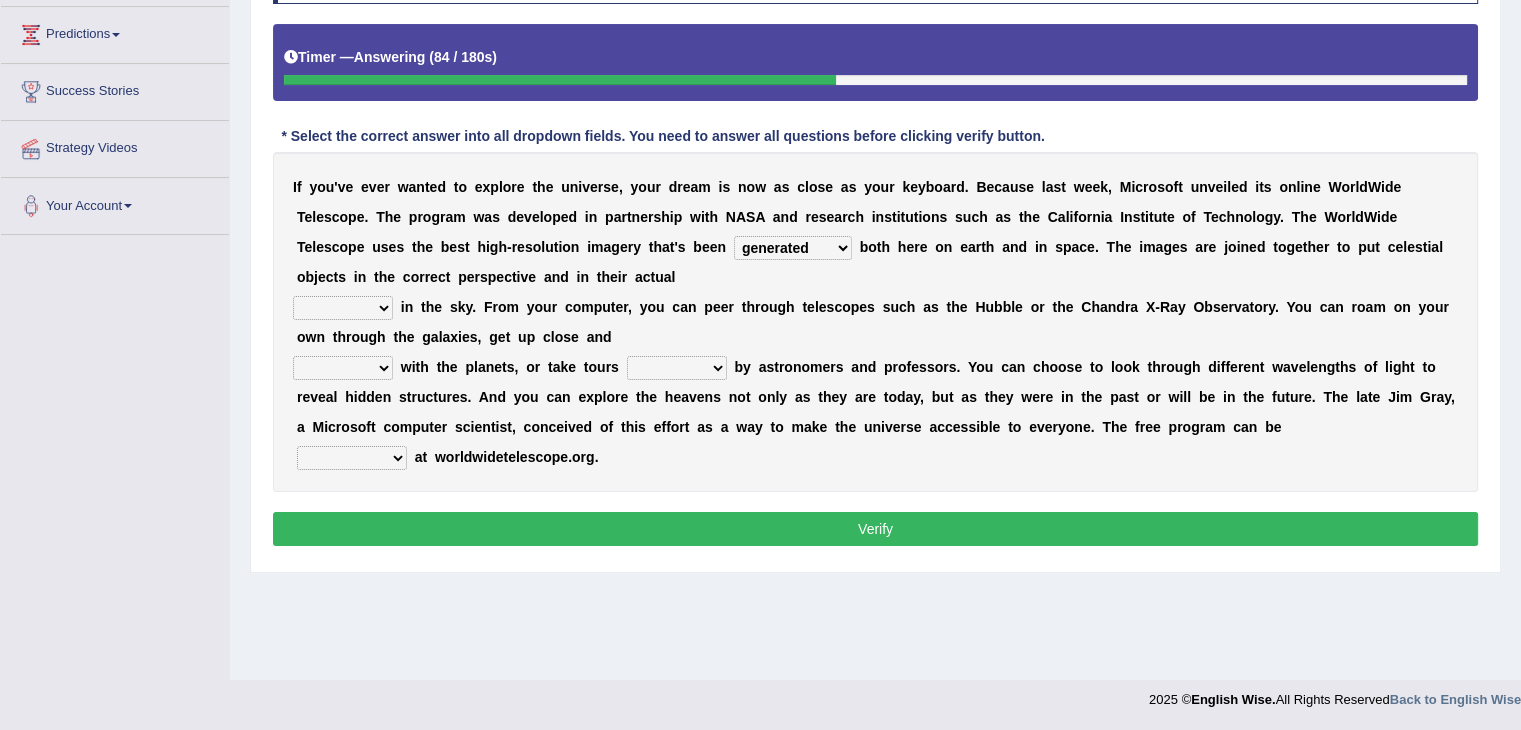 select on "positions" 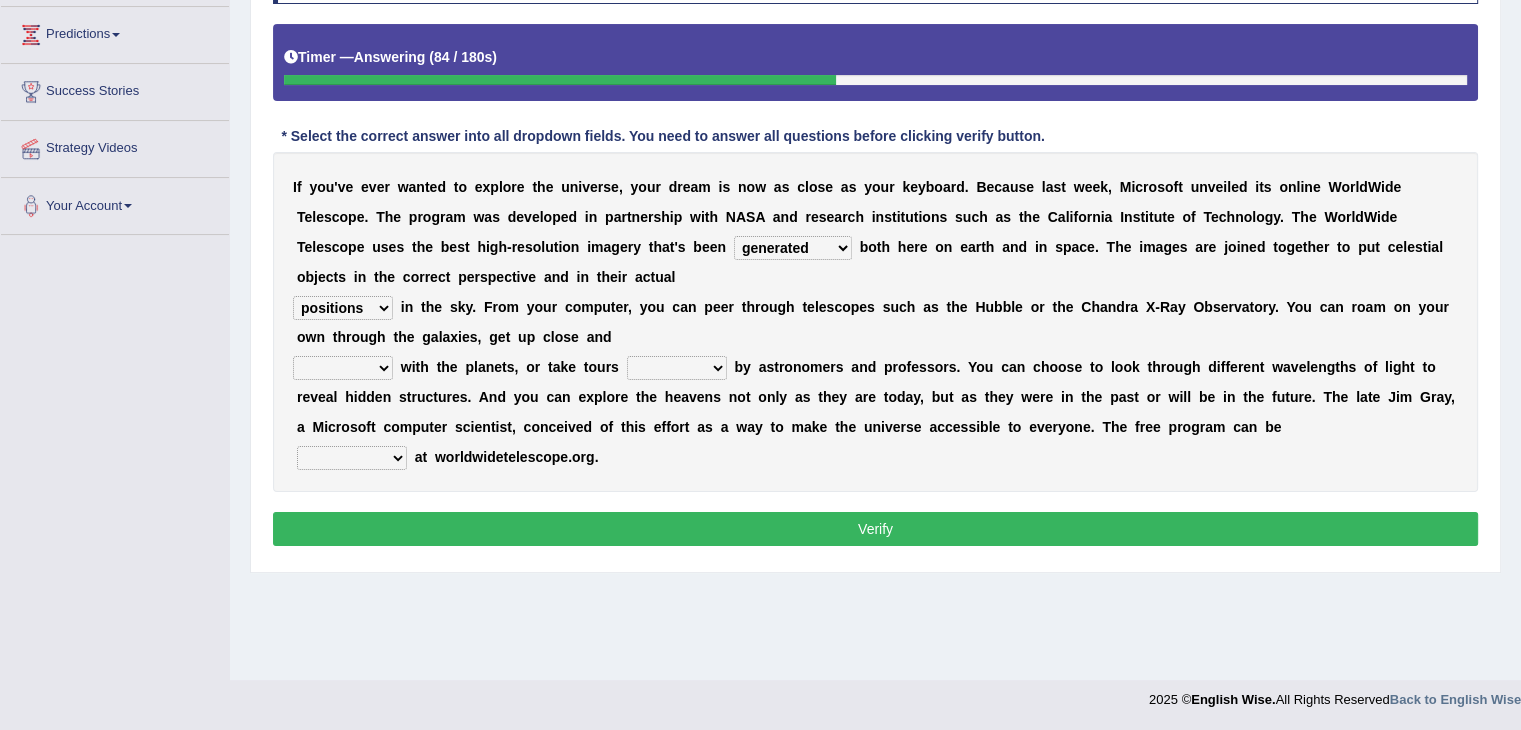 click on "aspects parts conditions positions" at bounding box center (343, 308) 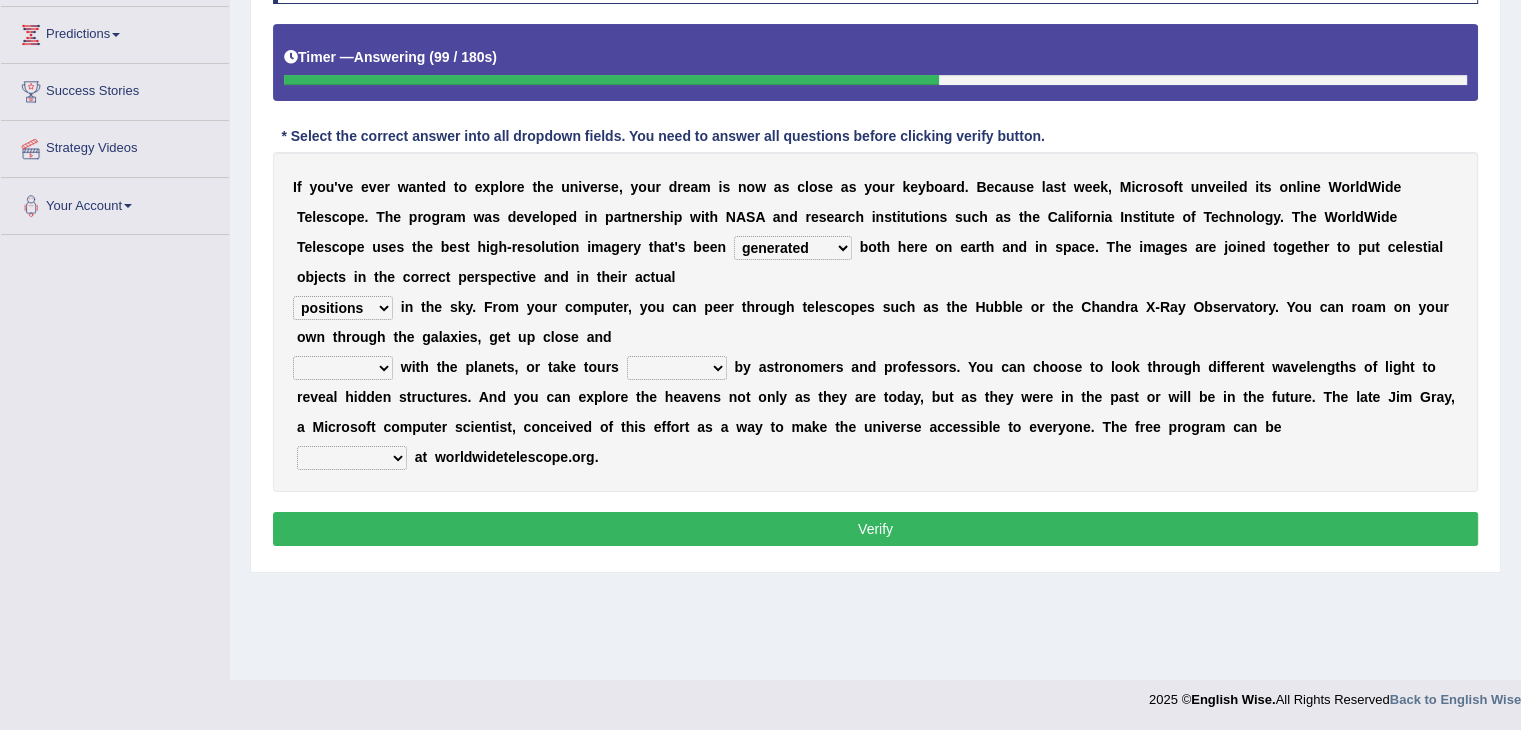 click on "personal individual apart polite" at bounding box center [343, 368] 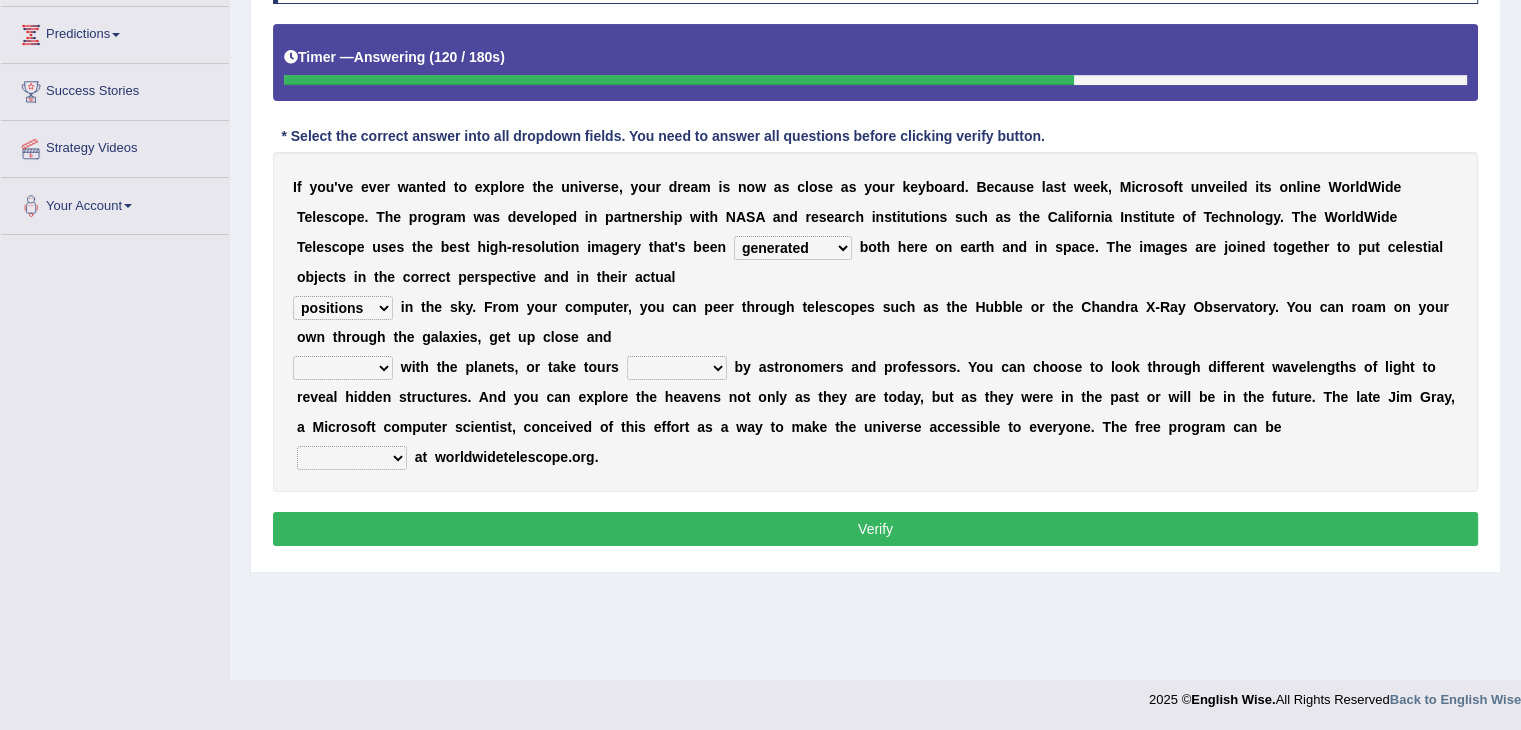 select on "apart" 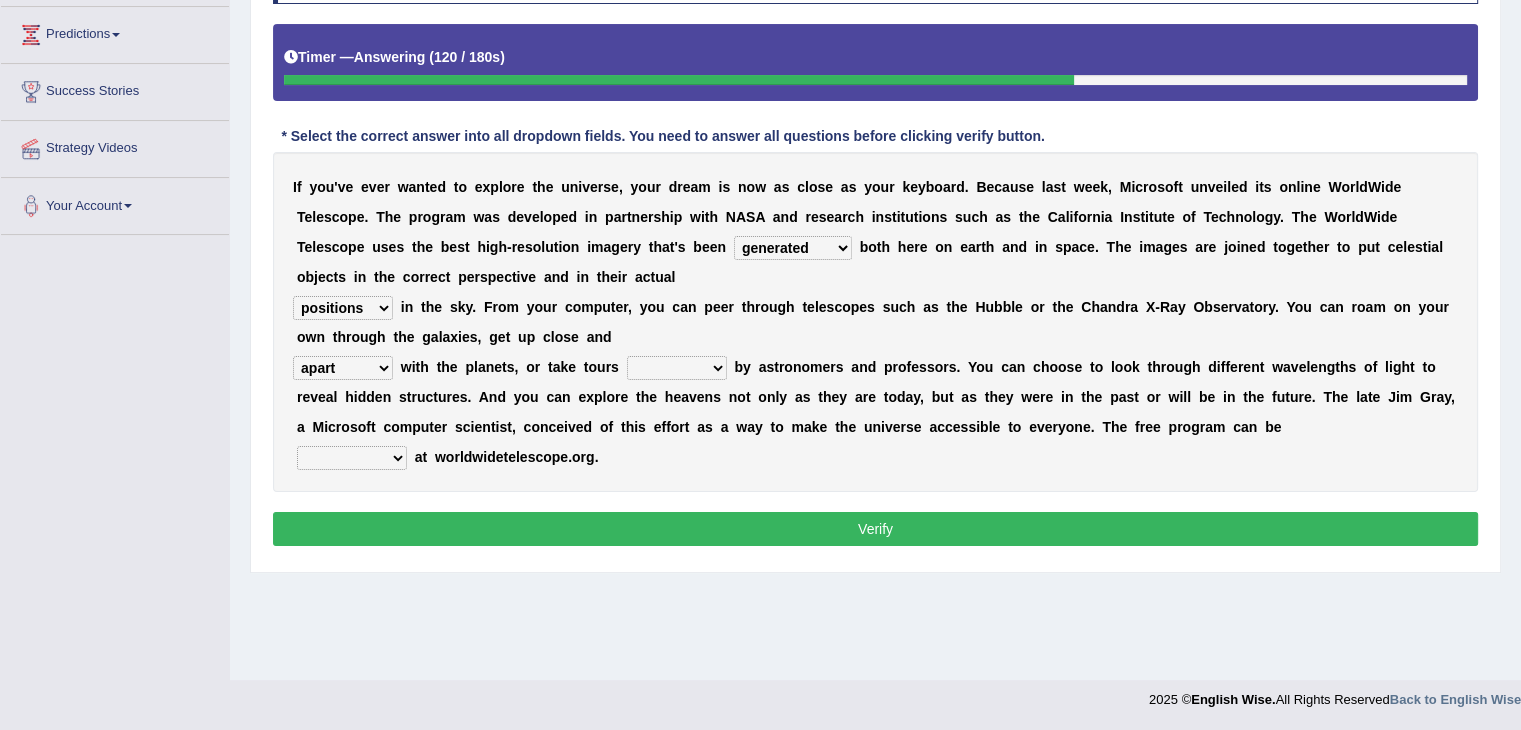 click on "personal individual apart polite" at bounding box center (343, 368) 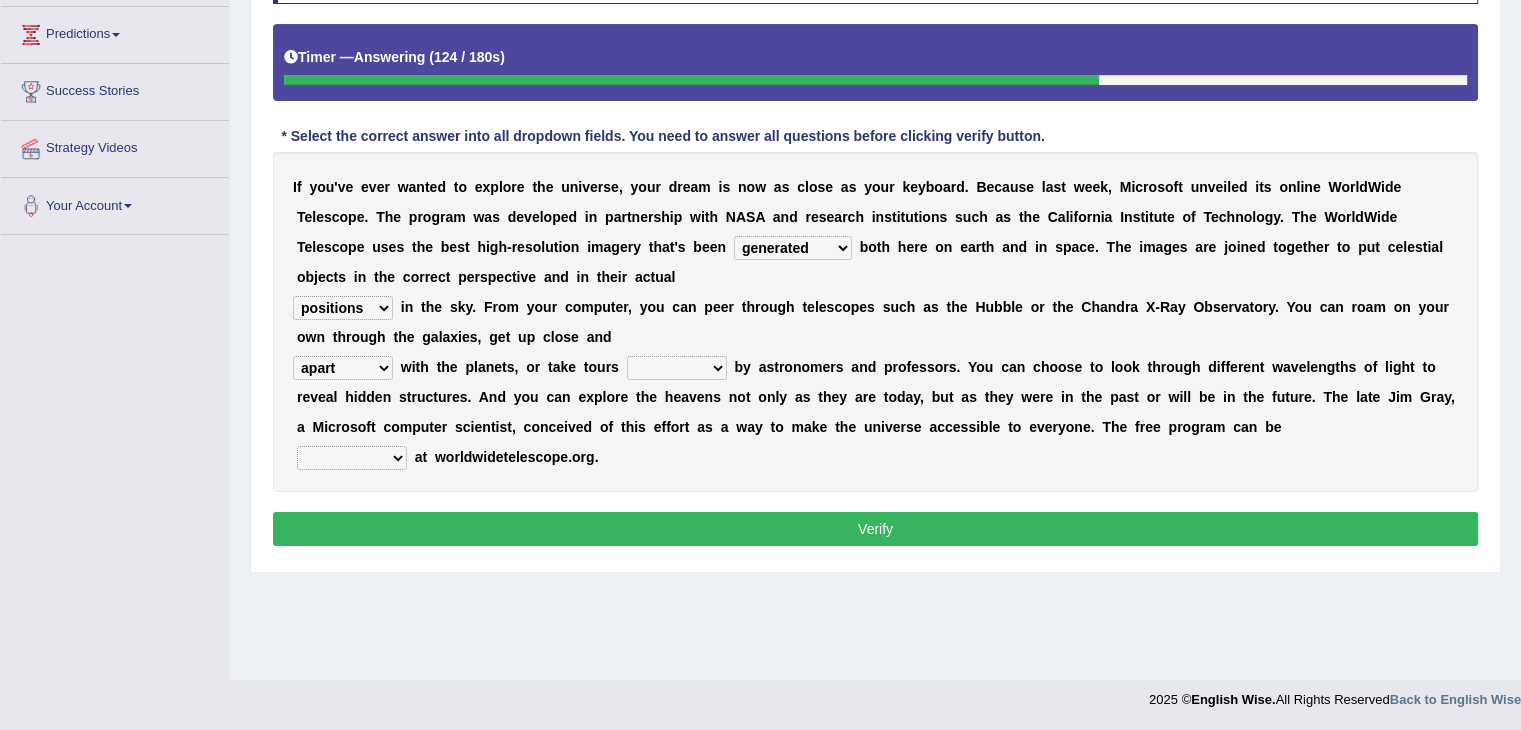 click on "personal individual apart polite" at bounding box center (343, 368) 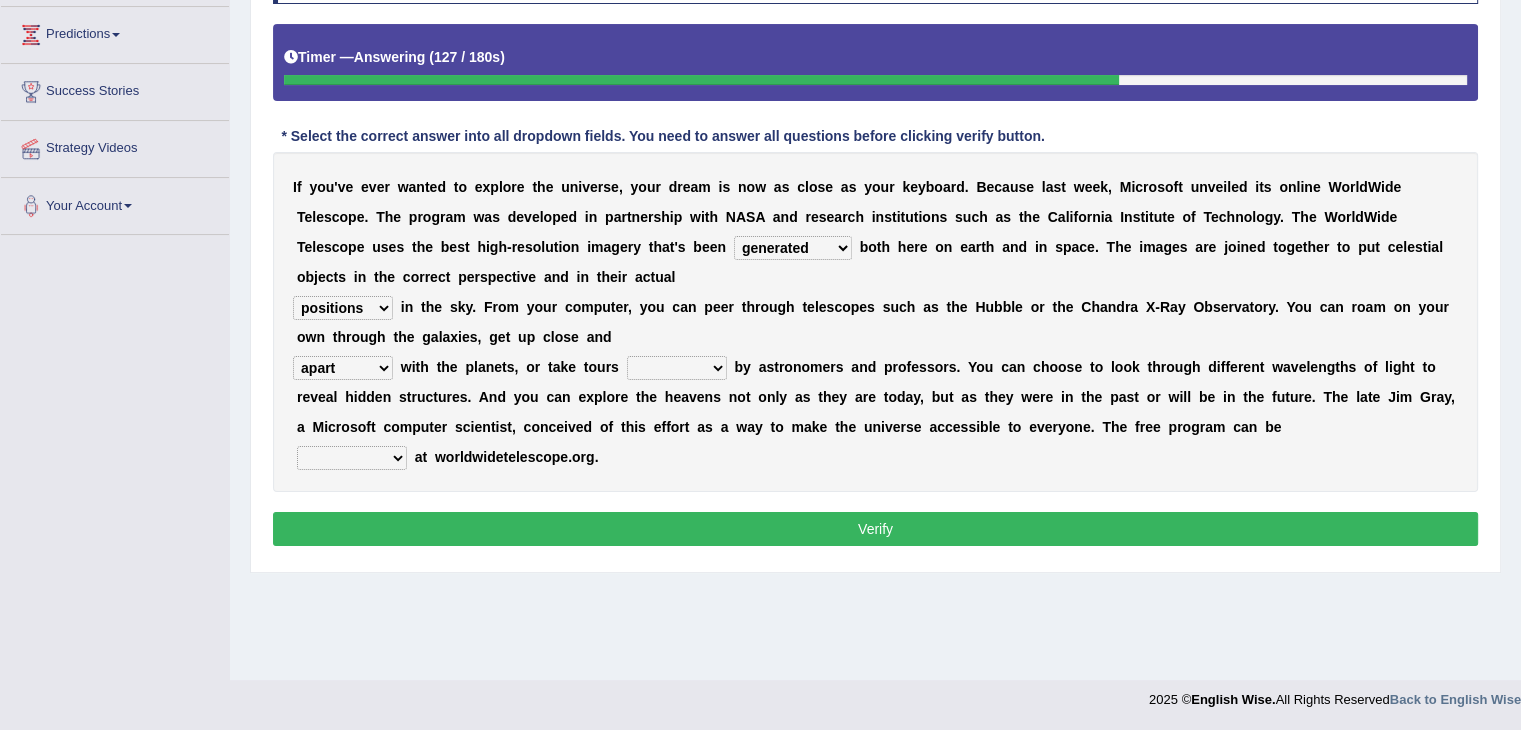 click on "guide guided guiding to guide" at bounding box center (677, 368) 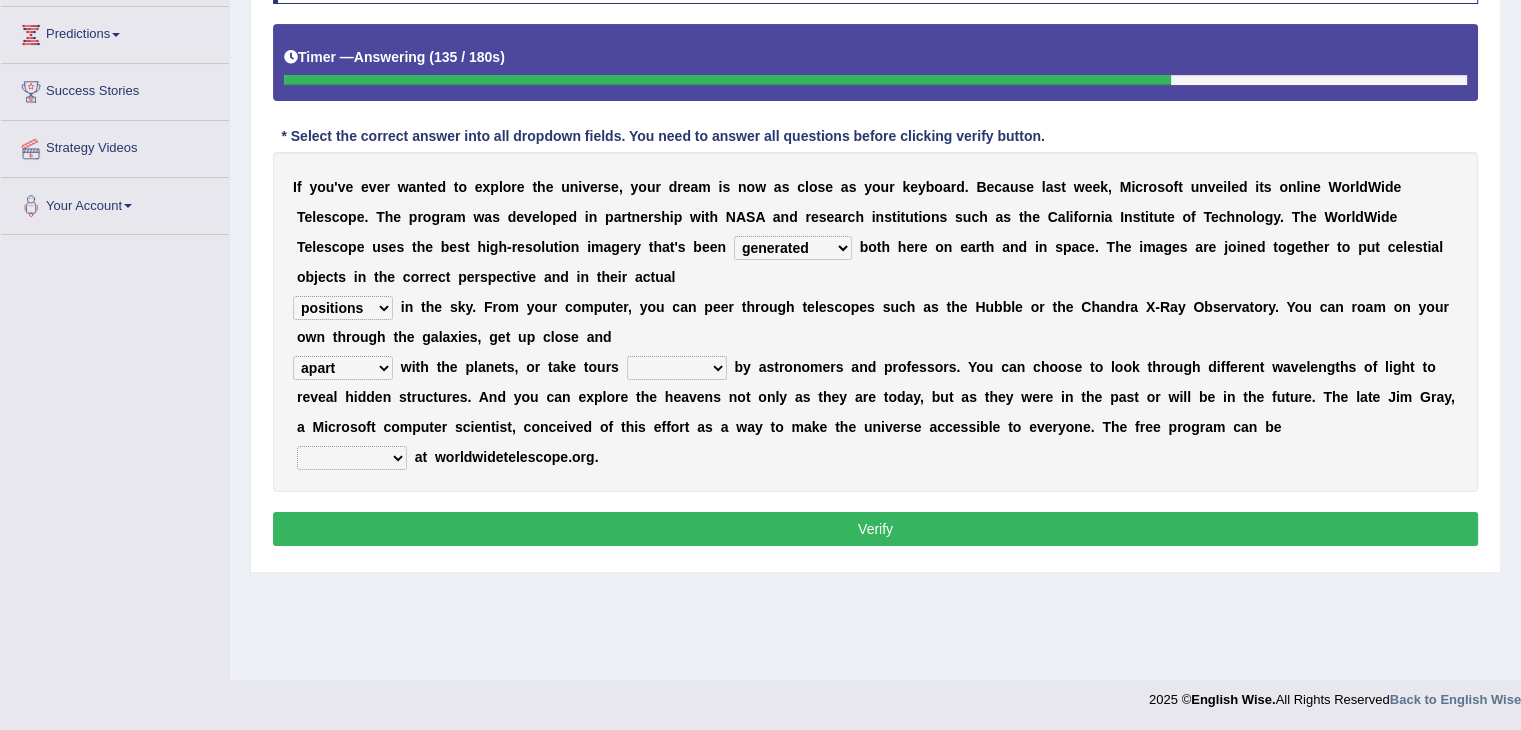 select on "guided" 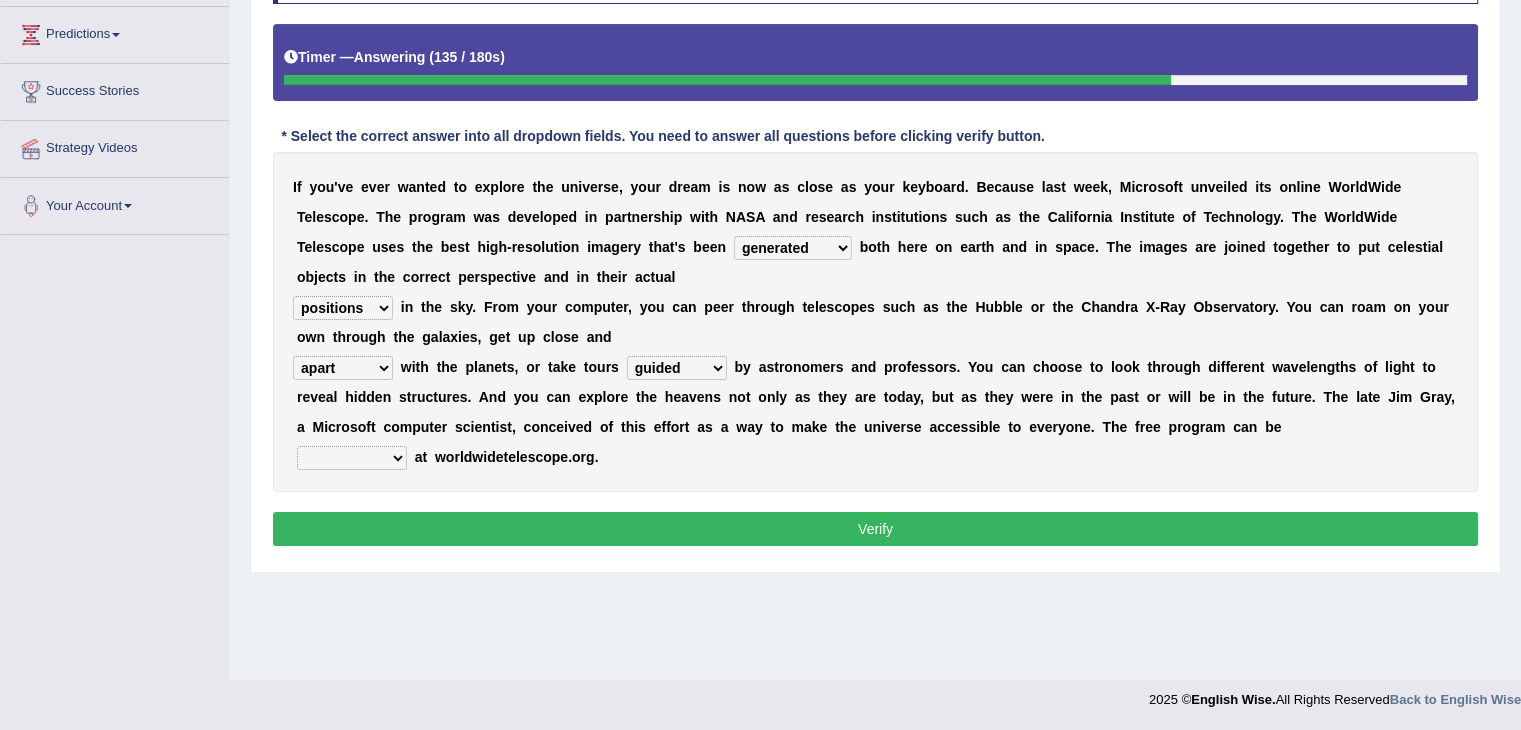 click on "guide guided guiding to guide" at bounding box center (677, 368) 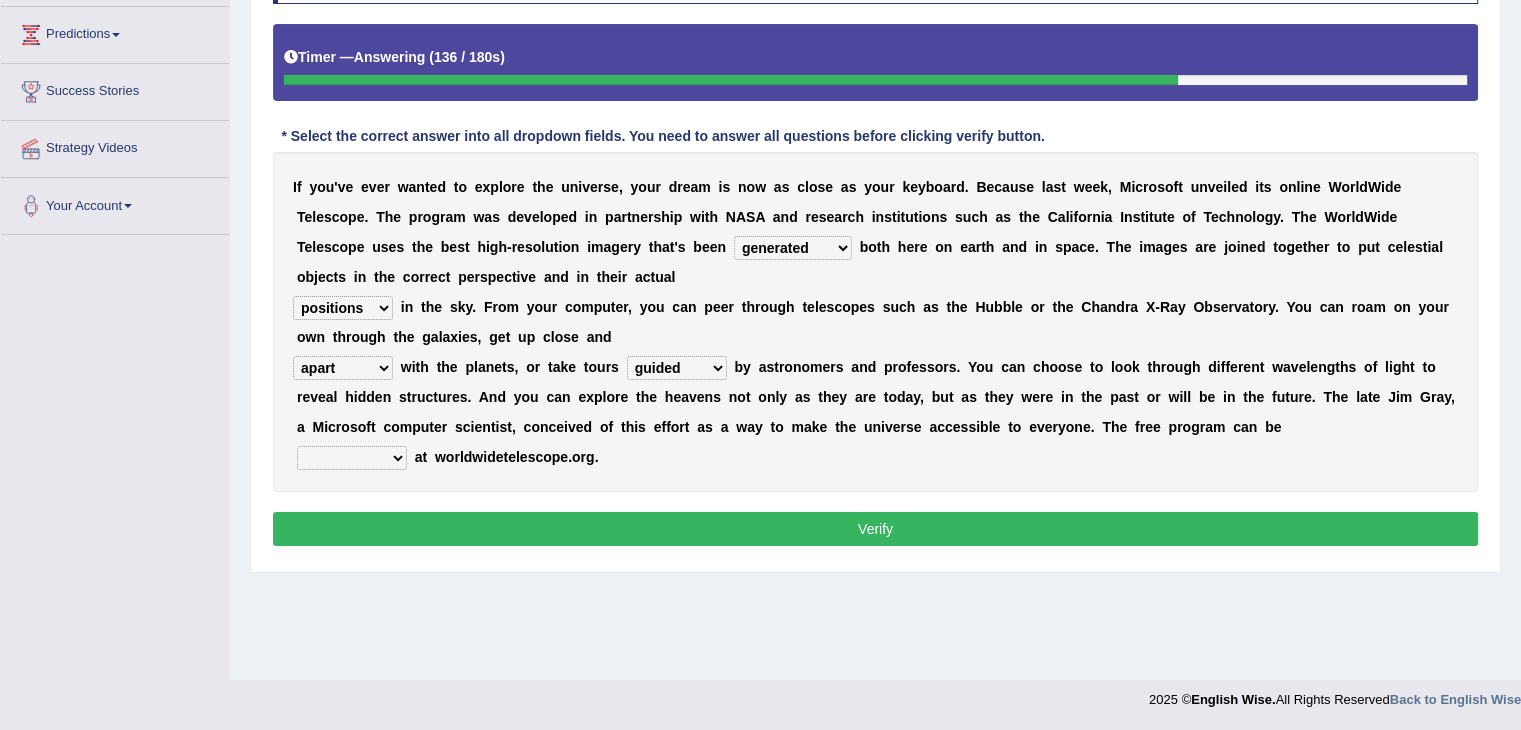 click on "guide guided guiding to guide" at bounding box center [677, 368] 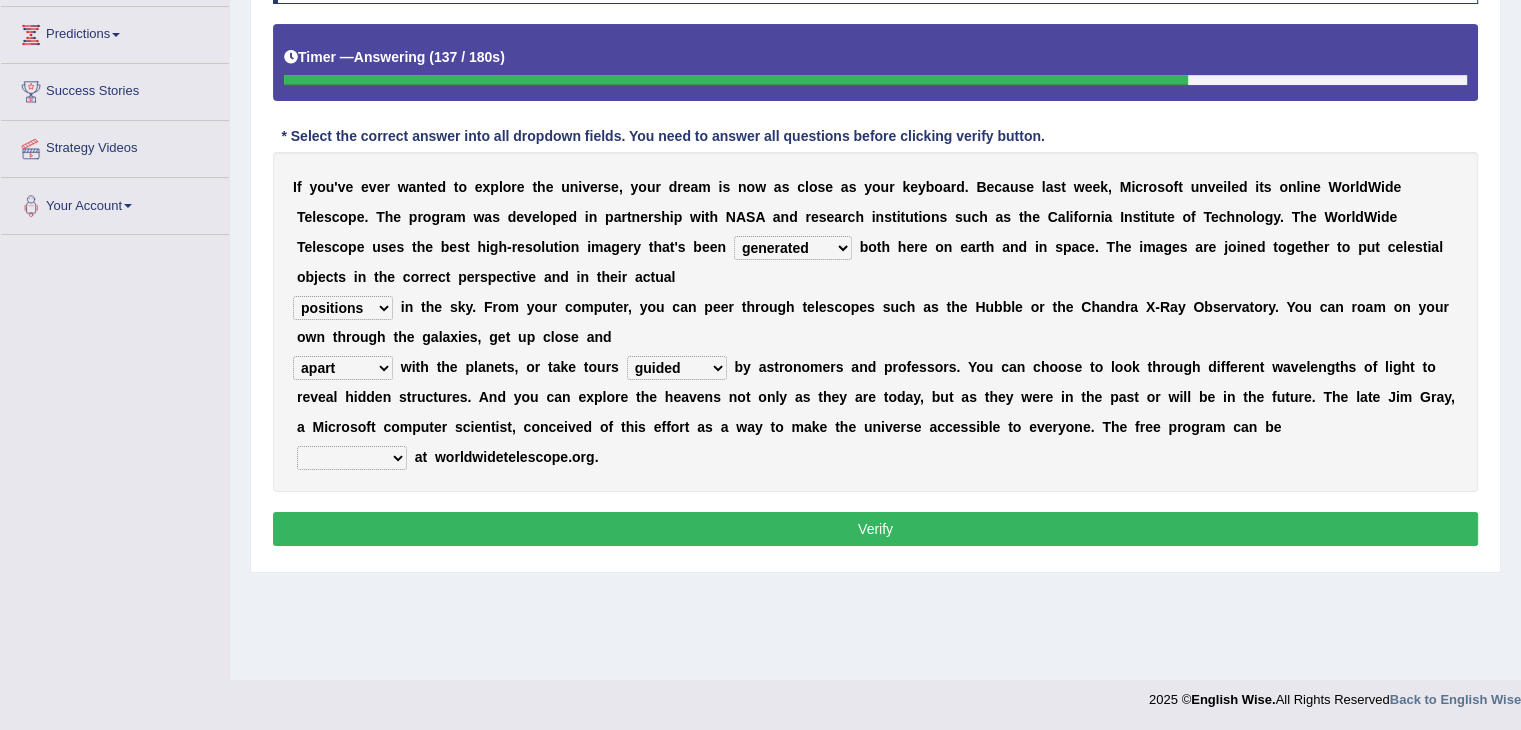 click on "o" at bounding box center [779, 427] 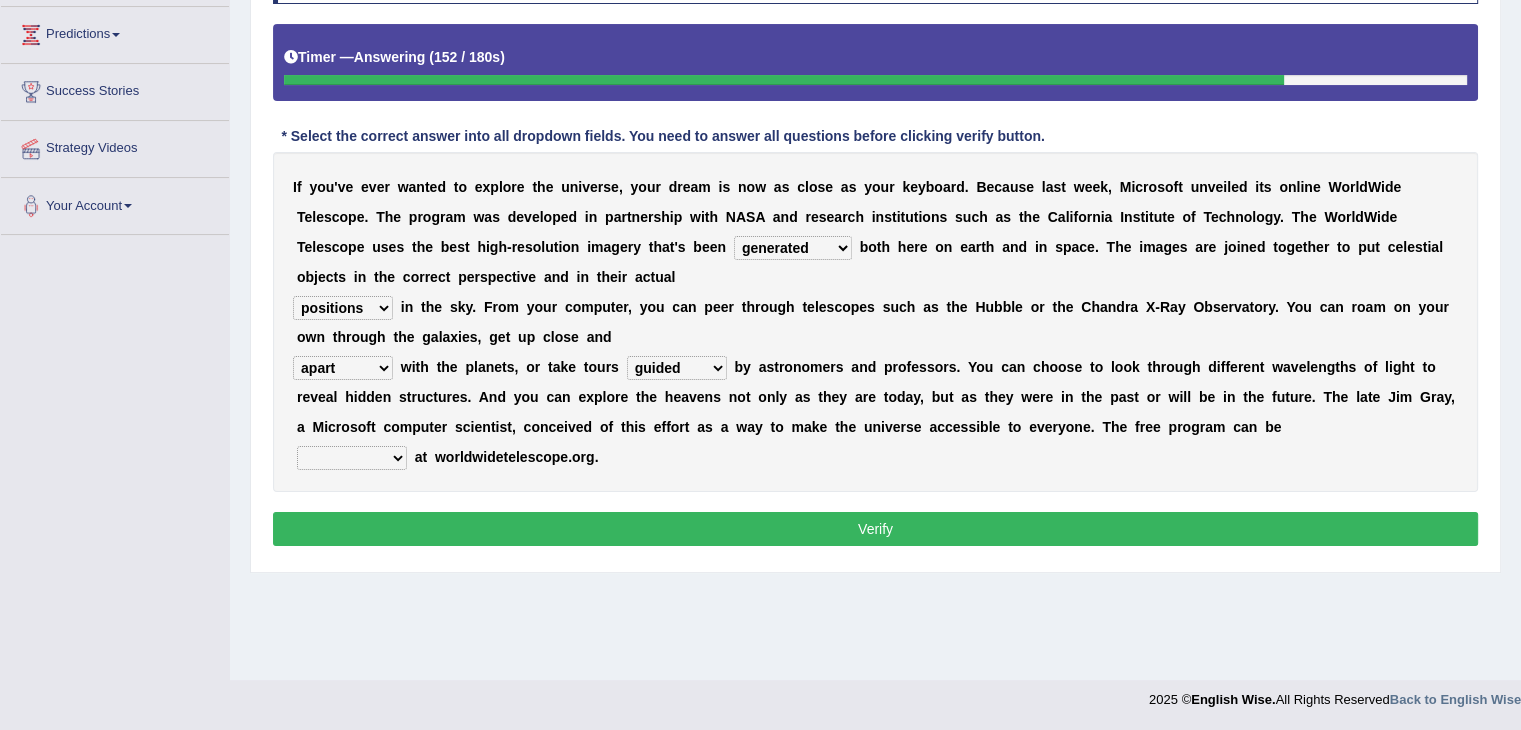 click on "upheld downloaded loaded posted" at bounding box center (352, 458) 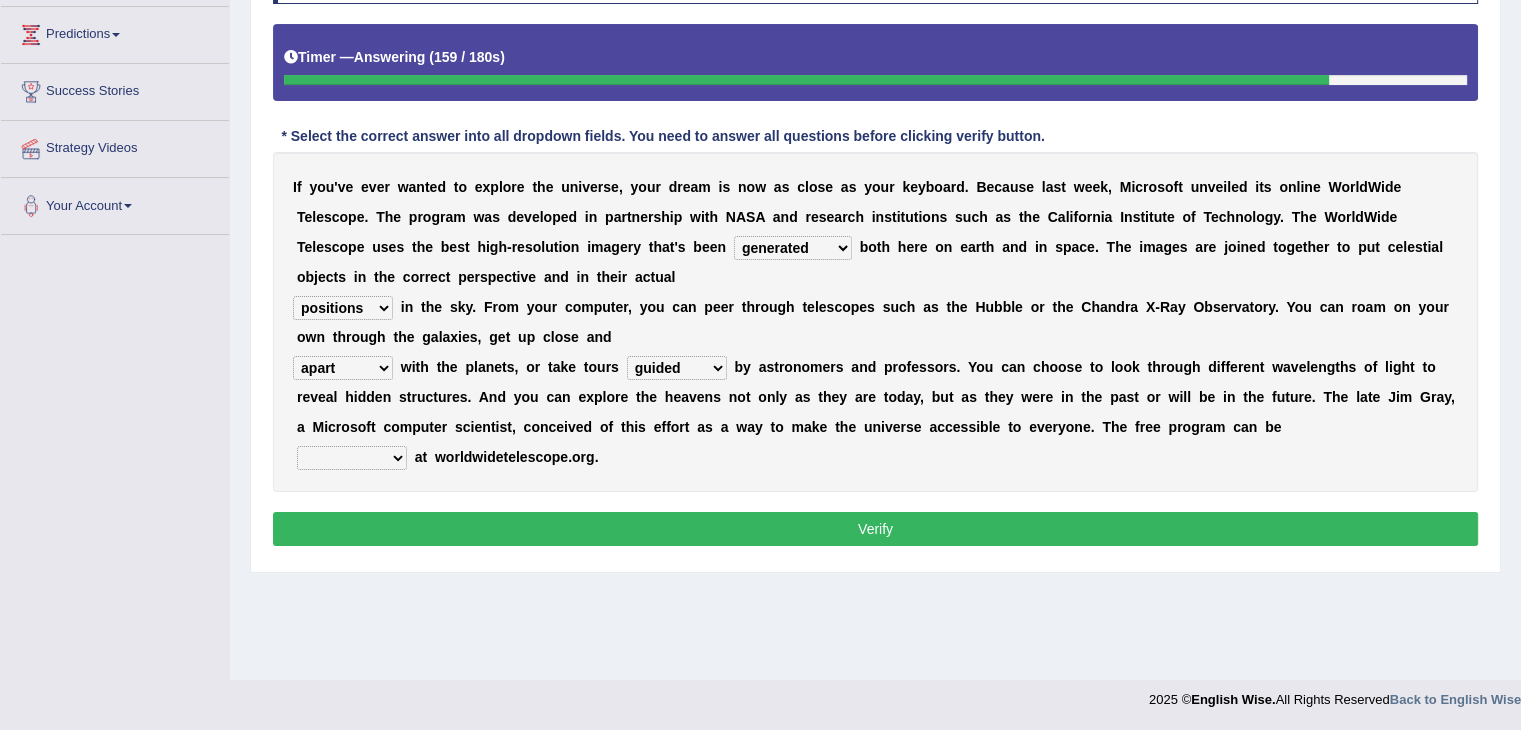 select on "downloaded" 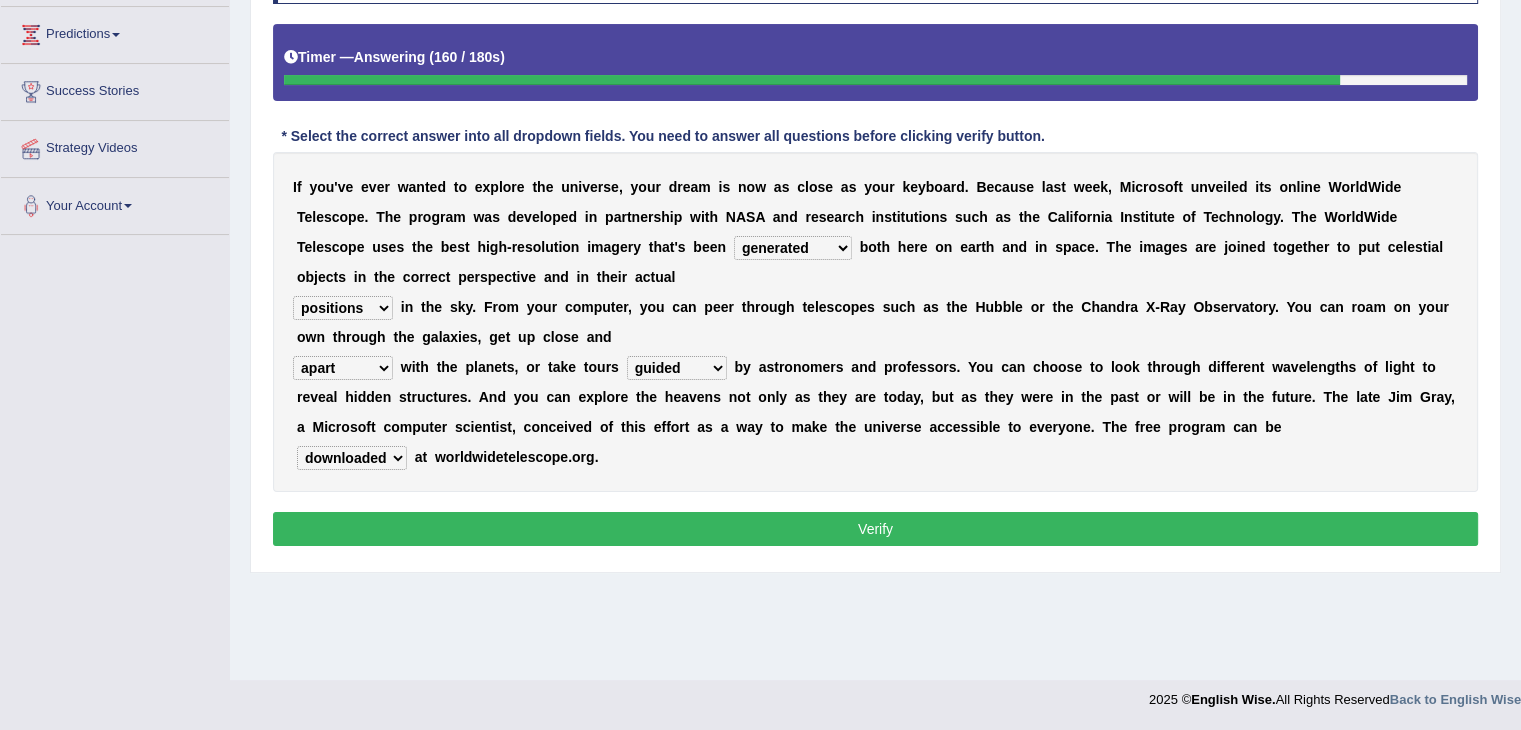 click on "upheld downloaded loaded posted" at bounding box center (352, 458) 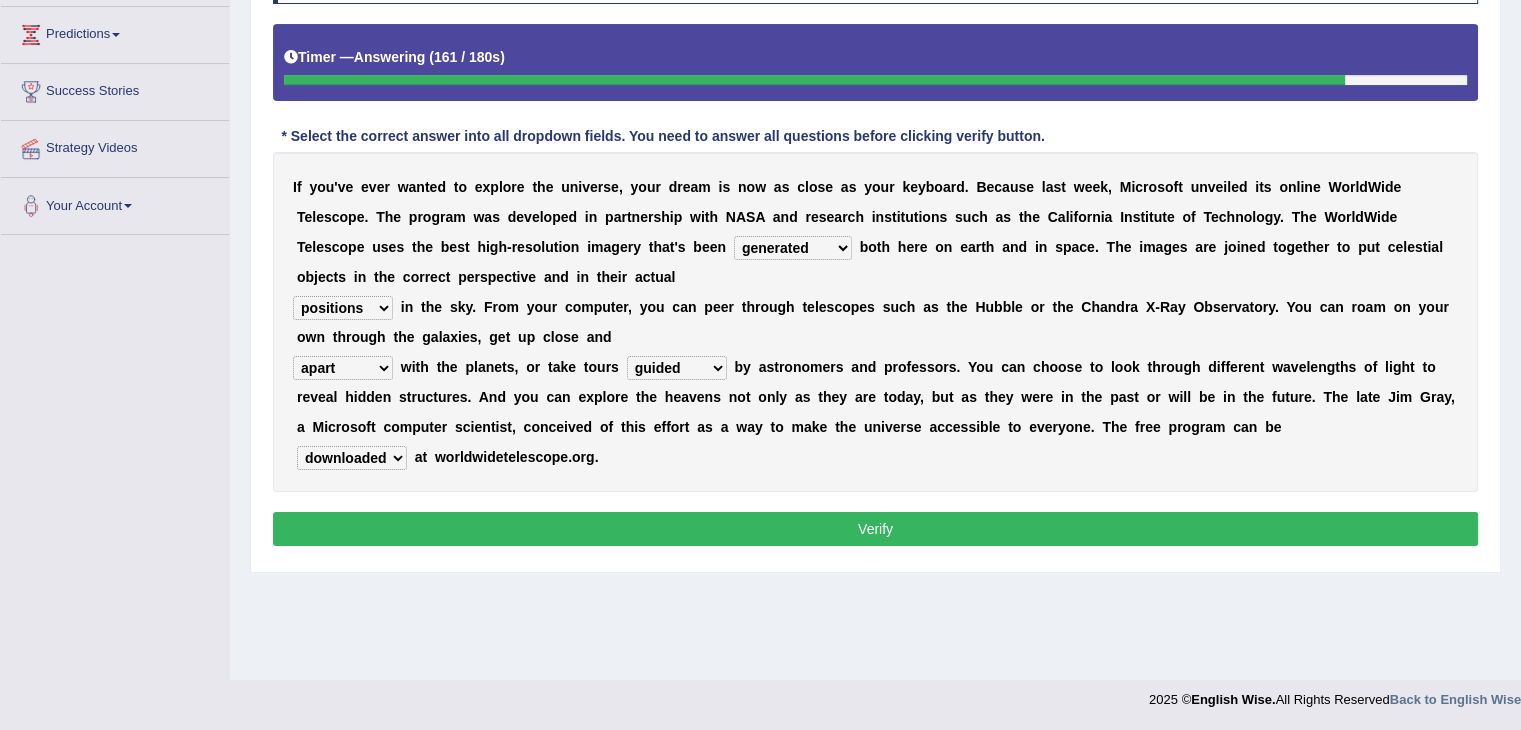 click on "upheld downloaded loaded posted" at bounding box center [352, 458] 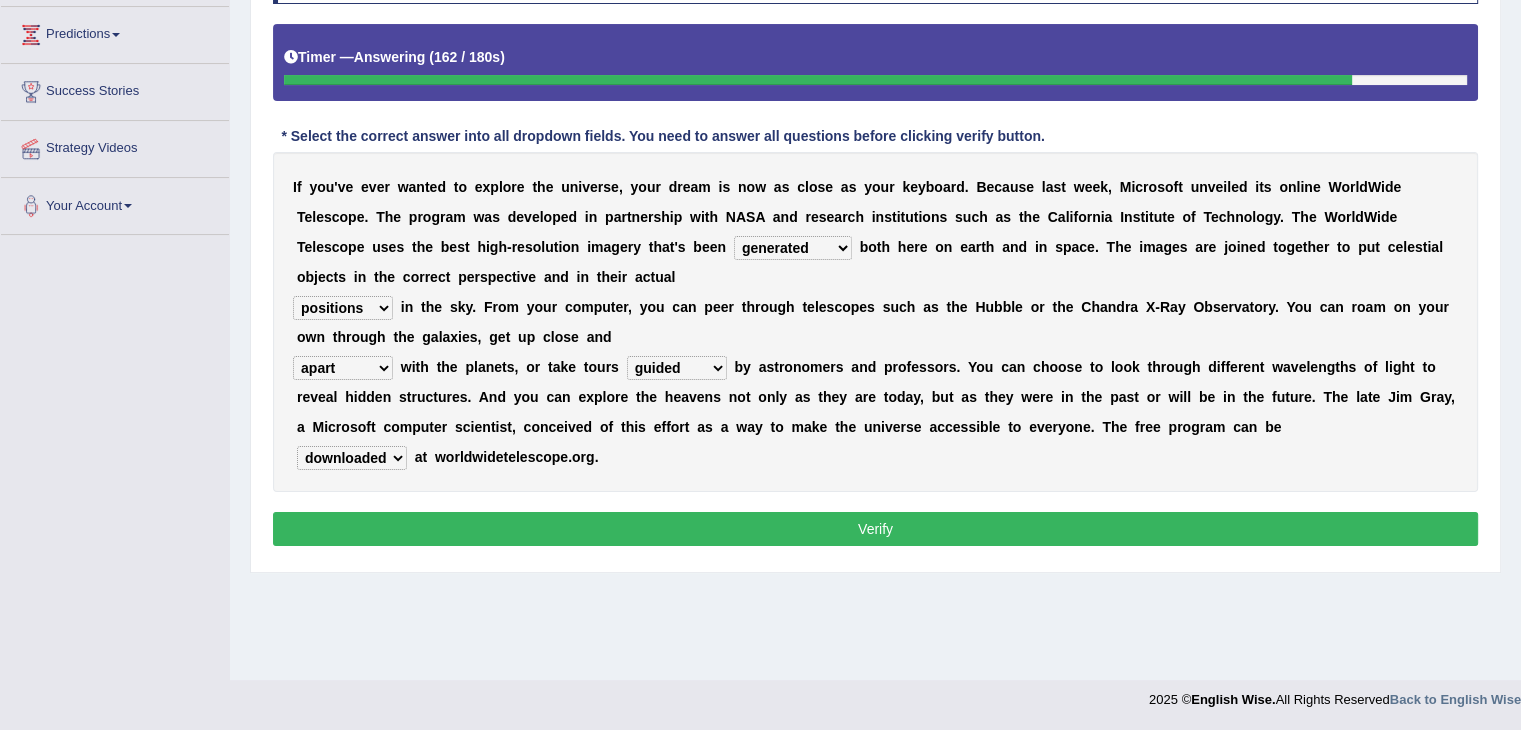 click on "Verify" at bounding box center (875, 529) 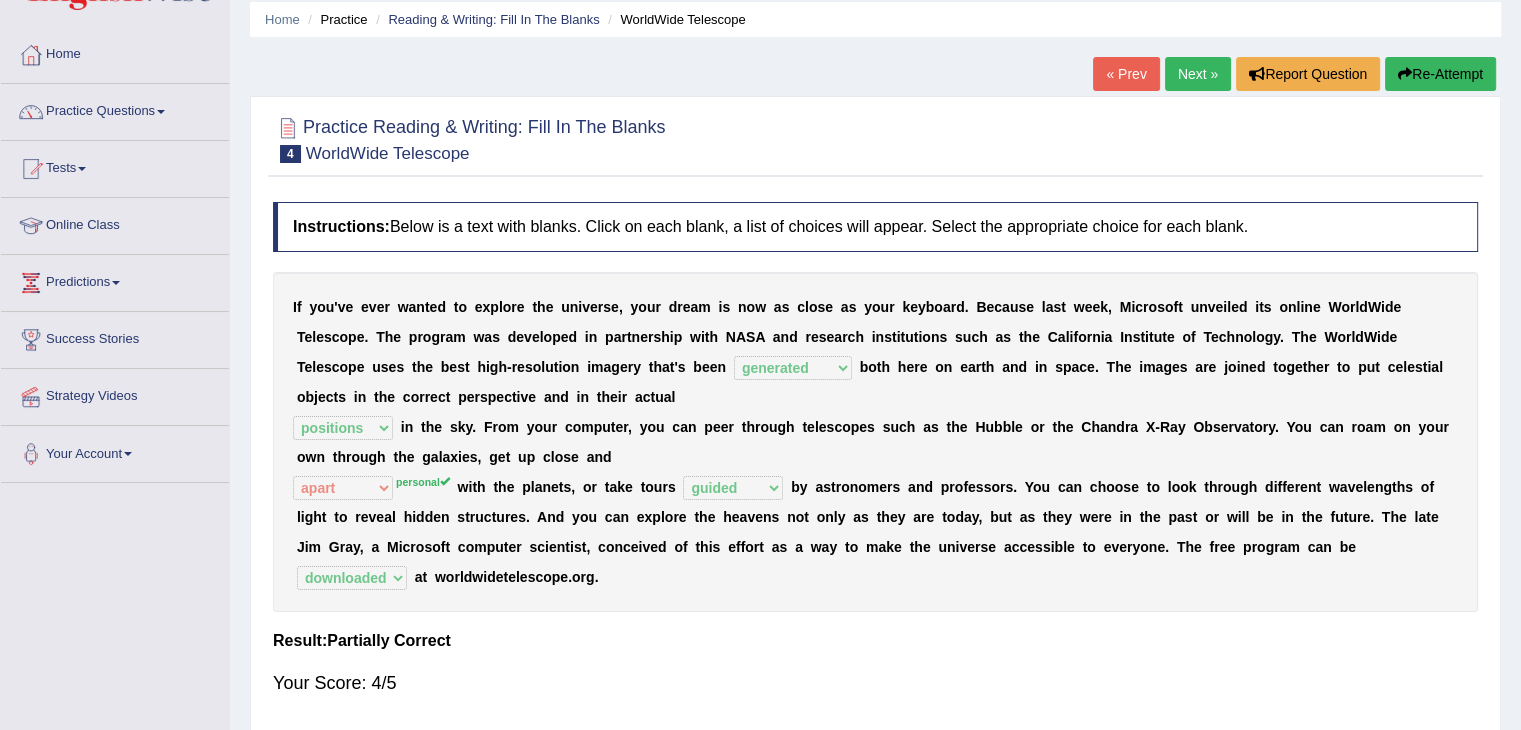 scroll, scrollTop: 0, scrollLeft: 0, axis: both 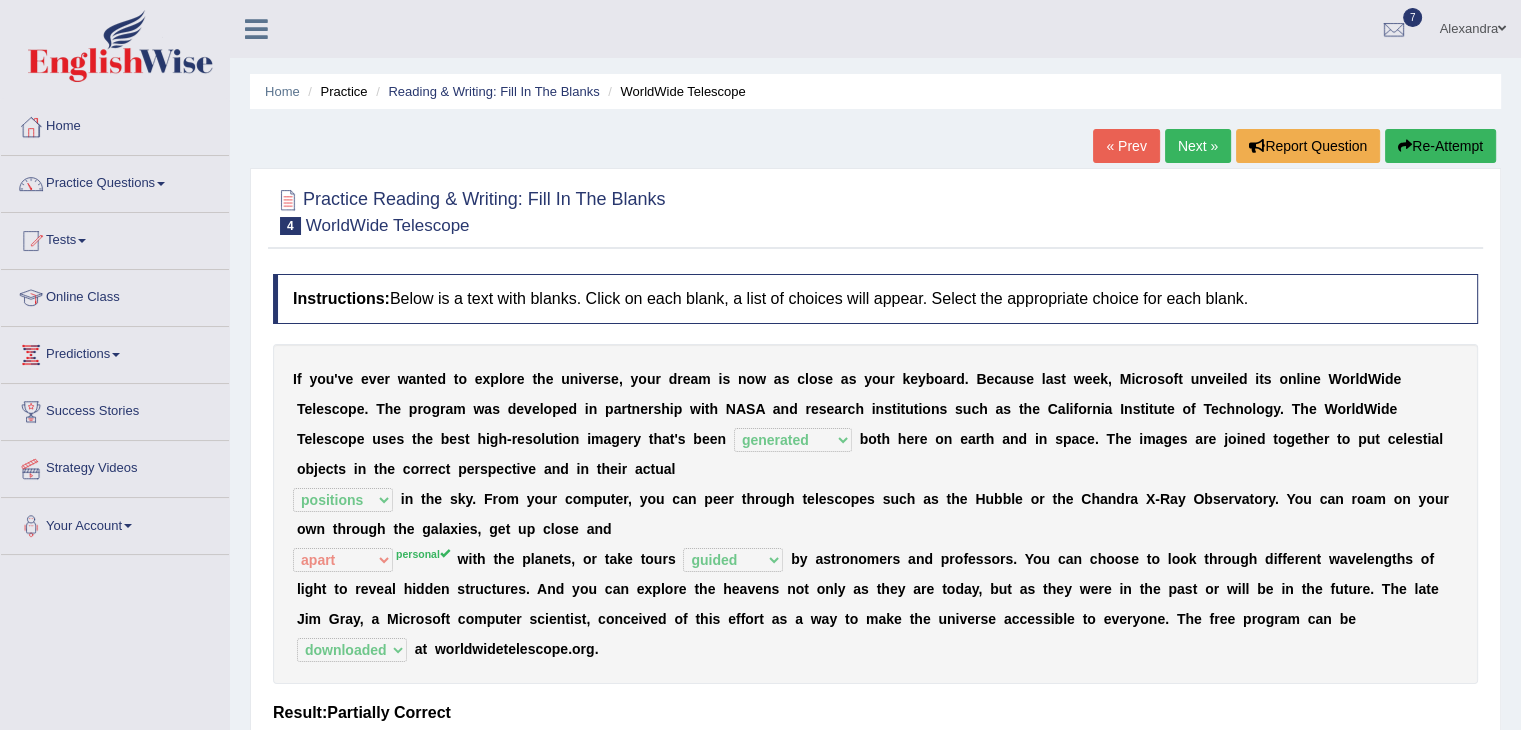 click on "Next »" at bounding box center (1198, 146) 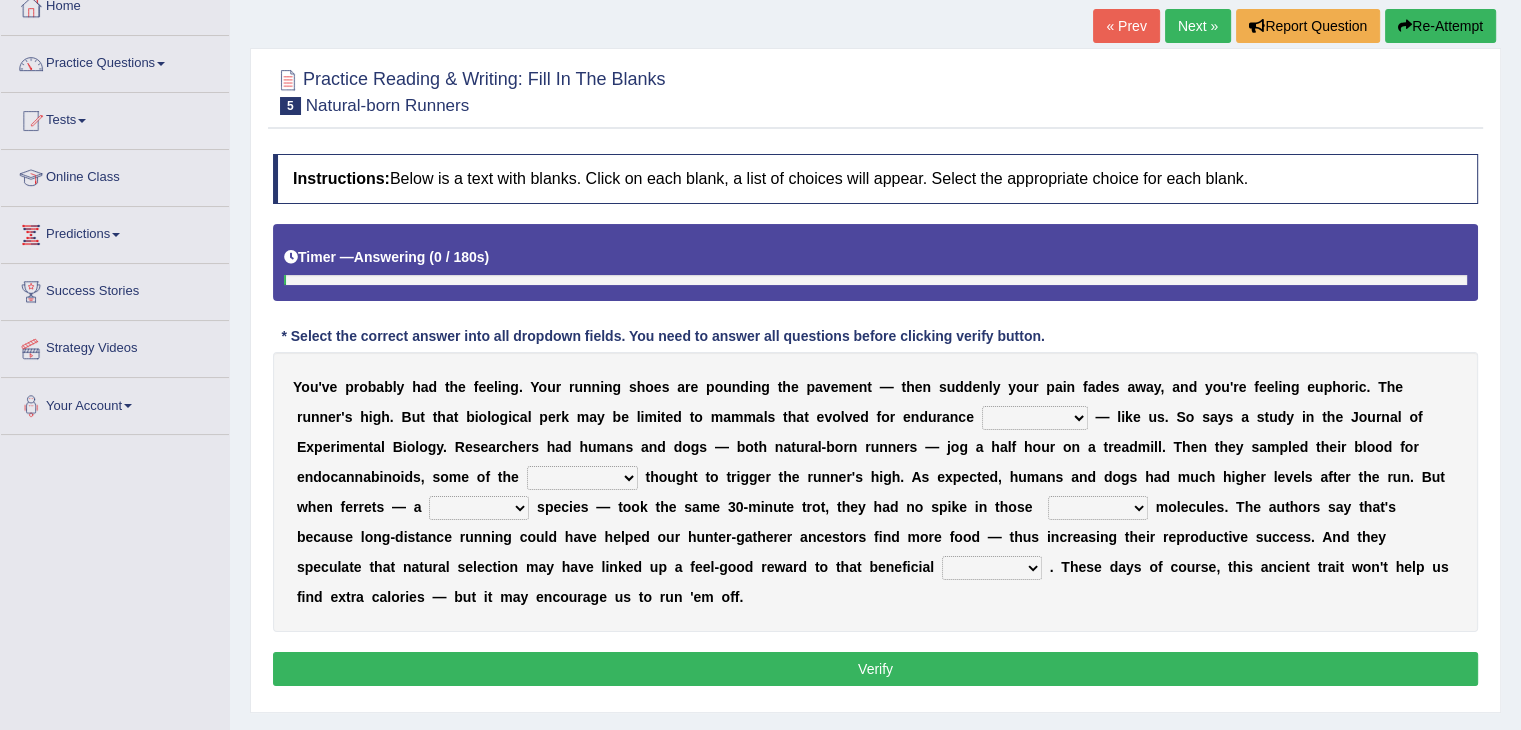 scroll, scrollTop: 120, scrollLeft: 0, axis: vertical 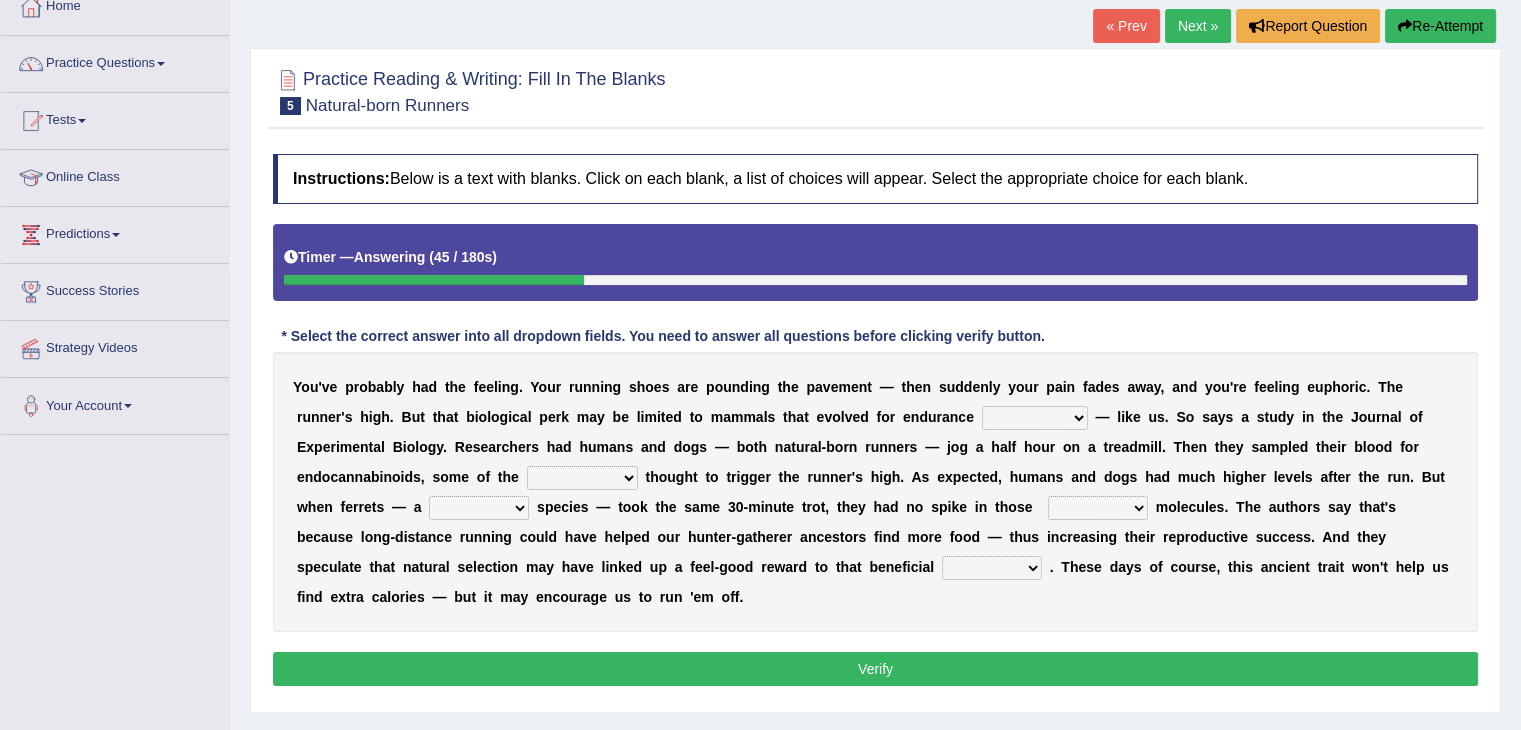 click on "dykes personalize classifies exercise" at bounding box center (1035, 418) 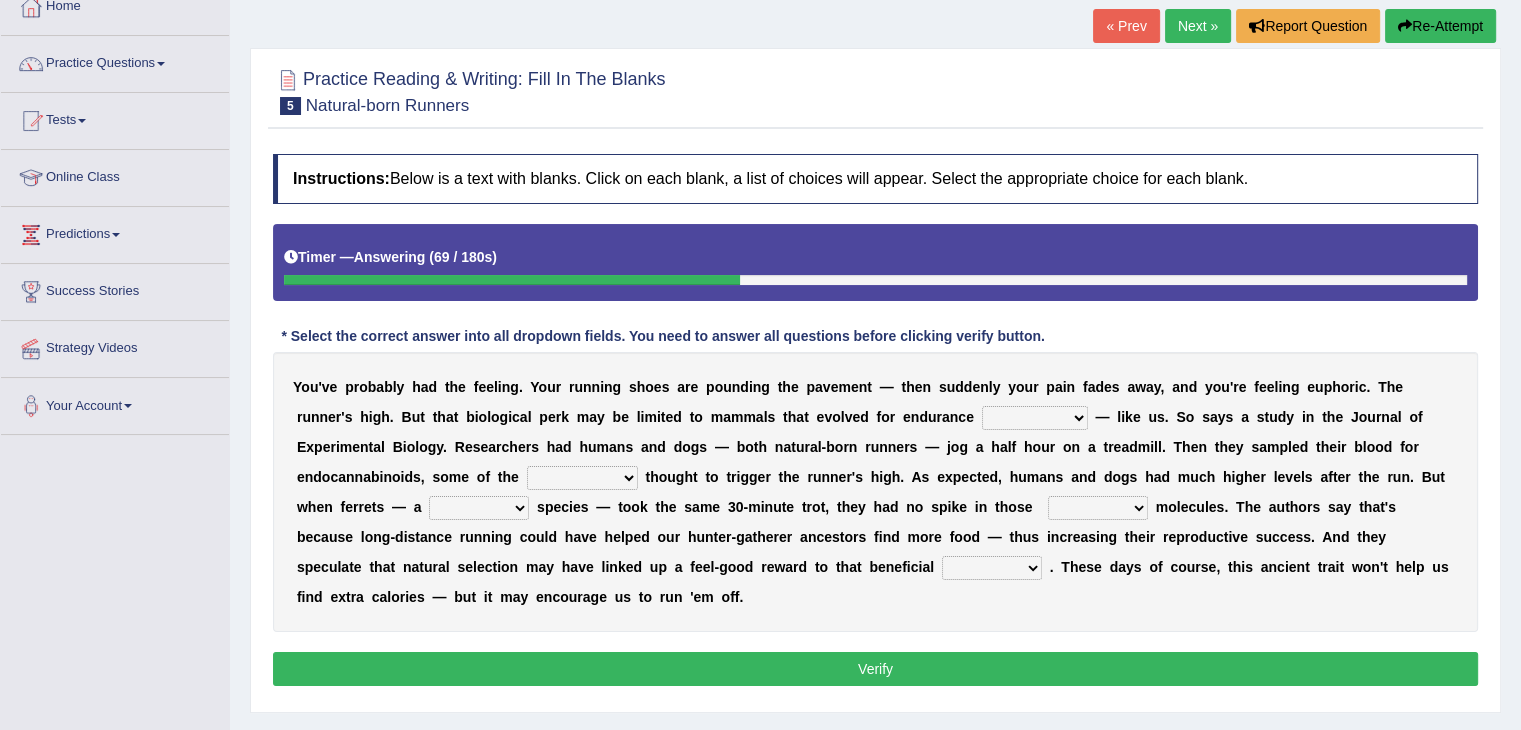select on "dykes" 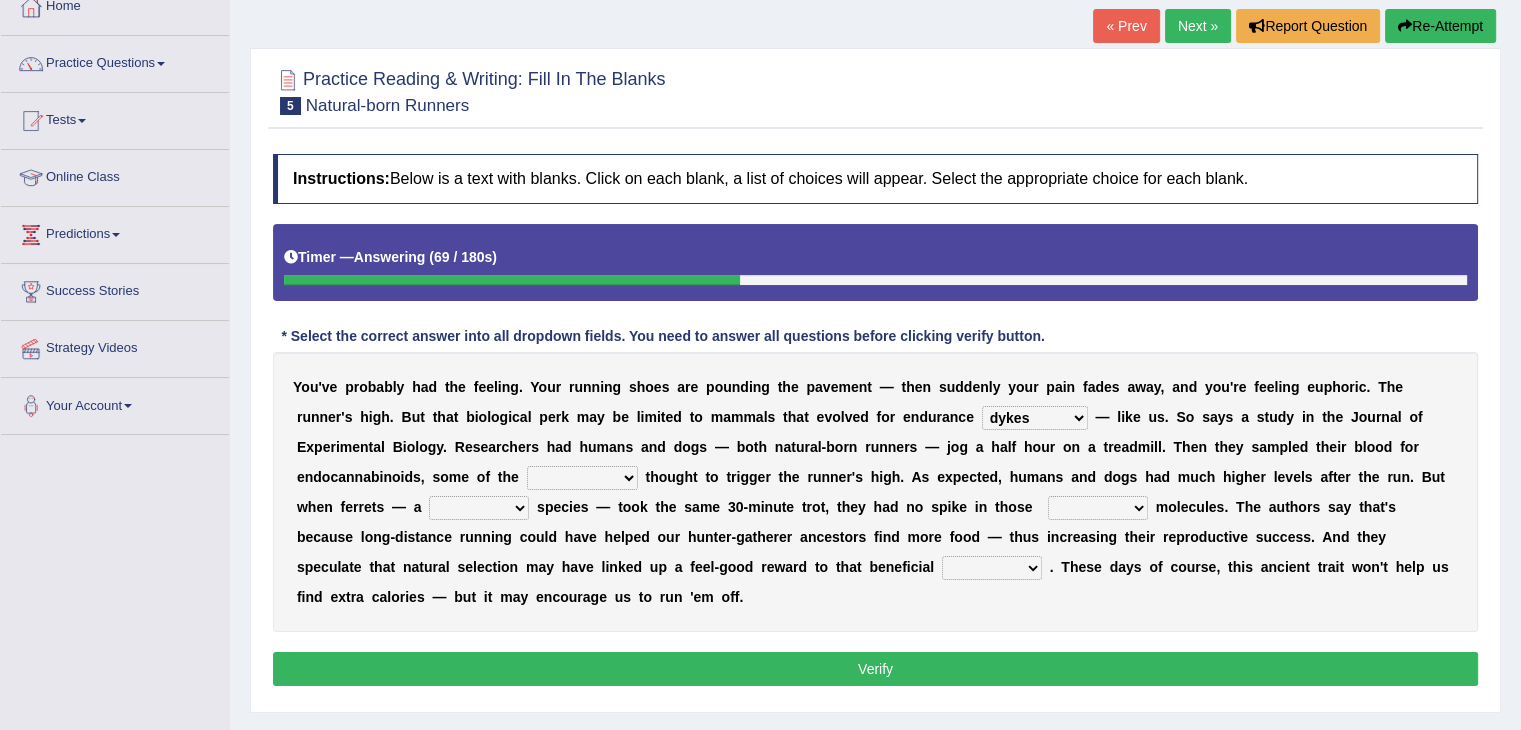 click on "dykes personalize classifies exercise" at bounding box center [1035, 418] 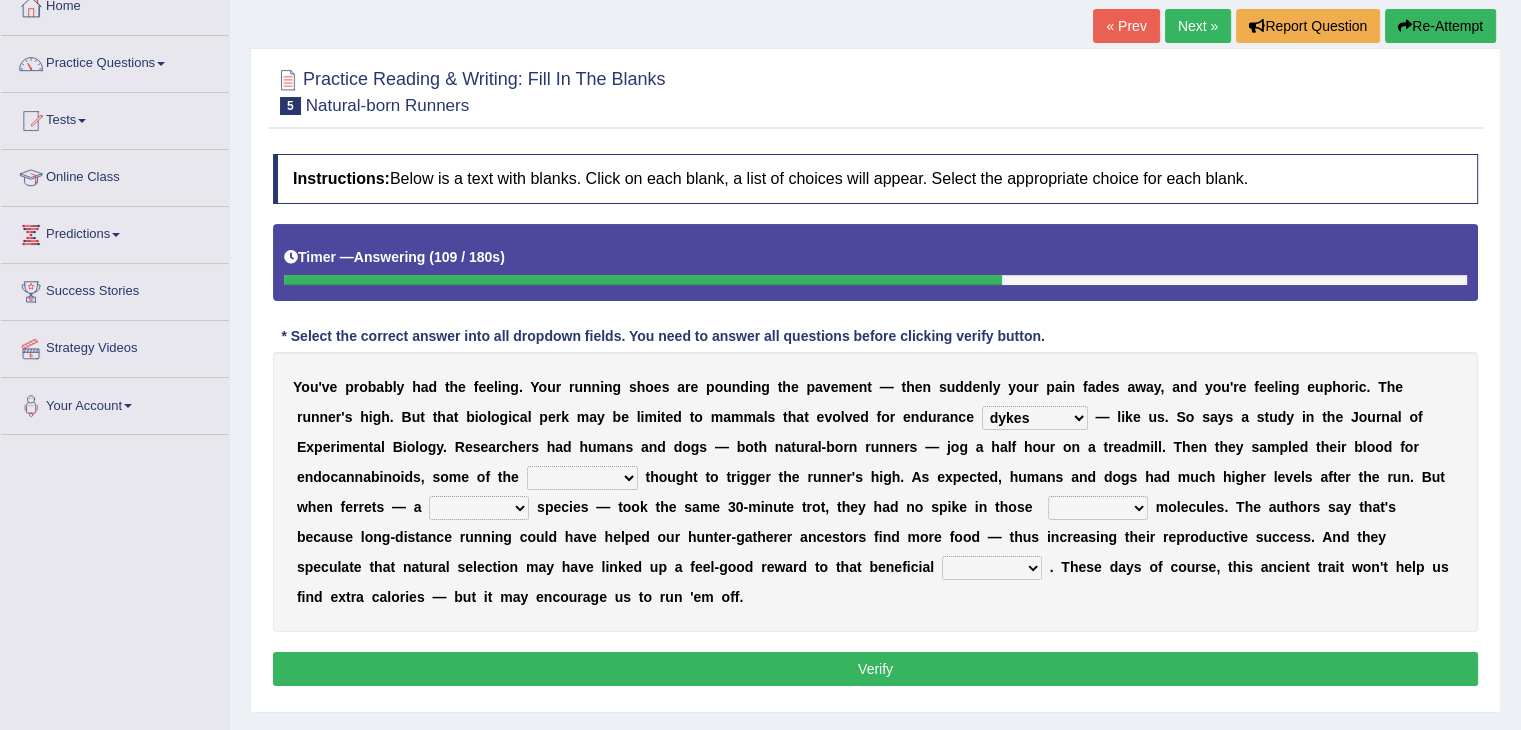 click on "Re-Attempt" at bounding box center [1440, 26] 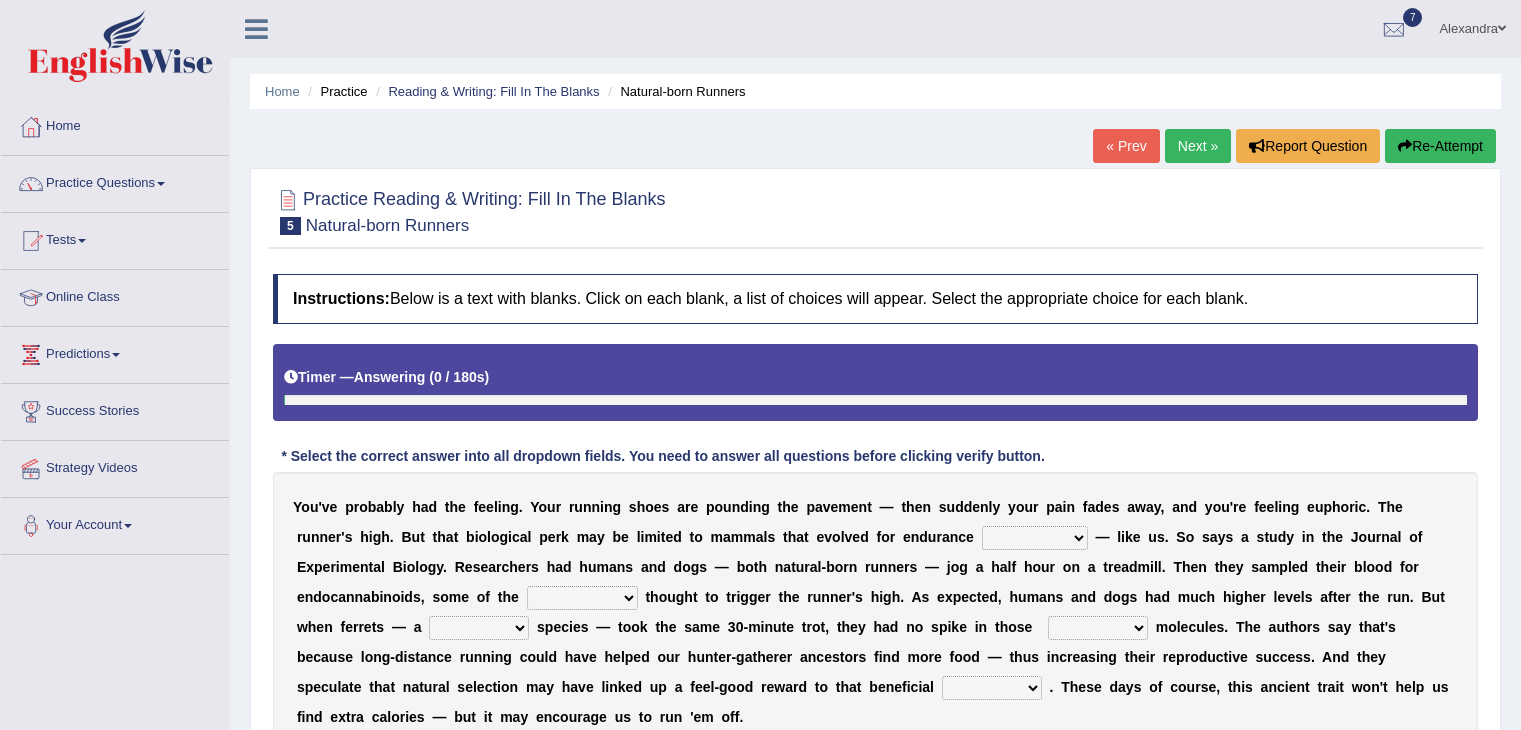 scroll, scrollTop: 120, scrollLeft: 0, axis: vertical 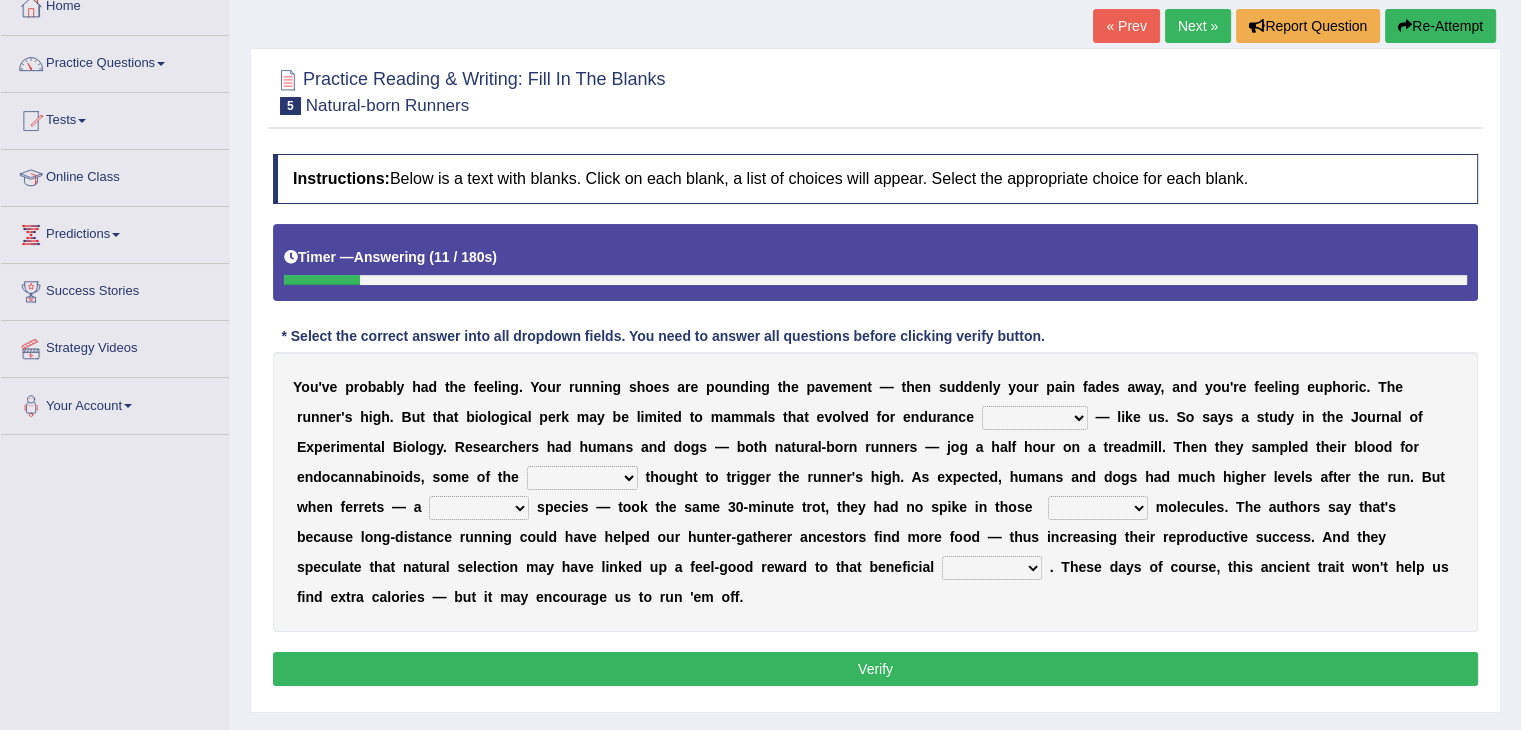 click on "dykes personalize classifies exercise" at bounding box center [1035, 418] 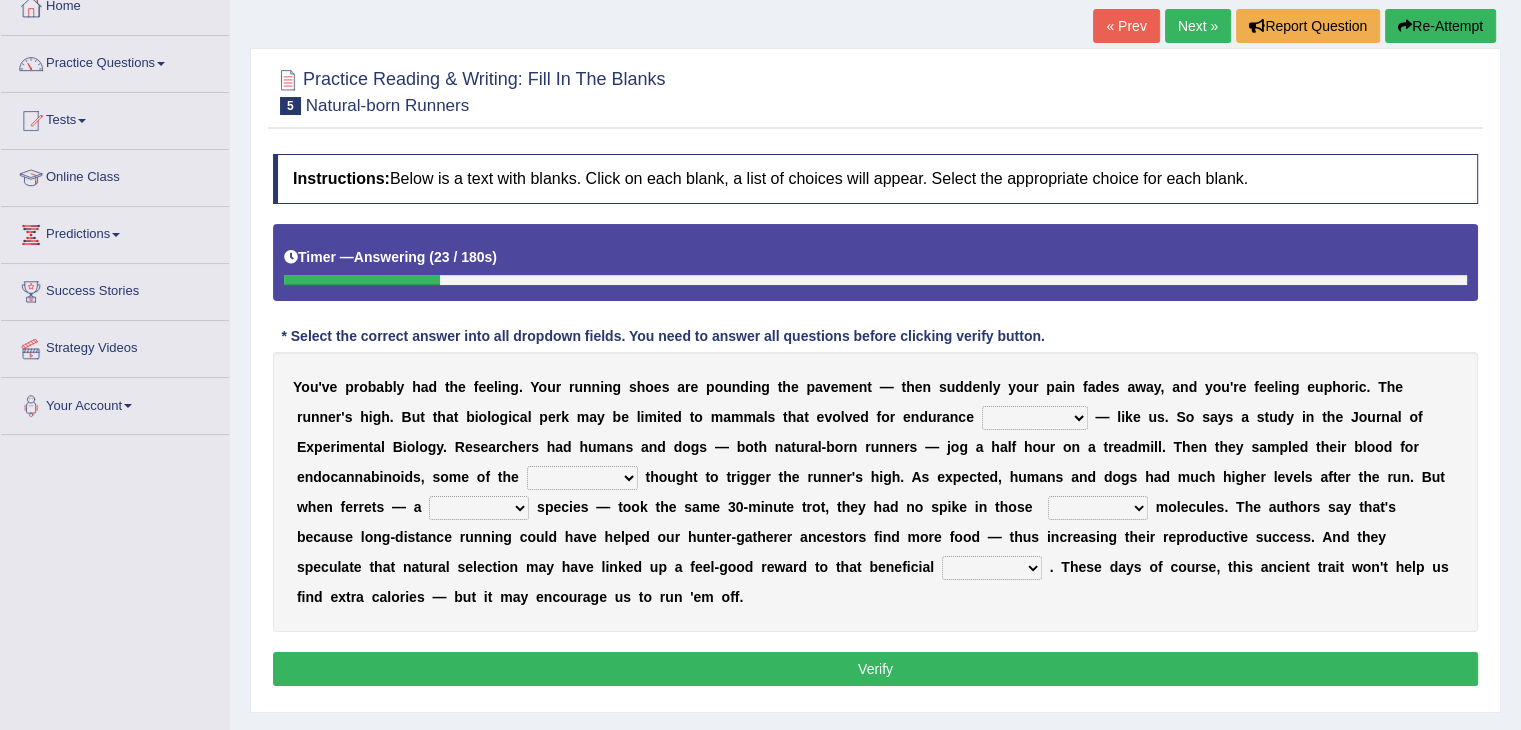 select on "dykes" 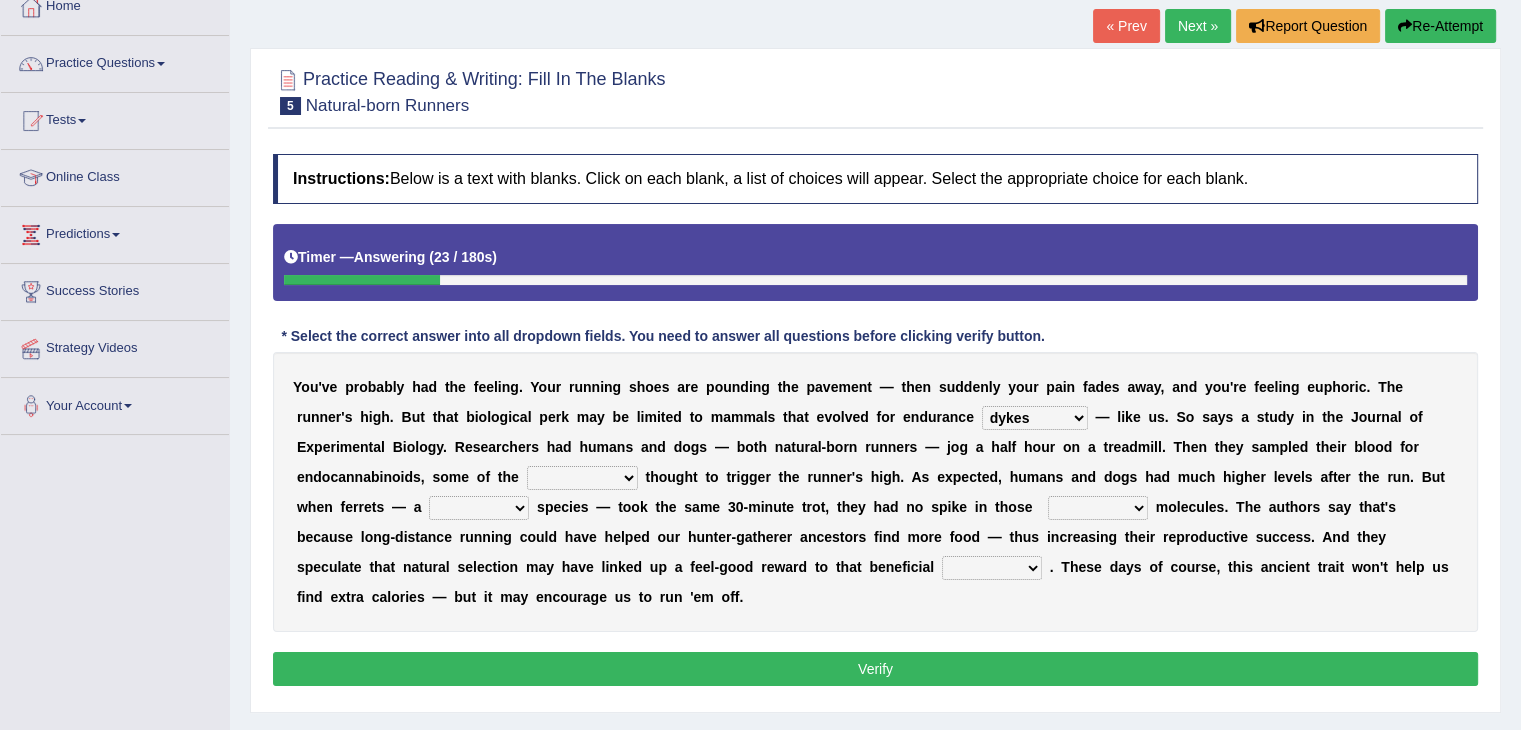 click on "dykes personalize classifies exercise" at bounding box center (1035, 418) 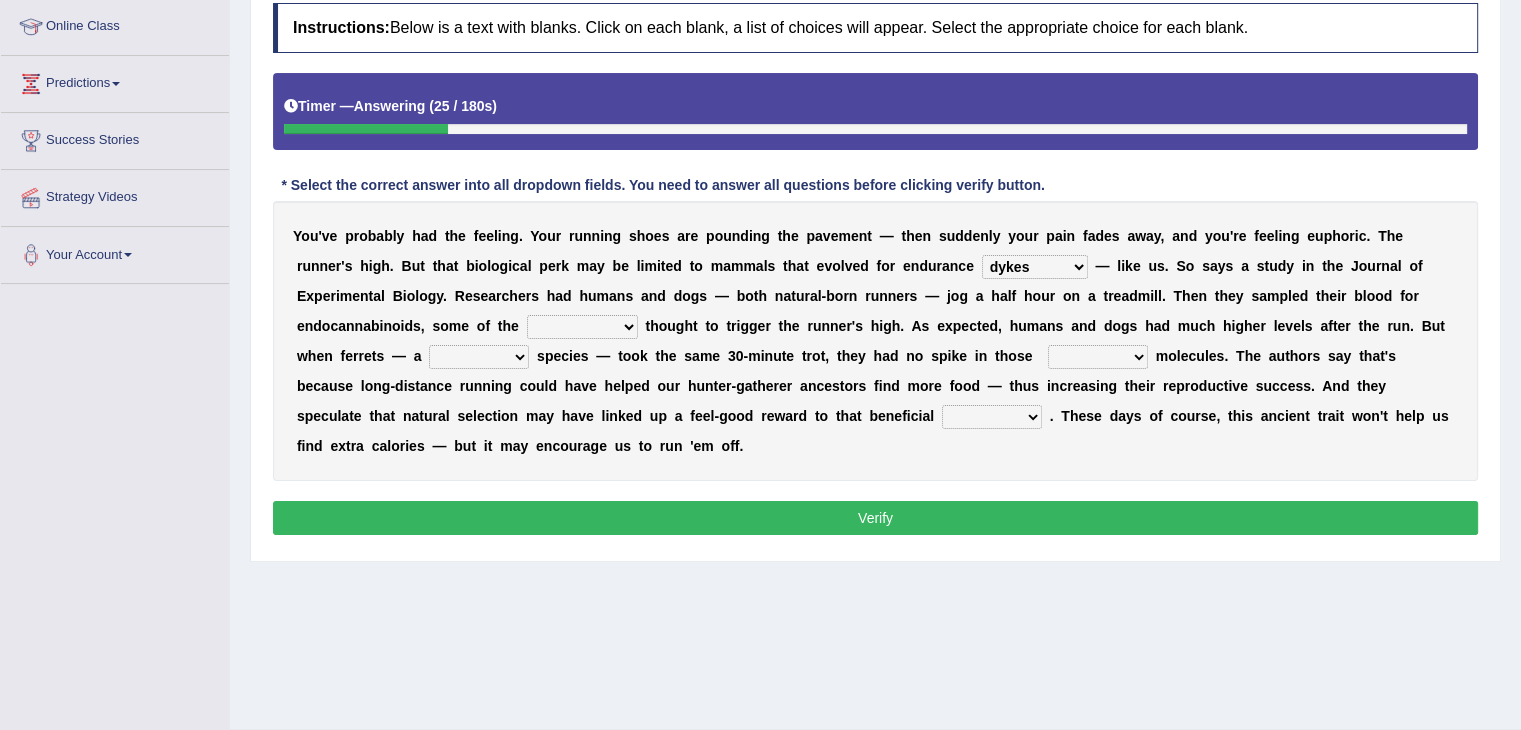 scroll, scrollTop: 287, scrollLeft: 0, axis: vertical 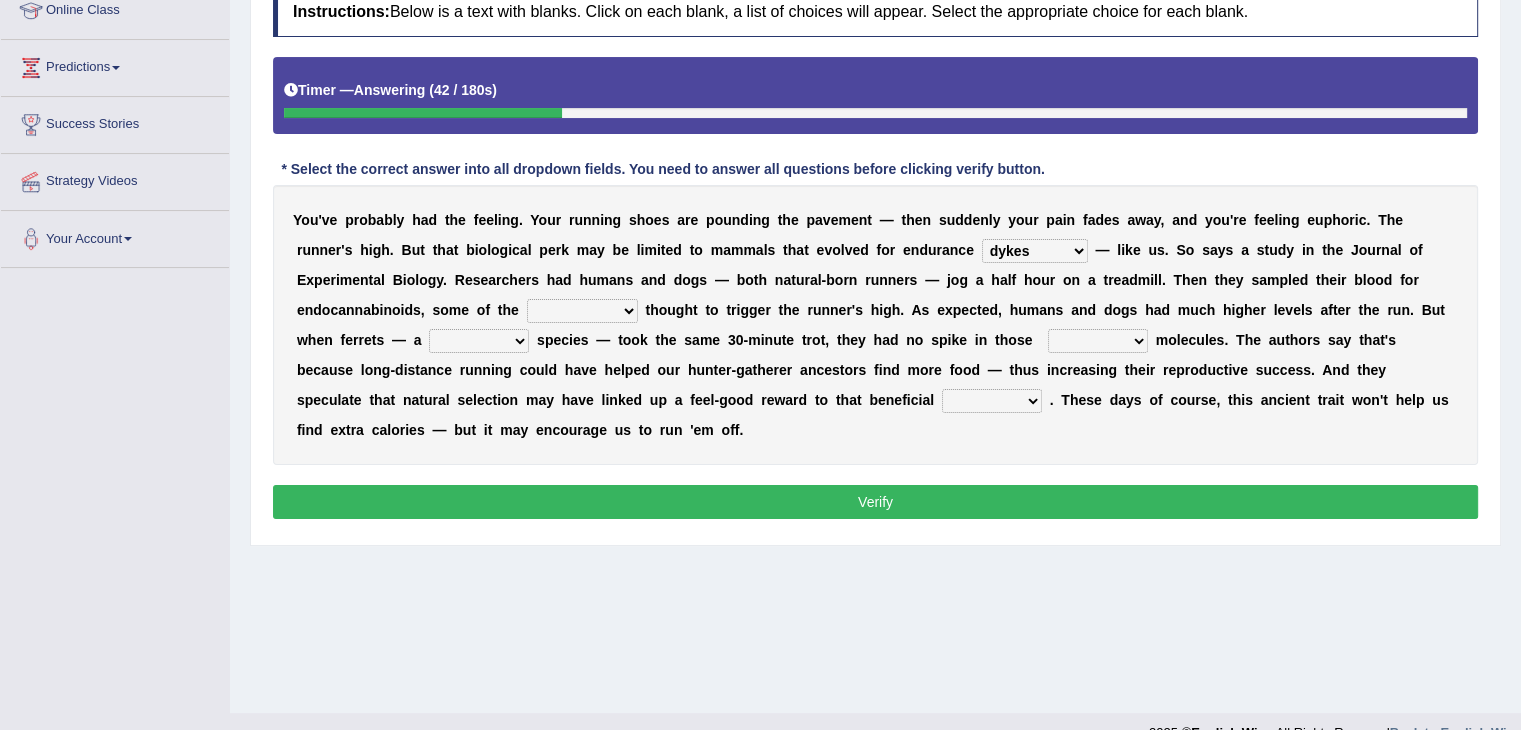 click on "almshouse turnarounds compounds foxhounds" at bounding box center (582, 311) 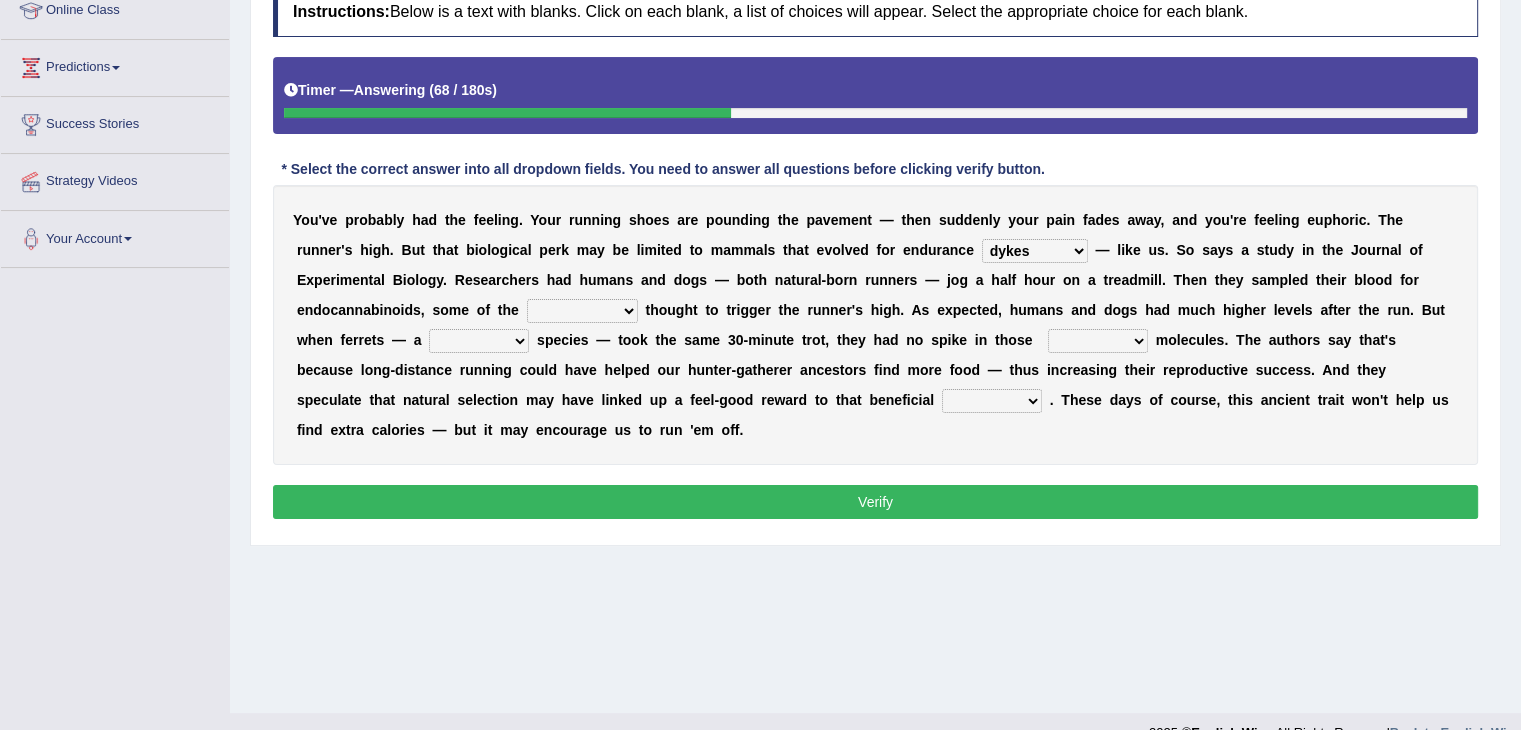click at bounding box center [870, 340] 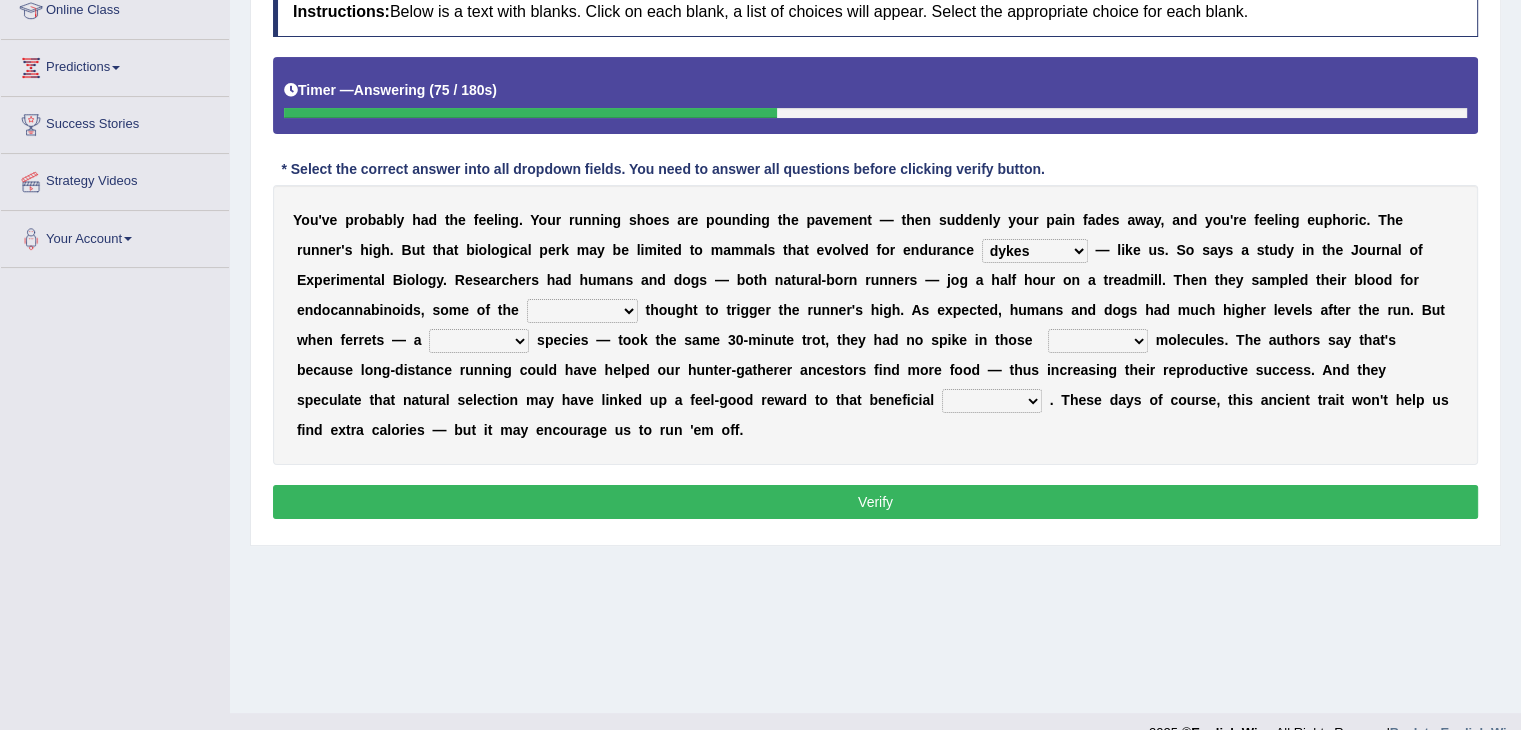 click on "excellency merely faerie sedentary" at bounding box center (479, 341) 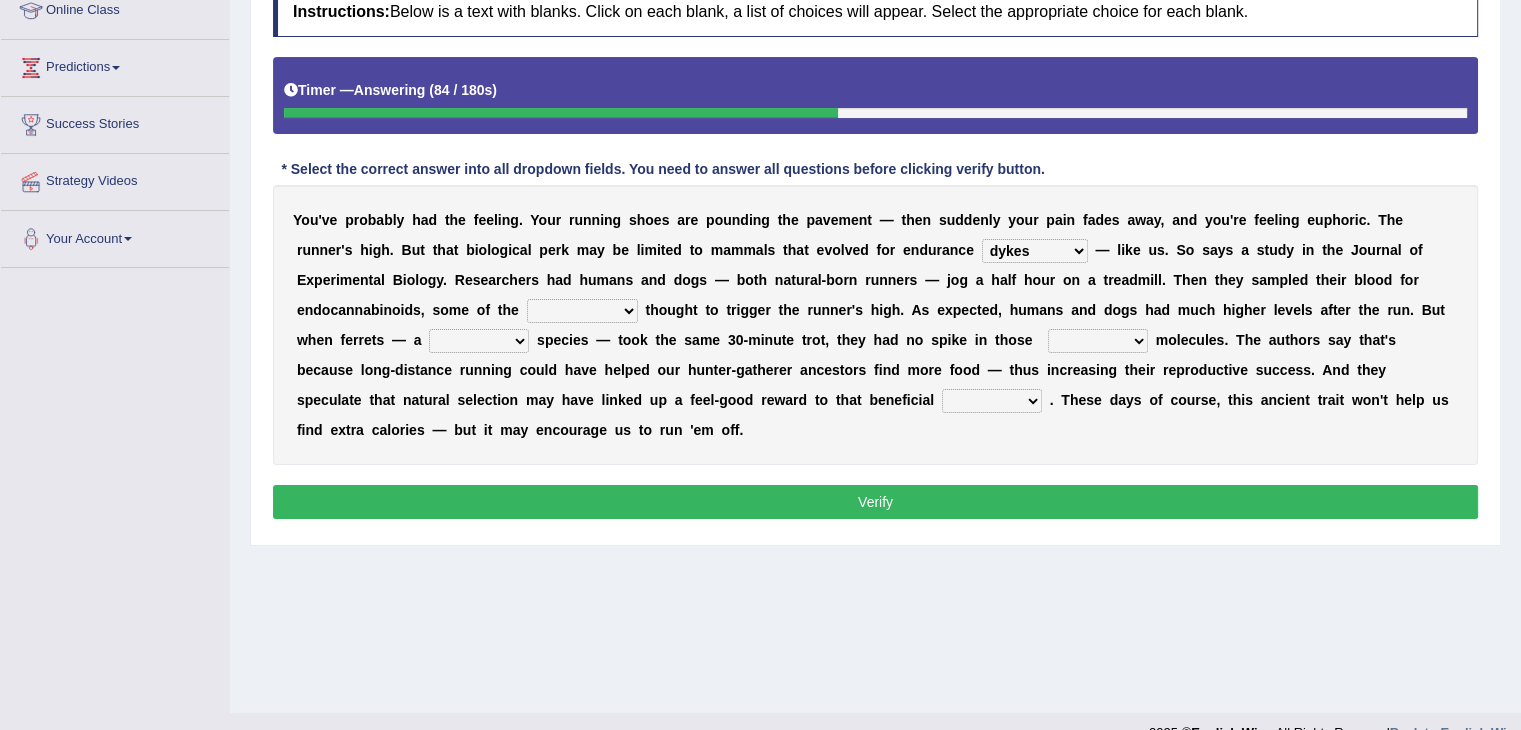 select on "sedentary" 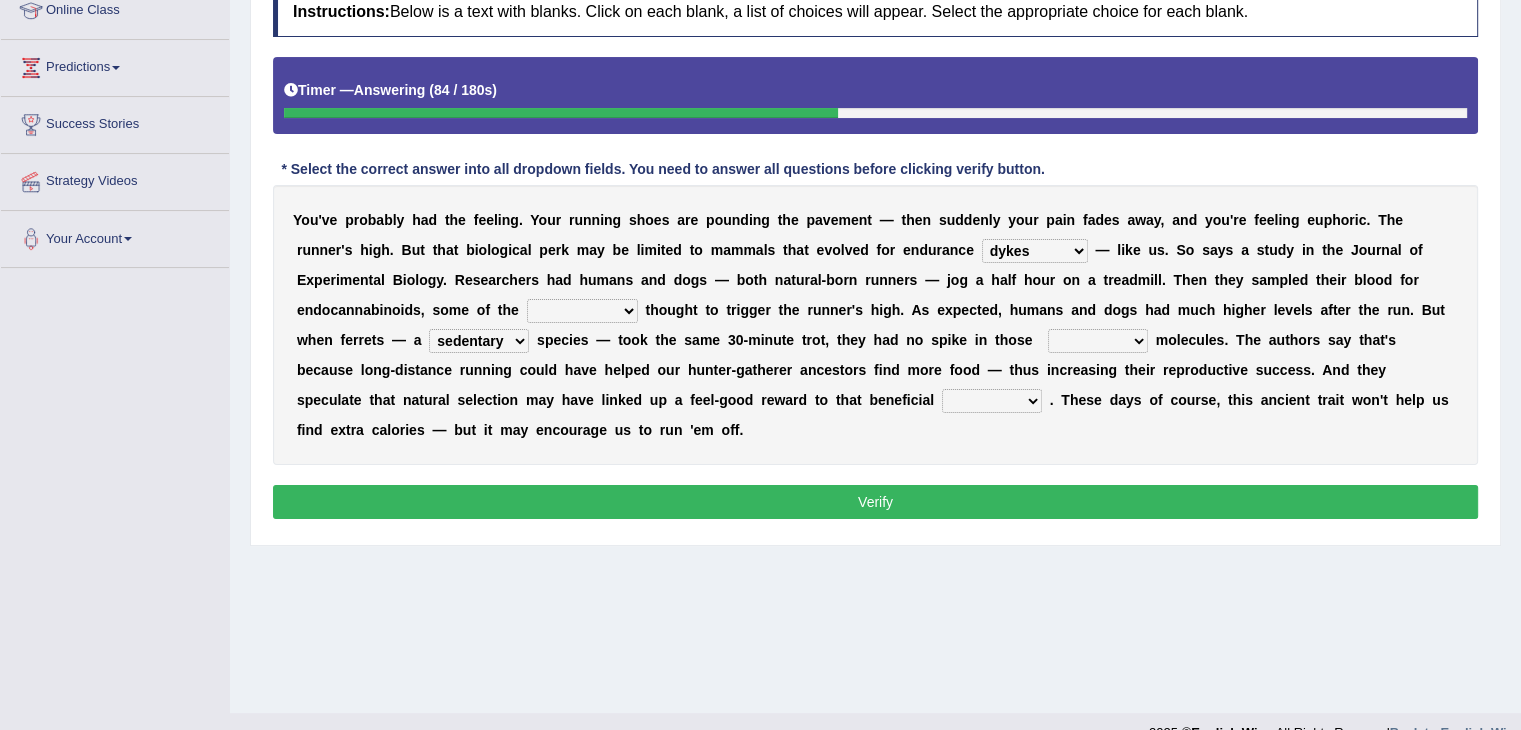 click on "excellency merely faerie sedentary" at bounding box center [479, 341] 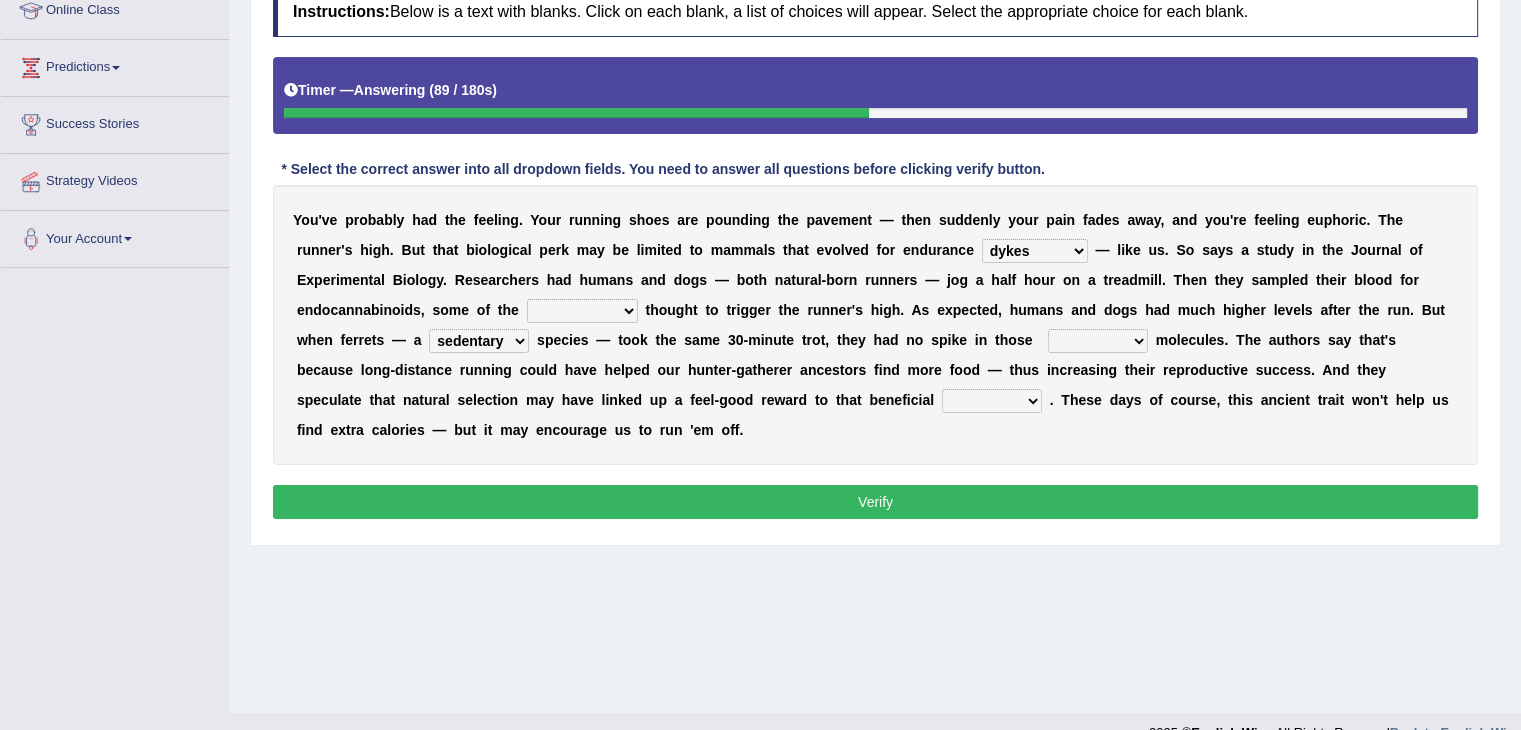 click on "groaned feel-good inchoate loaned" at bounding box center [1098, 341] 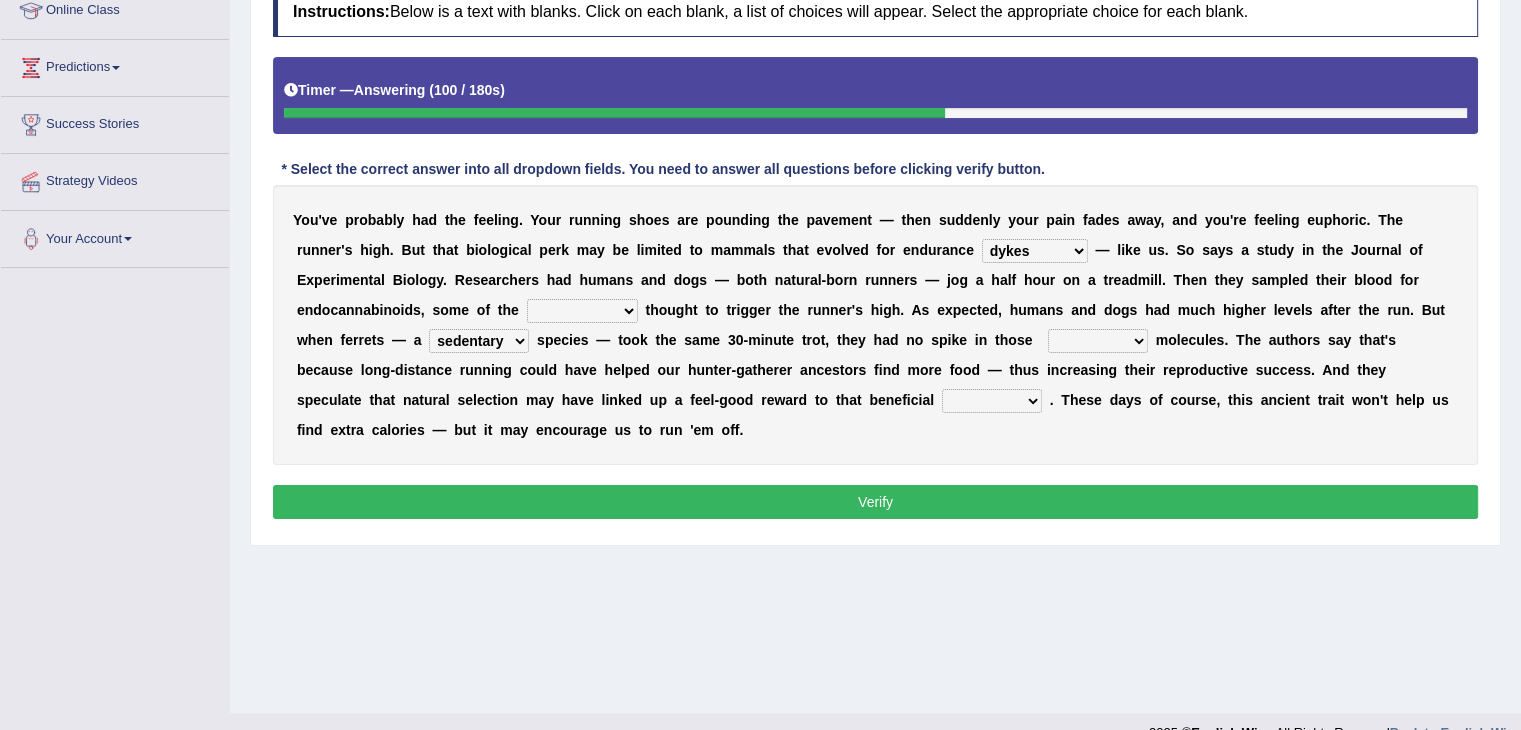 select on "inchoate" 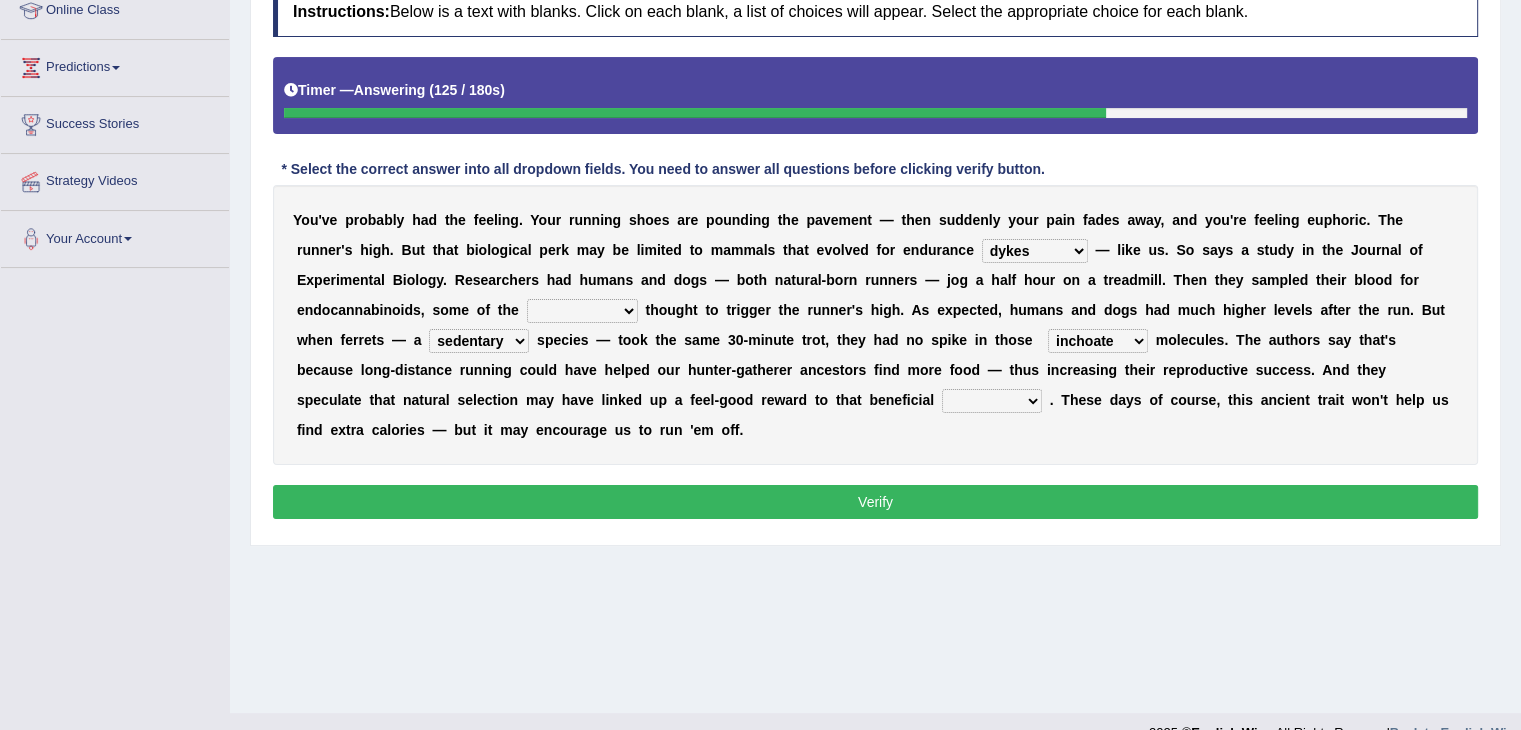 click on "wager exchanger behavior regulator" at bounding box center (992, 401) 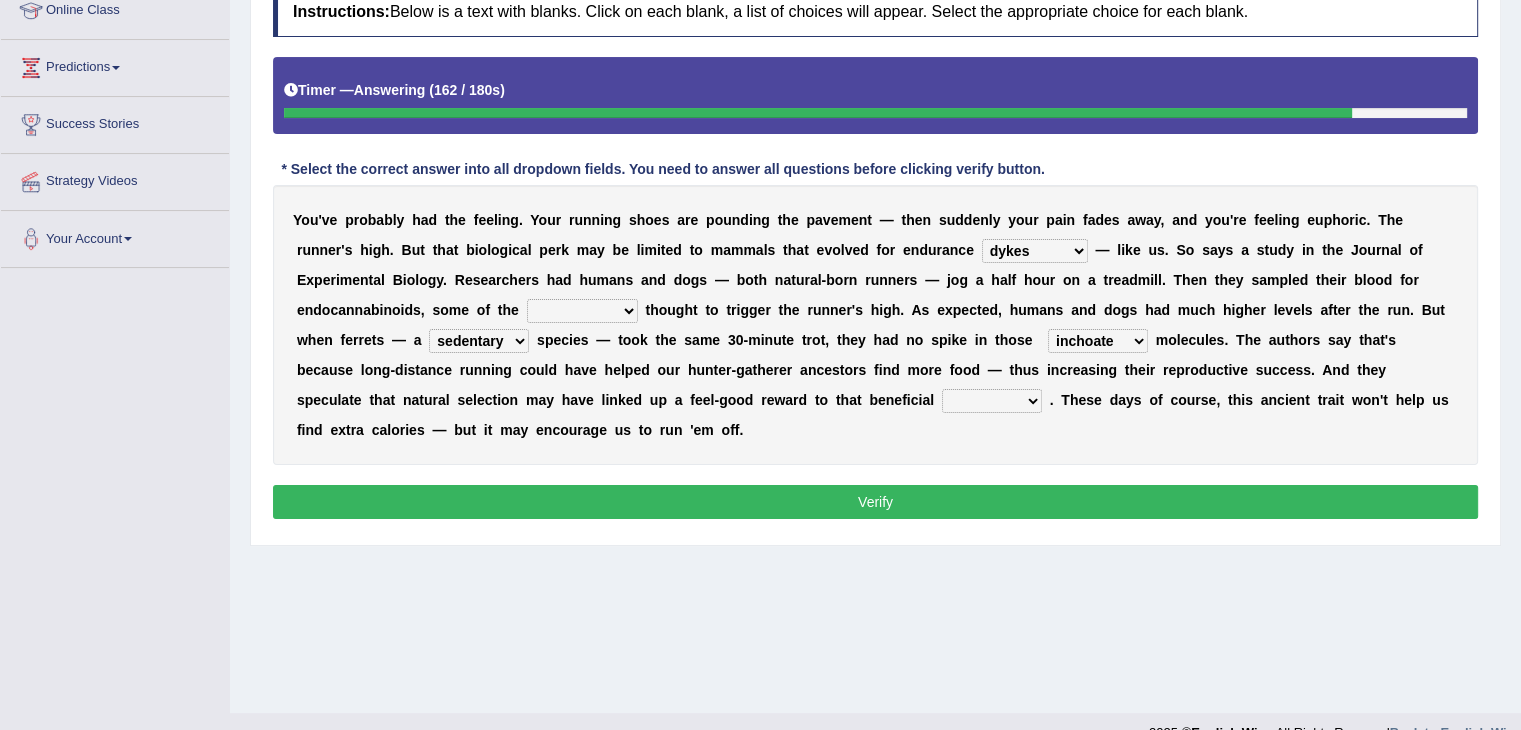 click on "dykes personalize classifies exercise" at bounding box center [1035, 251] 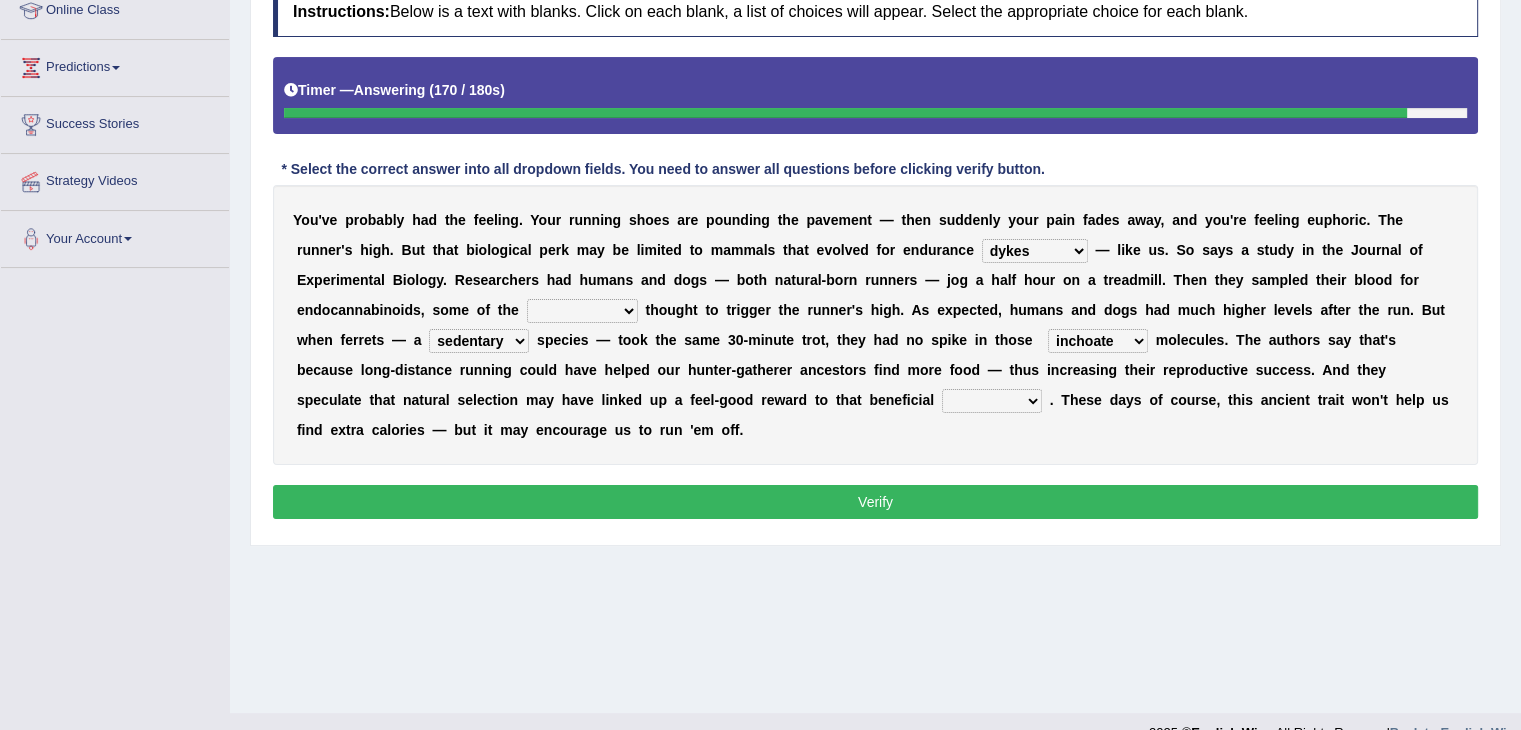 click on "Y o u ' v e    p r o b a b l y    h a d    t h e    f e e l i n g .    Y o u r    r u n n i n g    s h o e s    a r e    p o u n d i n g    t h e    p a v e m e n t    —    t h e n    s u d d e n l y    y o u r    p a i n    f a d e s    a w a y ,    a n d    y o u ' r e    f e e l i n g    e u p h o r i c .    T h e    r u n n e r ' s    h i g h .    B u t    t h a t    b i o l o g i c a l    p e r k    m a y    b e    l i m i t e d    t o    m a m m a l s    t h a t    e v o l v e d    f o r    e n d u r a n c e    dykes personalize classifies exercise    —    l i k e    u s .    S o    s a y s    a    s t u d y    i n    t h e    J o u r n a l    o f    E x p e r i m e n t a l    B i o l o g y .    R e s e a r c h e r s    h a d    h u m a n s    a n d    d o g s    —    b o t h    n a t u r a l - b o r n    r u n n e r s    —    j o g    a    h a l f    h o u r    o n    a    t r e a d m i l l .    T h e n    t h e y    s a m" at bounding box center [875, 325] 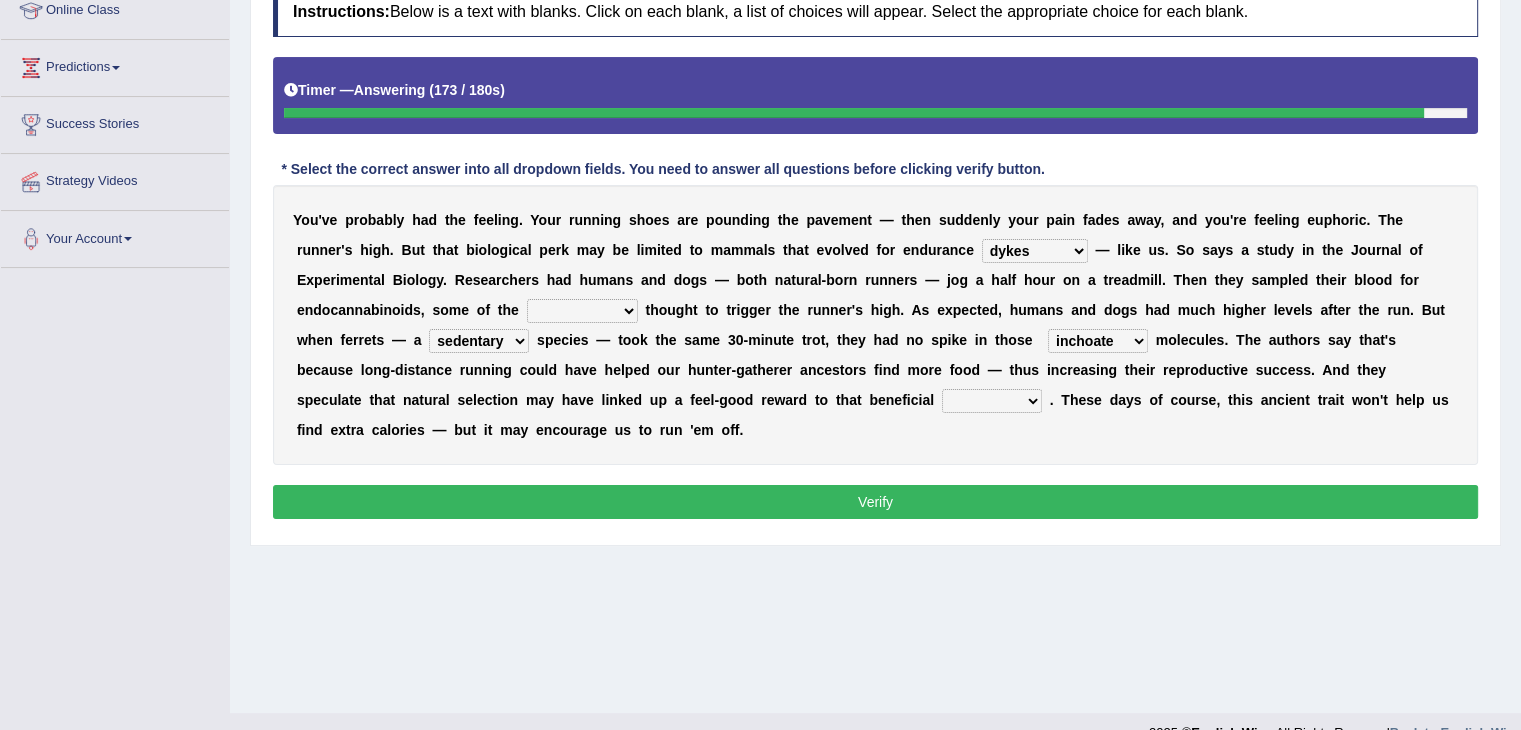 click on "wager exchanger behavior regulator" at bounding box center (992, 401) 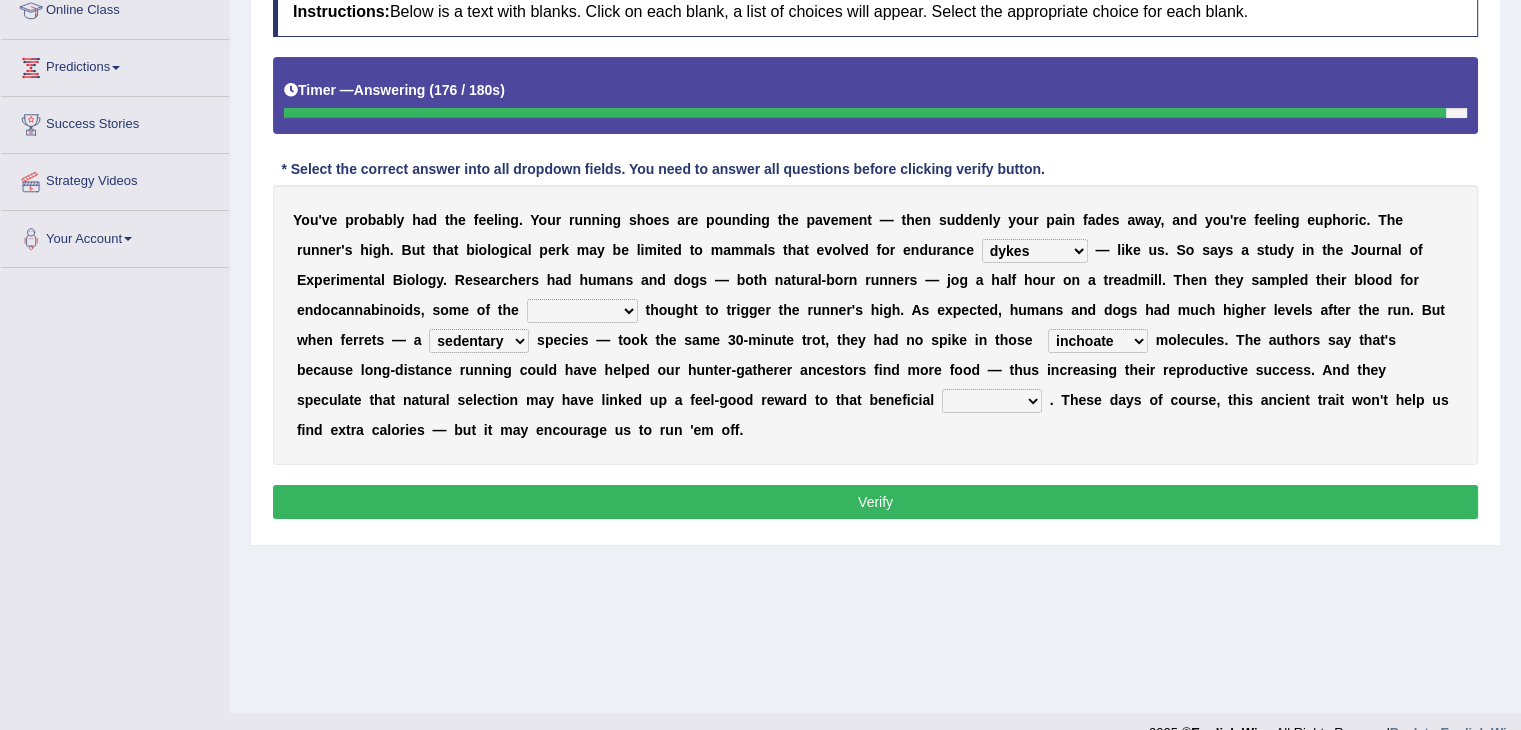 select on "regulator" 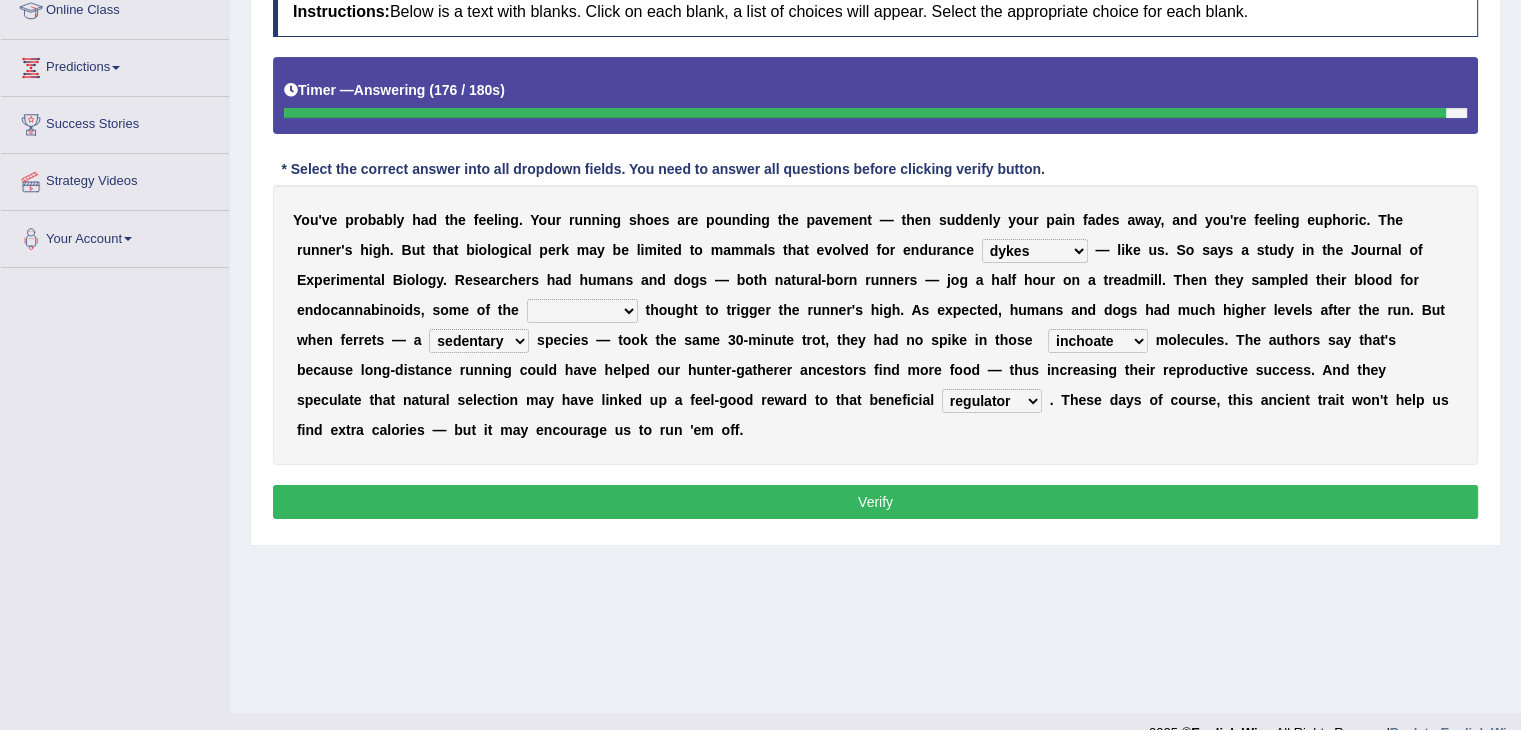 click on "wager exchanger behavior regulator" at bounding box center [992, 401] 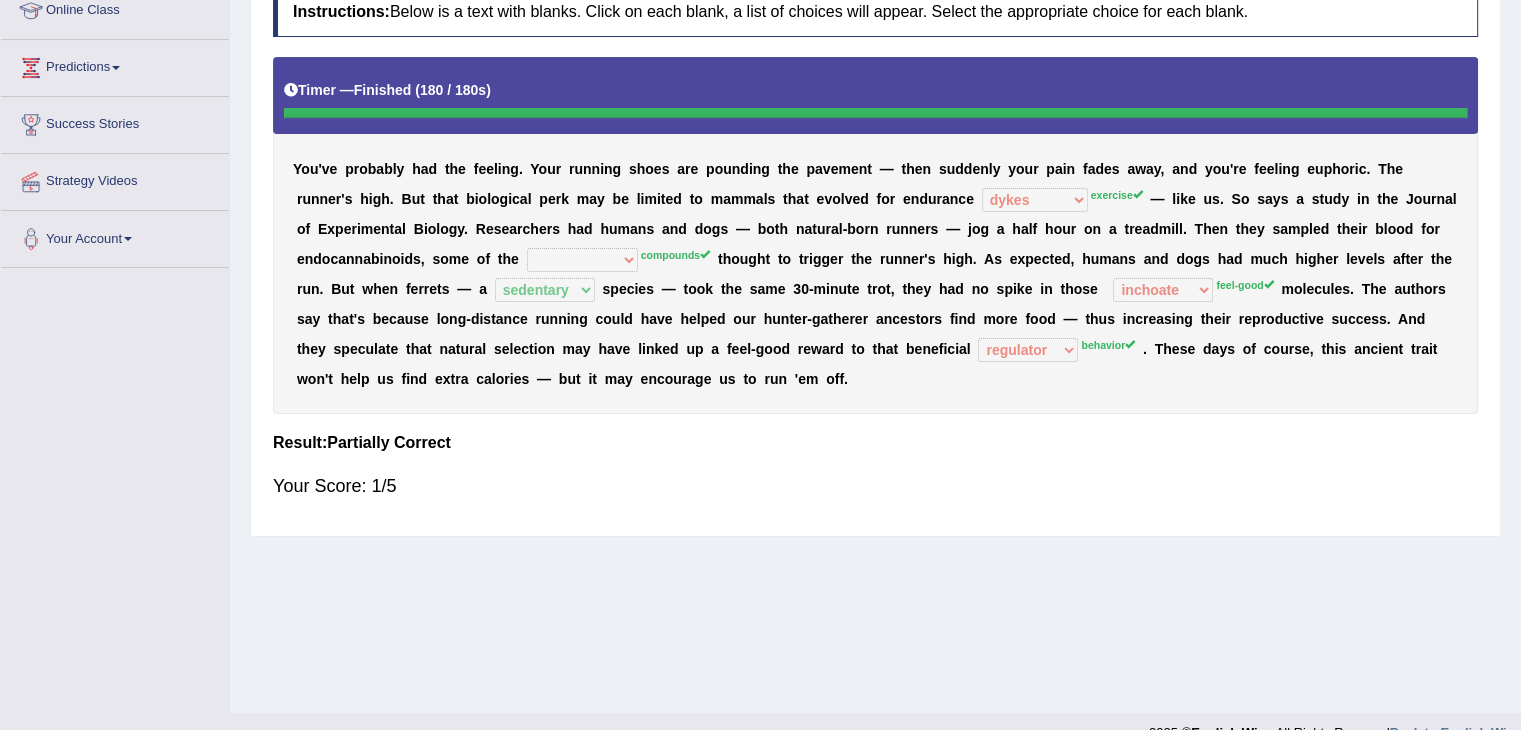 scroll, scrollTop: 0, scrollLeft: 0, axis: both 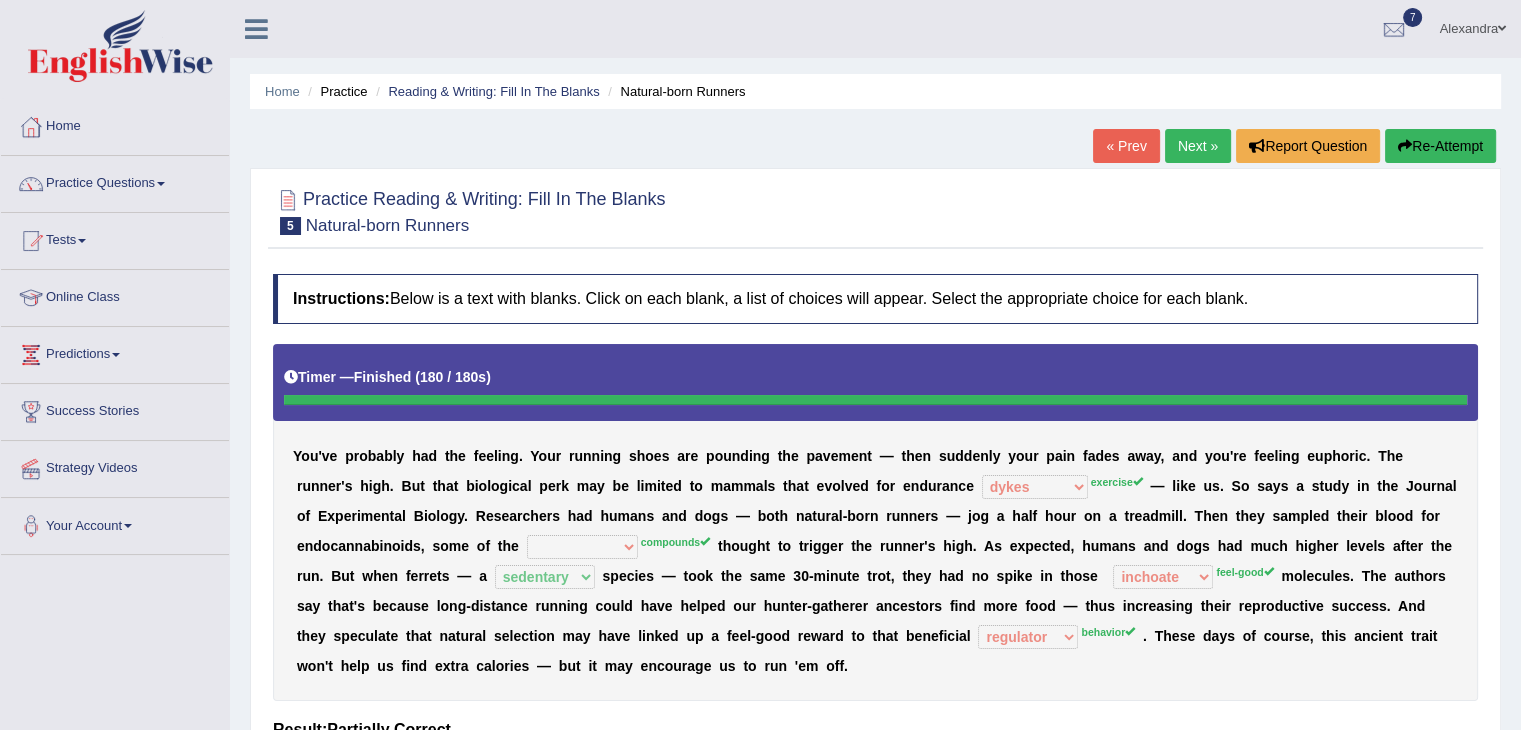 click on "Next »" at bounding box center [1198, 146] 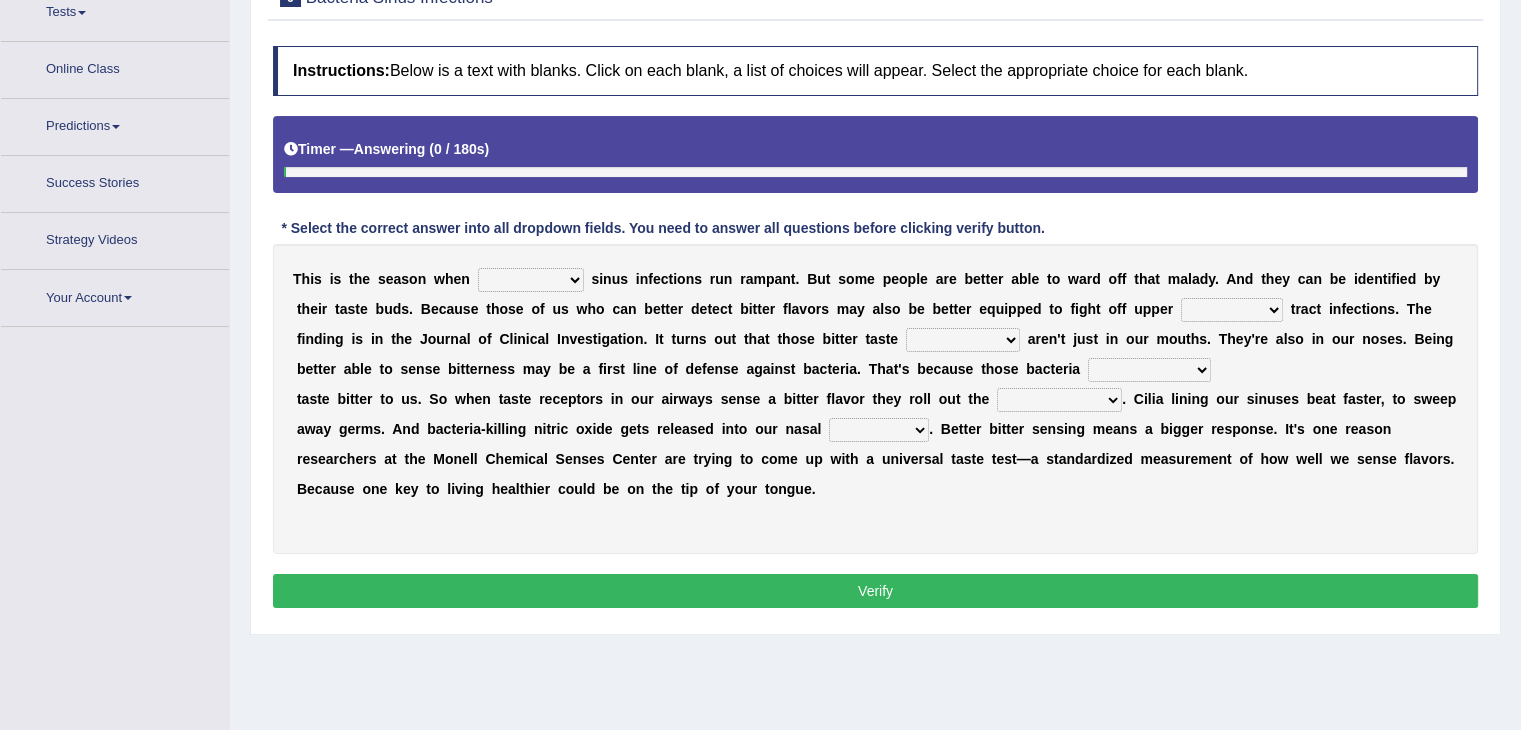 scroll, scrollTop: 232, scrollLeft: 0, axis: vertical 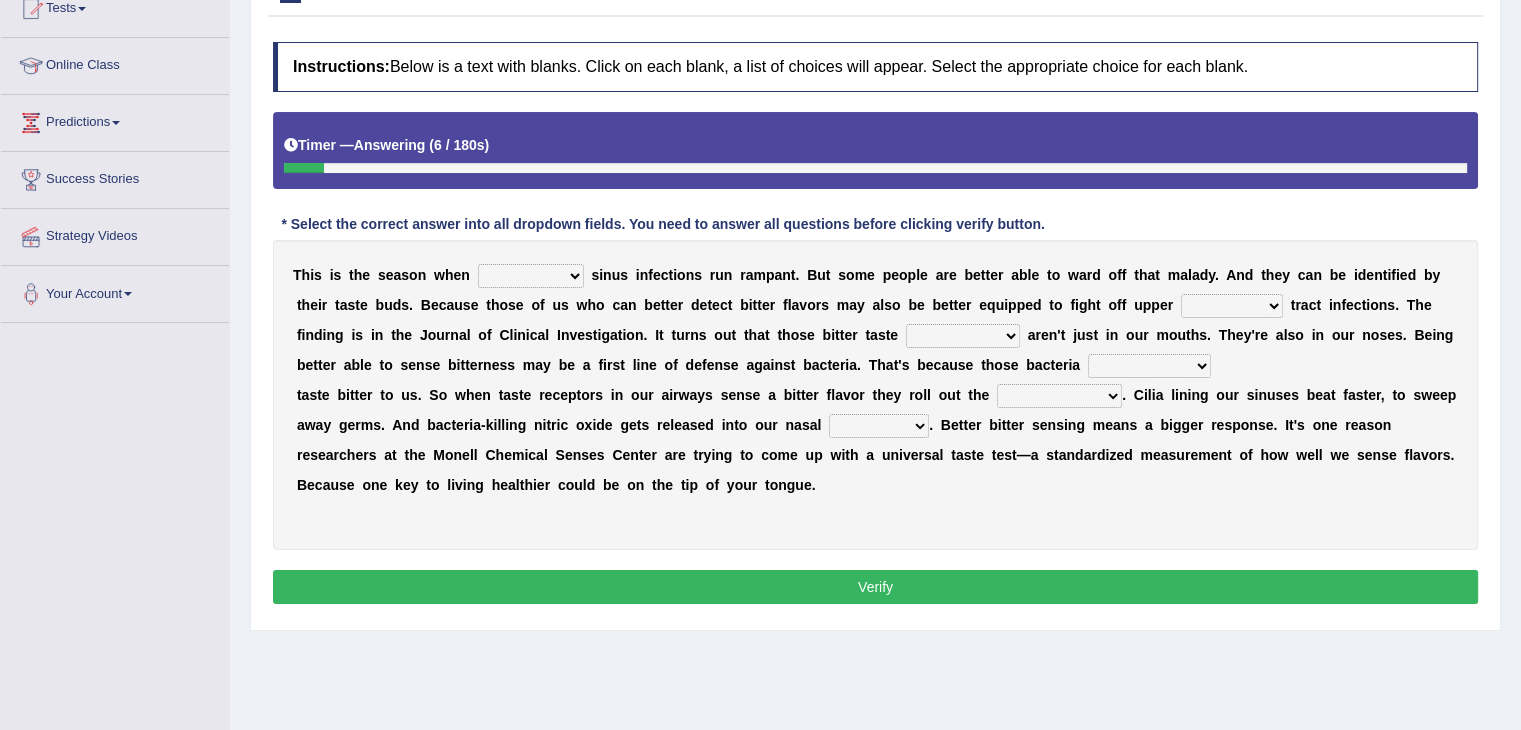 click on "conventicle atheist bacterial prissier" at bounding box center [531, 276] 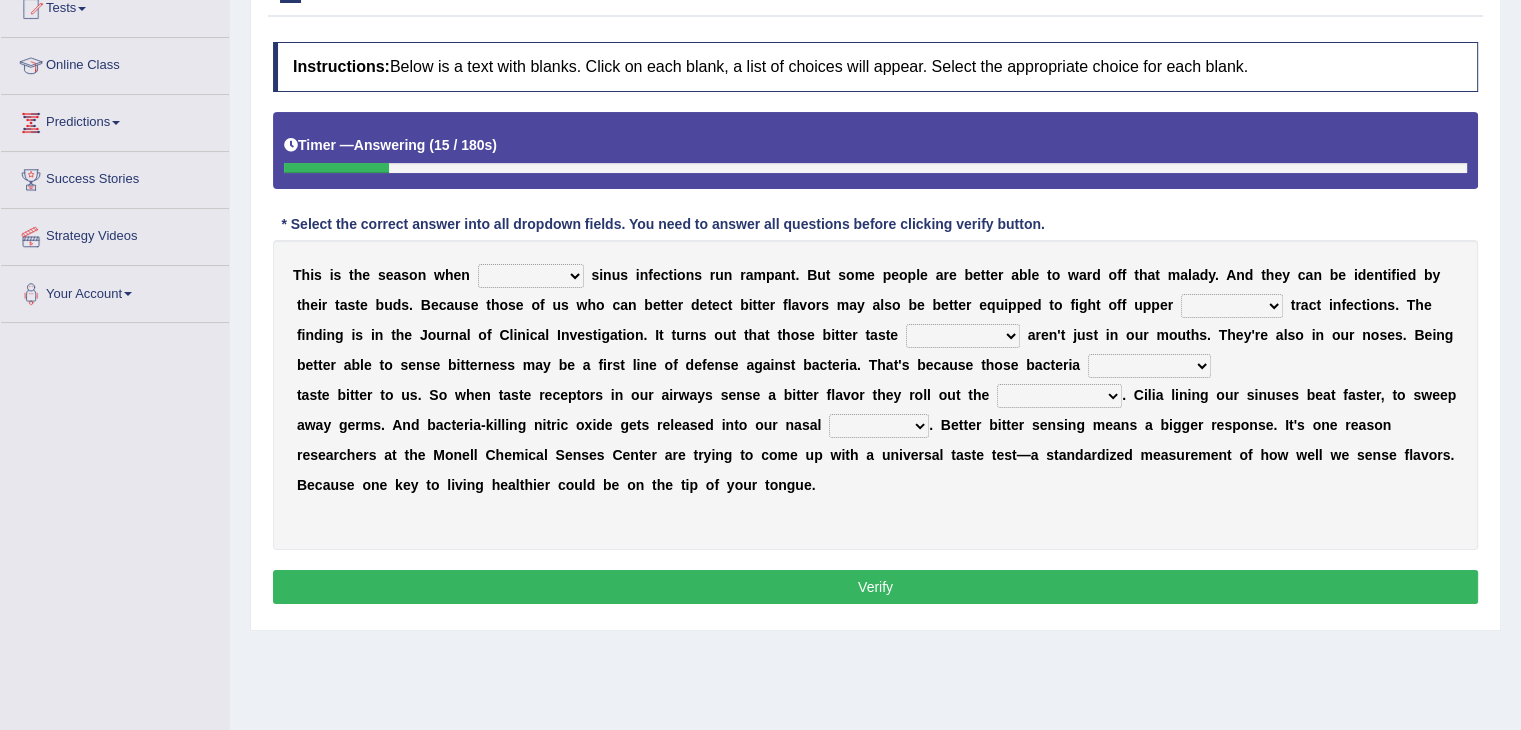 select on "bacterial" 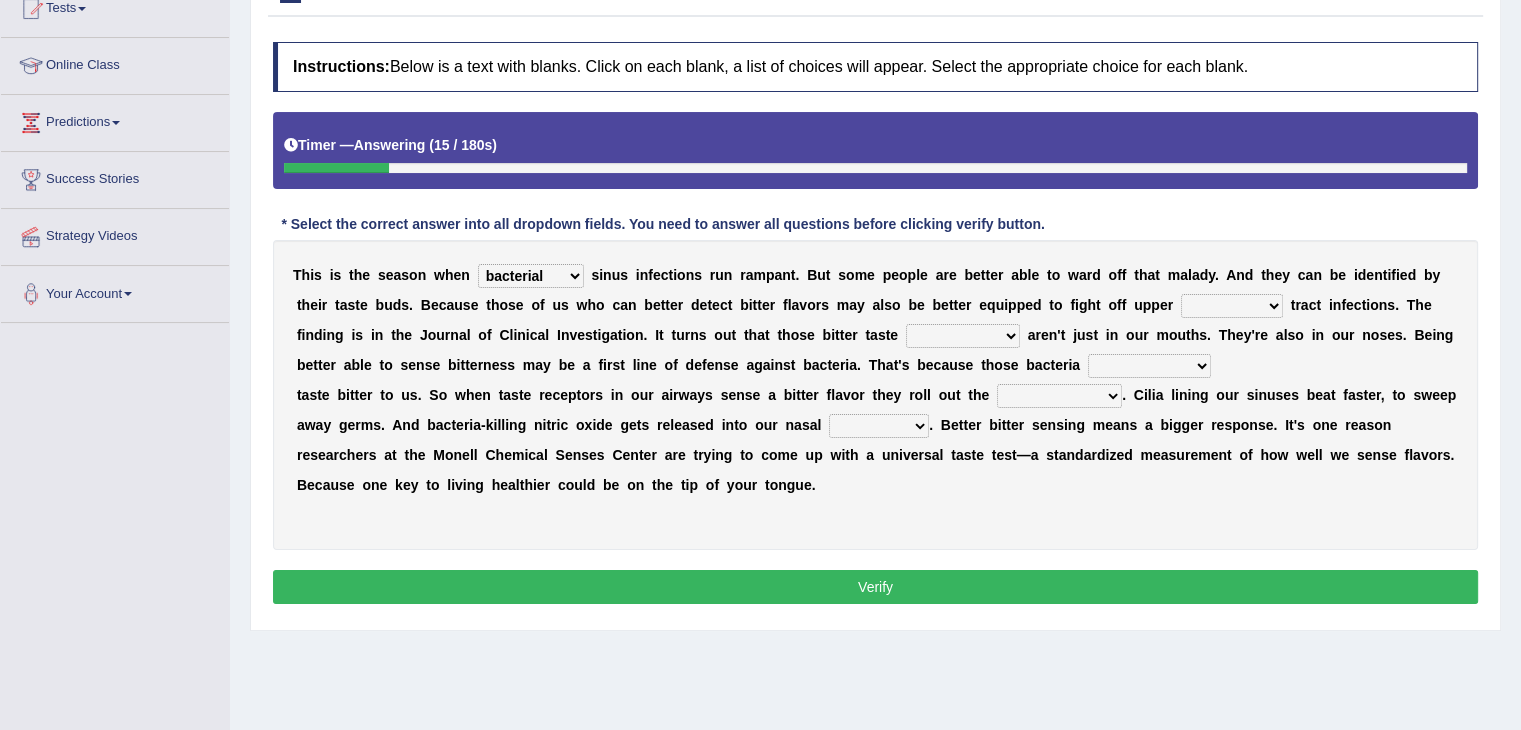 click on "conventicle atheist bacterial prissier" at bounding box center [531, 276] 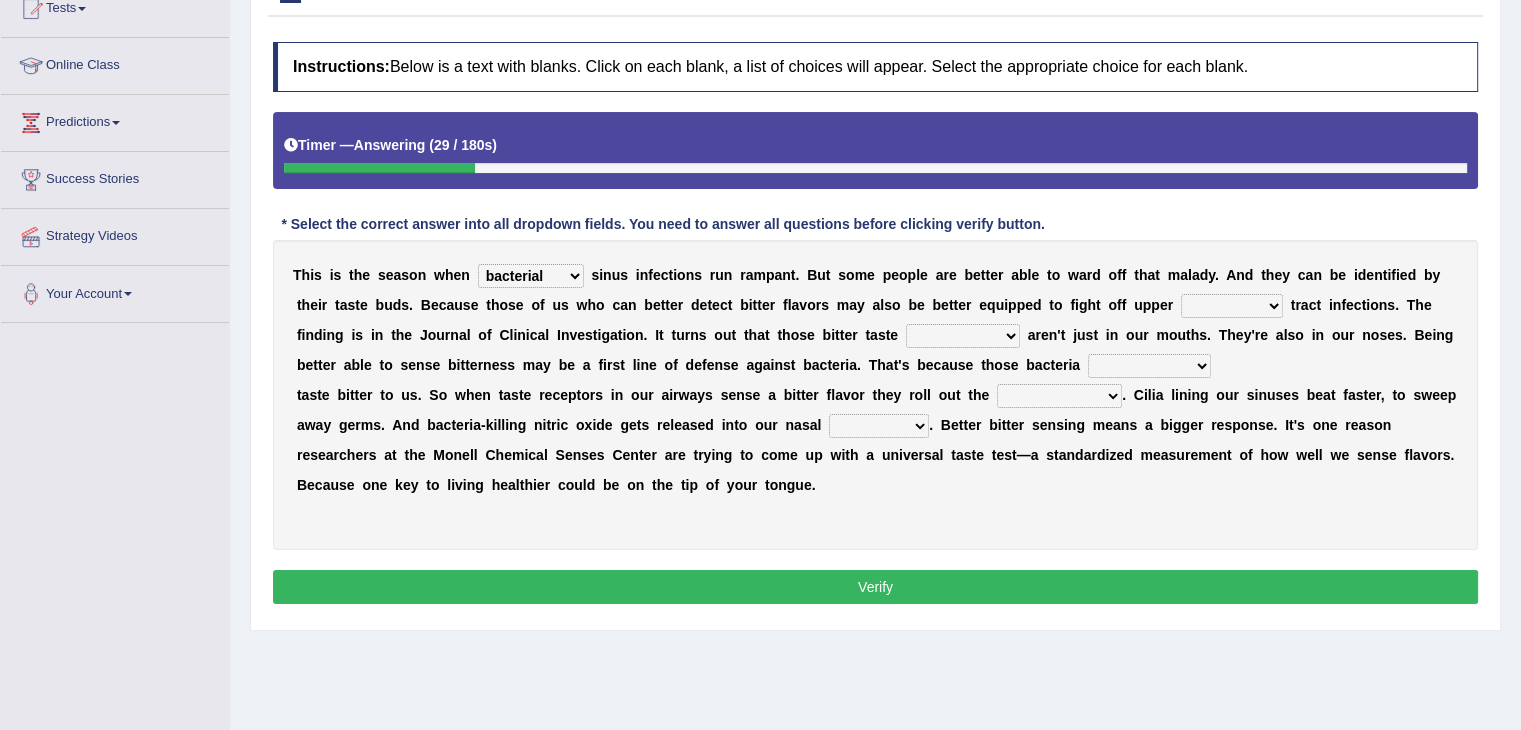 click on "T h i s    i s    t h e    s e a s o n    w h e n    conventicle atheist bacterial prissier    s i n u s    i n f e c t i o n s    r u n    r a m p a n t .    B u t    s o m e    p e o p l e    a r e    b e t t e r    a b l e    t o    w a r d    o f f    t h a t    m a l a d y .    A n d    t h e y    c a n    b e    i d e n t i f i e d    b y    t h e i r    t a s t e    b u d s .    B e c a u s e    t h o s e    o f    u s    w h o    c a n    b e t t e r    d e t e c t    b i t t e r    f l a v o r s    m a y    a l s o    b e    b e t t e r    e q u i p p e d    t o    f i g h t    o f f    u p p e r    faulty respiratory togae gawky    t r a c t    i n f e c t i o n s .    T h e    f i n d i n g    i s    i n    t h e    J o u r n a l    o f    C l i n i c a l    I n v e s t i g a t i o n .    I t    t u r n s    o u t    t h a t    t h o s e    b i t t e r    t a s t e    depressions dinners submissions receptors    a r e n ' t    j" at bounding box center (875, 395) 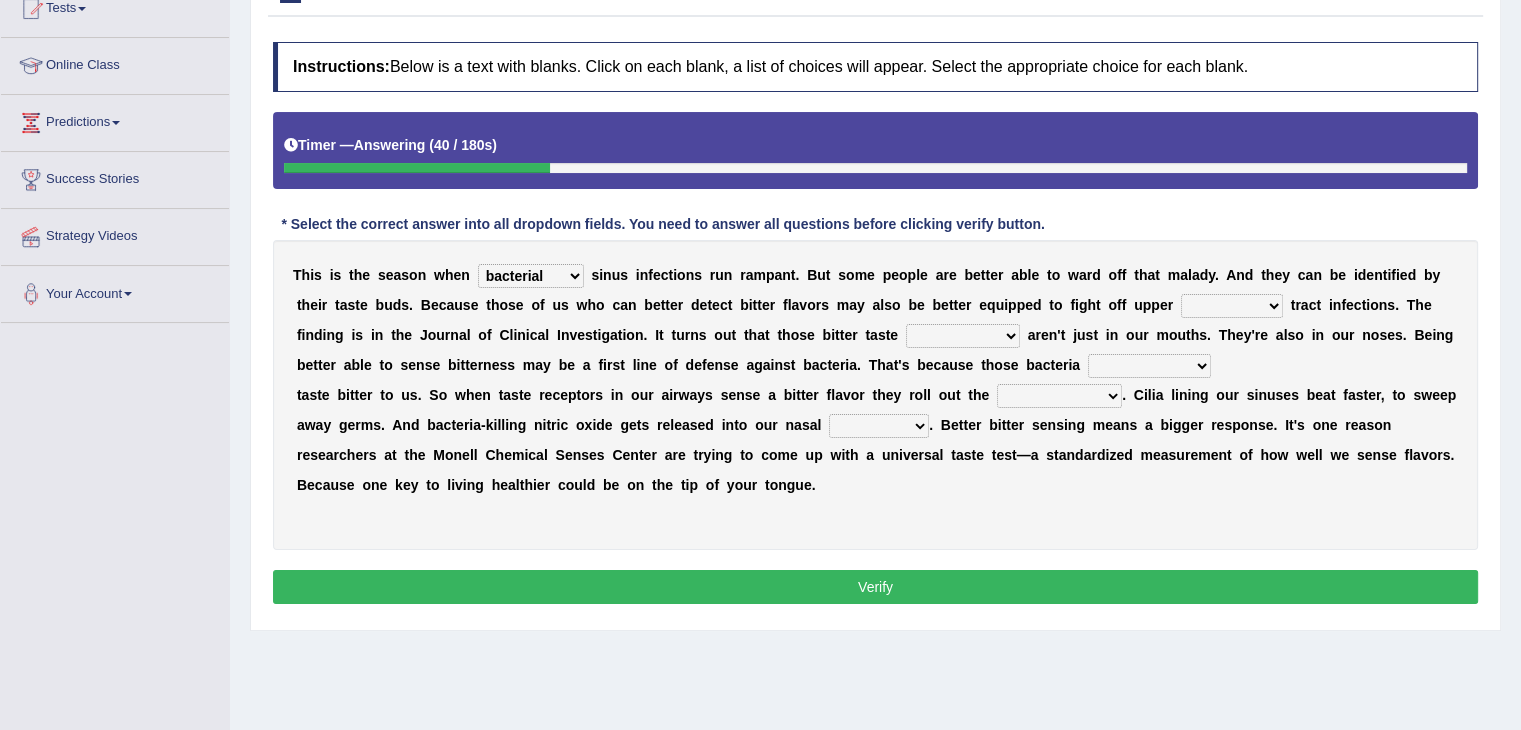 click on "faulty respiratory togae gawky" at bounding box center (1232, 306) 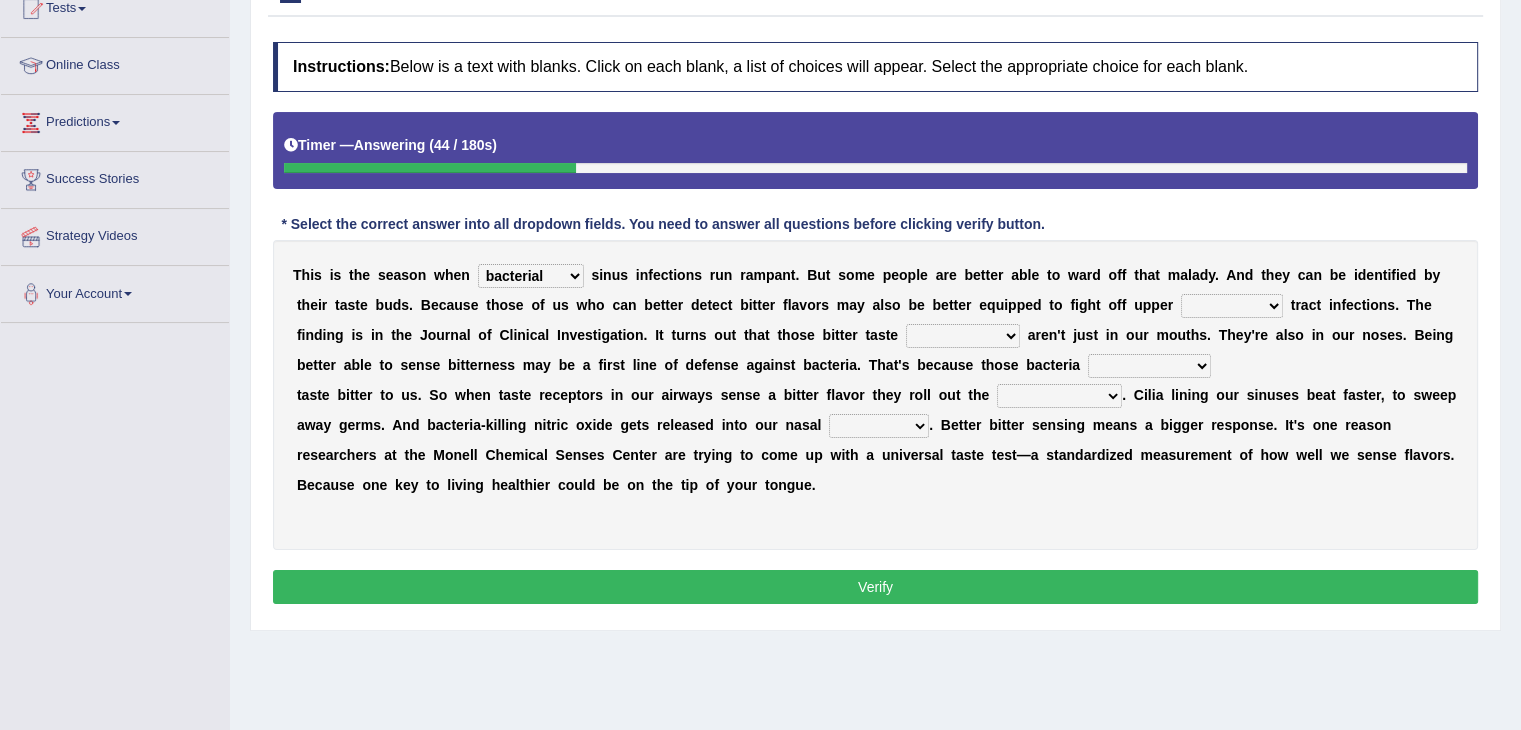 select on "respiratory" 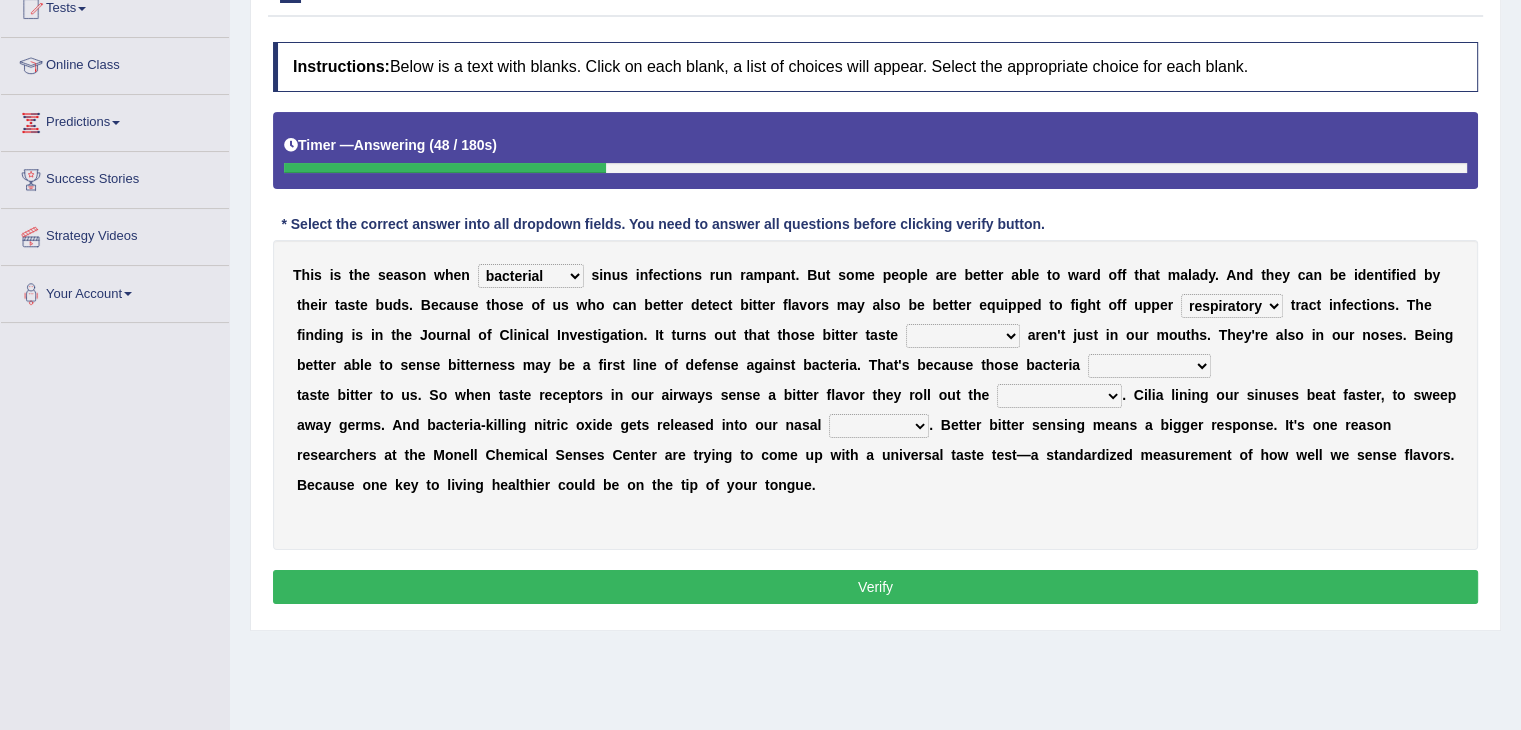 click on "depressions dinners submissions receptors" at bounding box center (963, 336) 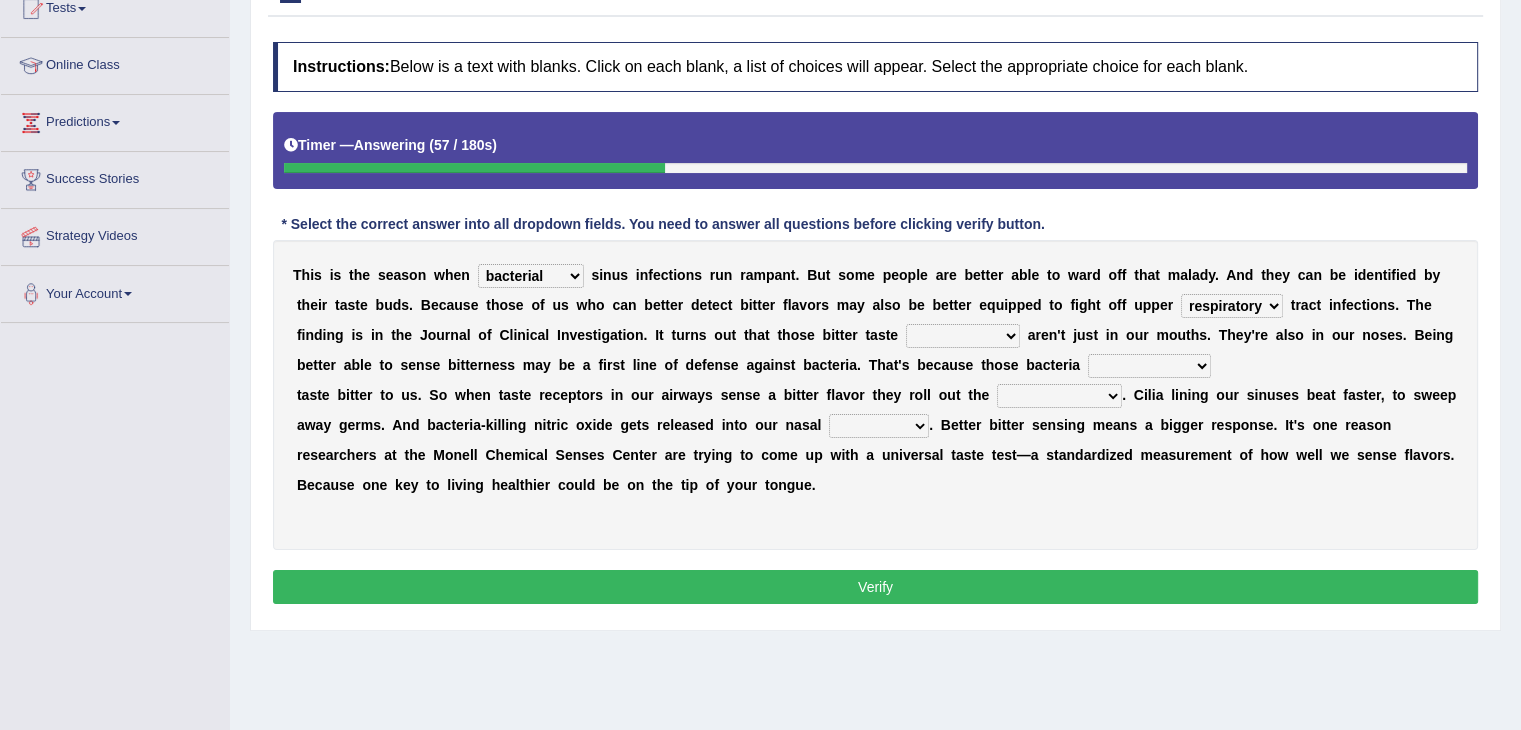 select on "receptors" 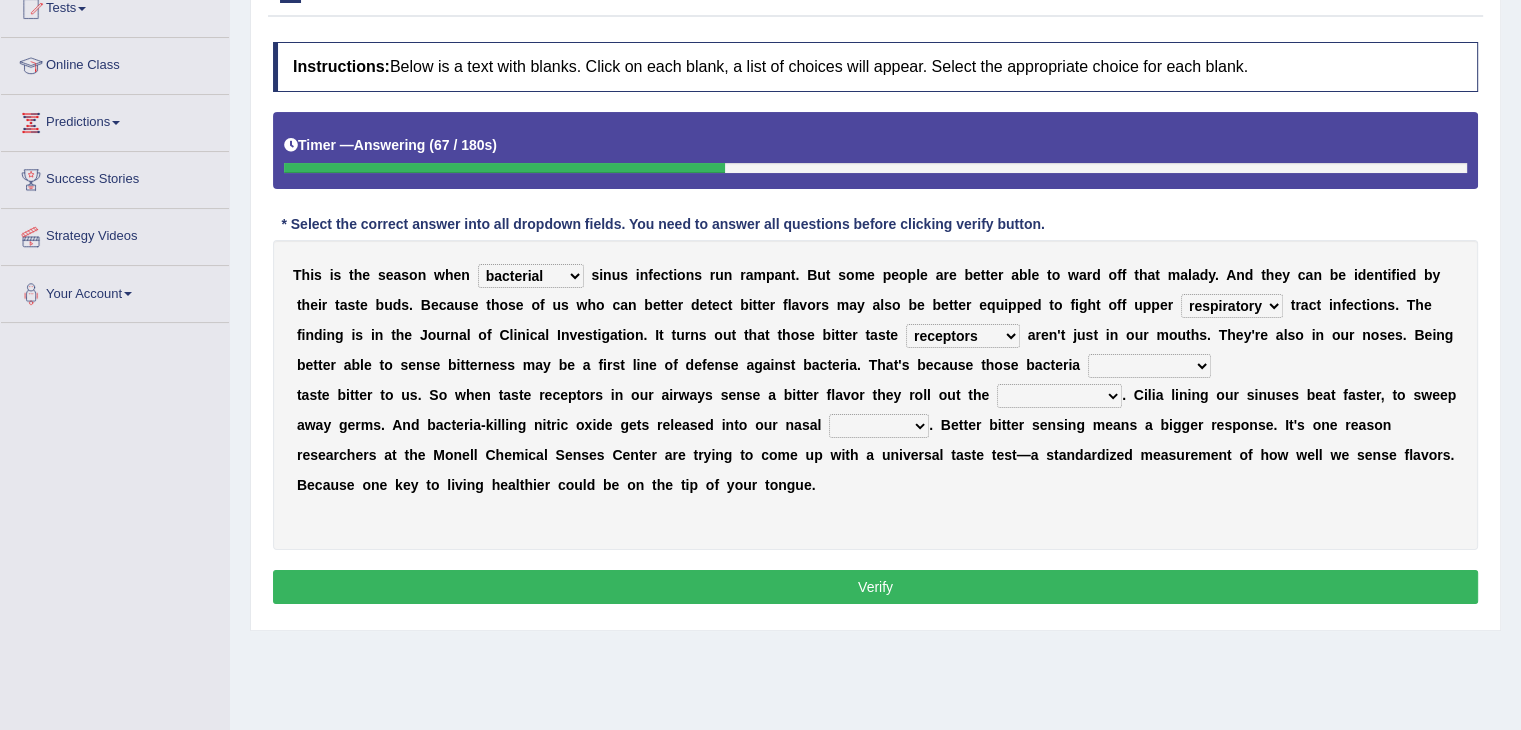 click on "purposelessly actually diagonally providently" at bounding box center (1149, 366) 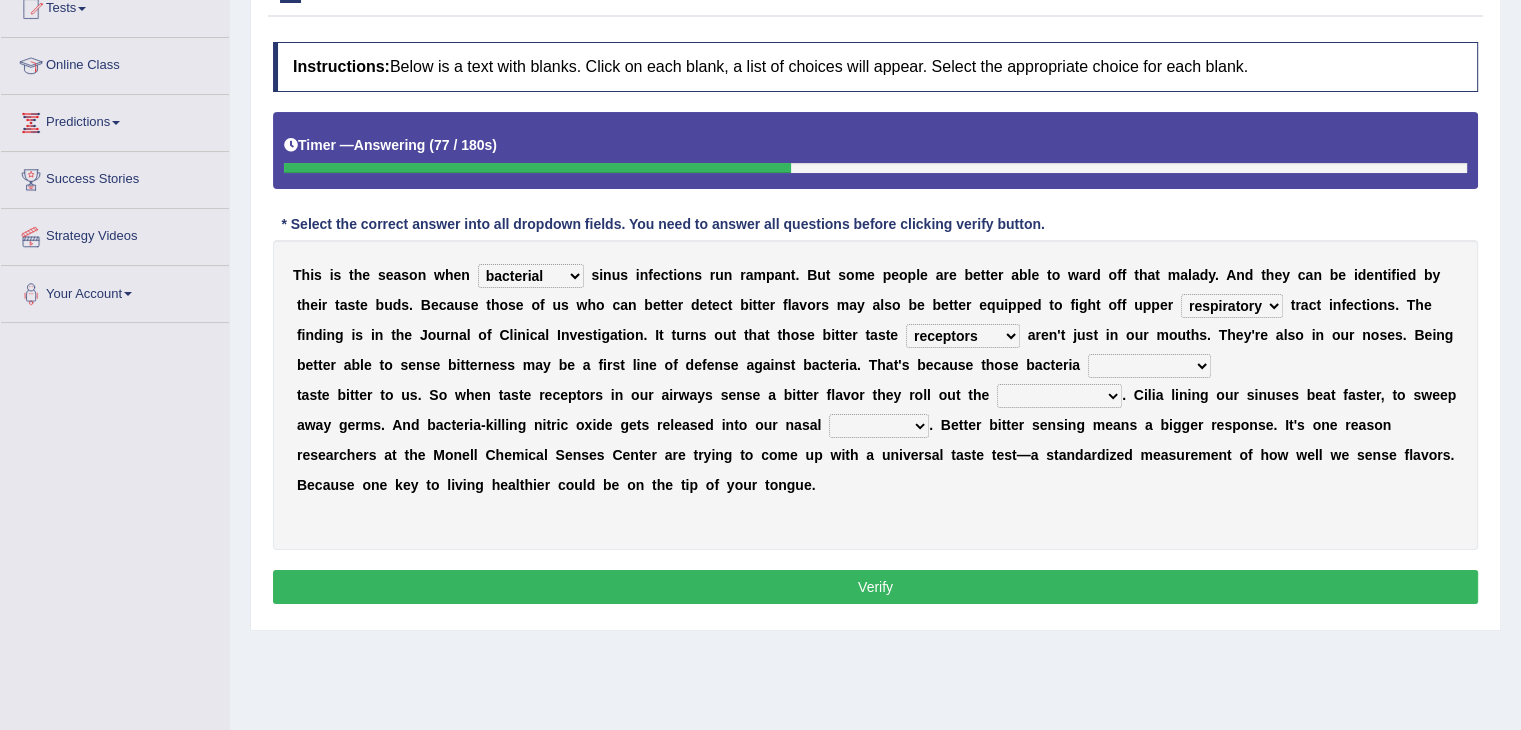 select on "actually" 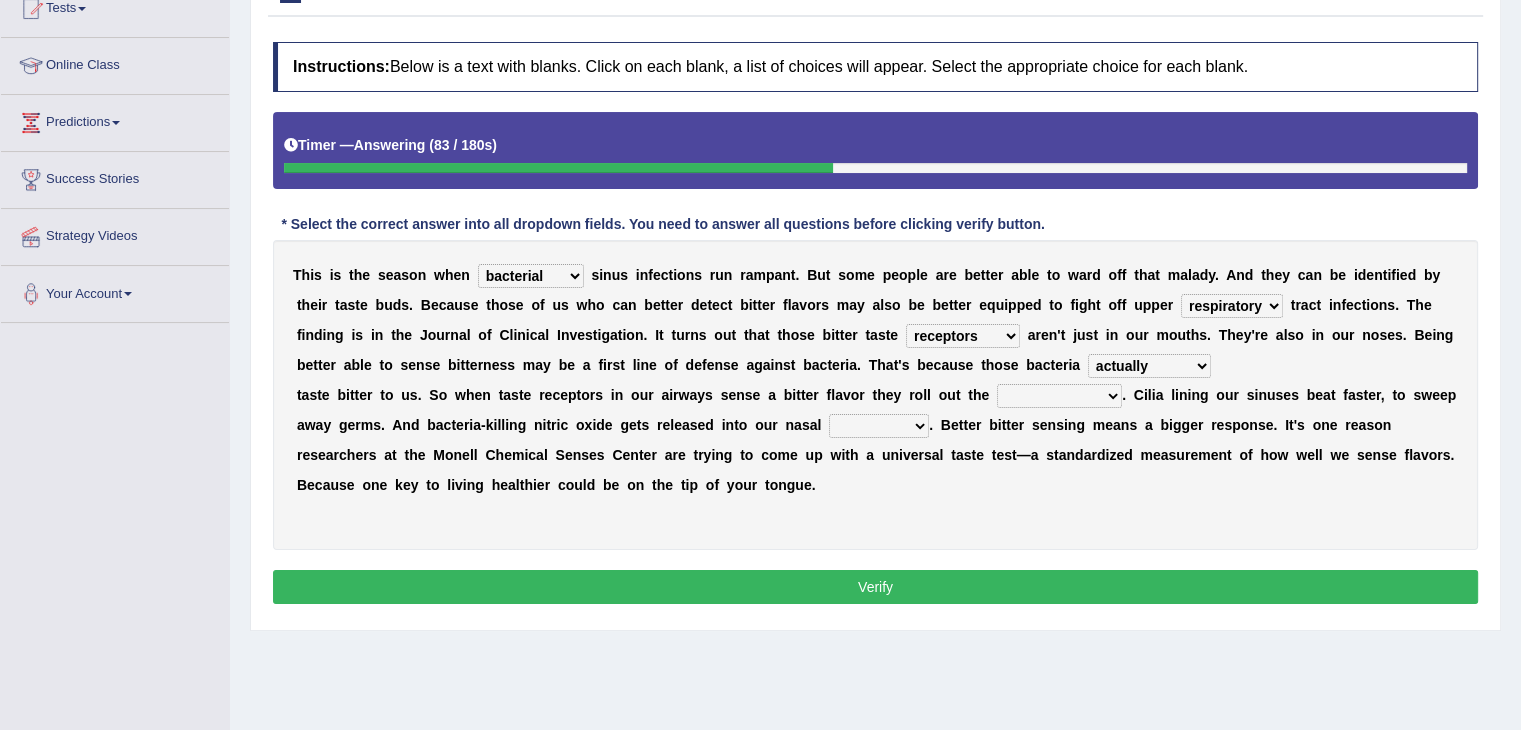 click on "defenses contradictions chestnuts pelvis" at bounding box center (1059, 396) 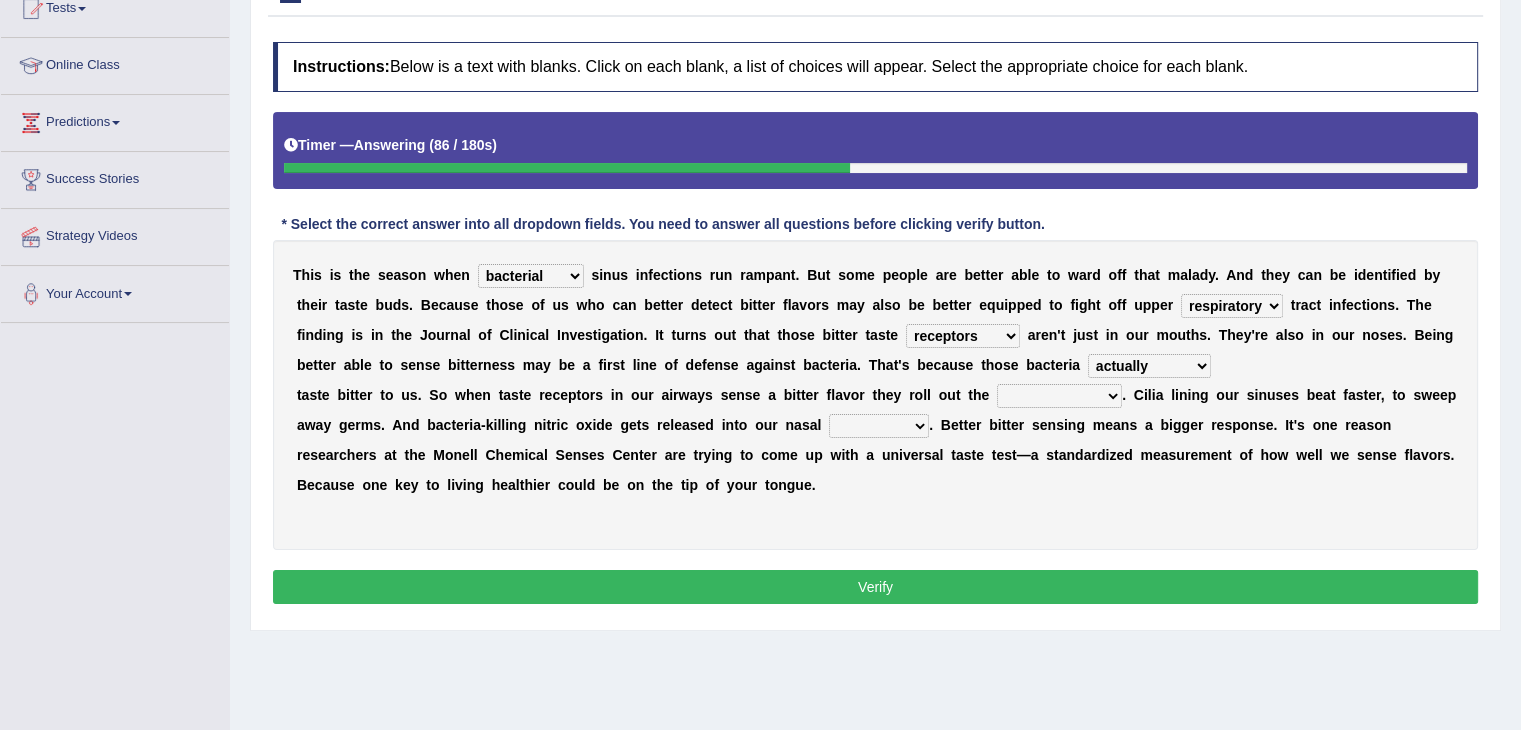 select on "defenses" 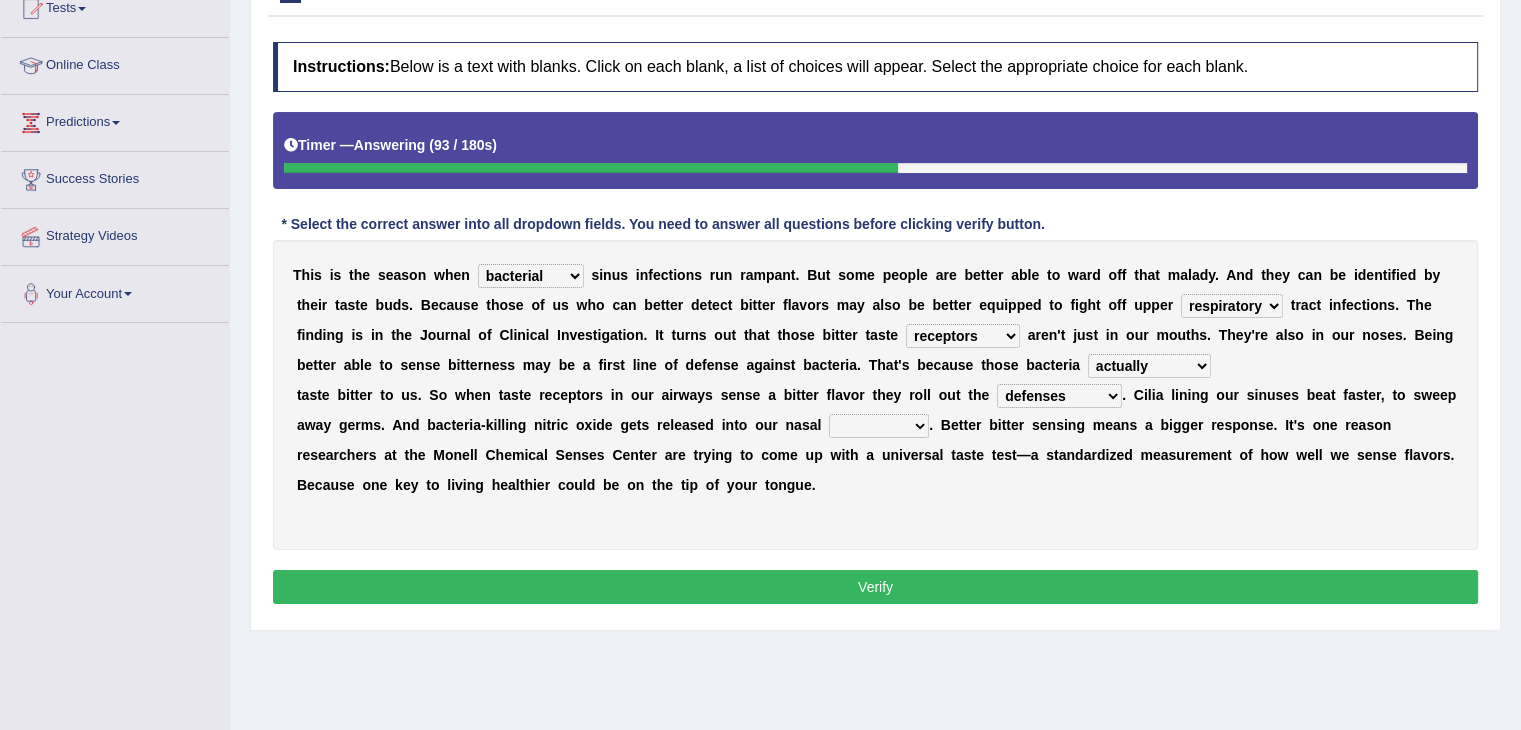 click on "causalities localities infirmities cavities" at bounding box center [879, 426] 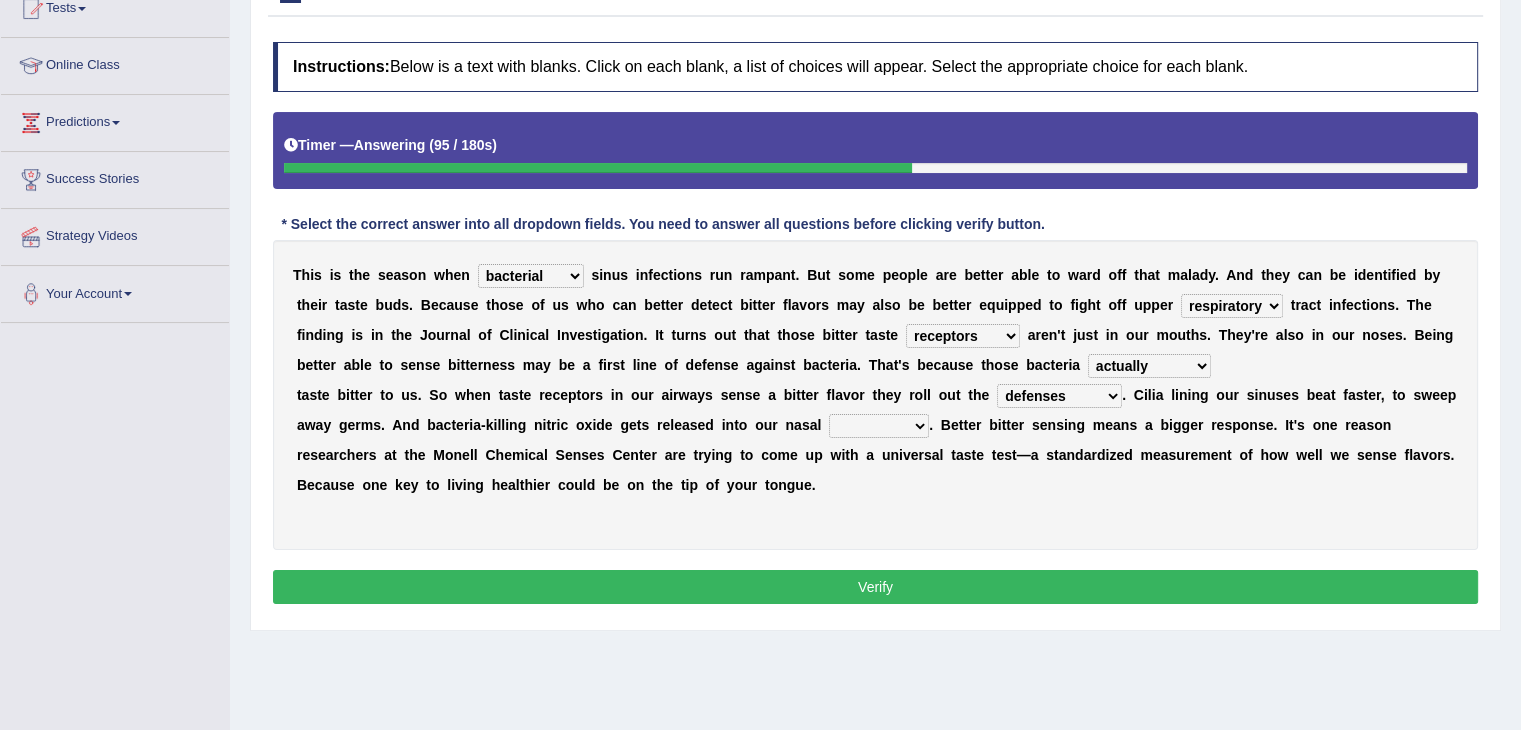 select on "cavities" 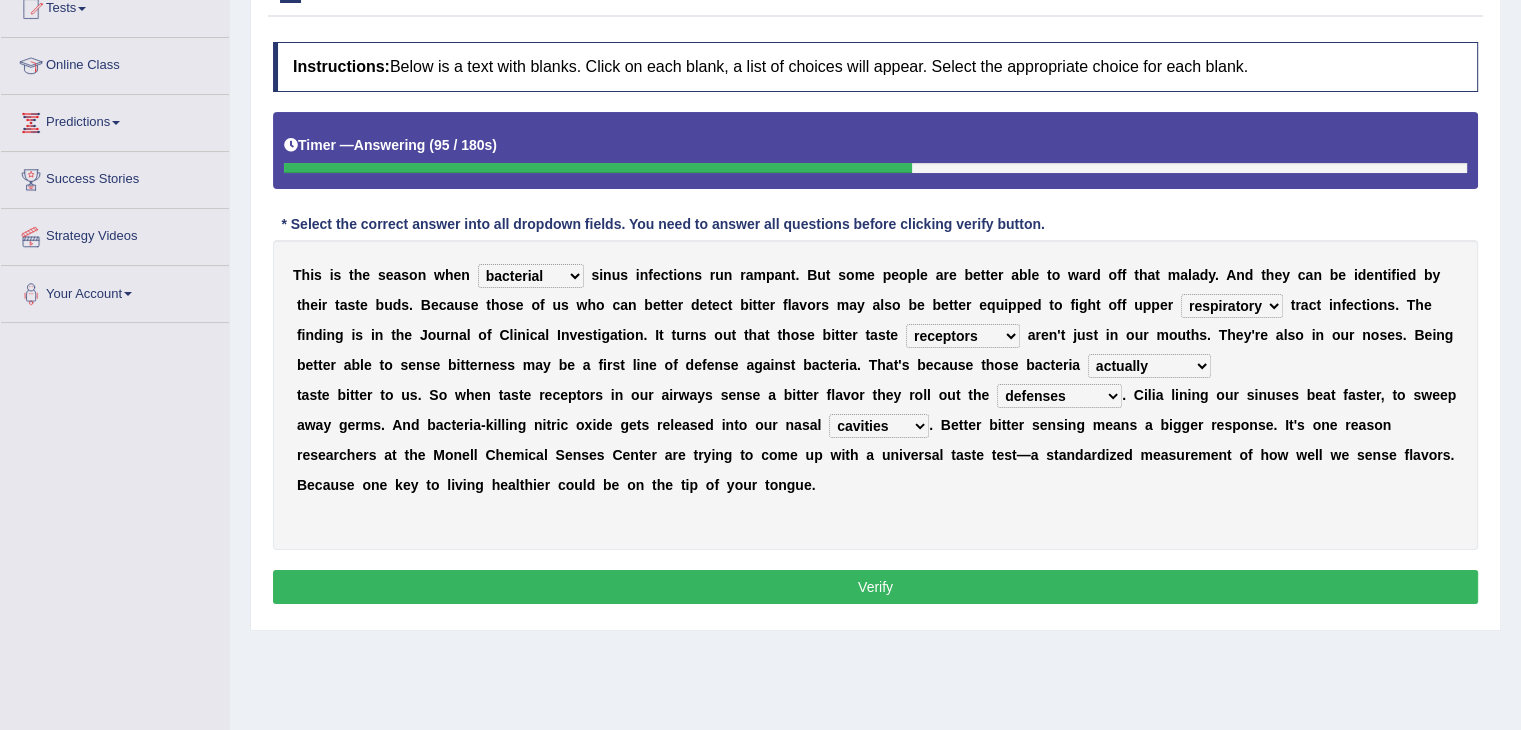 click on "causalities localities infirmities cavities" at bounding box center (879, 426) 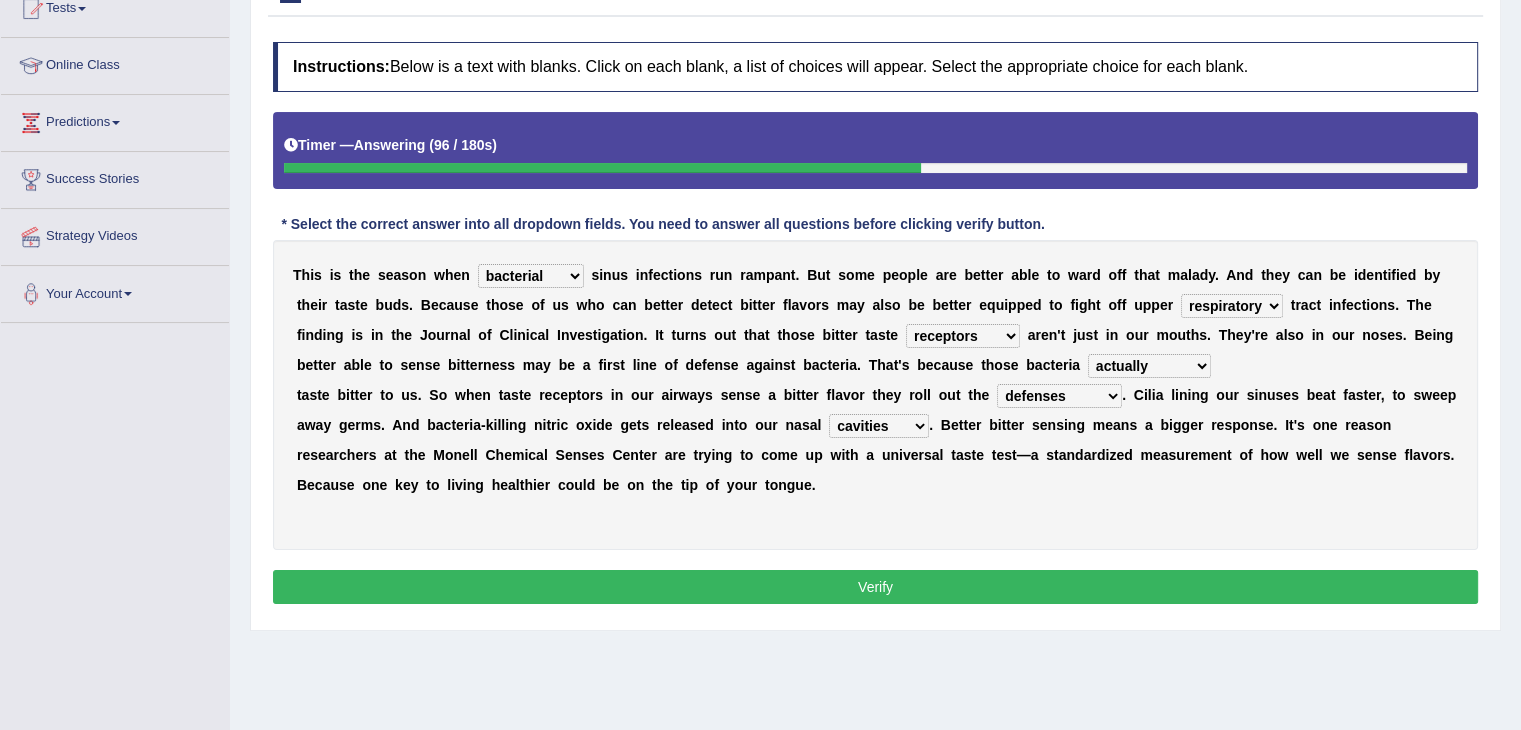 click on "Verify" at bounding box center (875, 587) 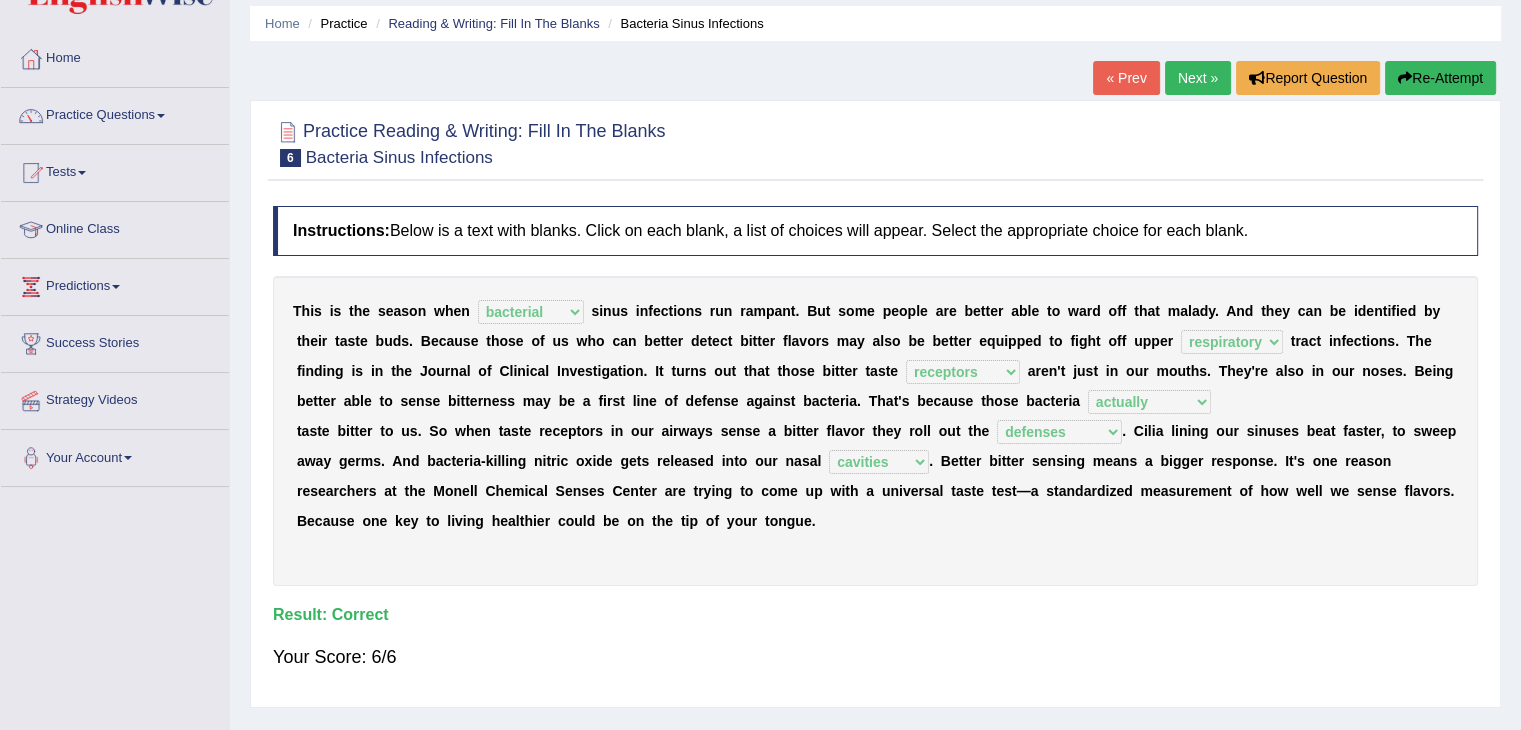 scroll, scrollTop: 51, scrollLeft: 0, axis: vertical 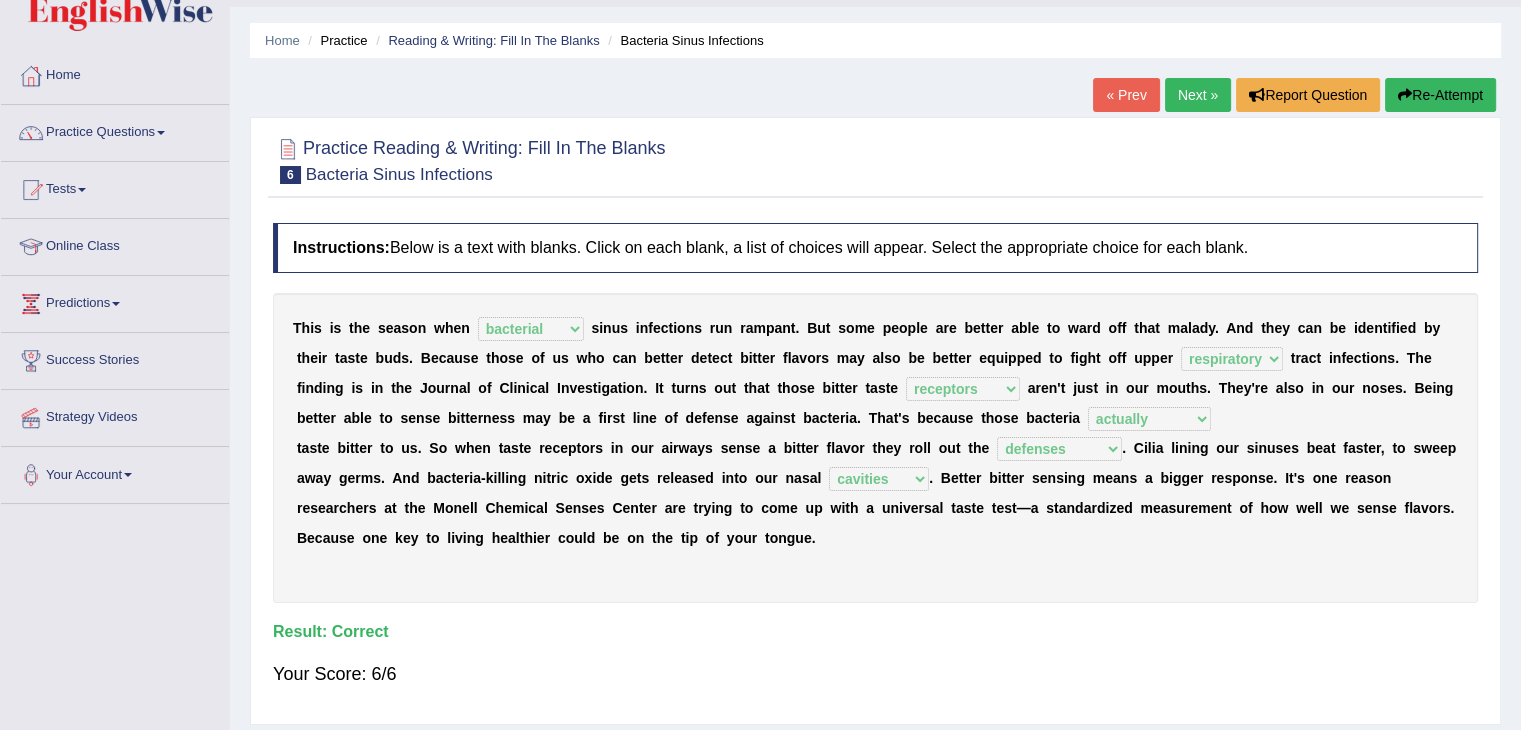 click on "Next »" at bounding box center [1198, 95] 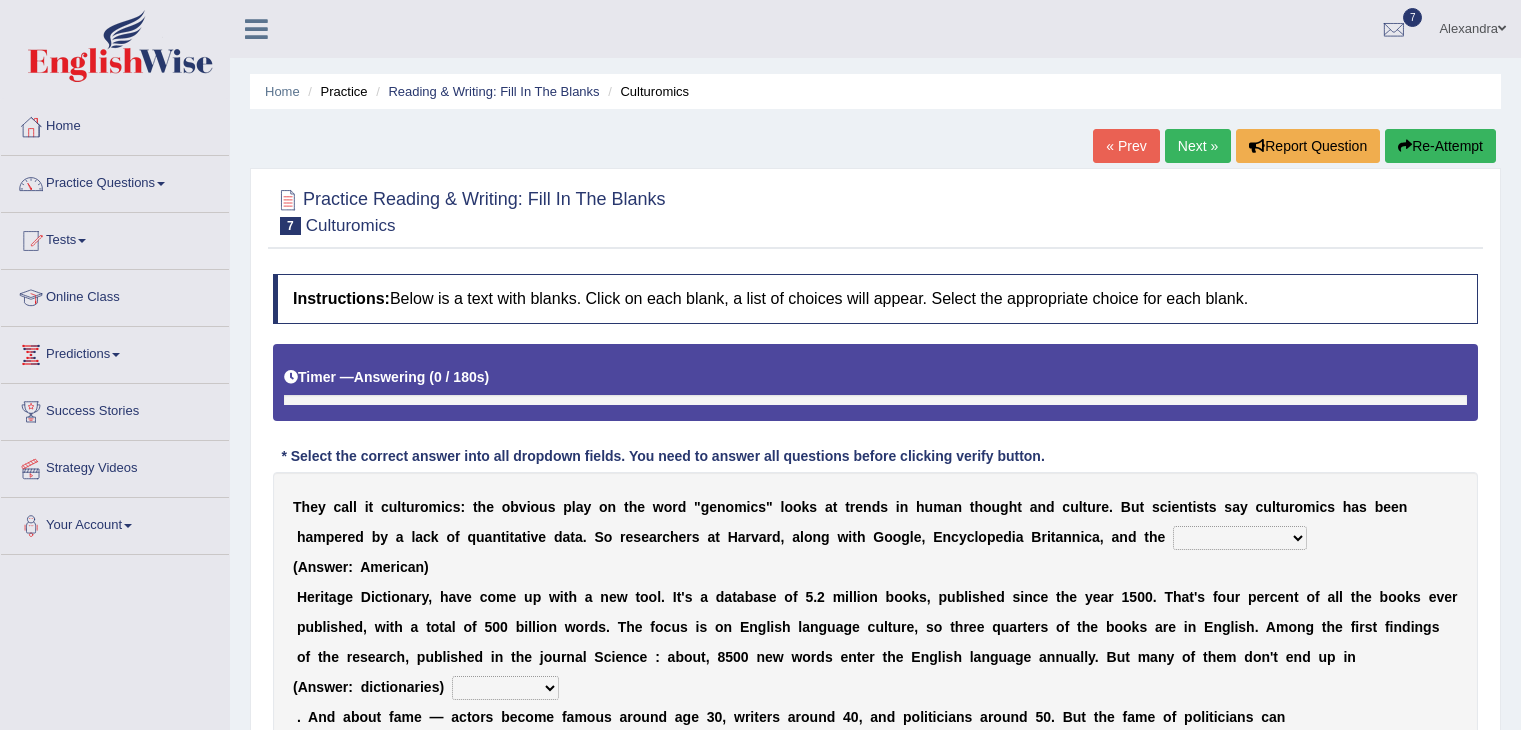 scroll, scrollTop: 272, scrollLeft: 0, axis: vertical 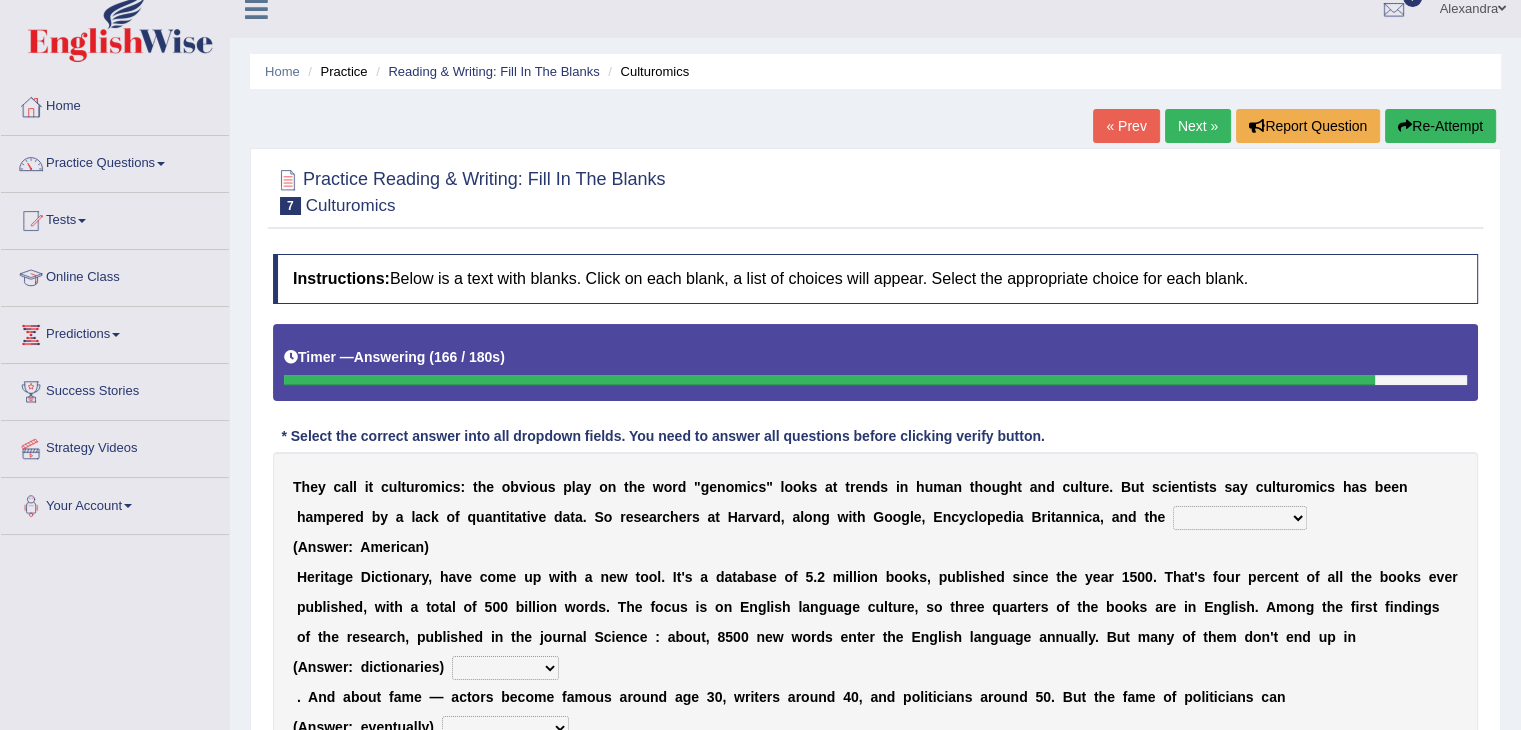 click on "Re-Attempt" at bounding box center [1440, 126] 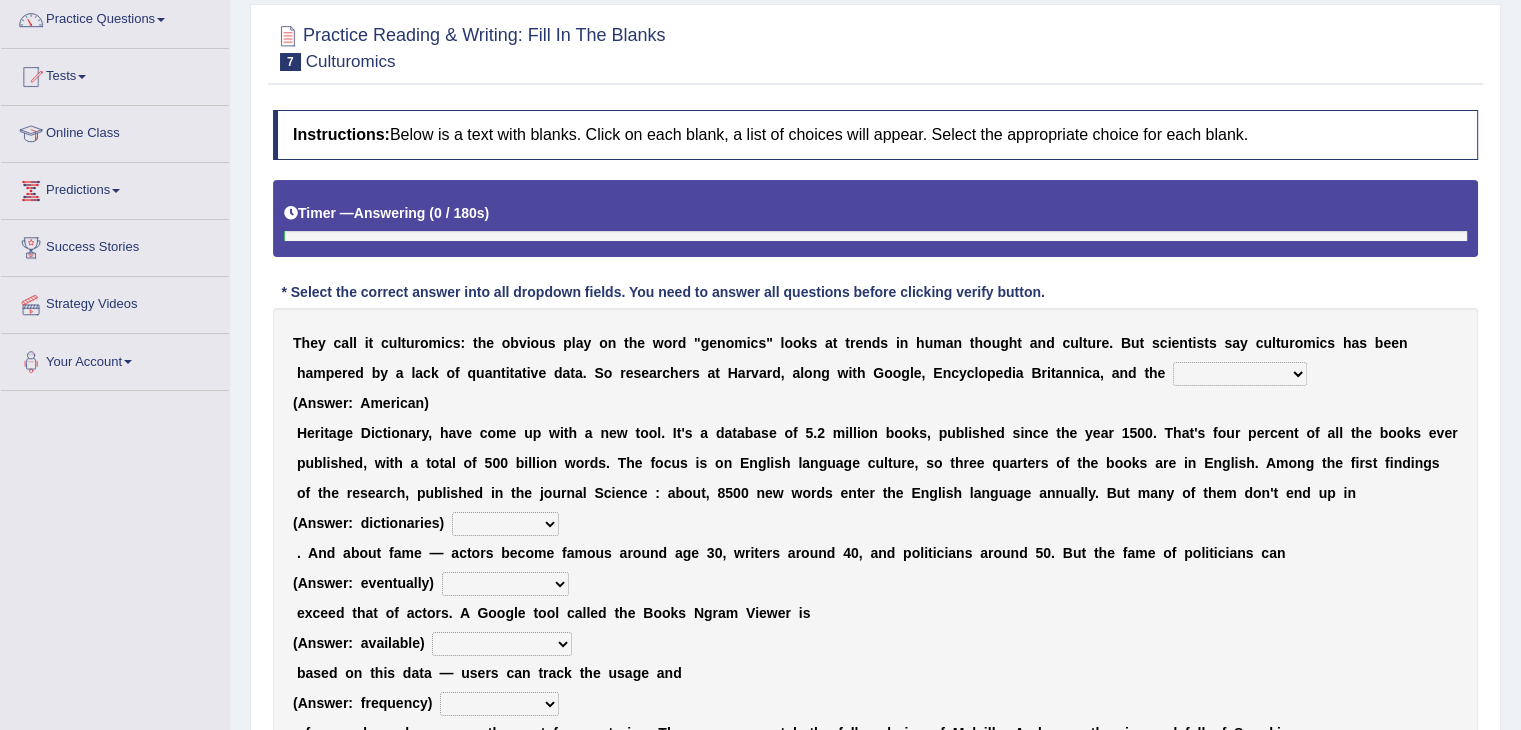 scroll, scrollTop: 0, scrollLeft: 0, axis: both 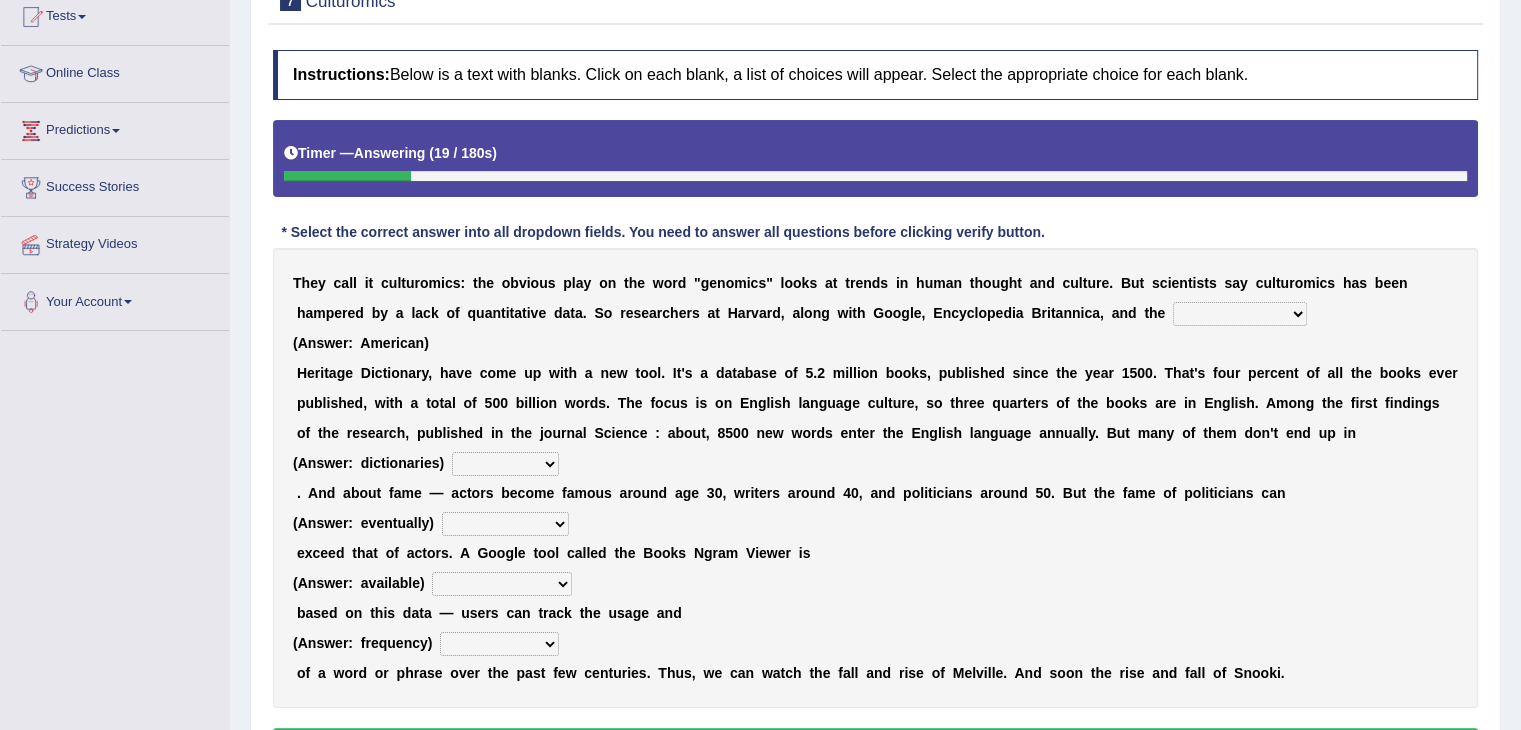 click on "Mettlesome Silicon Acetaminophen American" at bounding box center (1240, 314) 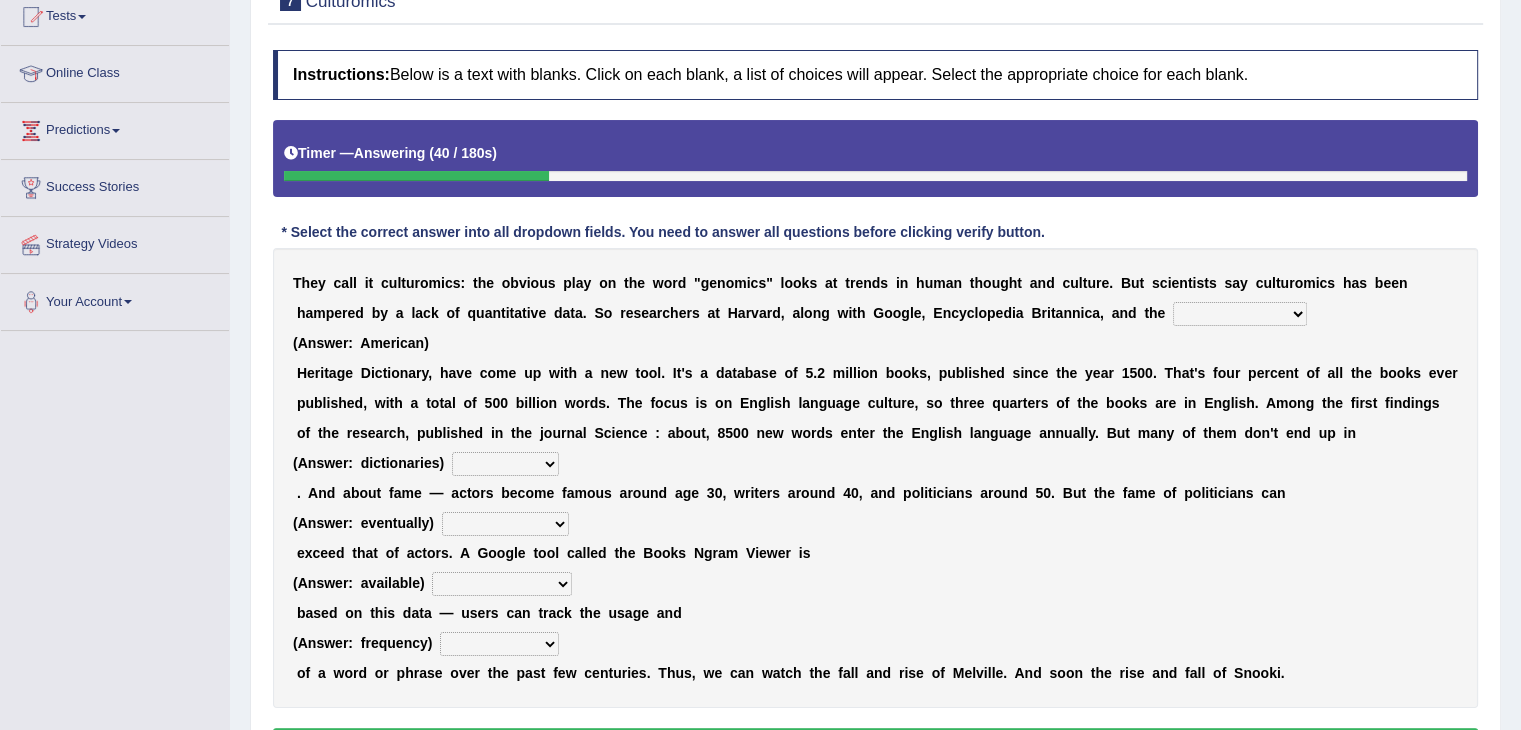 select on "Silicon" 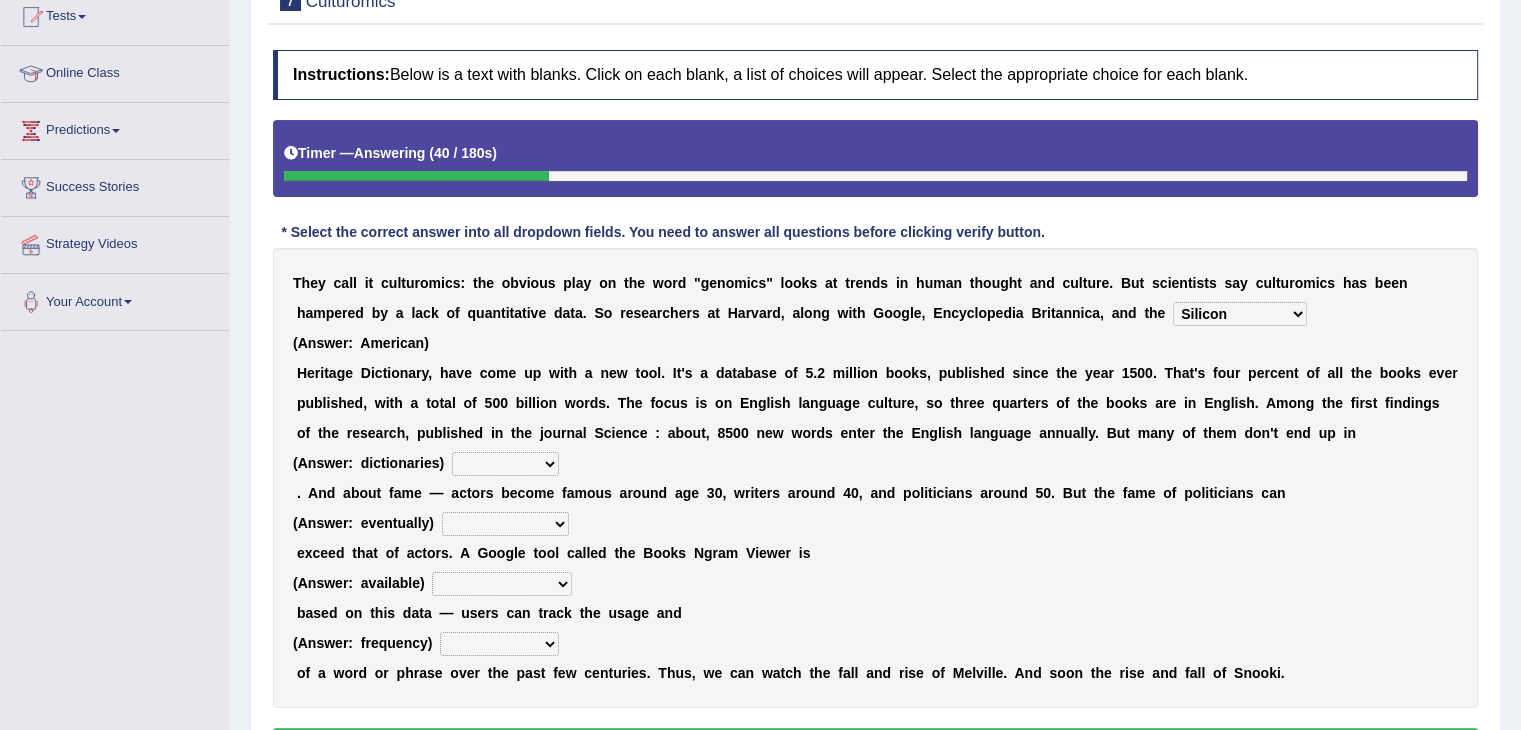 click on "Mettlesome Silicon Acetaminophen American" at bounding box center [1240, 314] 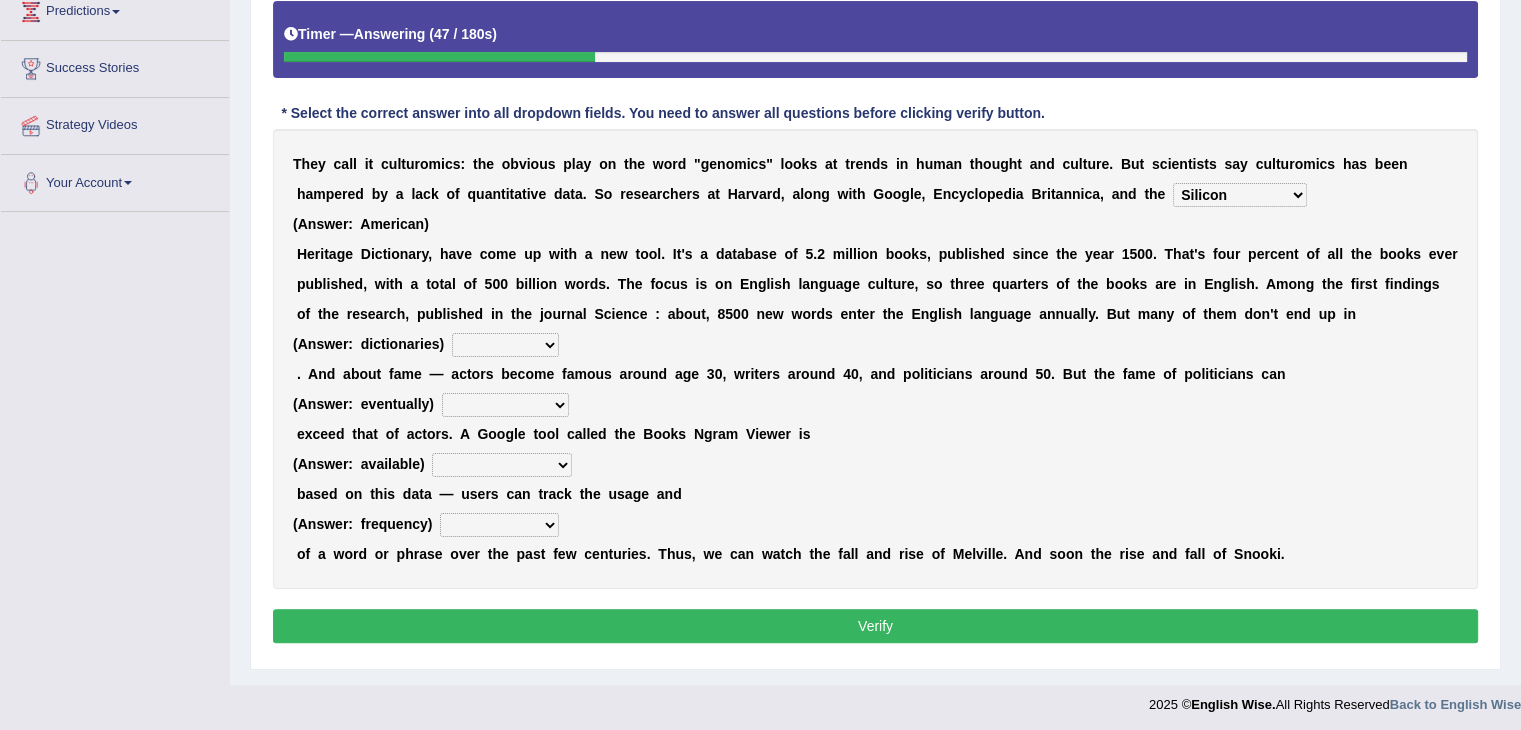 scroll, scrollTop: 346, scrollLeft: 0, axis: vertical 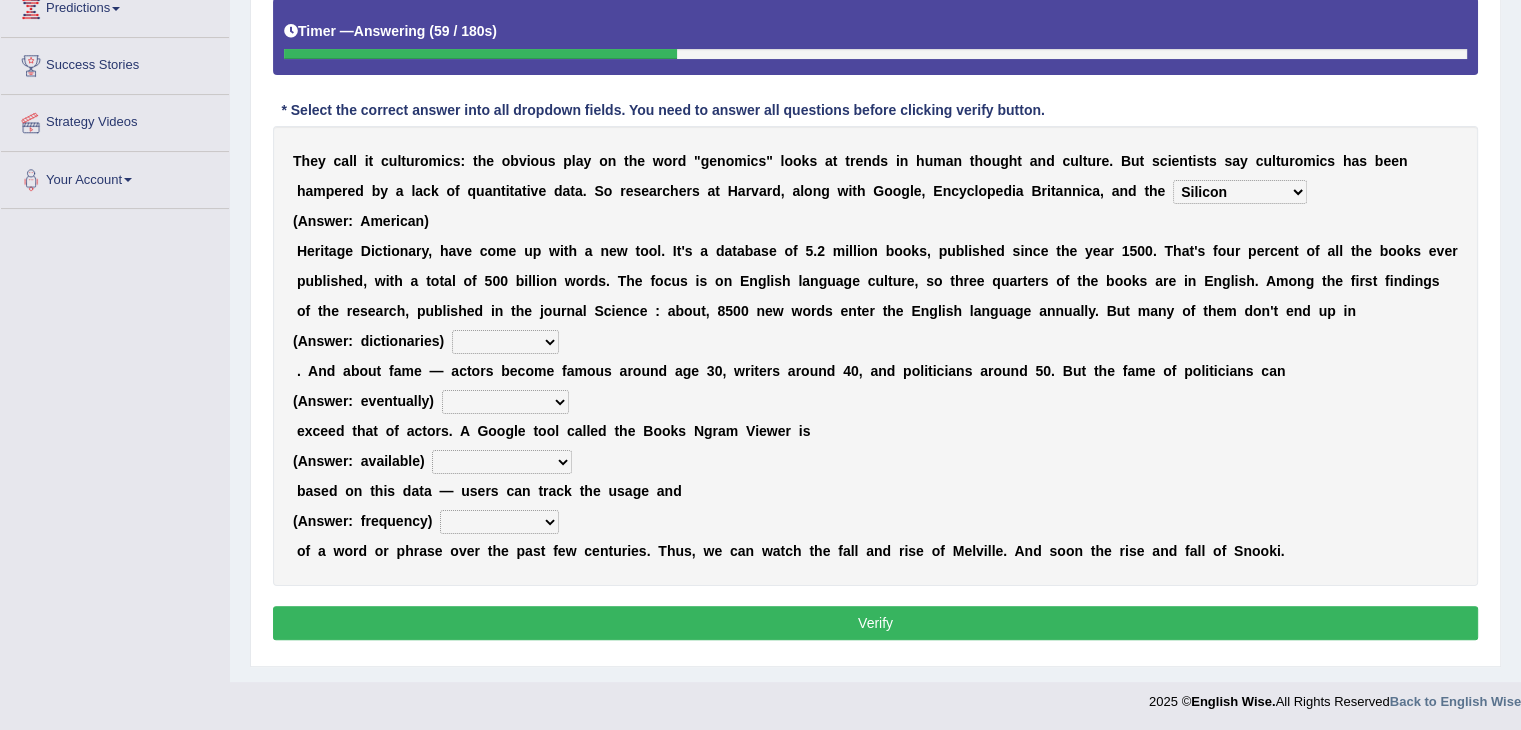 click on "veterinaries fairies dictionaries smithies" at bounding box center (505, 342) 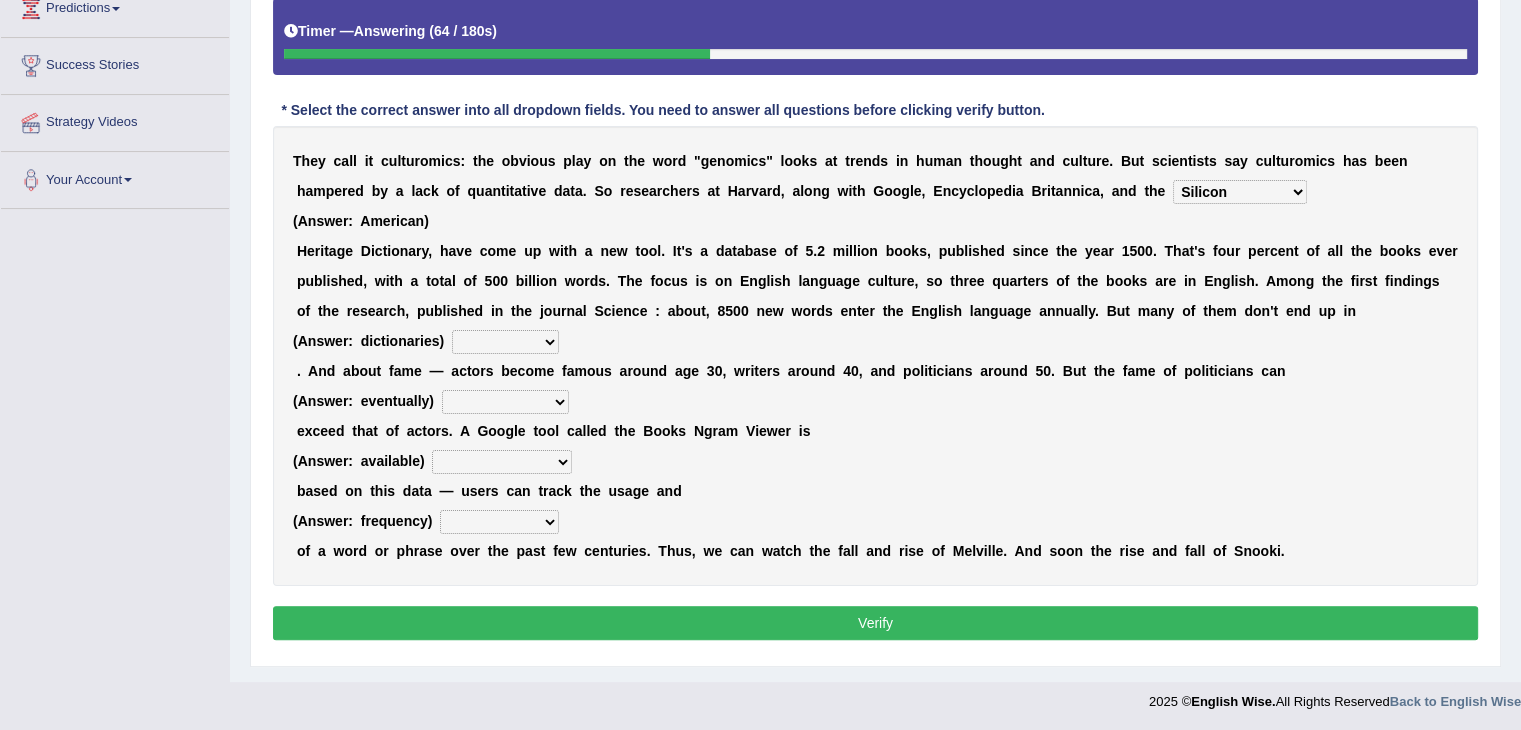 select on "dictionaries" 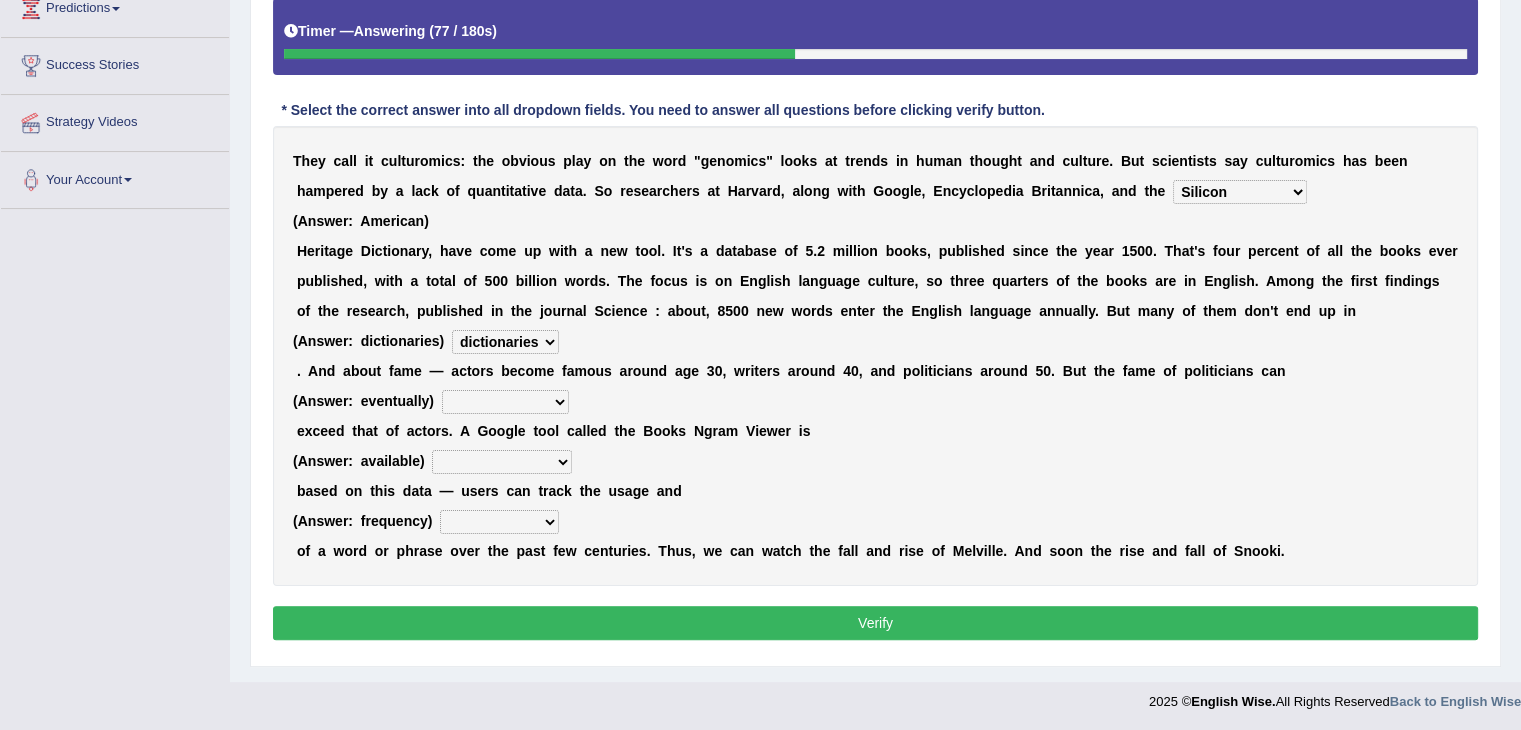 click on "intelligibly eventually venturesomely preferably" at bounding box center [505, 402] 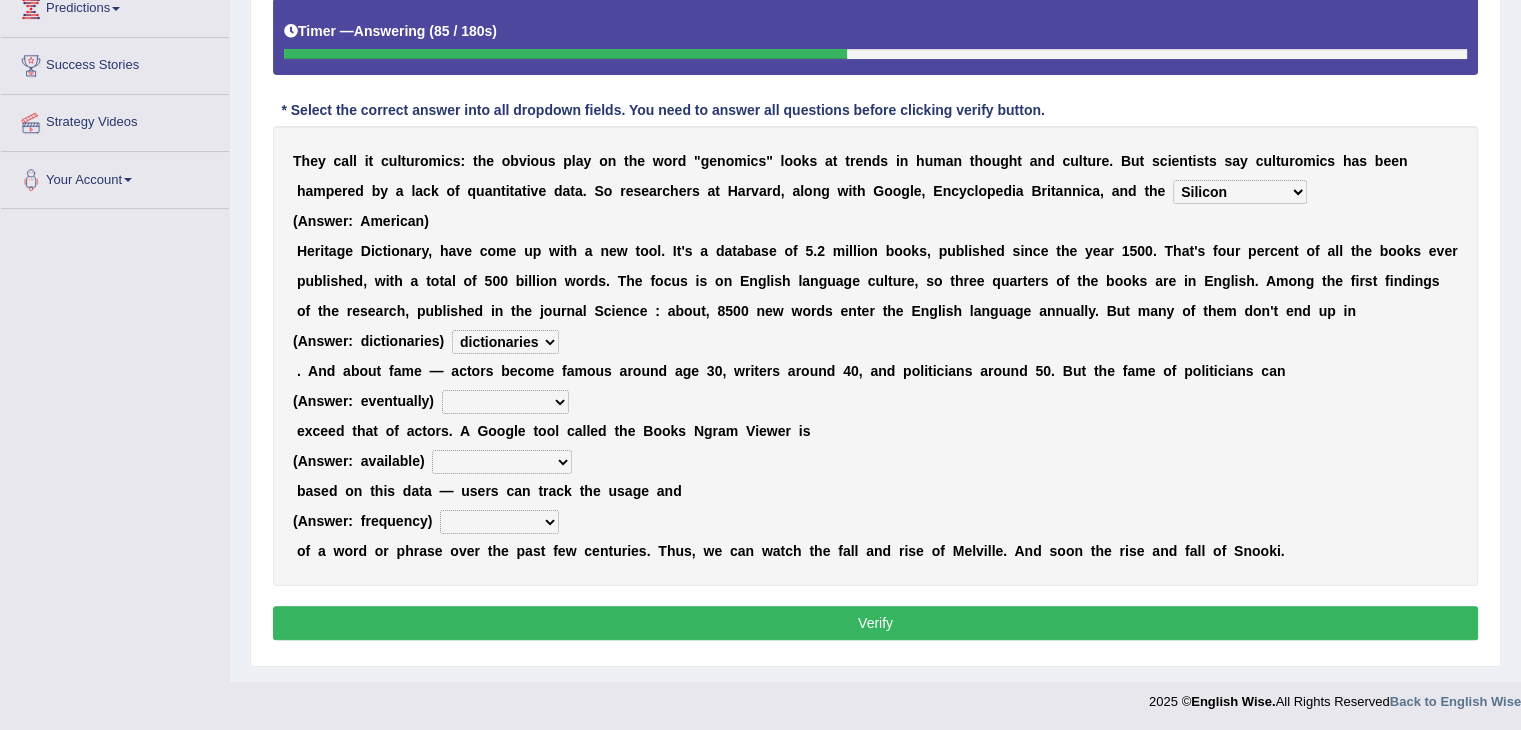select on "eventually" 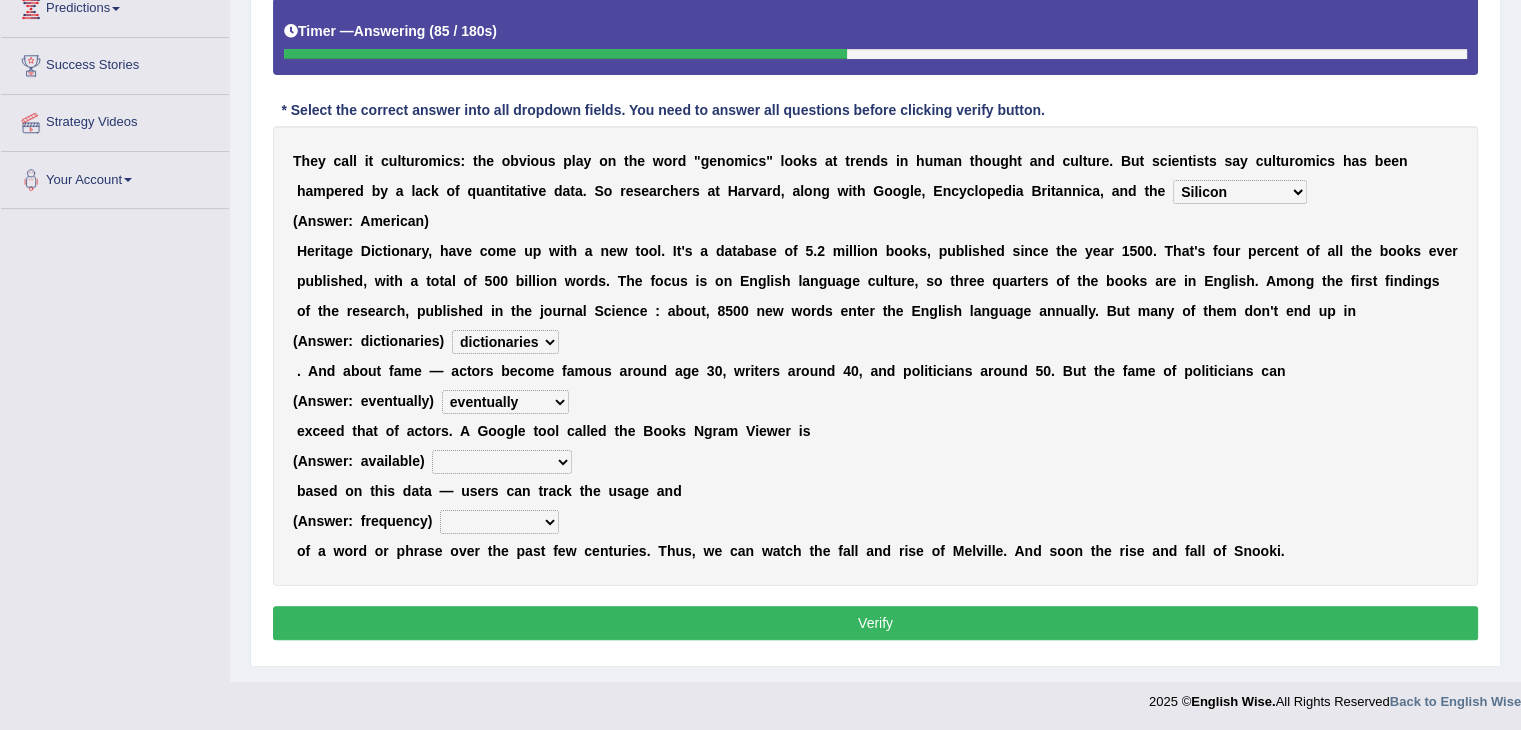 click on "intelligibly eventually venturesomely preferably" at bounding box center (505, 402) 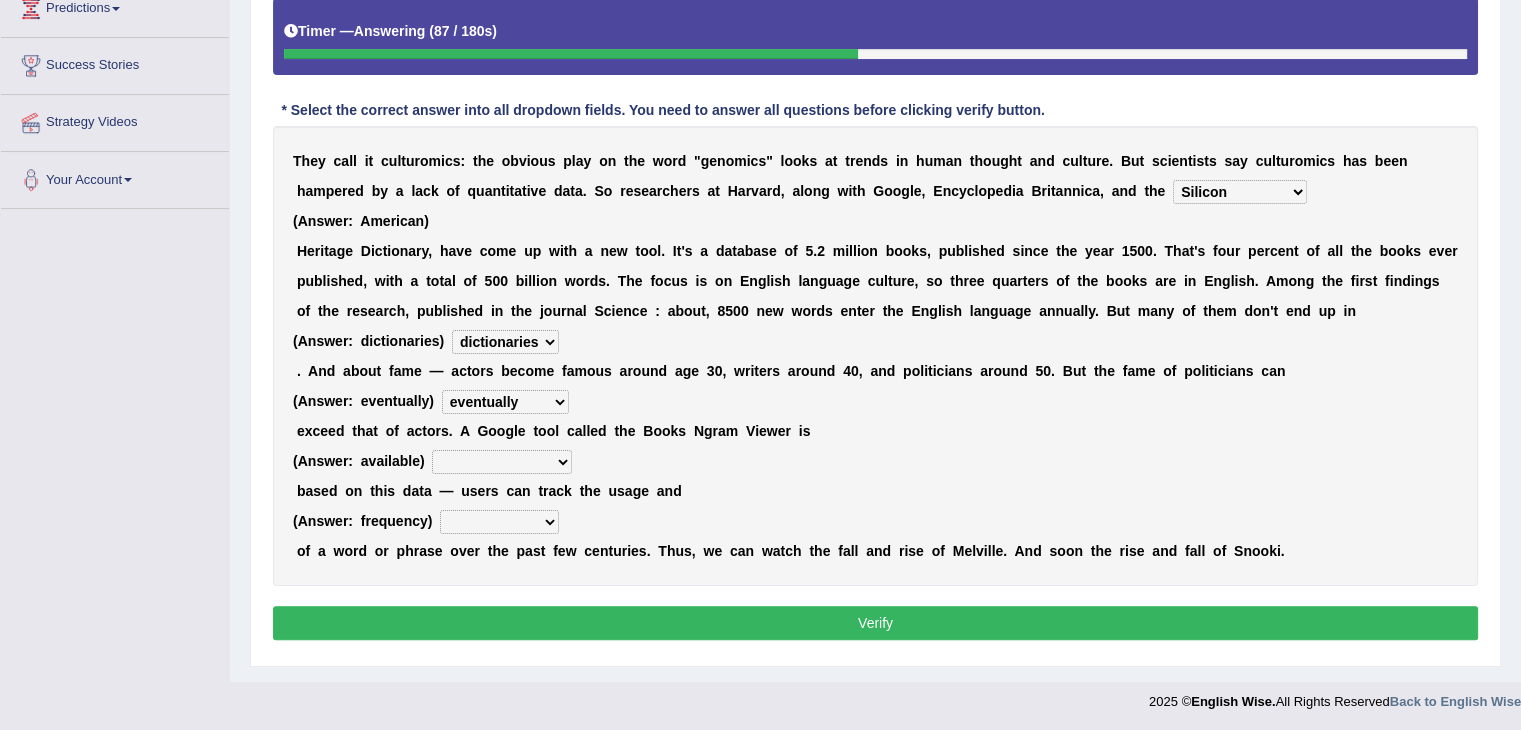 scroll, scrollTop: 0, scrollLeft: 0, axis: both 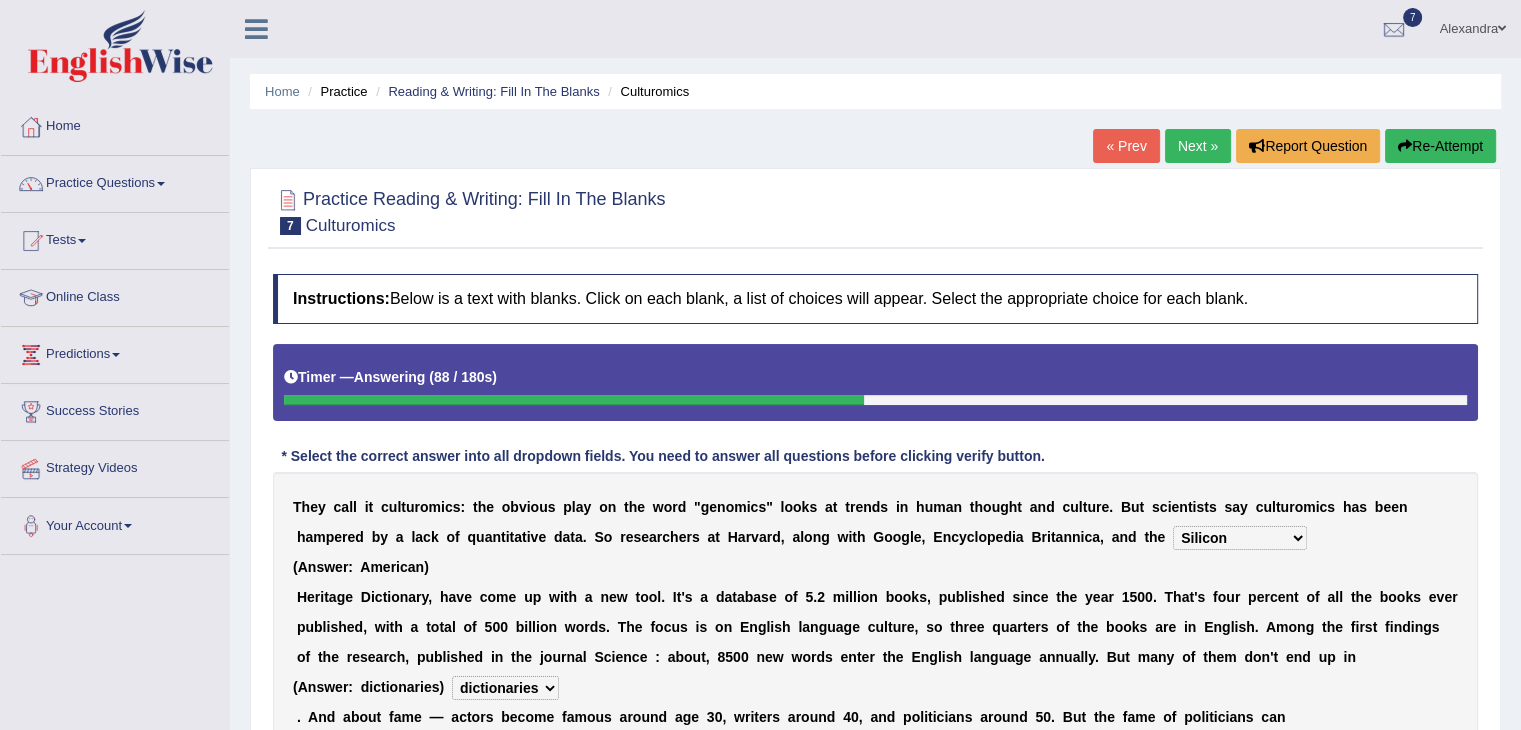 click on "Next »" at bounding box center (1198, 146) 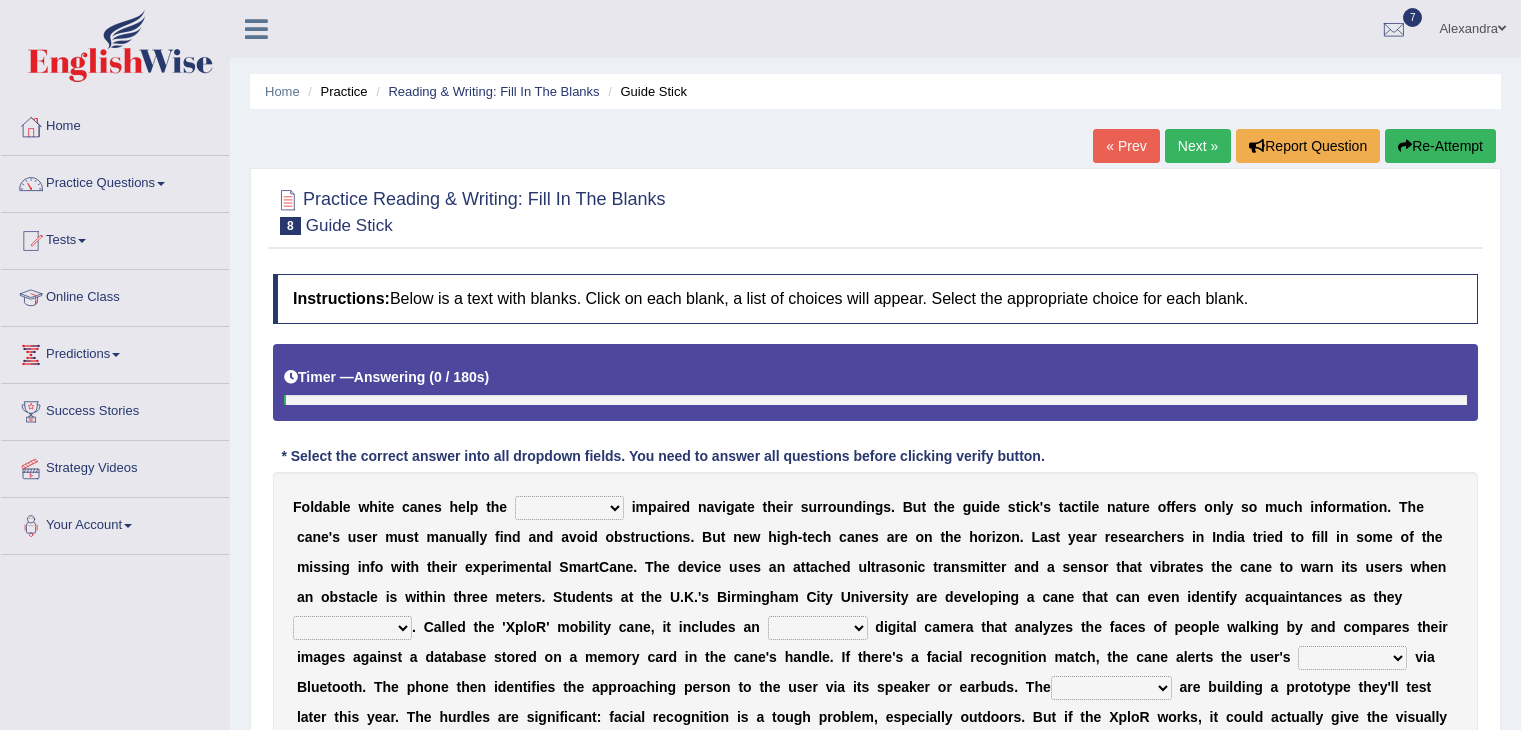 scroll, scrollTop: 250, scrollLeft: 0, axis: vertical 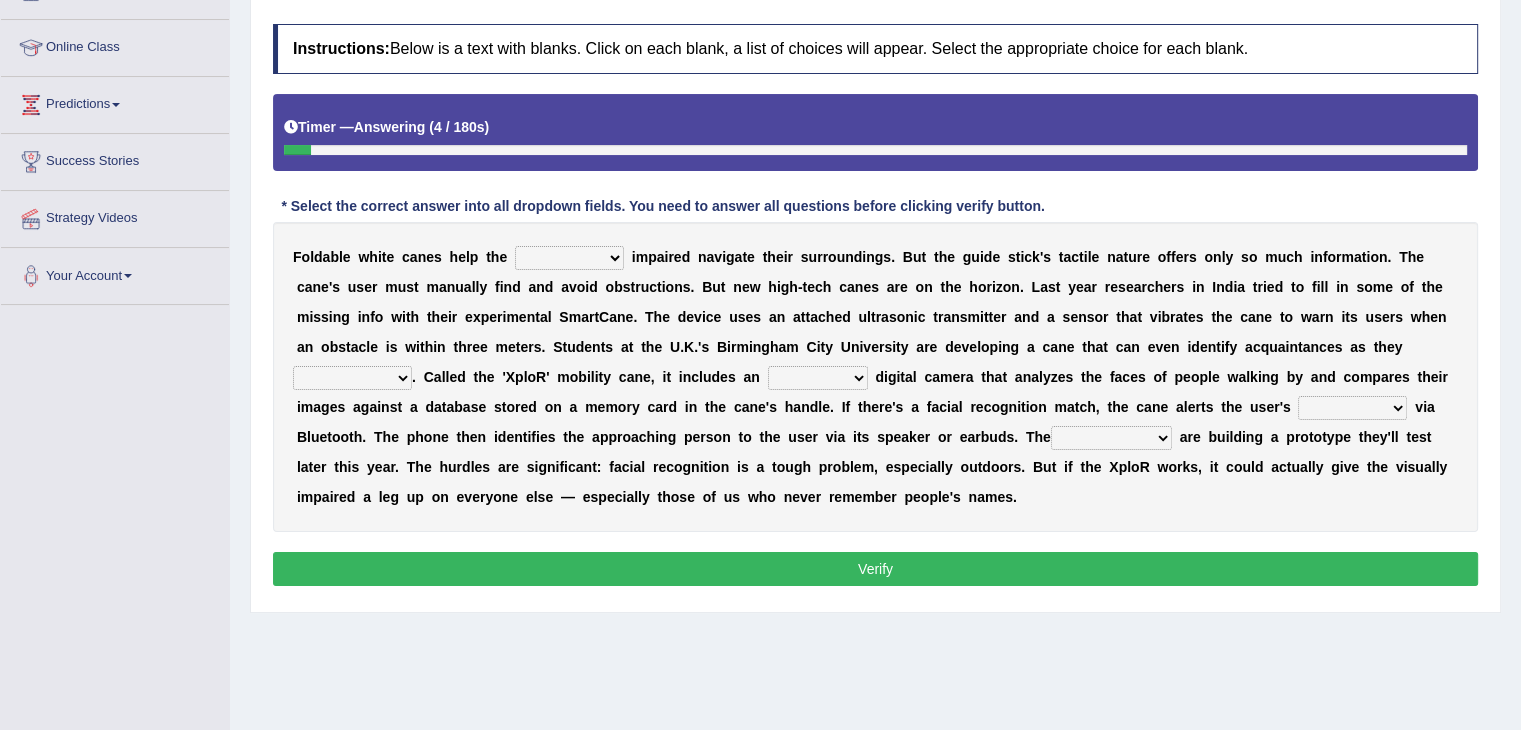 click on "felicity insensitivity visually malleability" at bounding box center [569, 258] 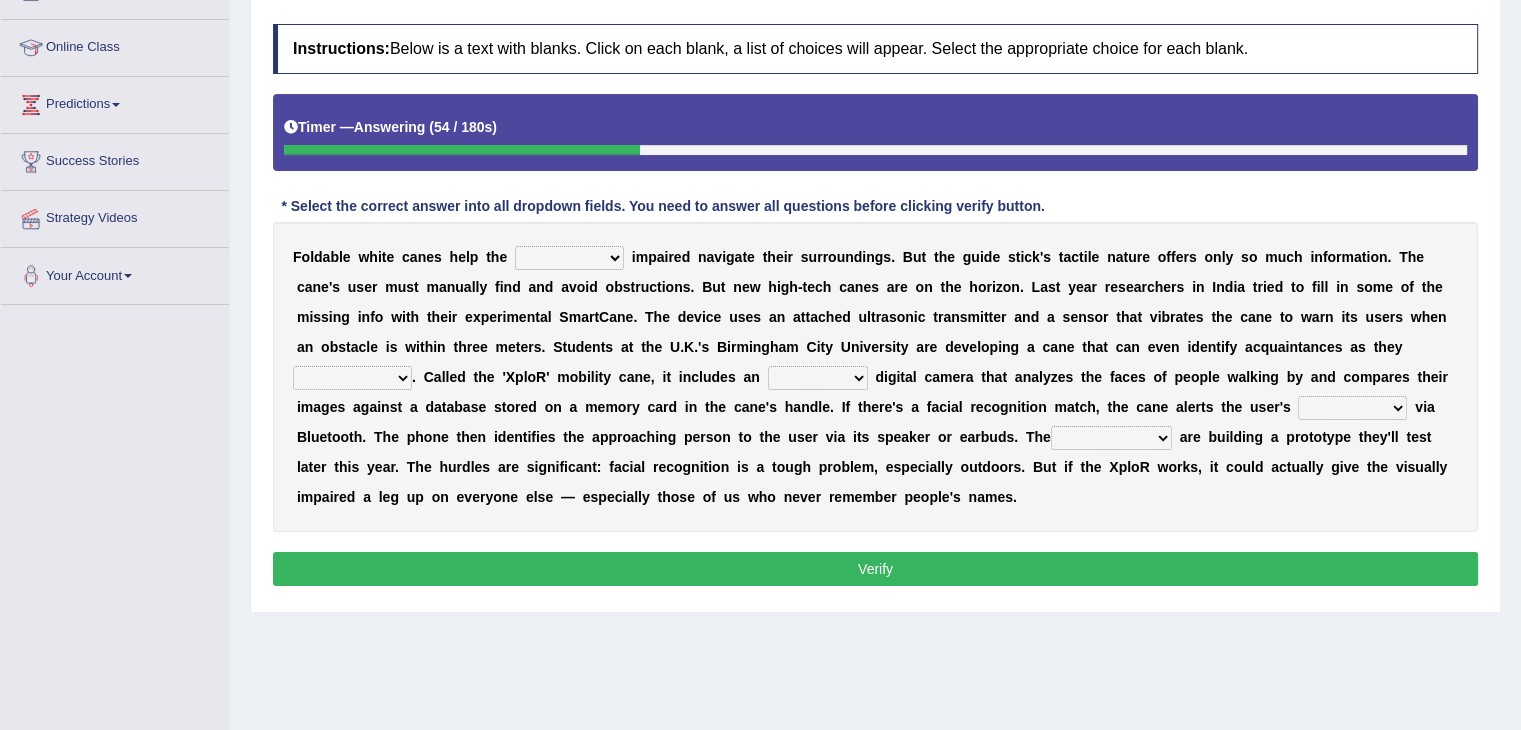 click at bounding box center (588, 437) 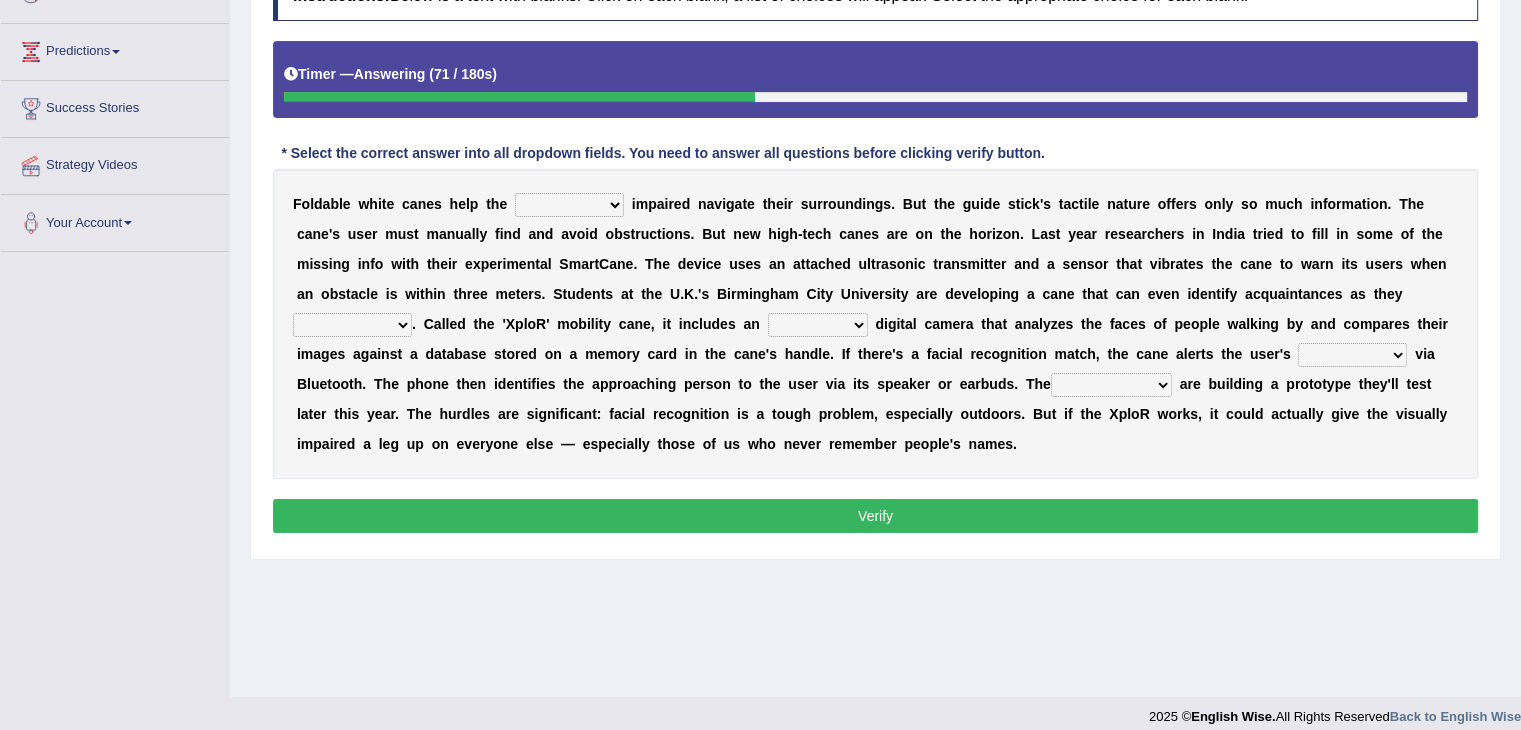 scroll, scrollTop: 0, scrollLeft: 0, axis: both 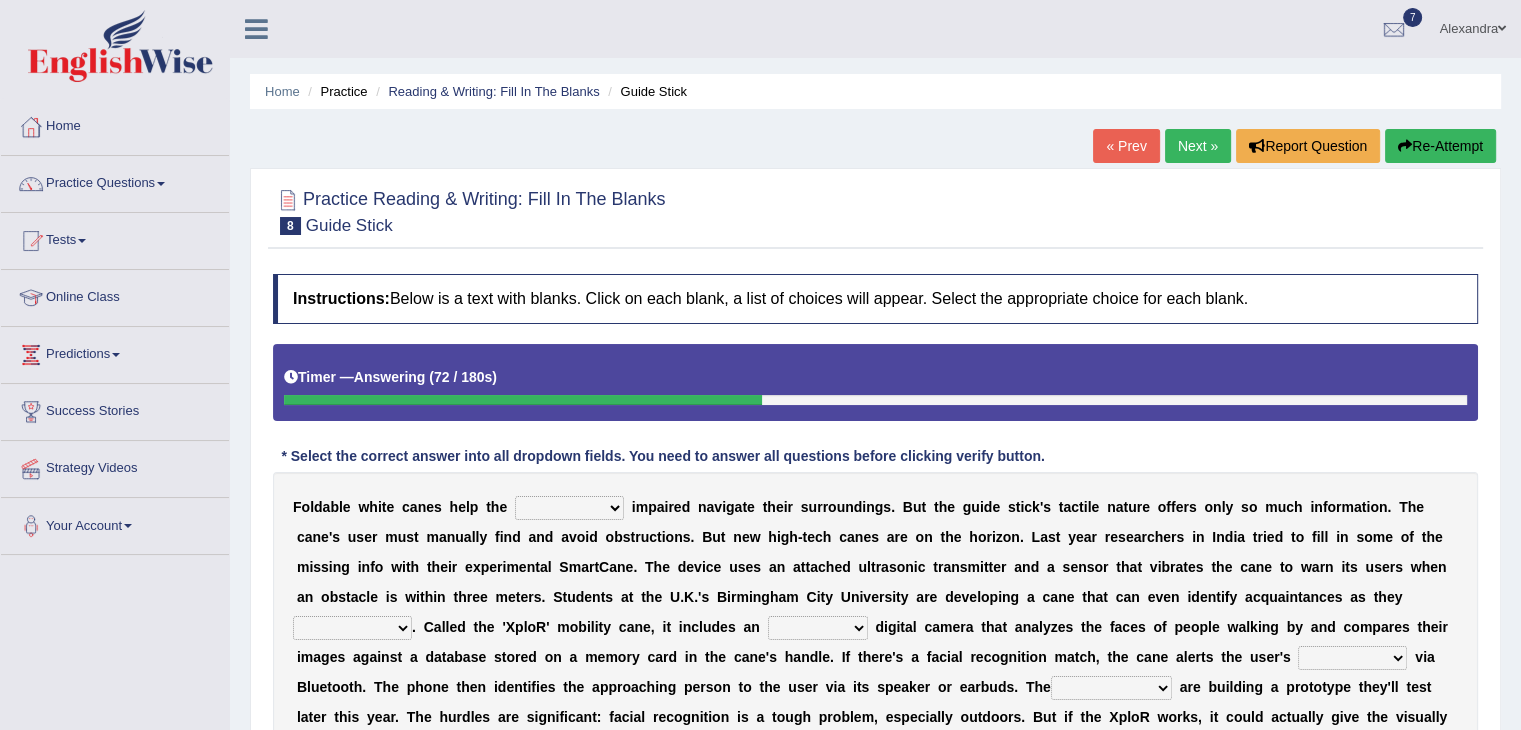 click on "Re-Attempt" at bounding box center [1440, 146] 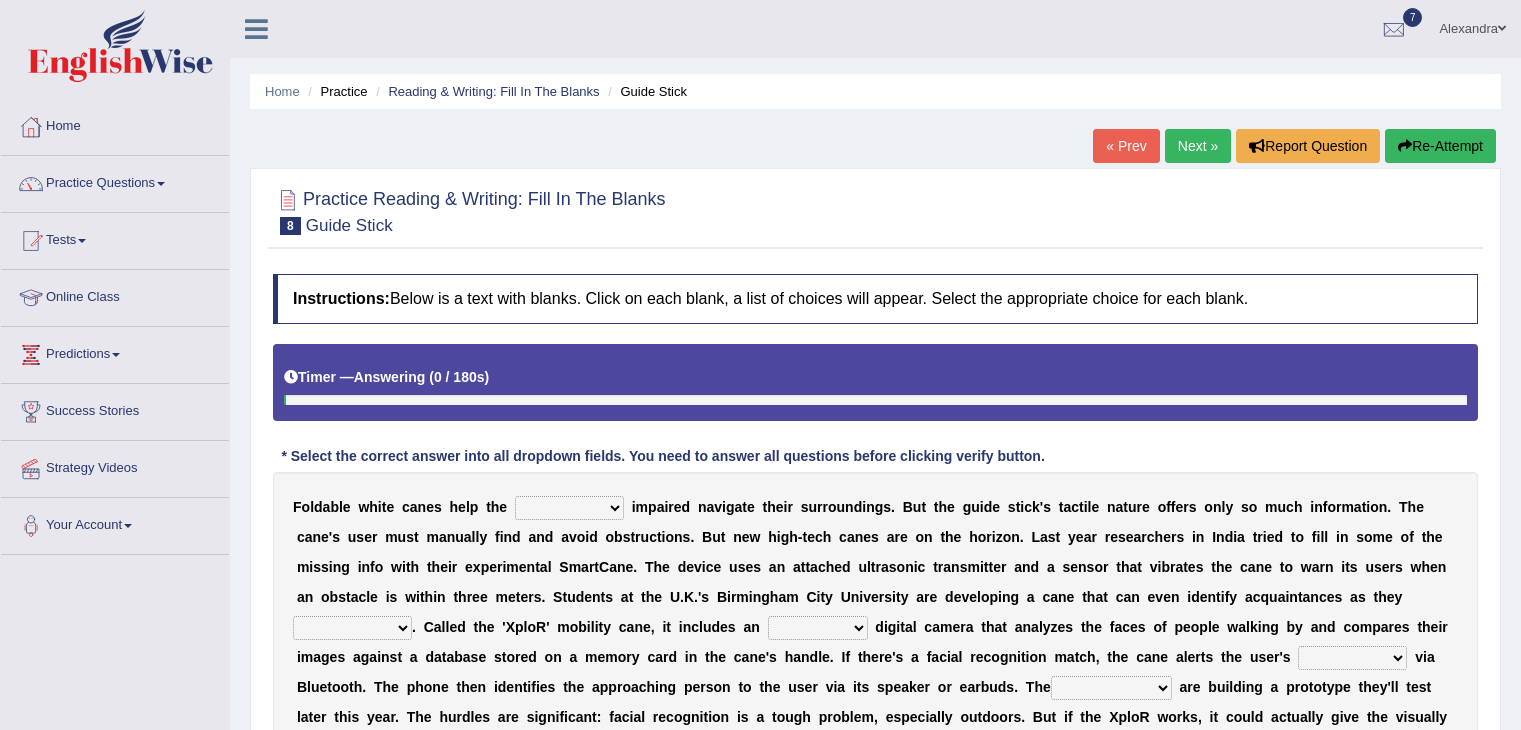 scroll, scrollTop: 0, scrollLeft: 0, axis: both 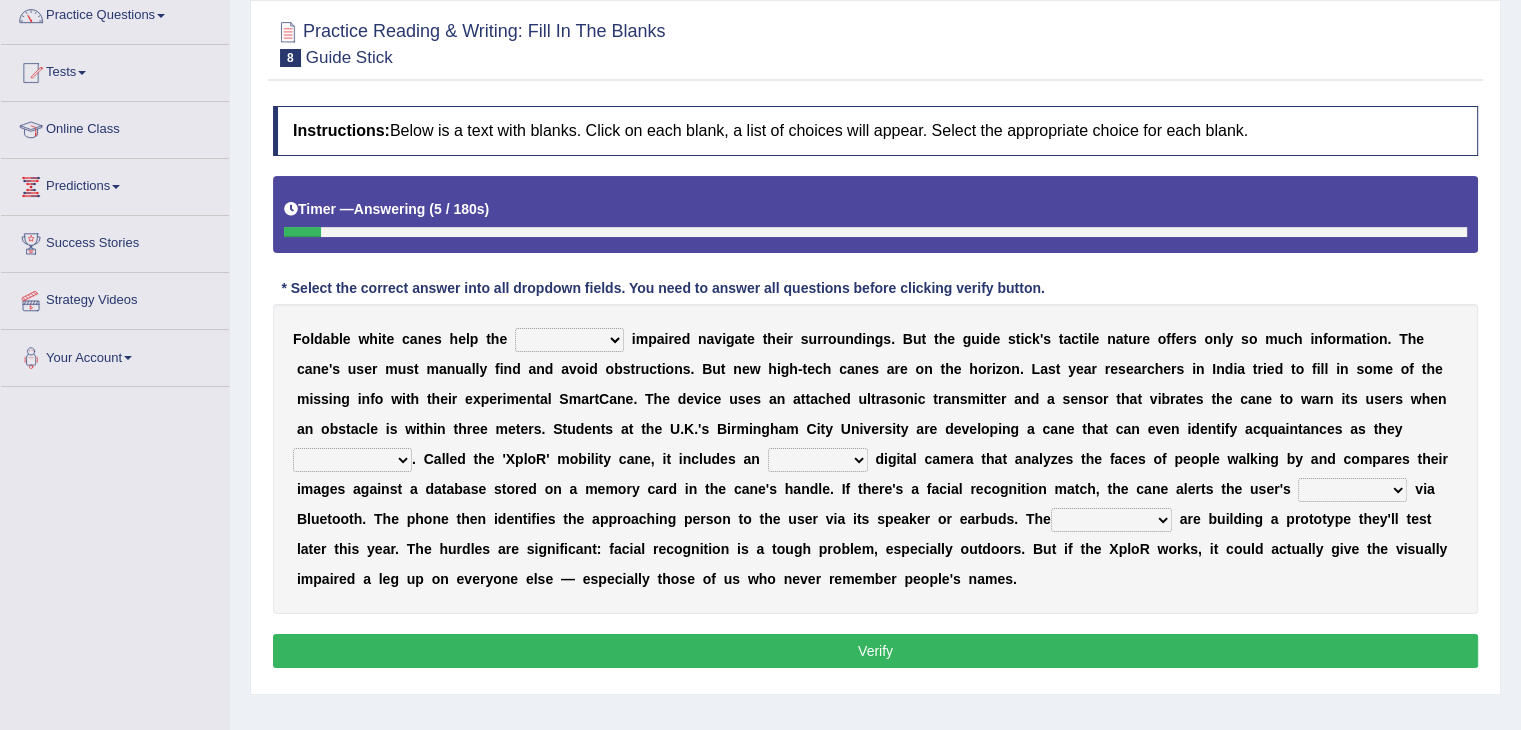 click on "felicity insensitivity visually malleability" at bounding box center (569, 340) 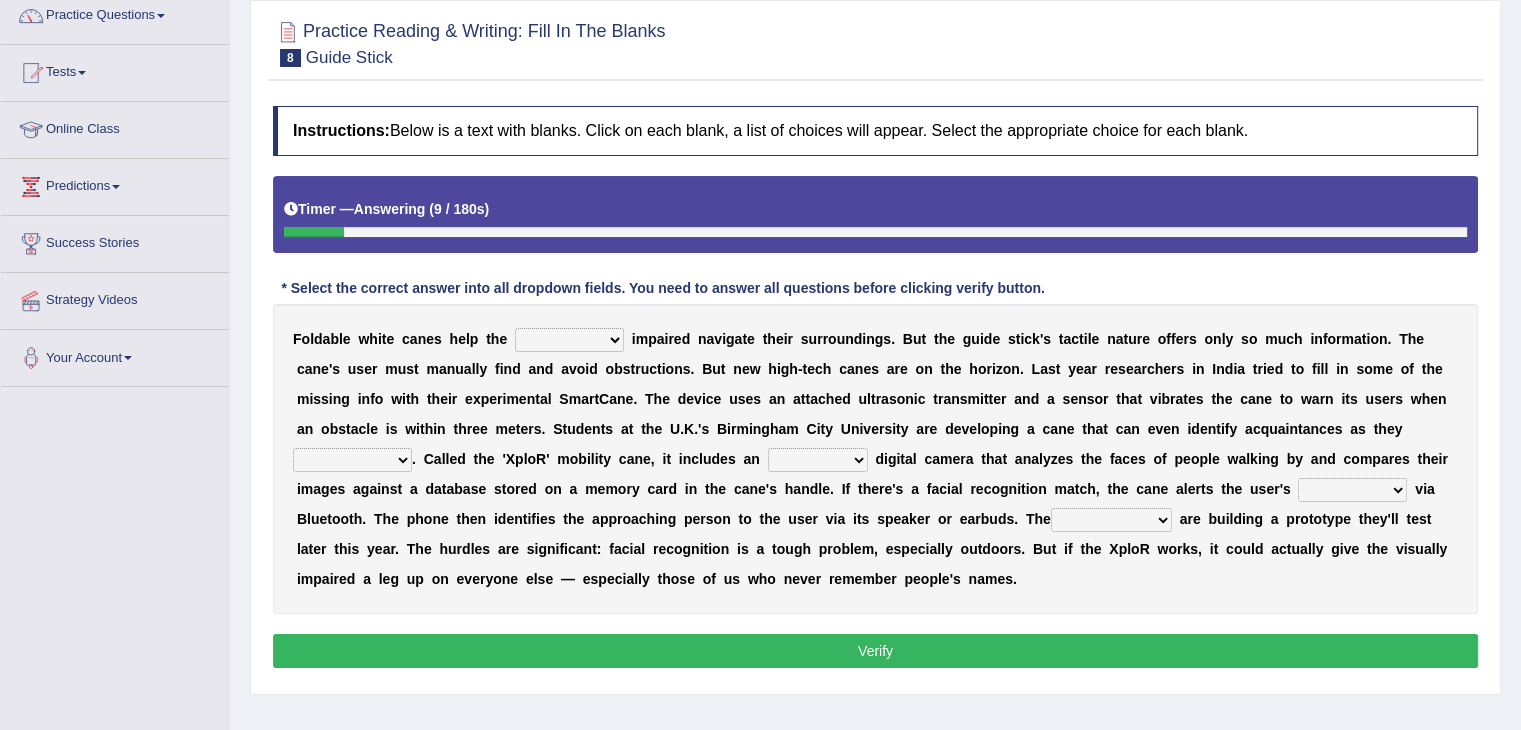 select on "visually" 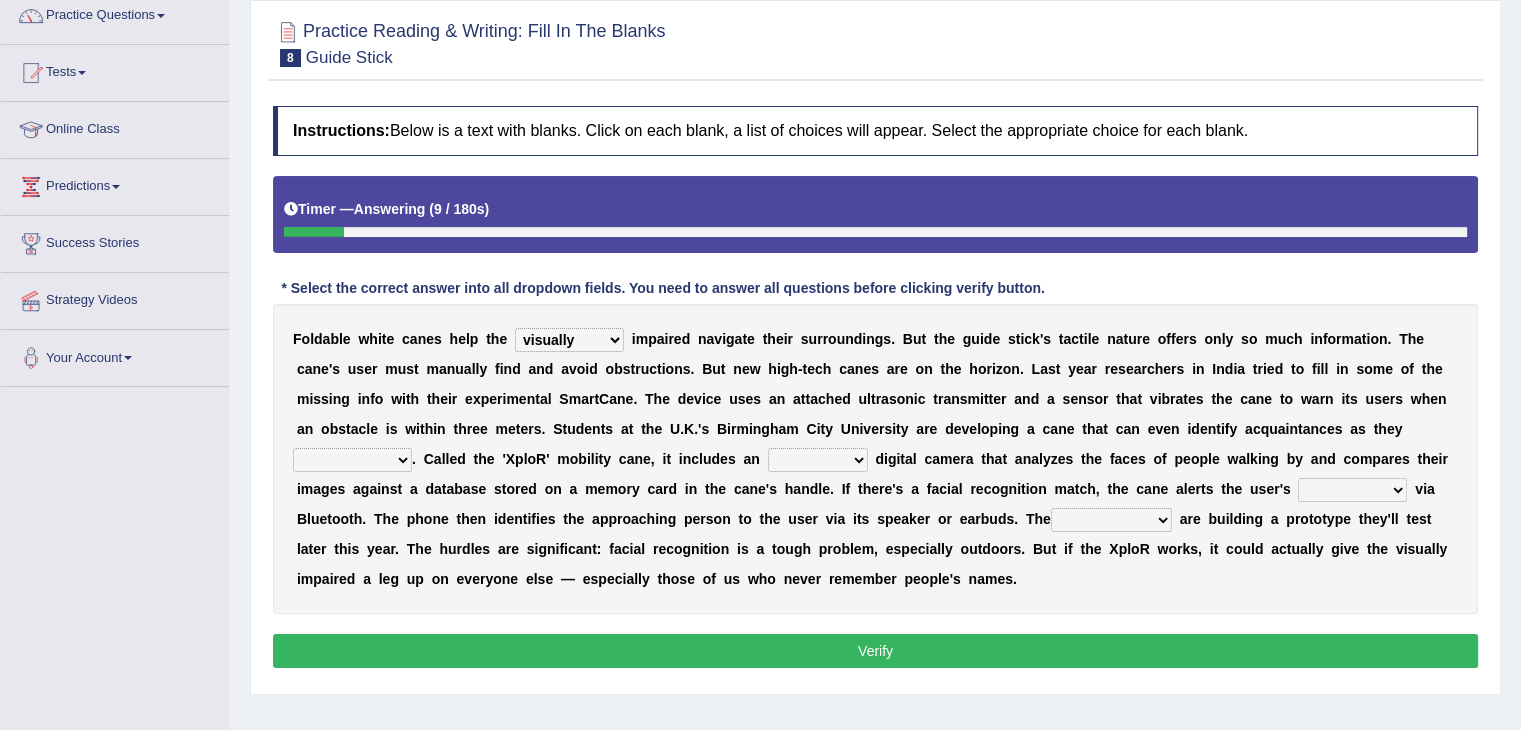 click on "felicity insensitivity visually malleability" at bounding box center [569, 340] 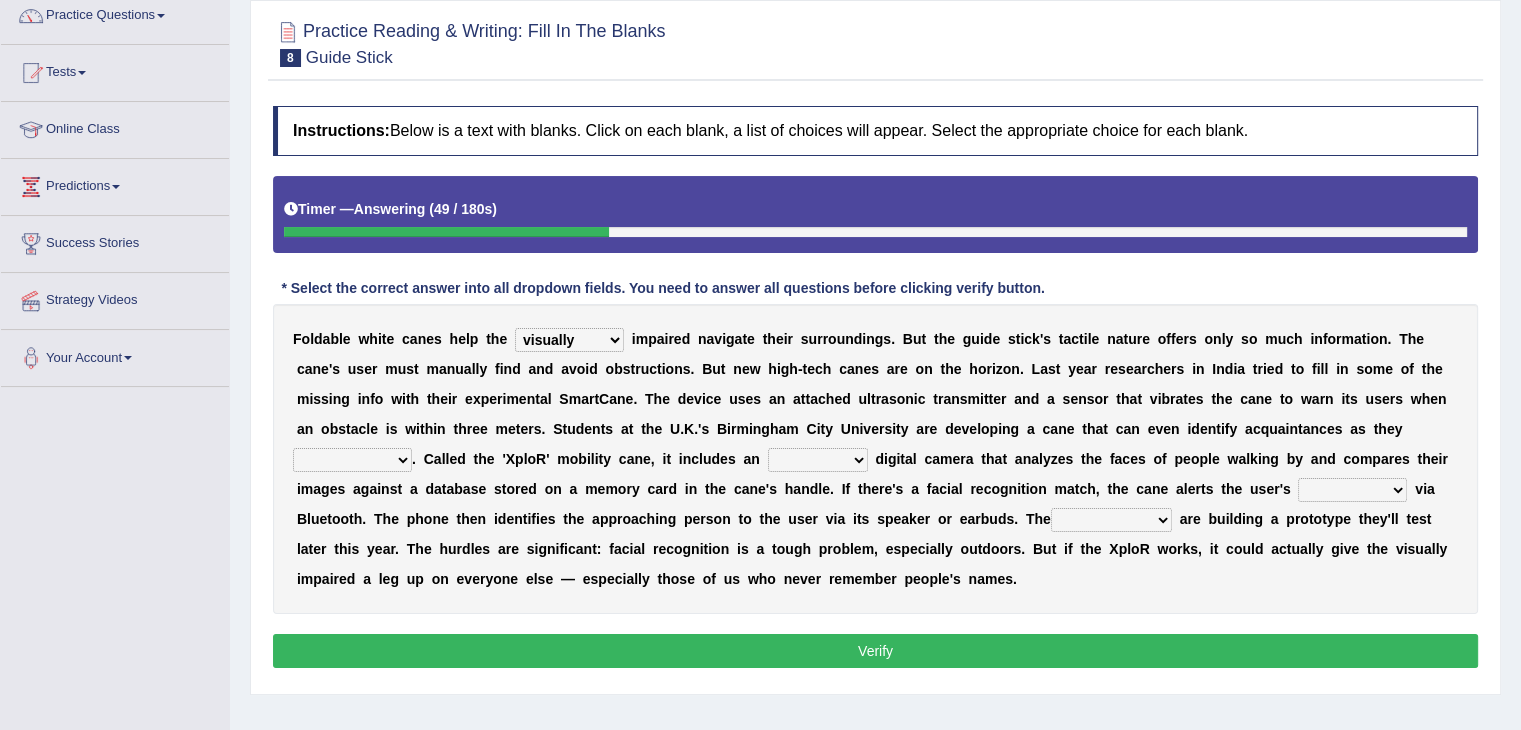 click on "likelihood throat northernmost approach" at bounding box center (352, 460) 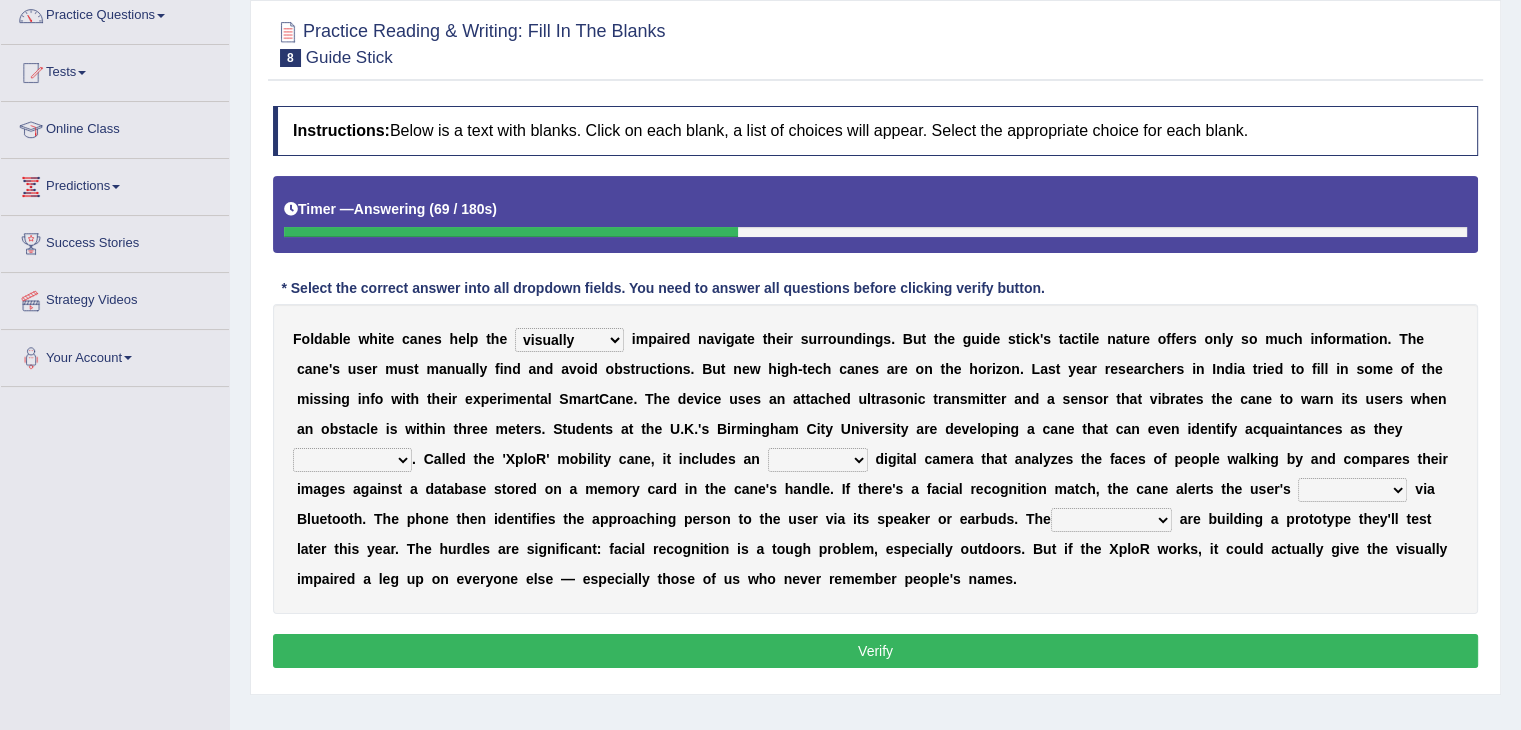 select on "approach" 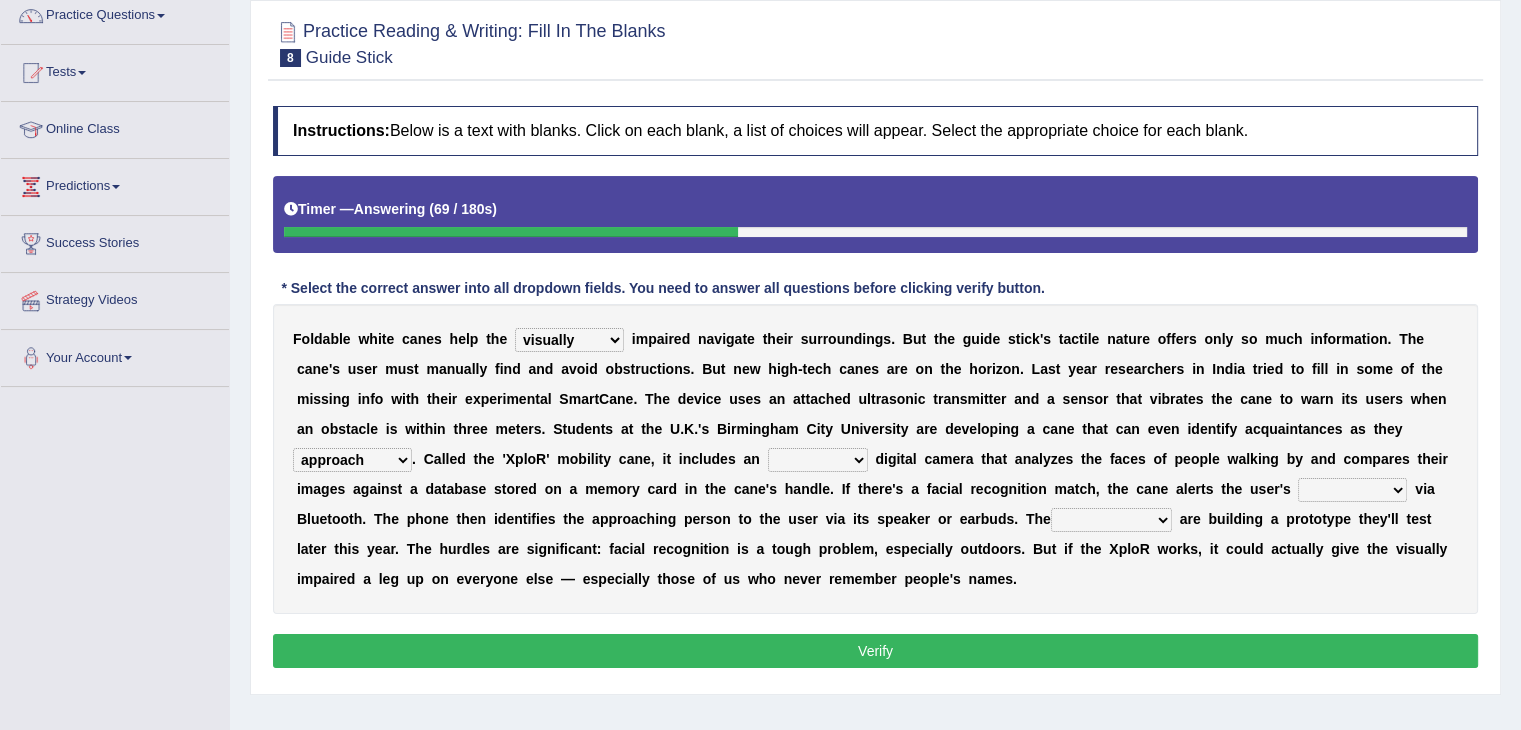 click on "likelihood throat northernmost approach" at bounding box center (352, 460) 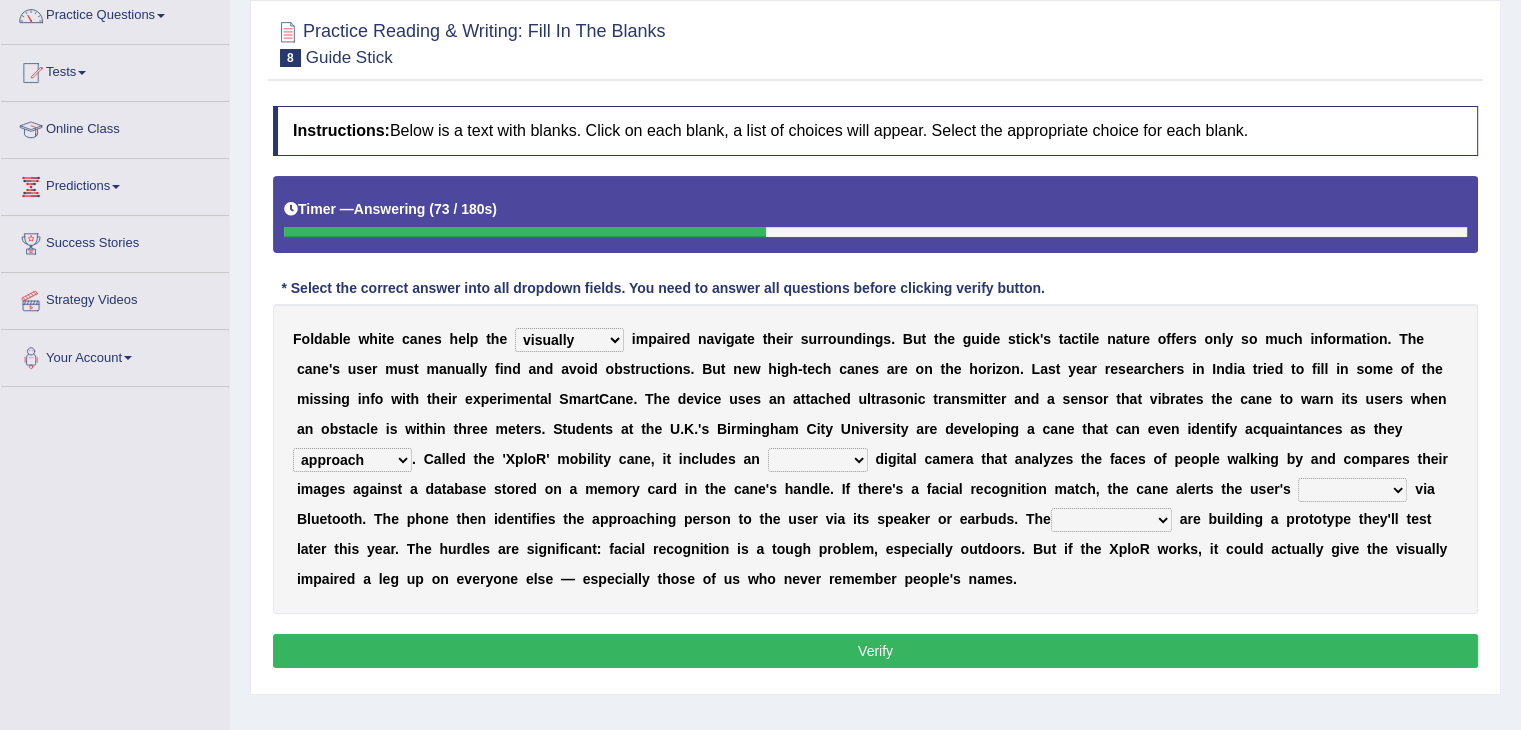 click on "untested embedded deadest skinhead" at bounding box center [818, 460] 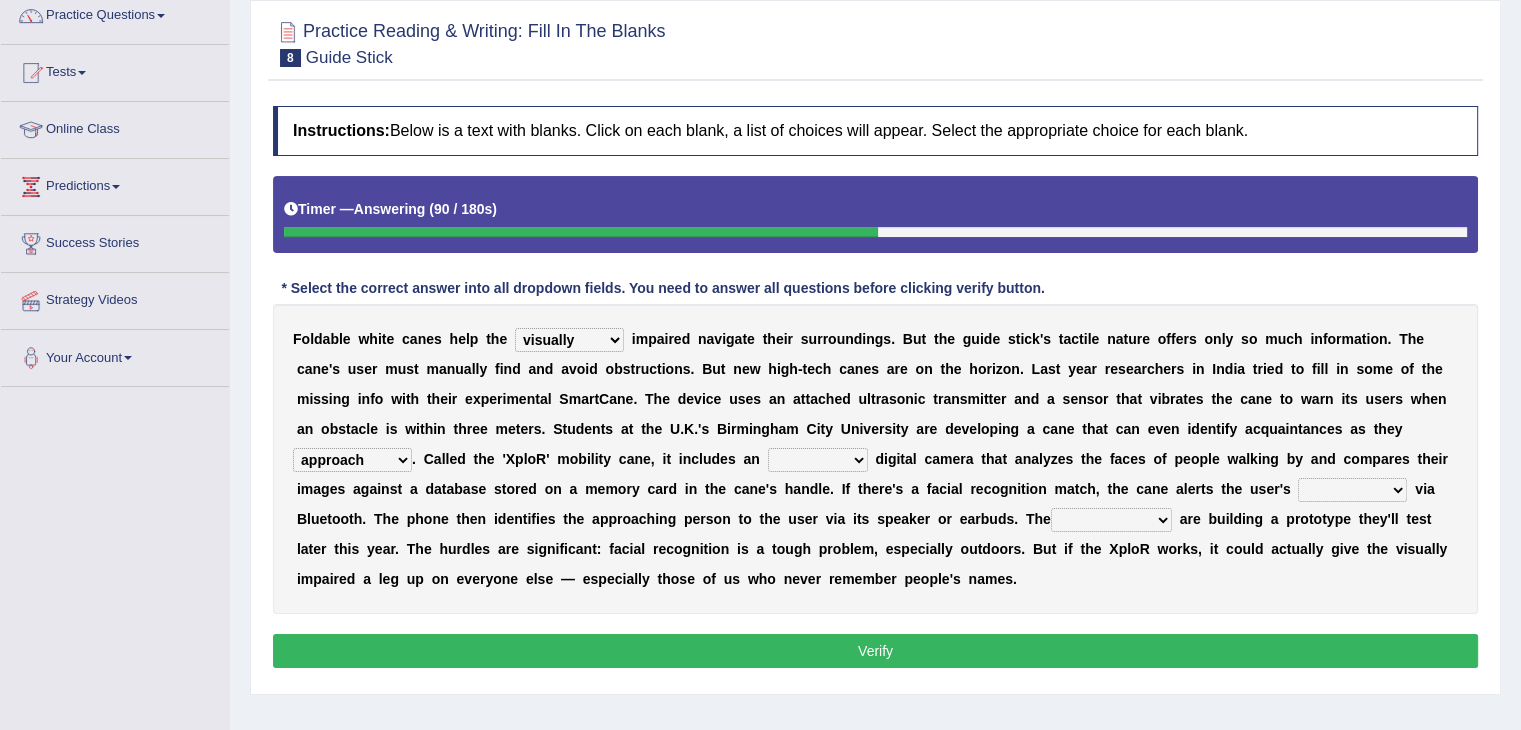 select on "embedded" 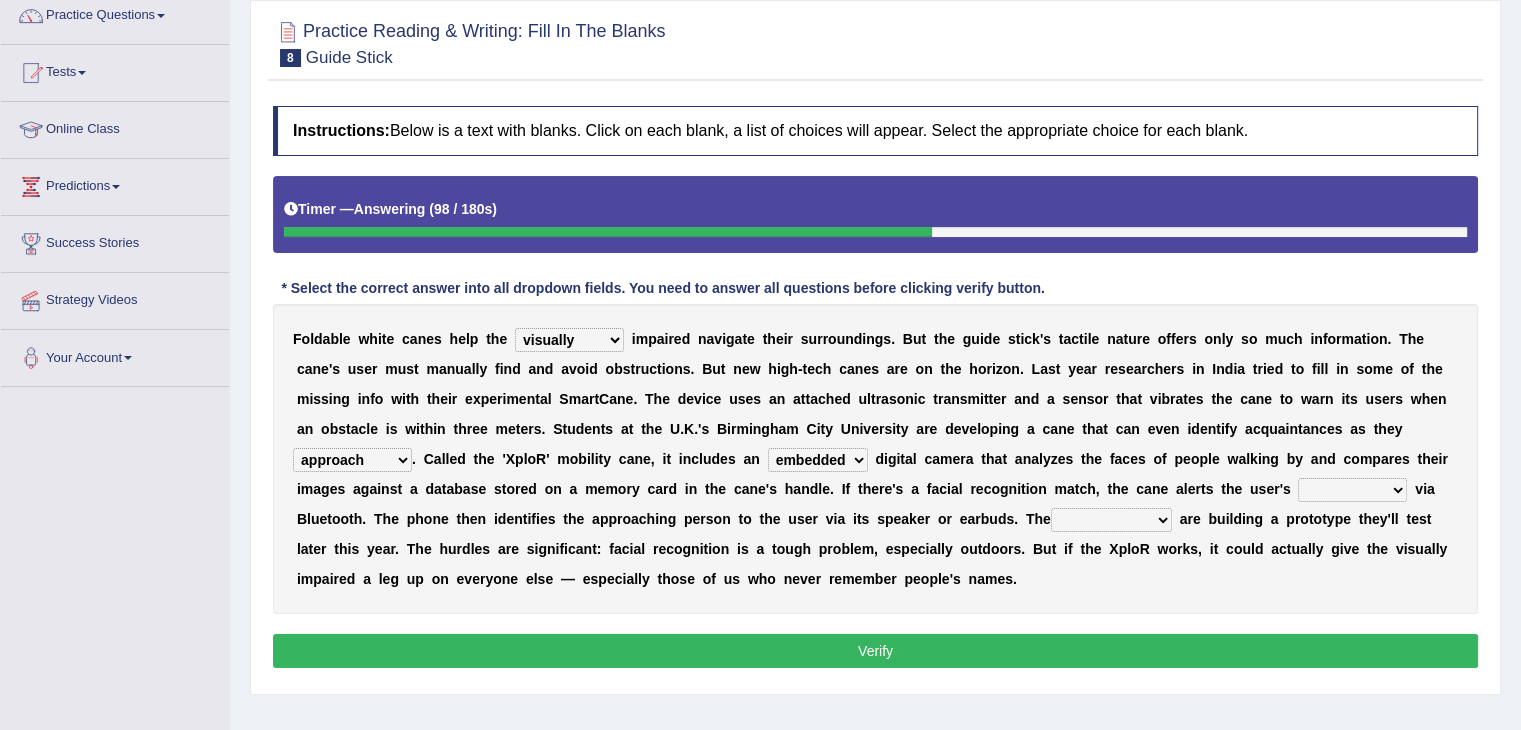 click on "waterborne alone smartphone postpone" at bounding box center (1352, 490) 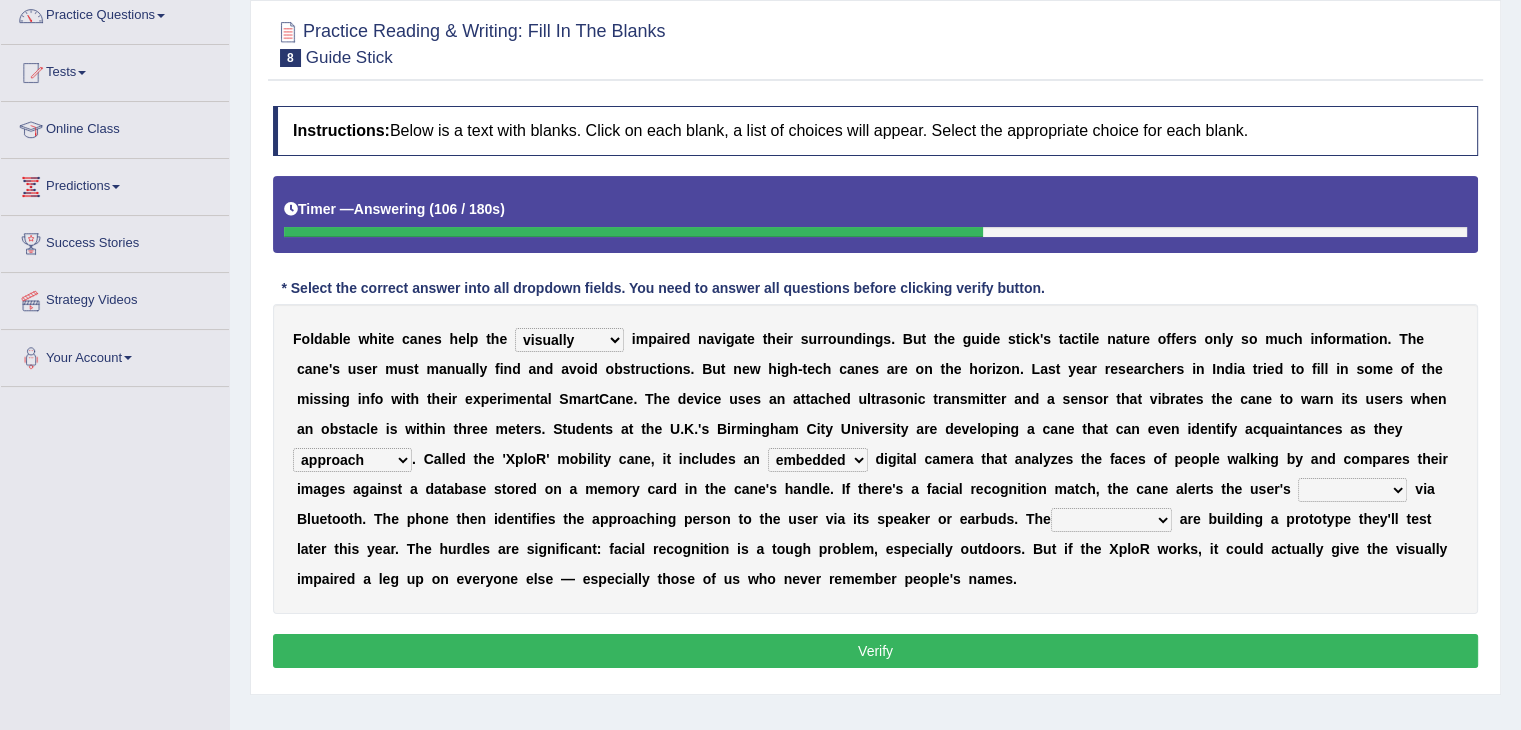 select on "smartphone" 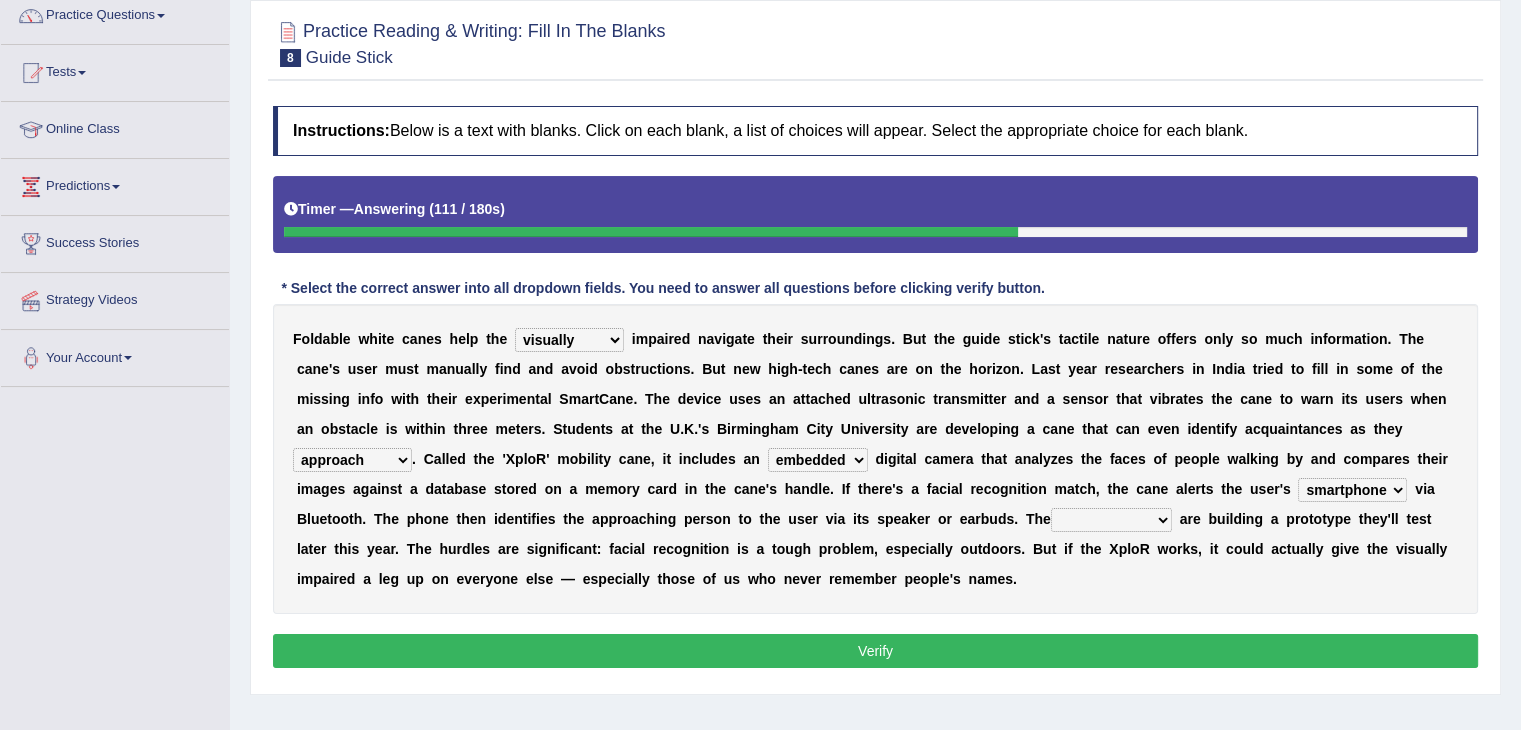 click on "jurisprudence bootless students jukebox" at bounding box center (1111, 520) 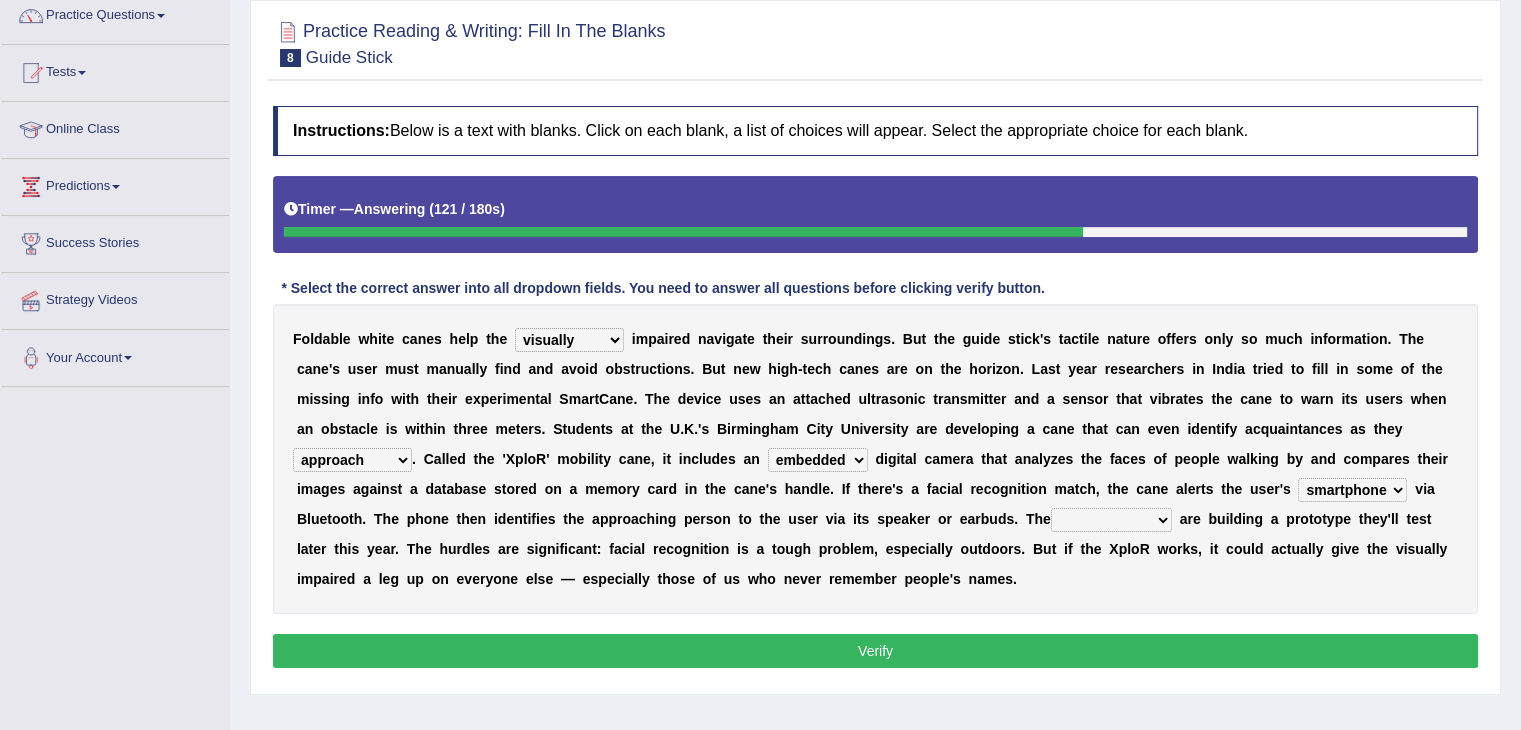 select on "jurisprudence" 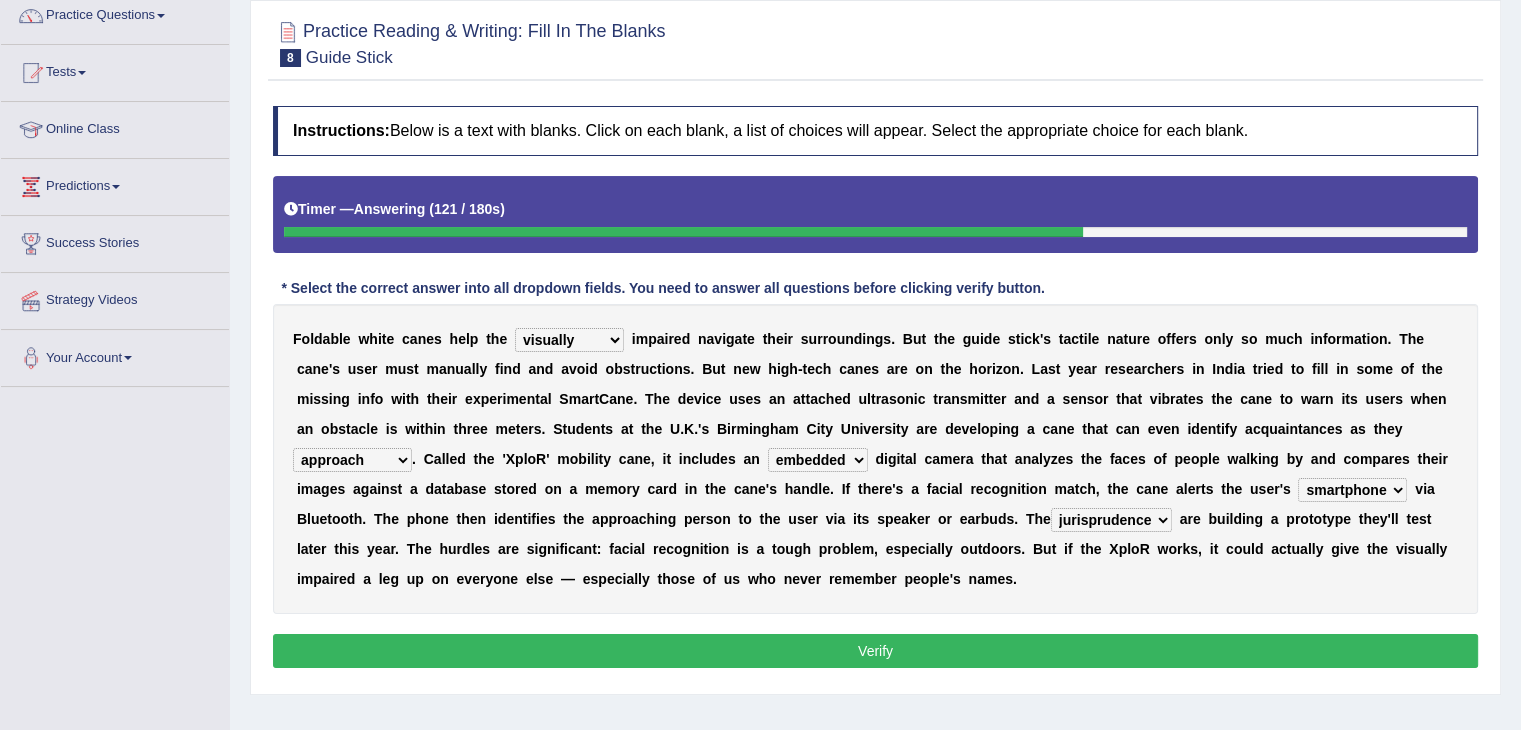 click on "jurisprudence bootless students jukebox" at bounding box center (1111, 520) 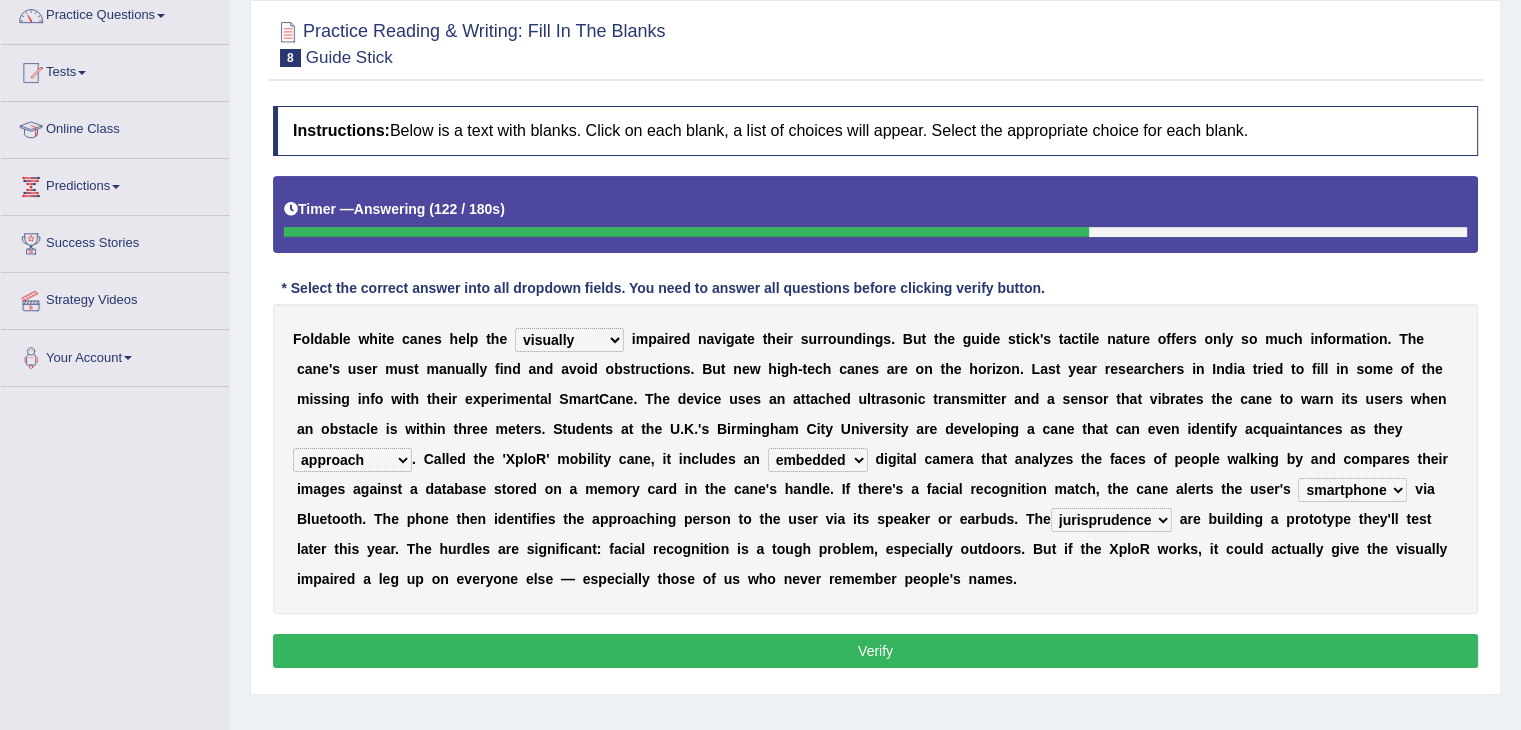 click on "Verify" at bounding box center [875, 651] 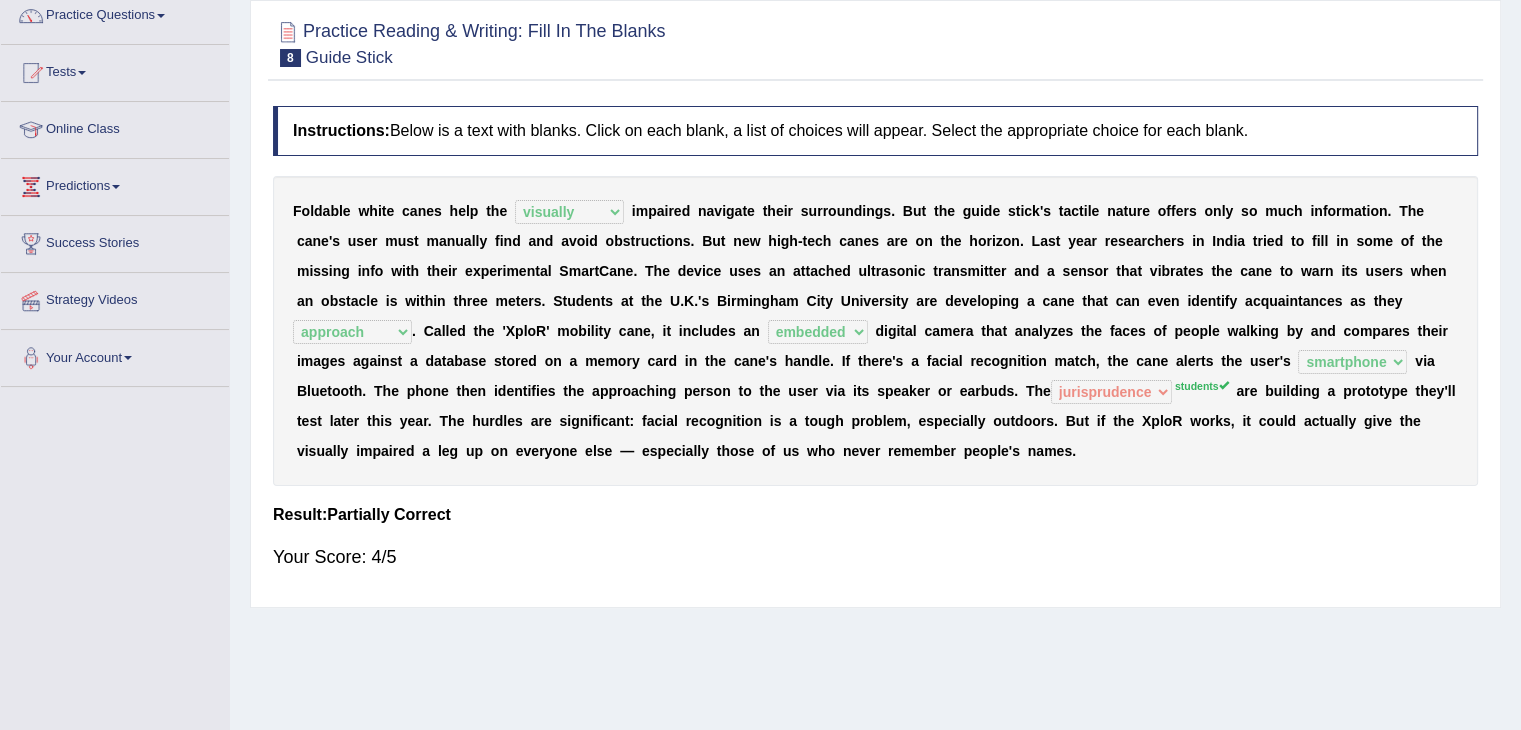 scroll, scrollTop: 0, scrollLeft: 0, axis: both 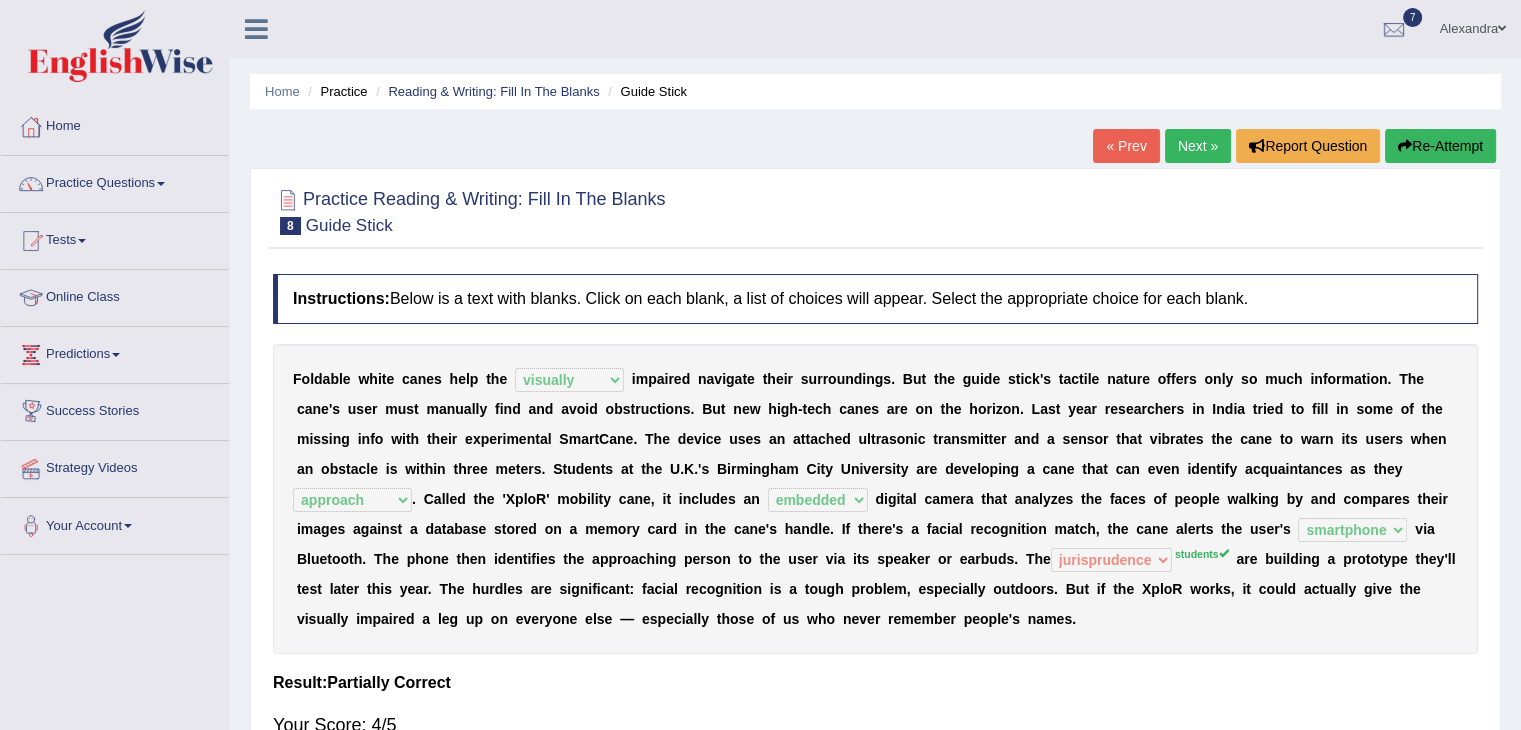 click on "Next »" at bounding box center [1198, 146] 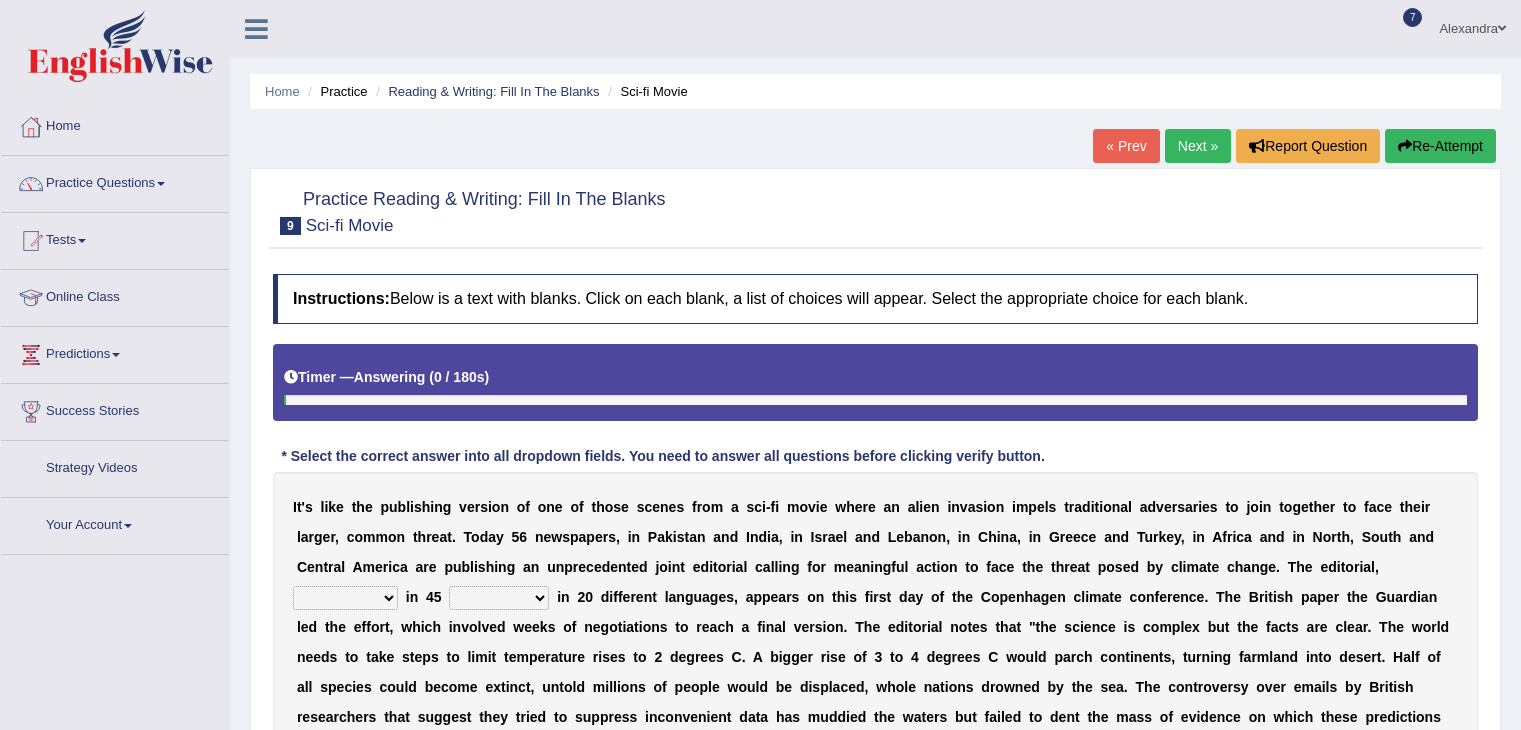 scroll, scrollTop: 0, scrollLeft: 0, axis: both 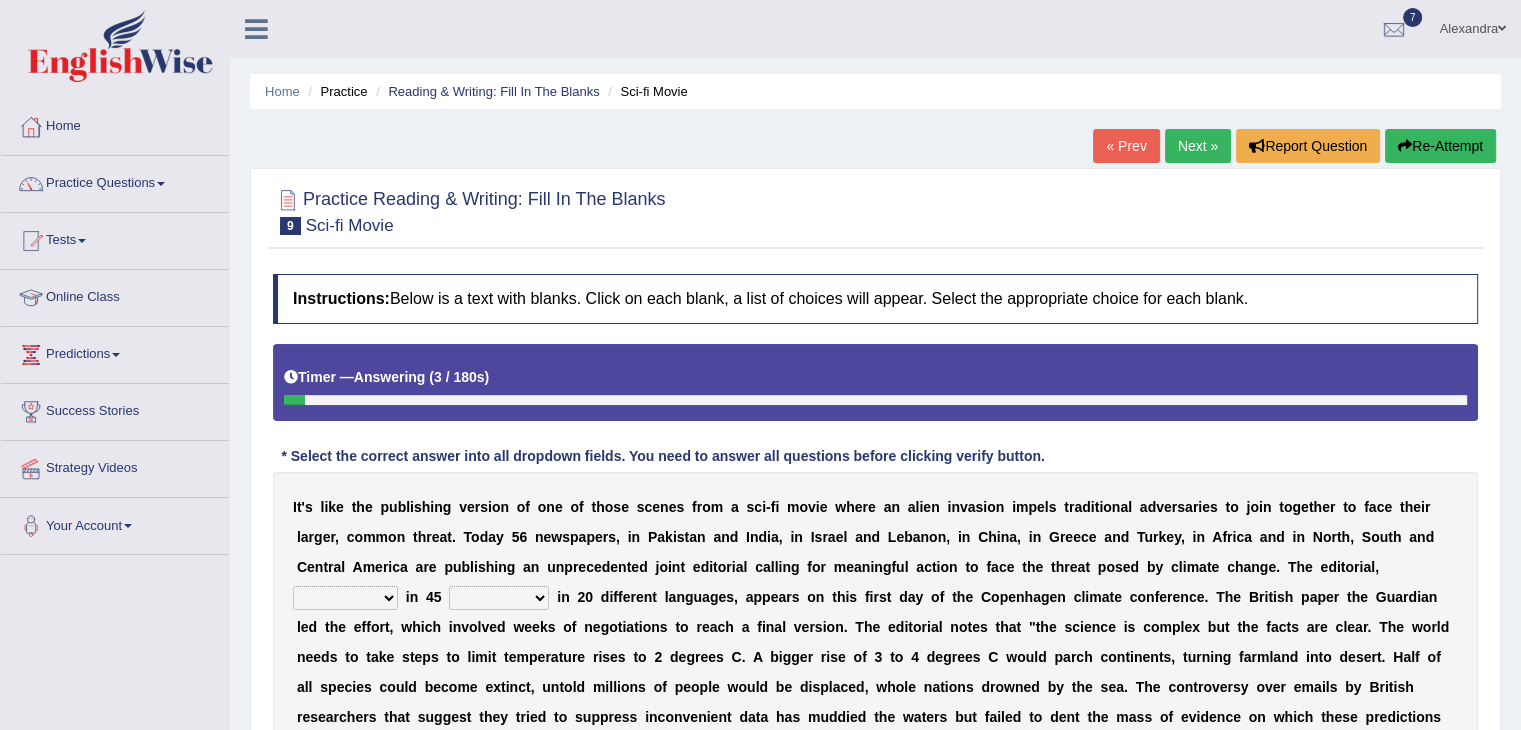 click on "Next »" at bounding box center (1198, 146) 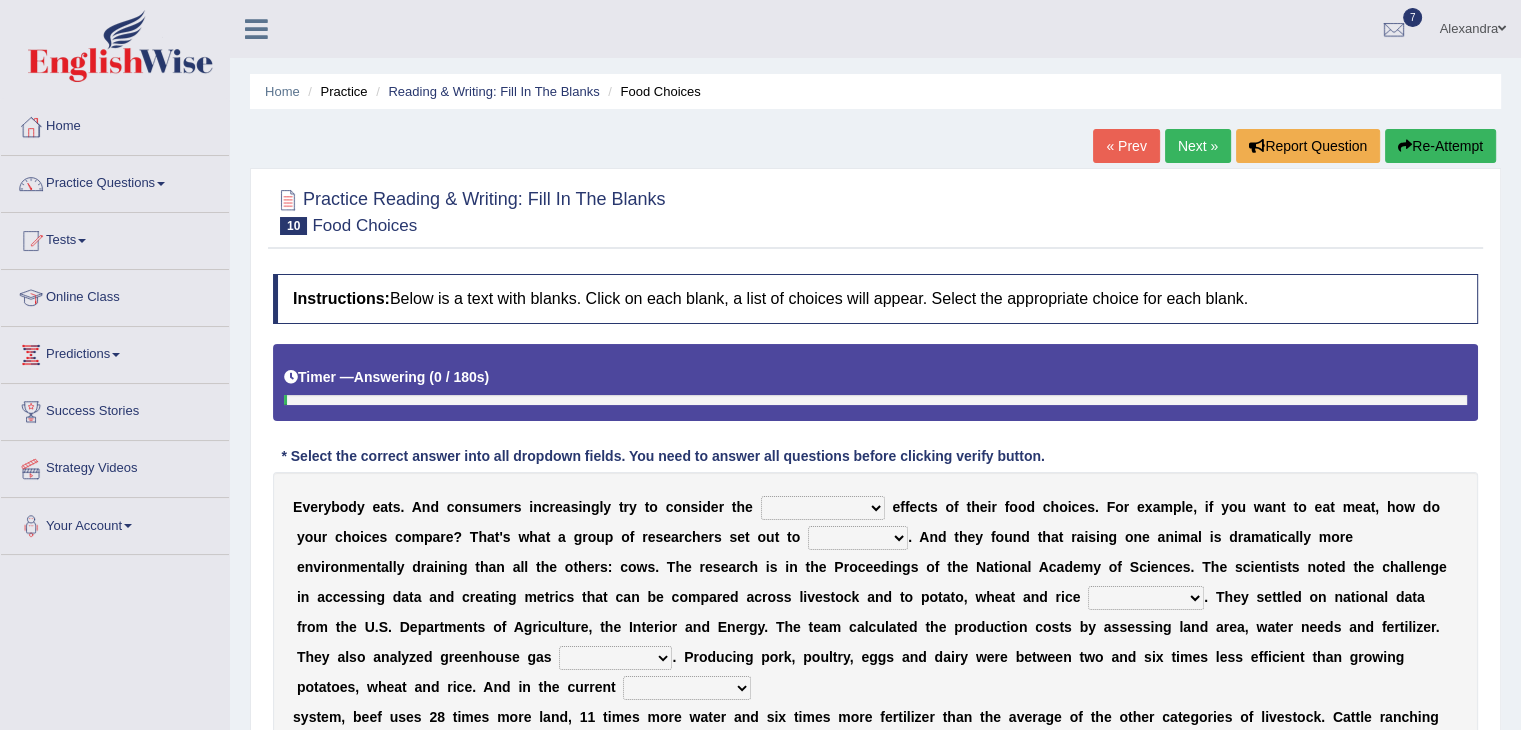 scroll, scrollTop: 310, scrollLeft: 0, axis: vertical 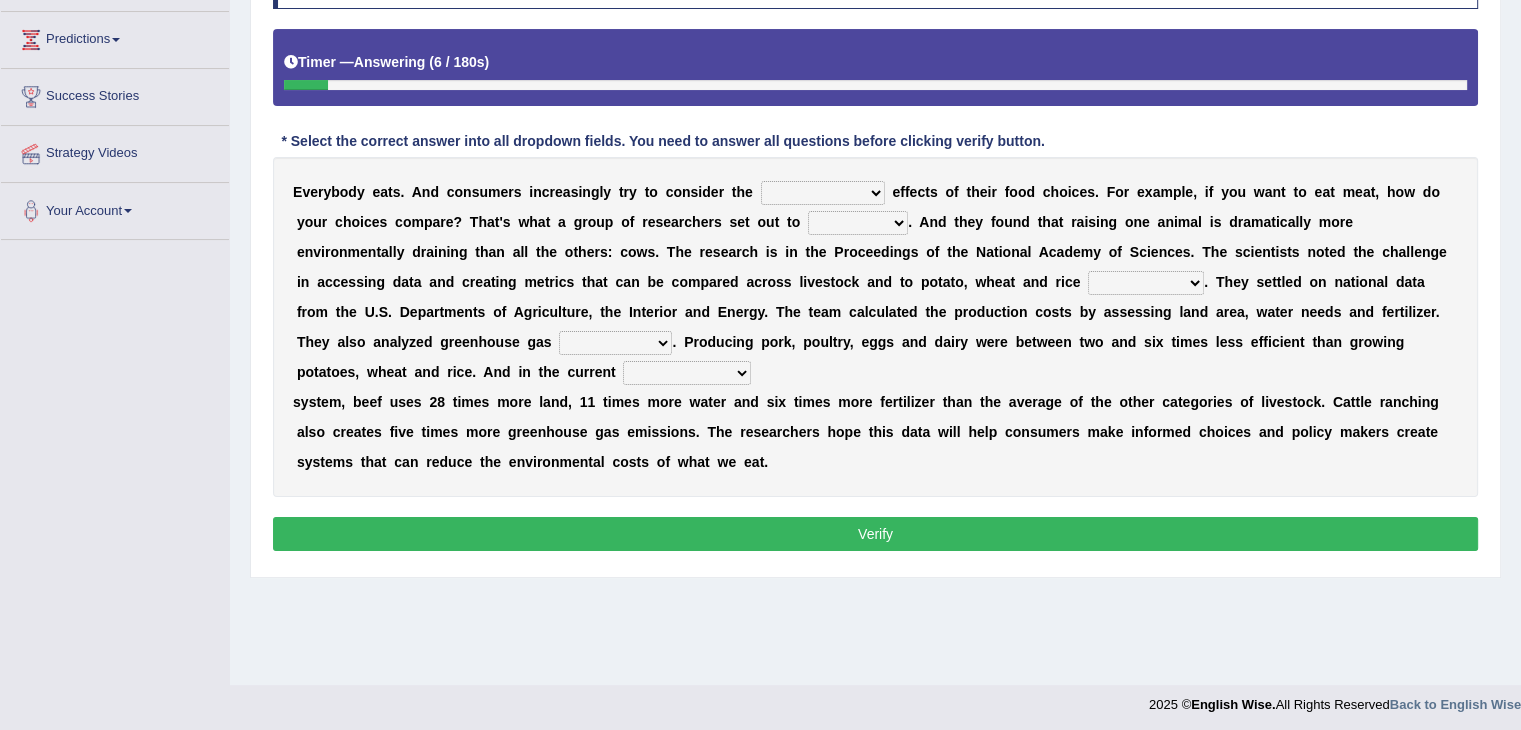 click on "spiritual economic environmental material" at bounding box center (823, 193) 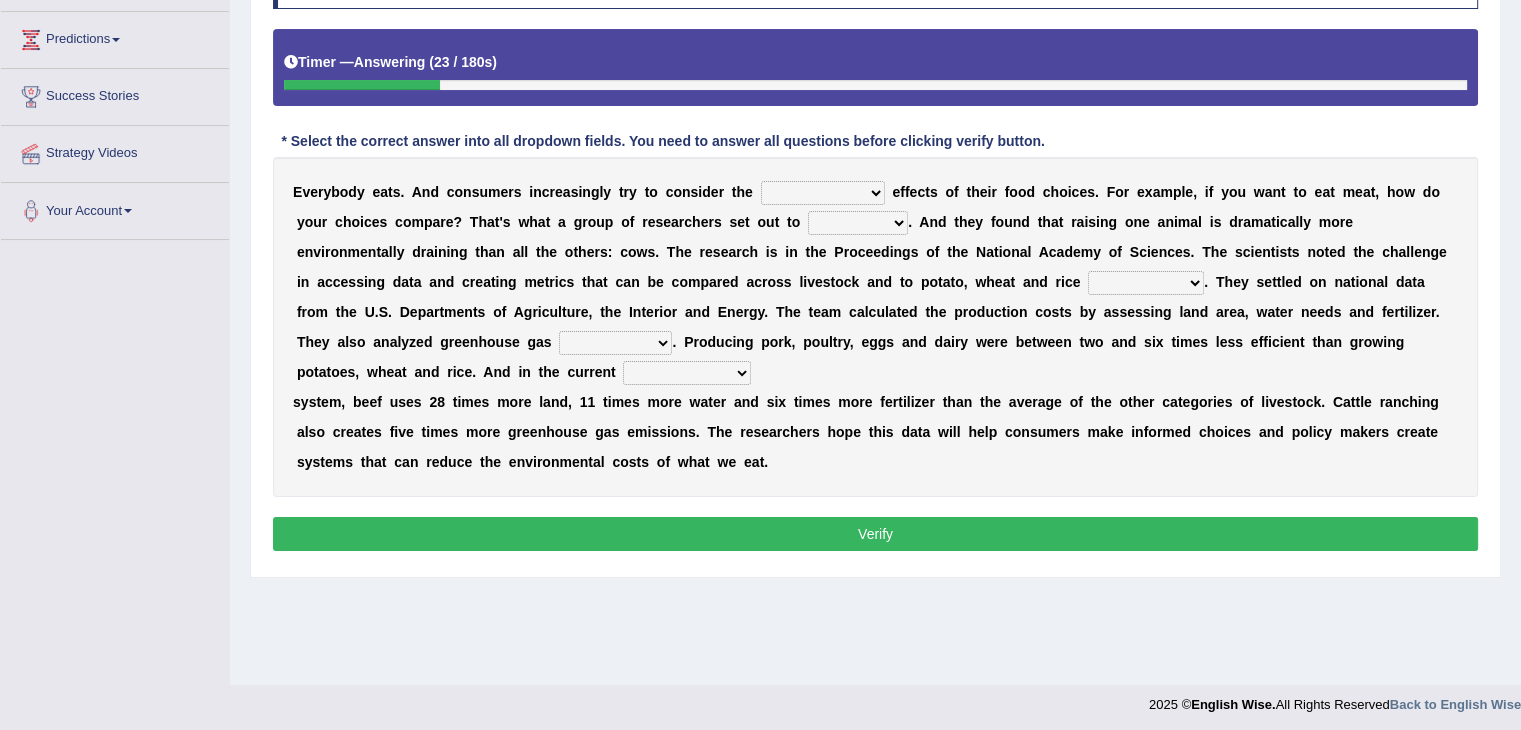 select on "environmental" 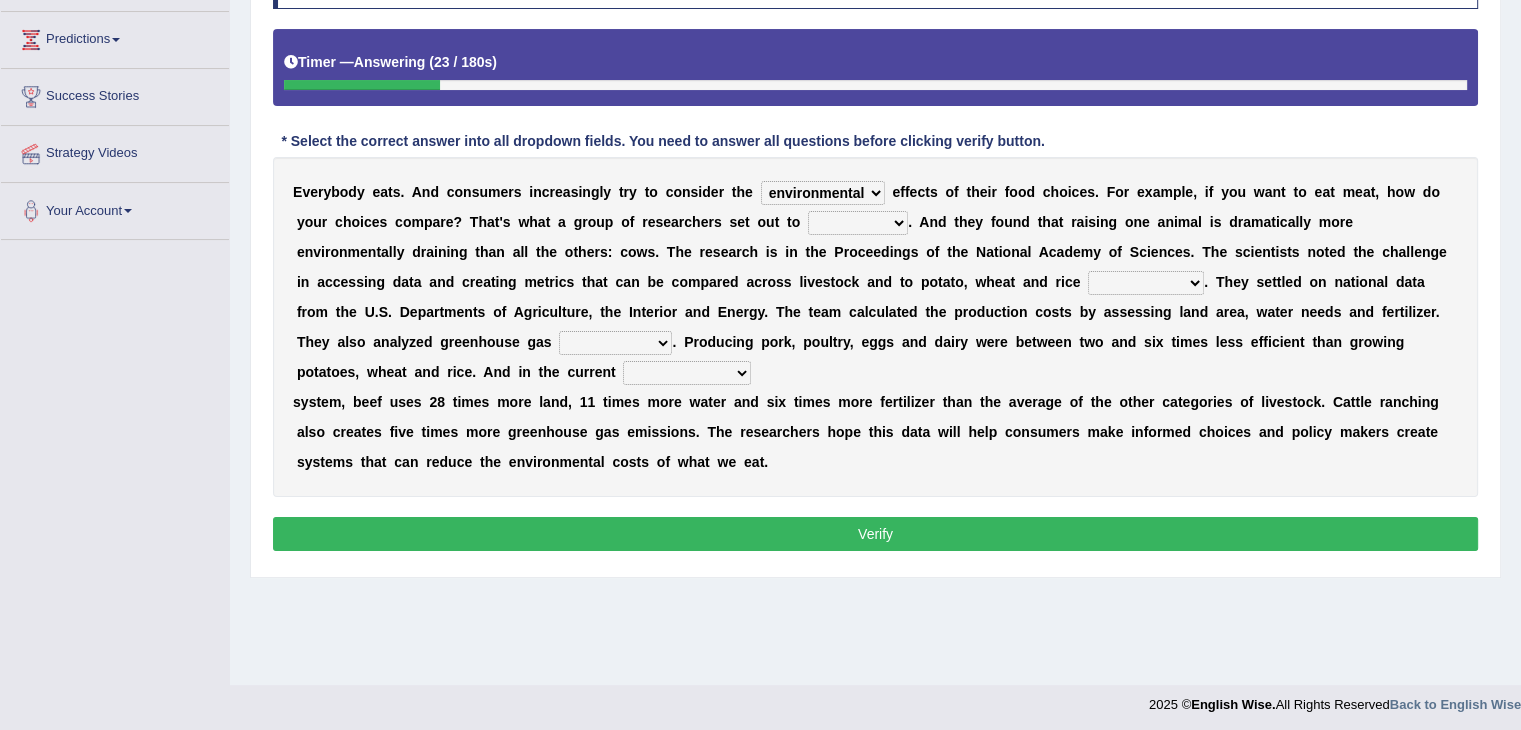 click on "spiritual economic environmental material" at bounding box center (823, 193) 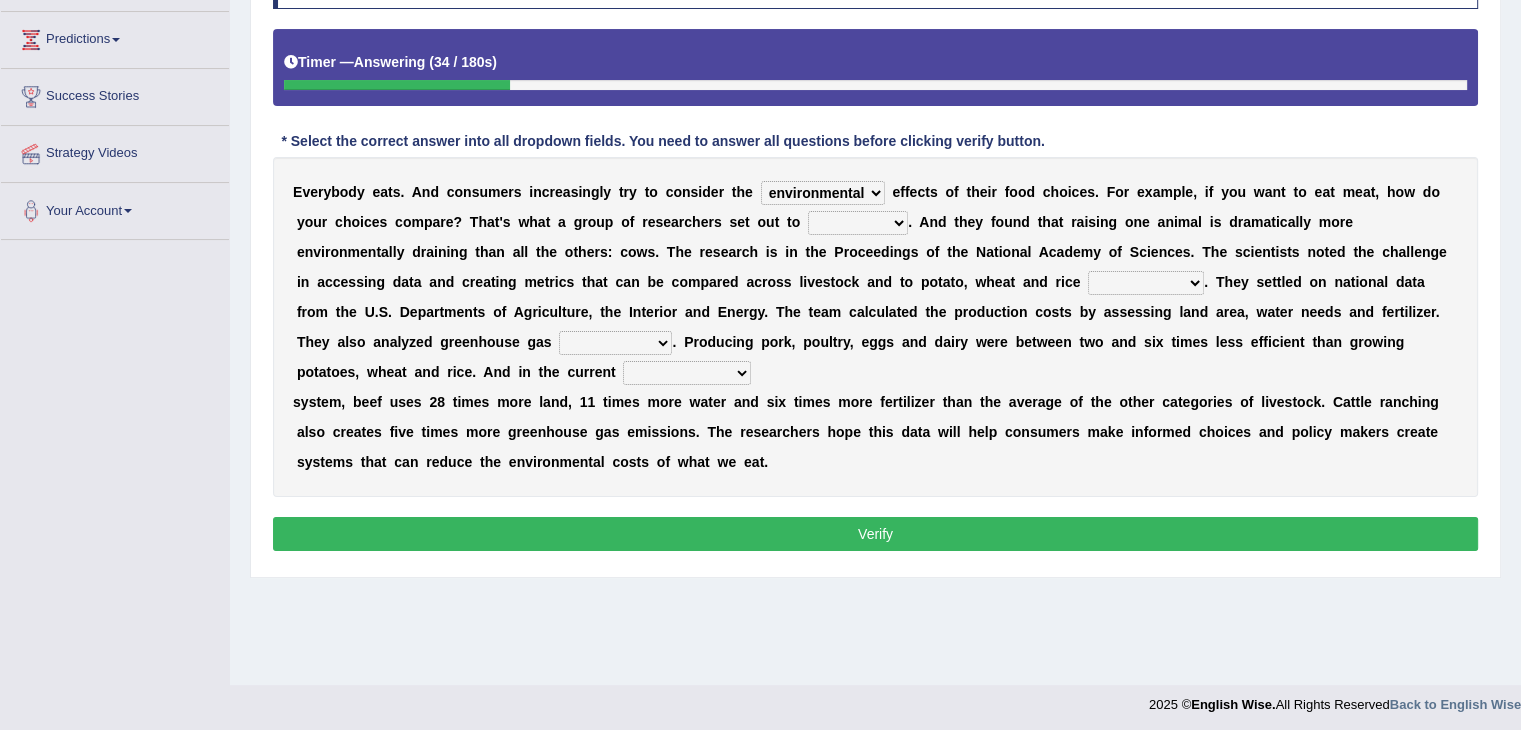 click on "exemplify squander discover purchase" at bounding box center [858, 223] 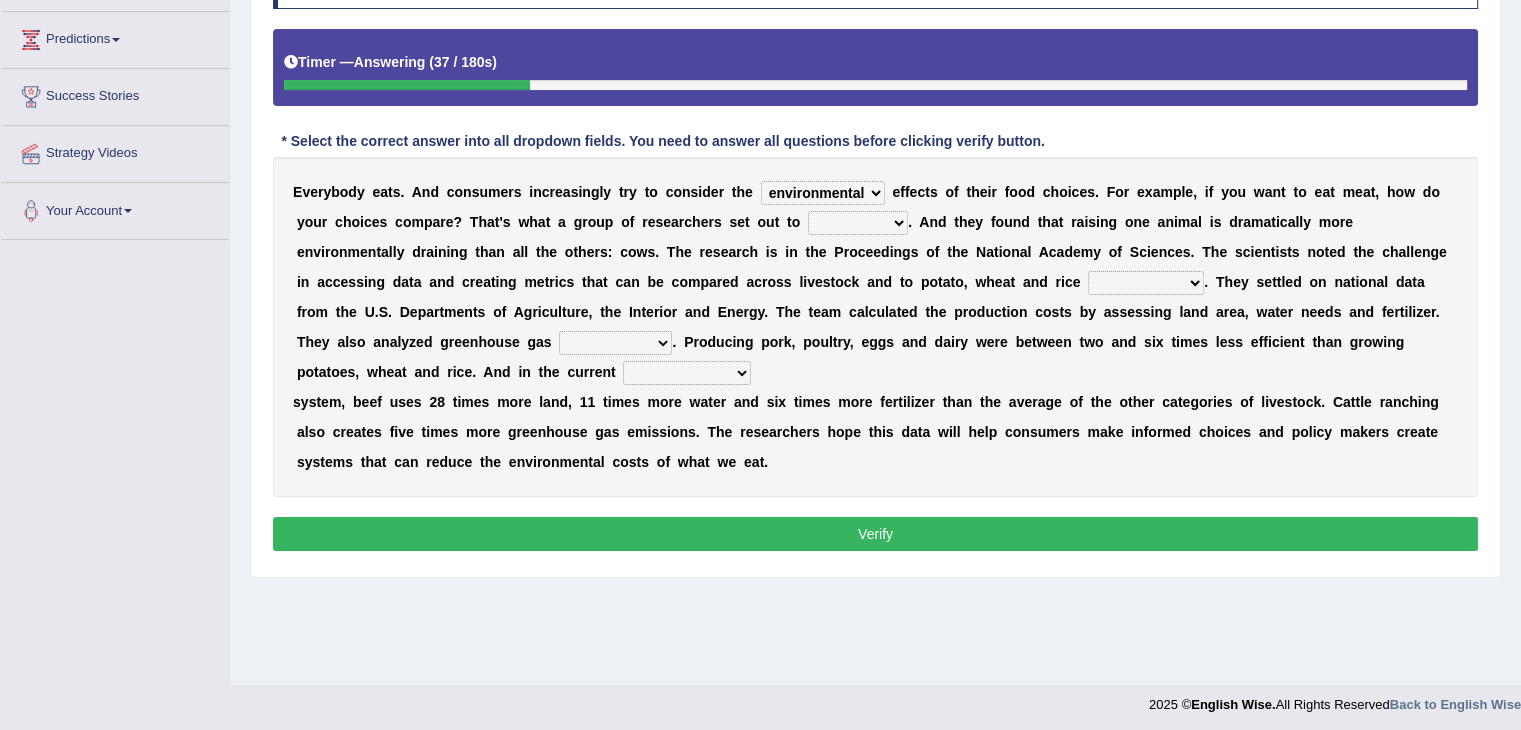 select on "discover" 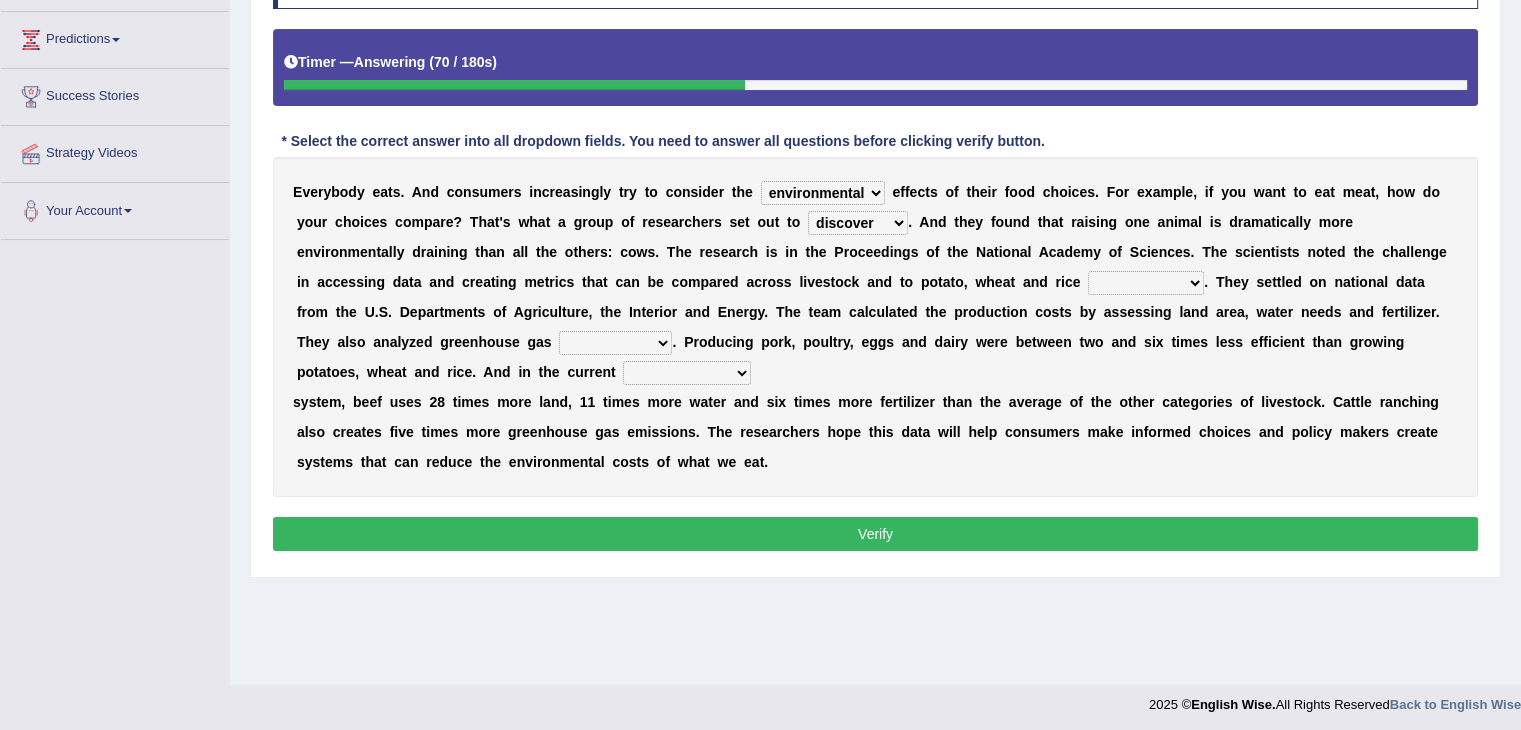 click on "production corruption consumption inventory" at bounding box center [1146, 283] 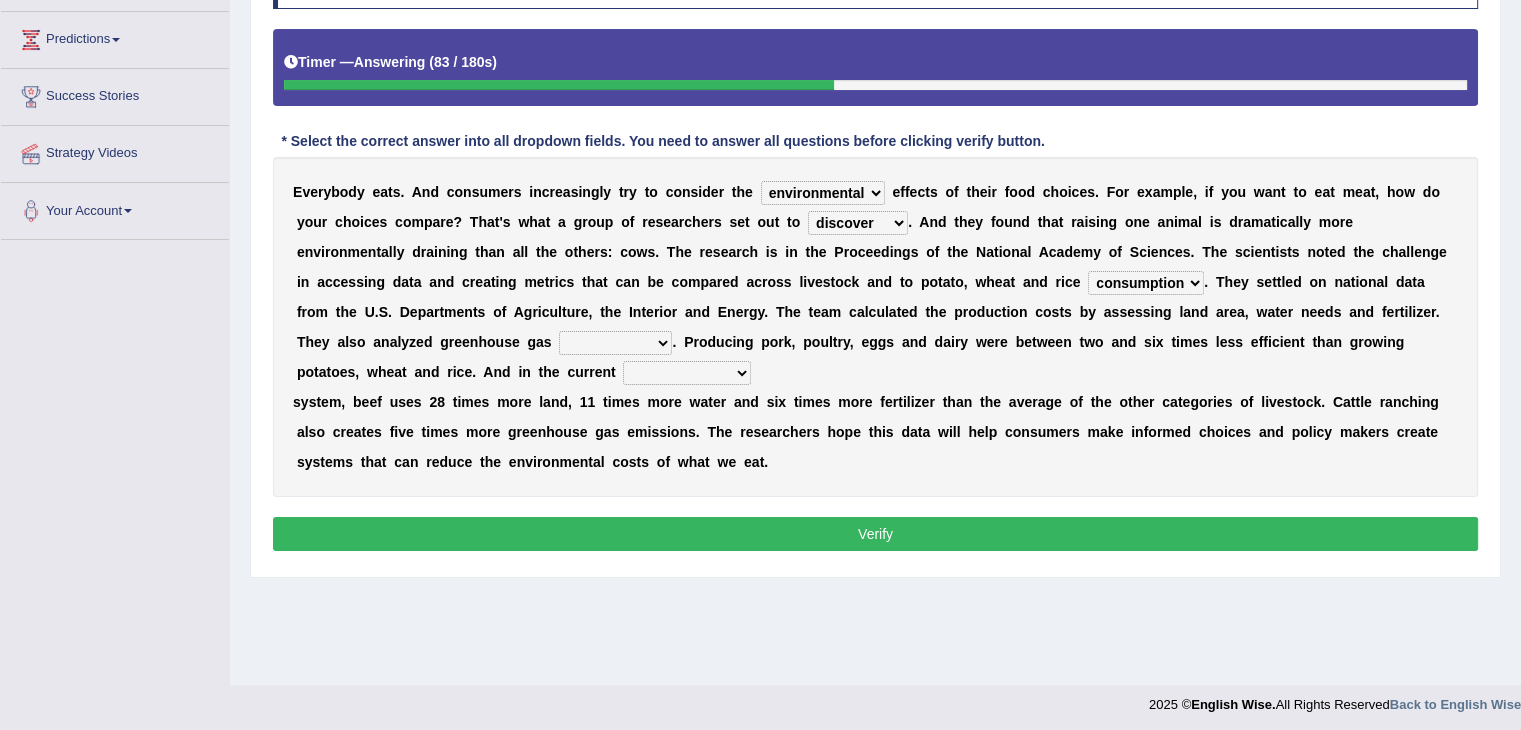 click on "production corruption consumption inventory" at bounding box center [1146, 283] 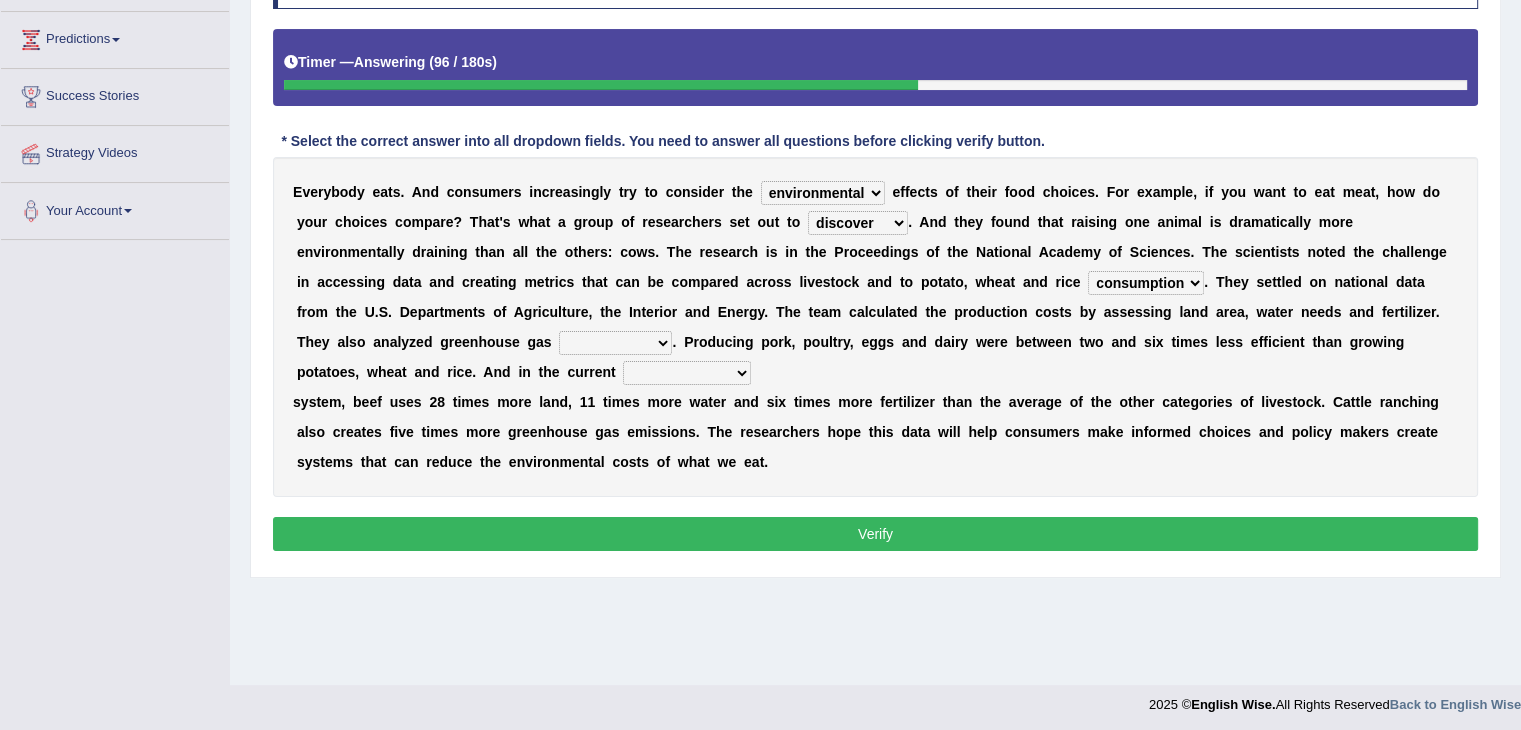 click on "production corruption consumption inventory" at bounding box center (1146, 283) 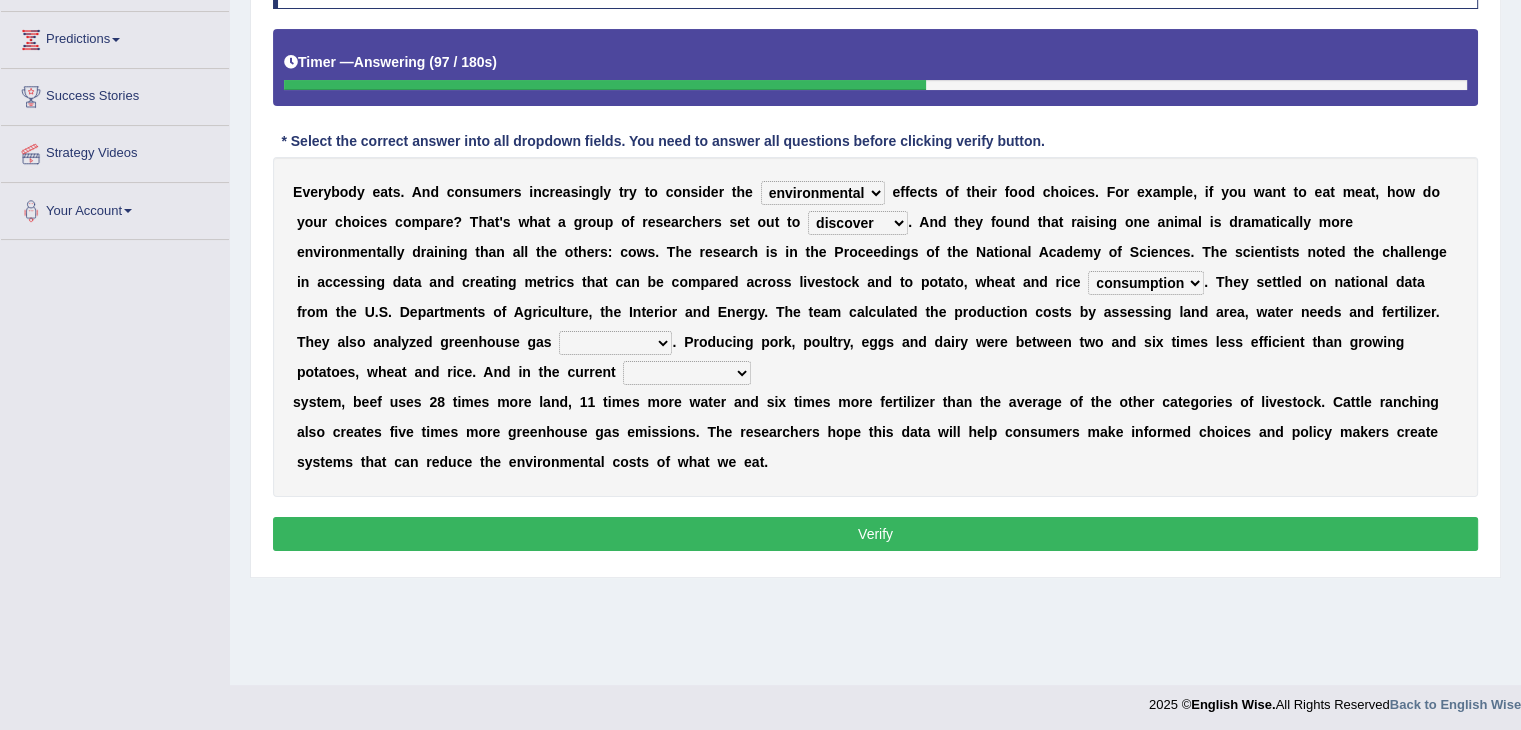 select on "production" 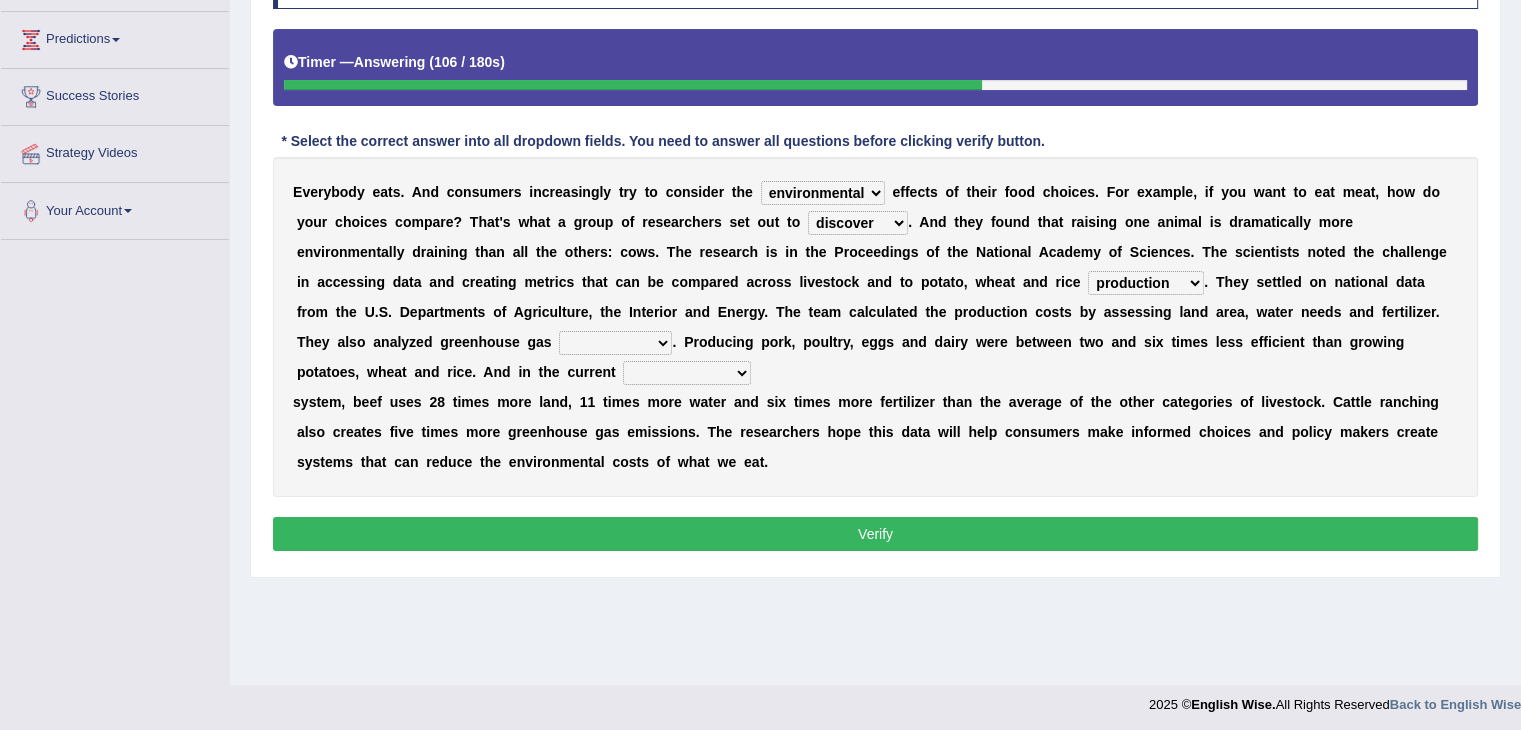 click on "conjectures manufacture emissions purification" at bounding box center [615, 343] 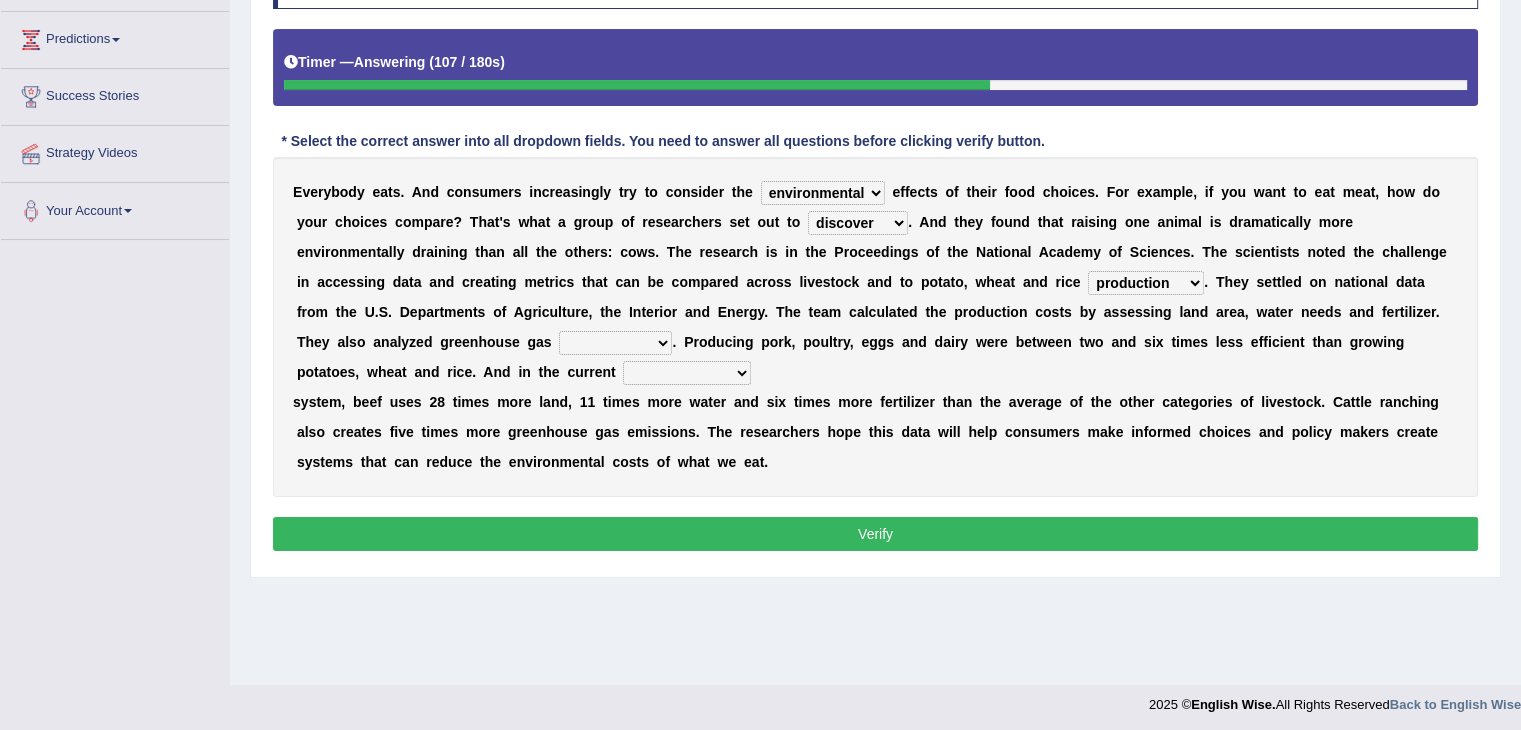 select on "emissions" 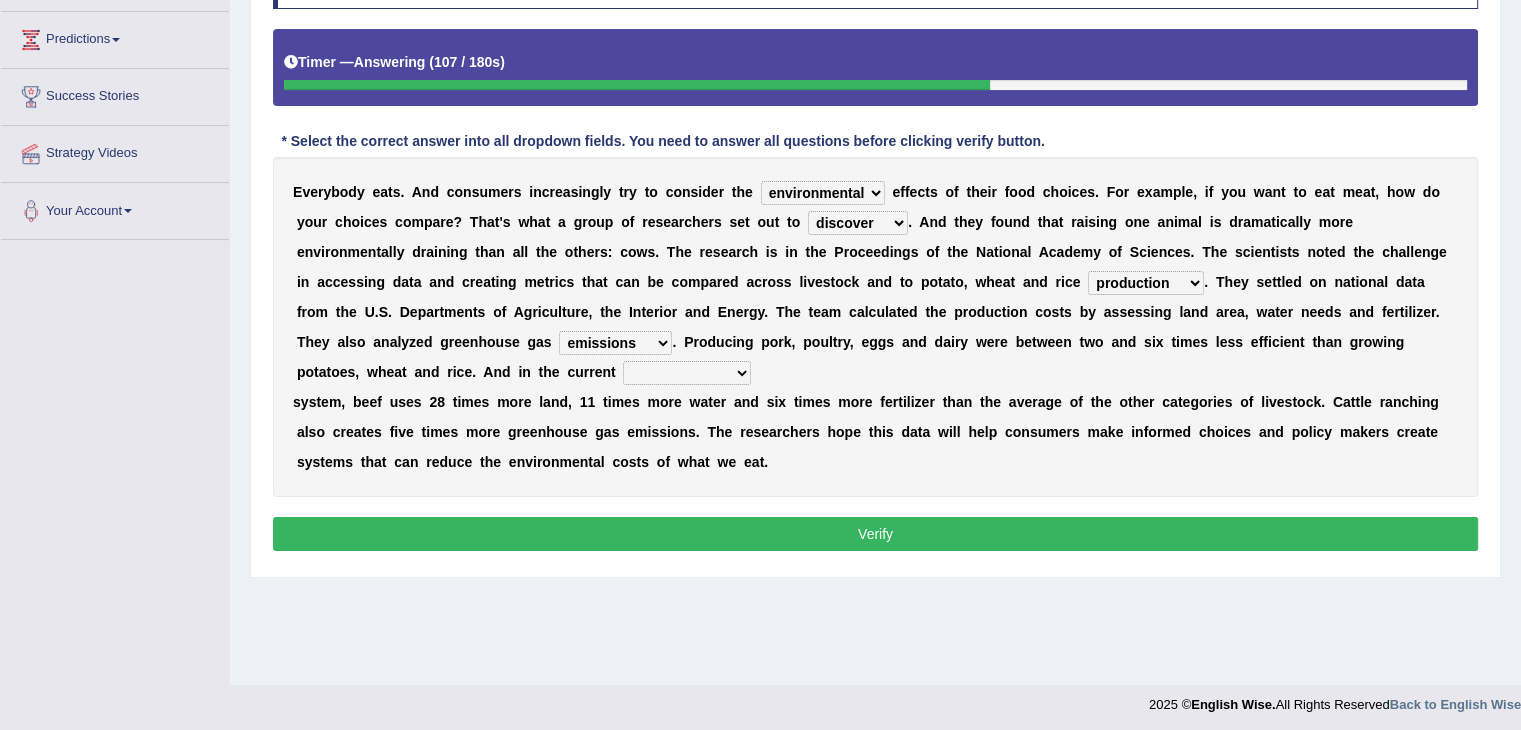 click on "conjectures manufacture emissions purification" at bounding box center (615, 343) 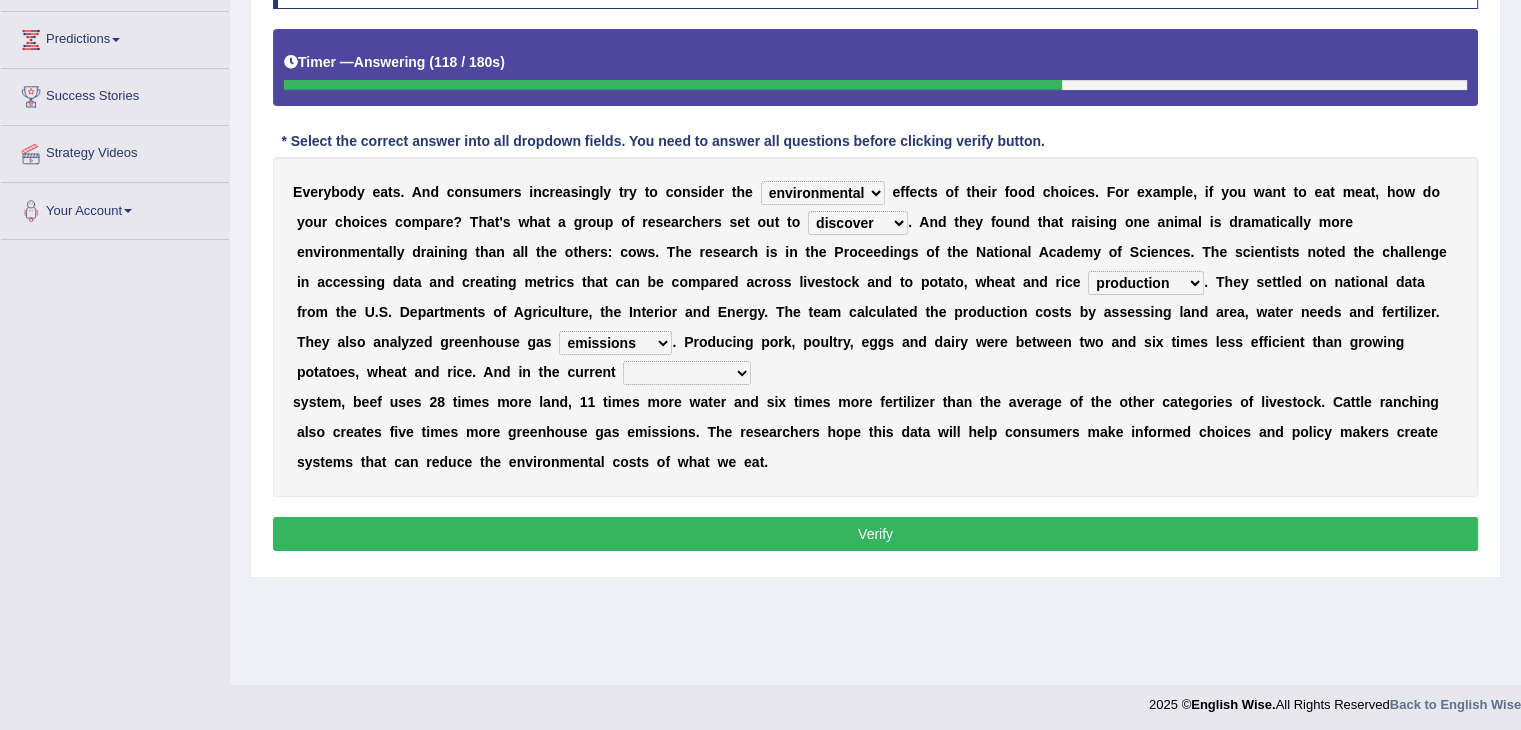 click on "agricultural impalpable ungrammatical terminal" at bounding box center [687, 373] 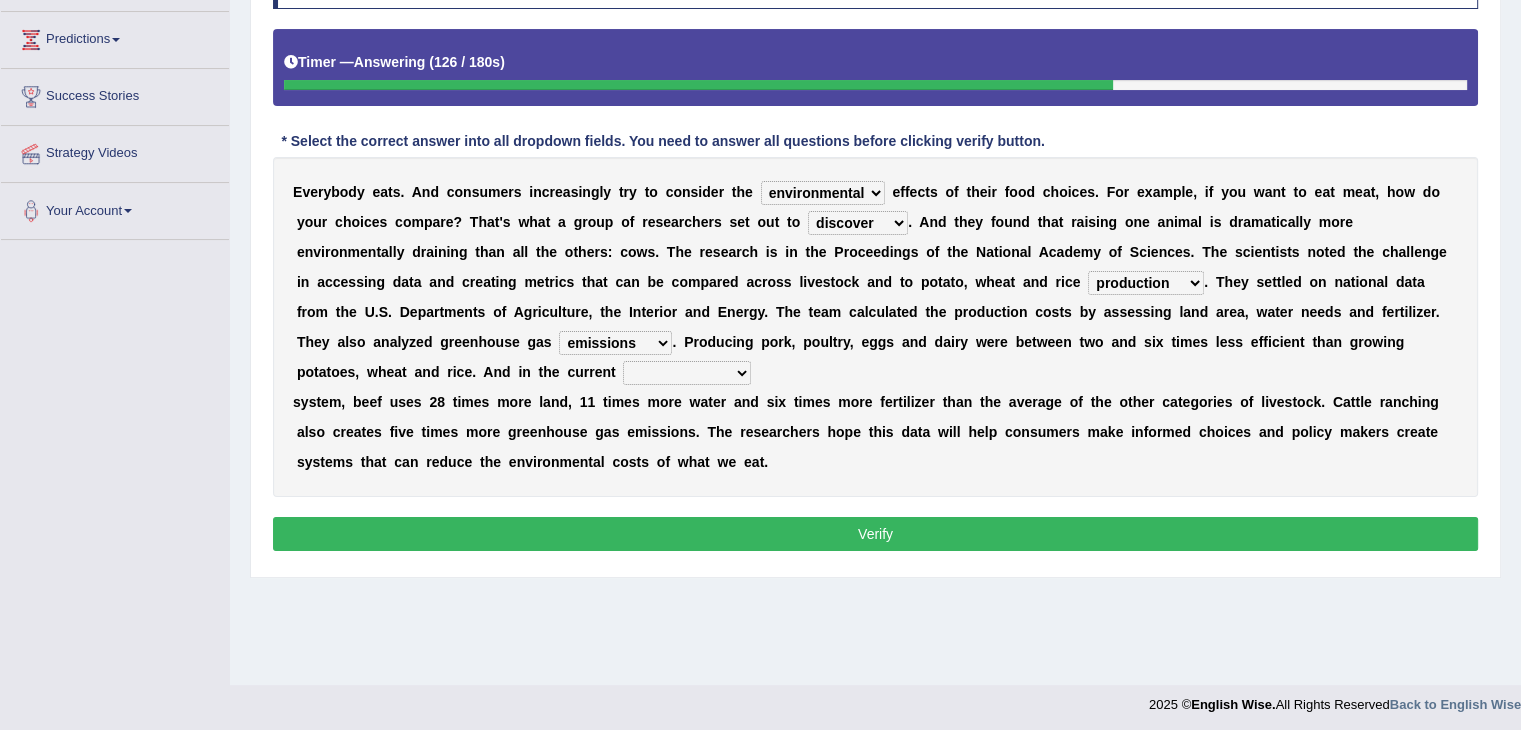select on "agricultural" 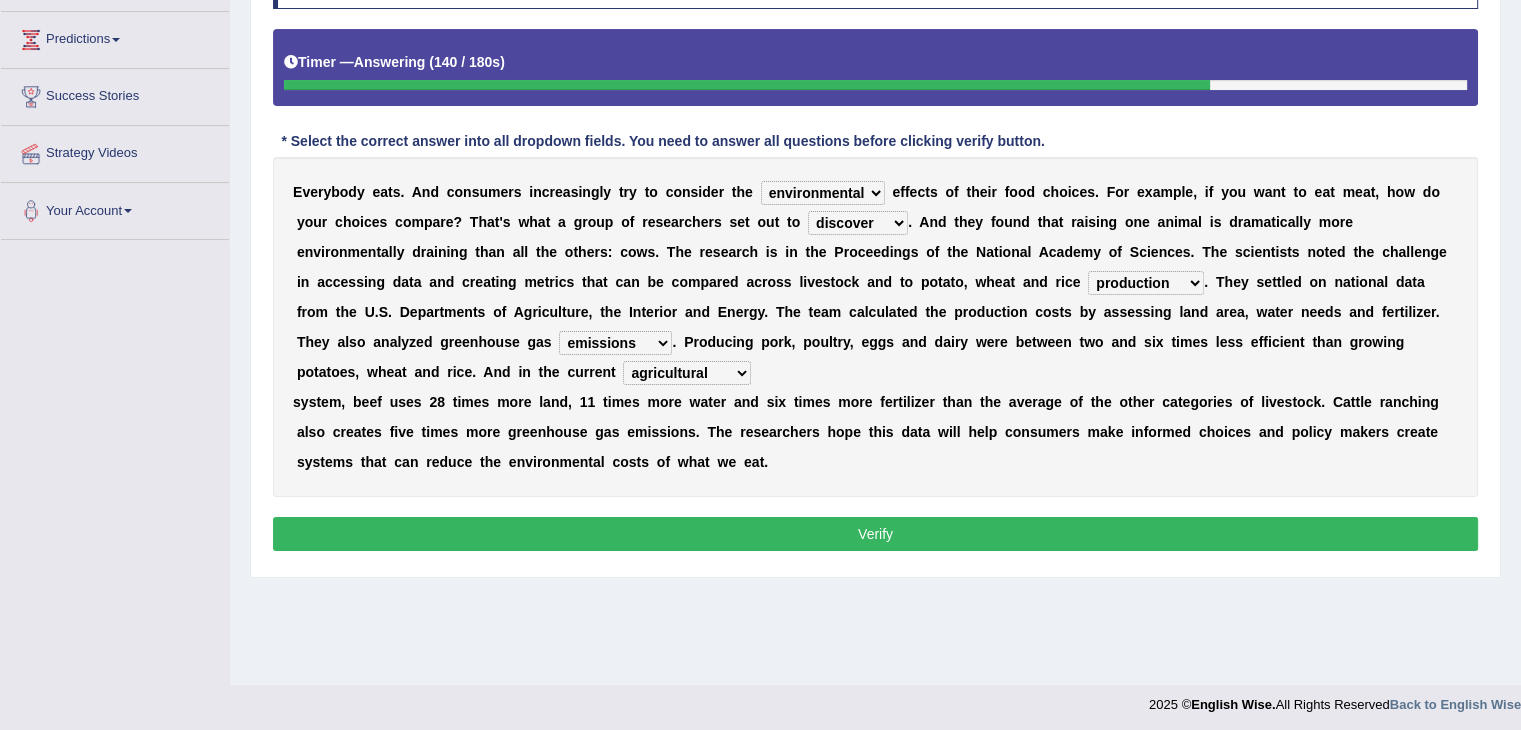 click on "Verify" at bounding box center [875, 534] 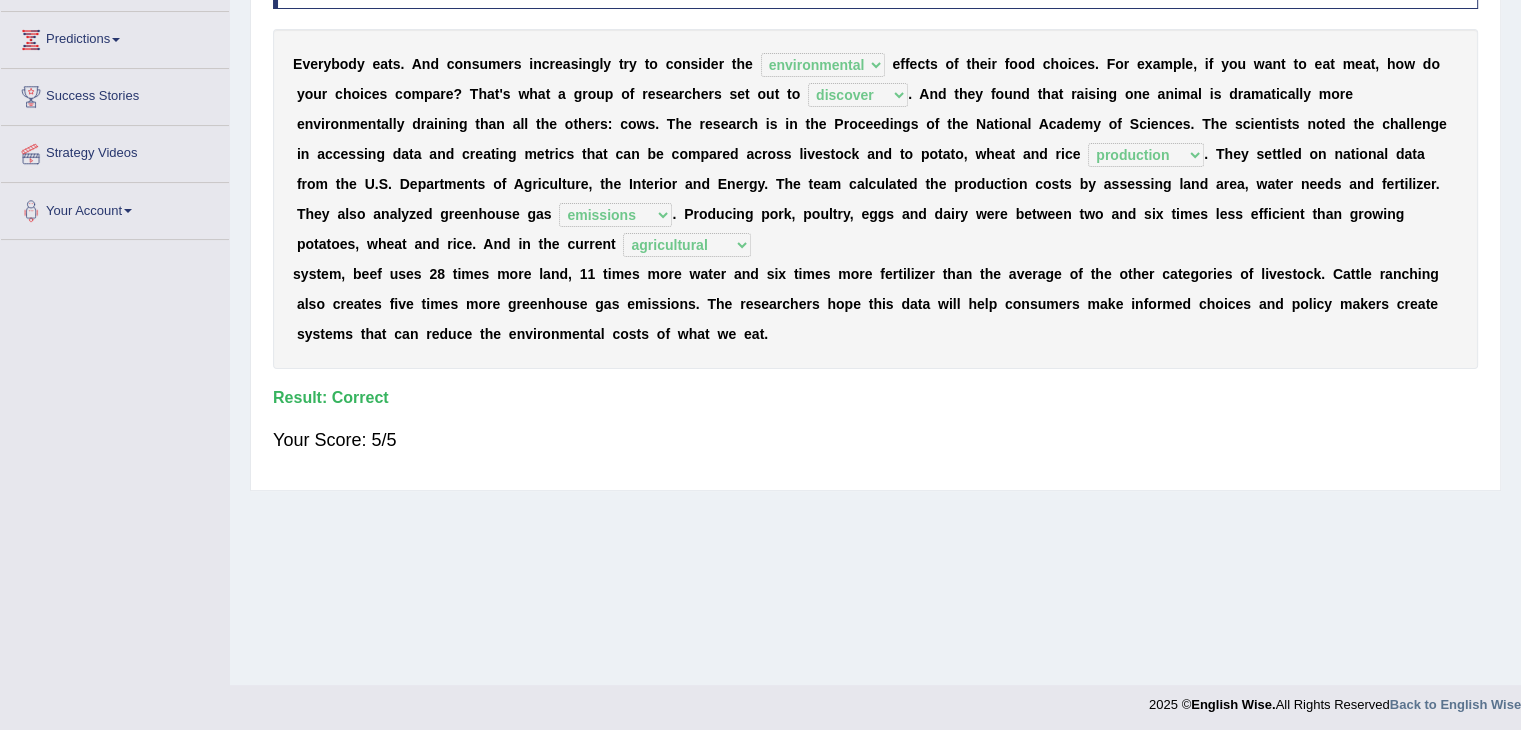 scroll, scrollTop: 0, scrollLeft: 0, axis: both 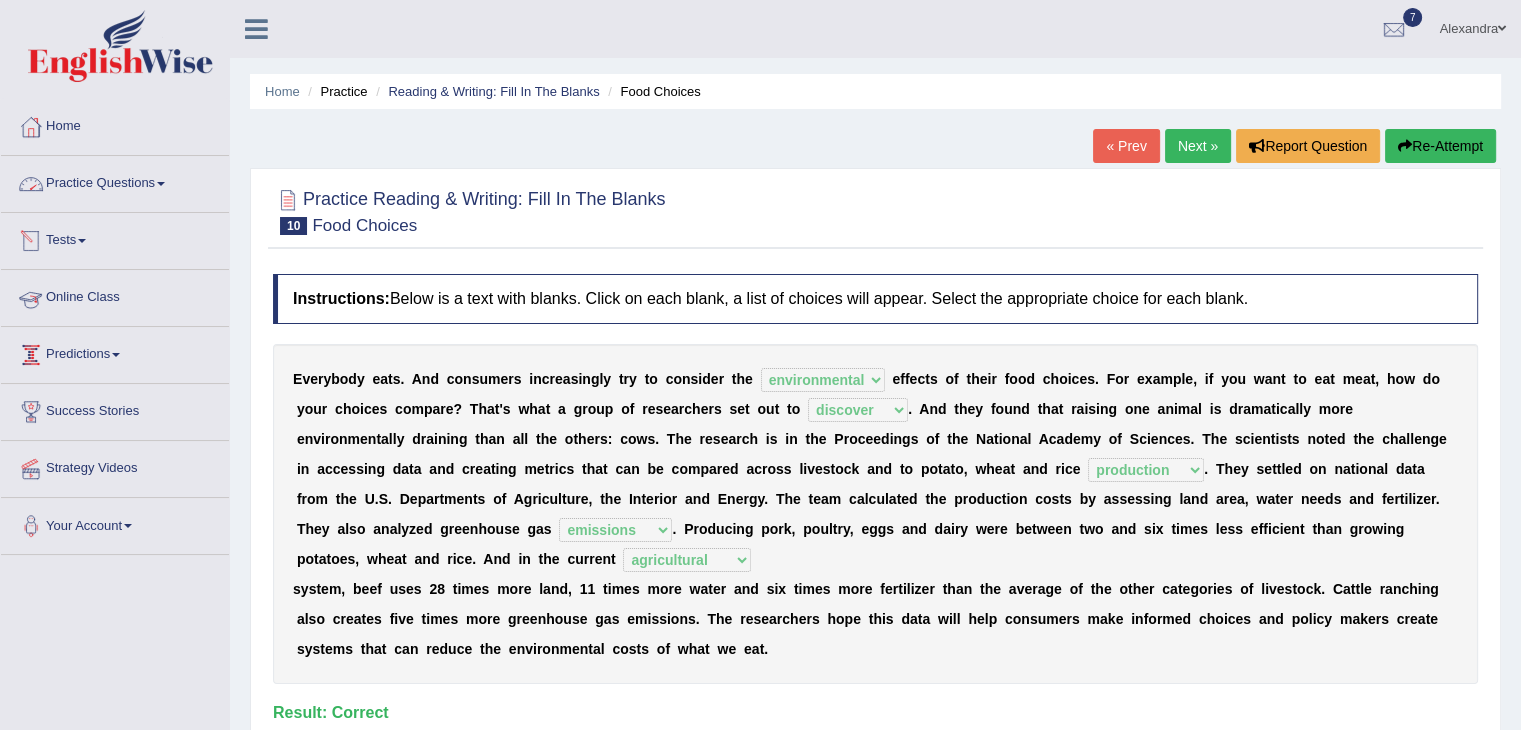 click on "Practice Questions" at bounding box center (115, 181) 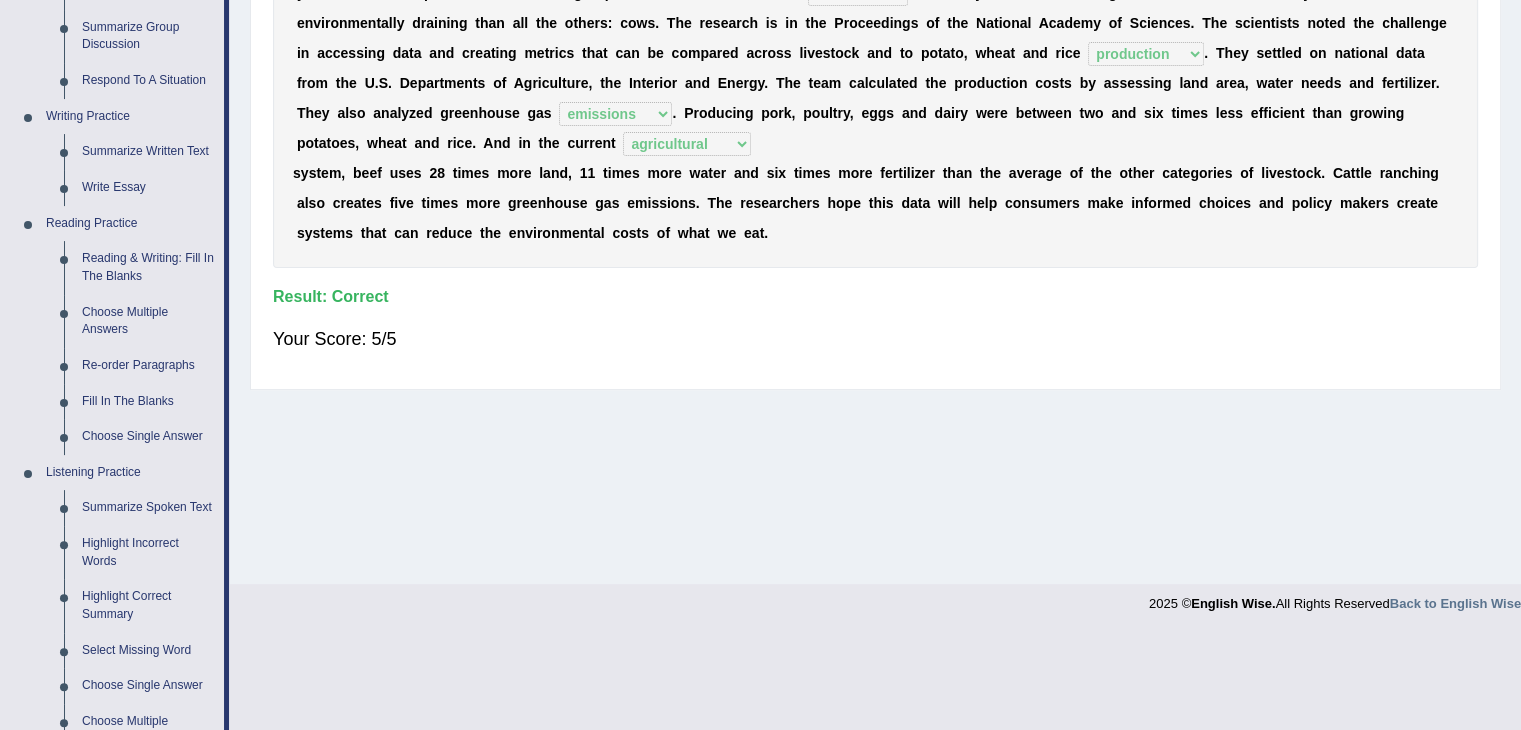 scroll, scrollTop: 424, scrollLeft: 0, axis: vertical 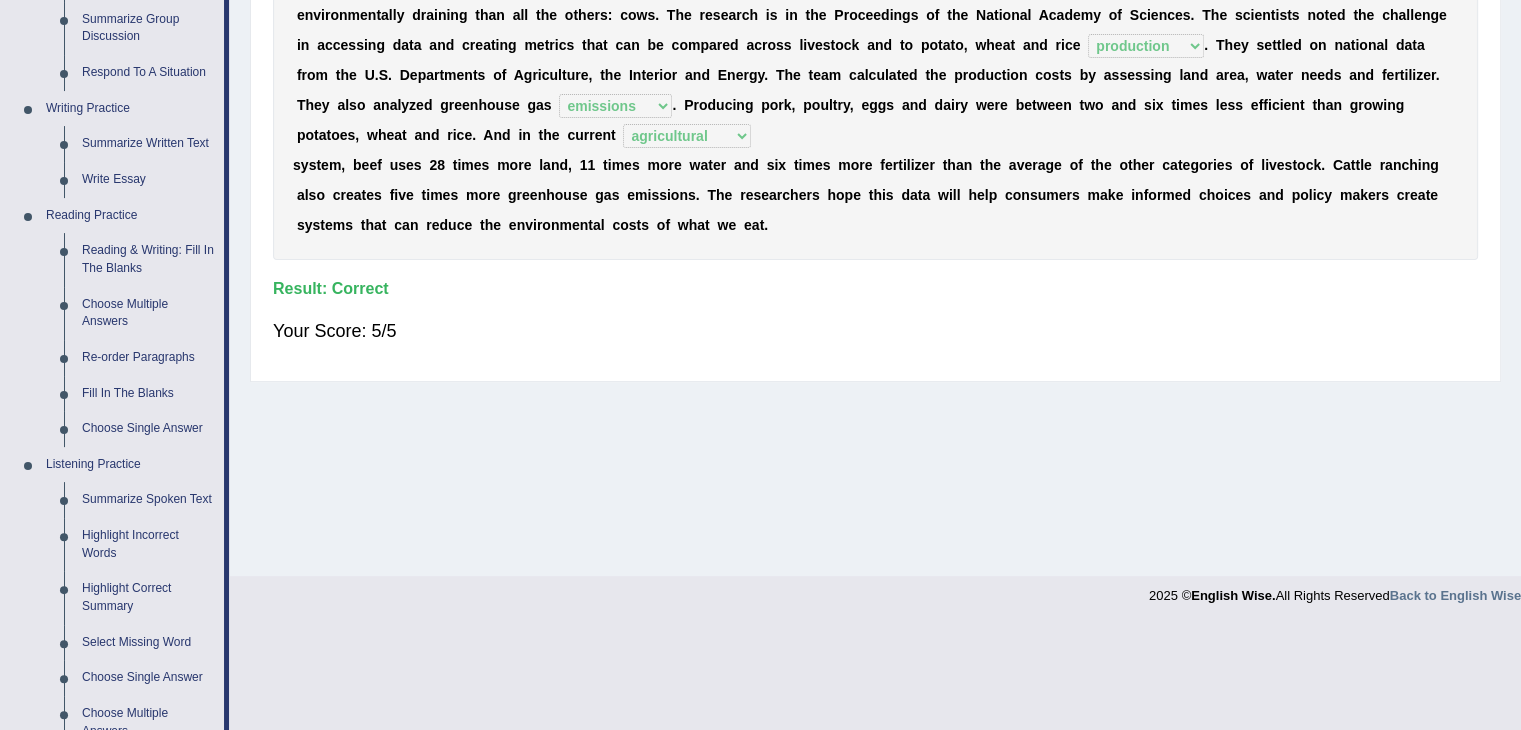 click on "Re-order Paragraphs" at bounding box center [148, 358] 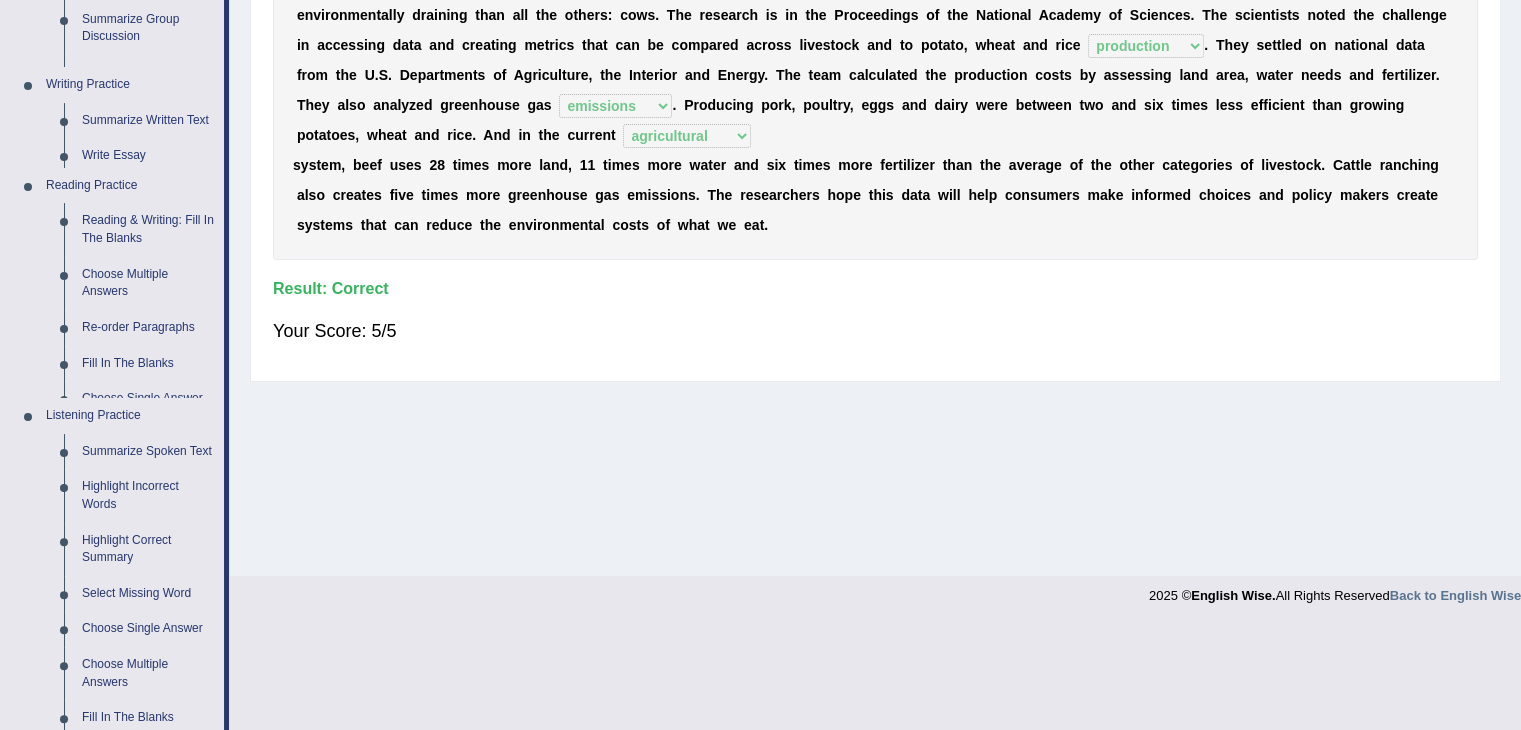 scroll, scrollTop: 320, scrollLeft: 0, axis: vertical 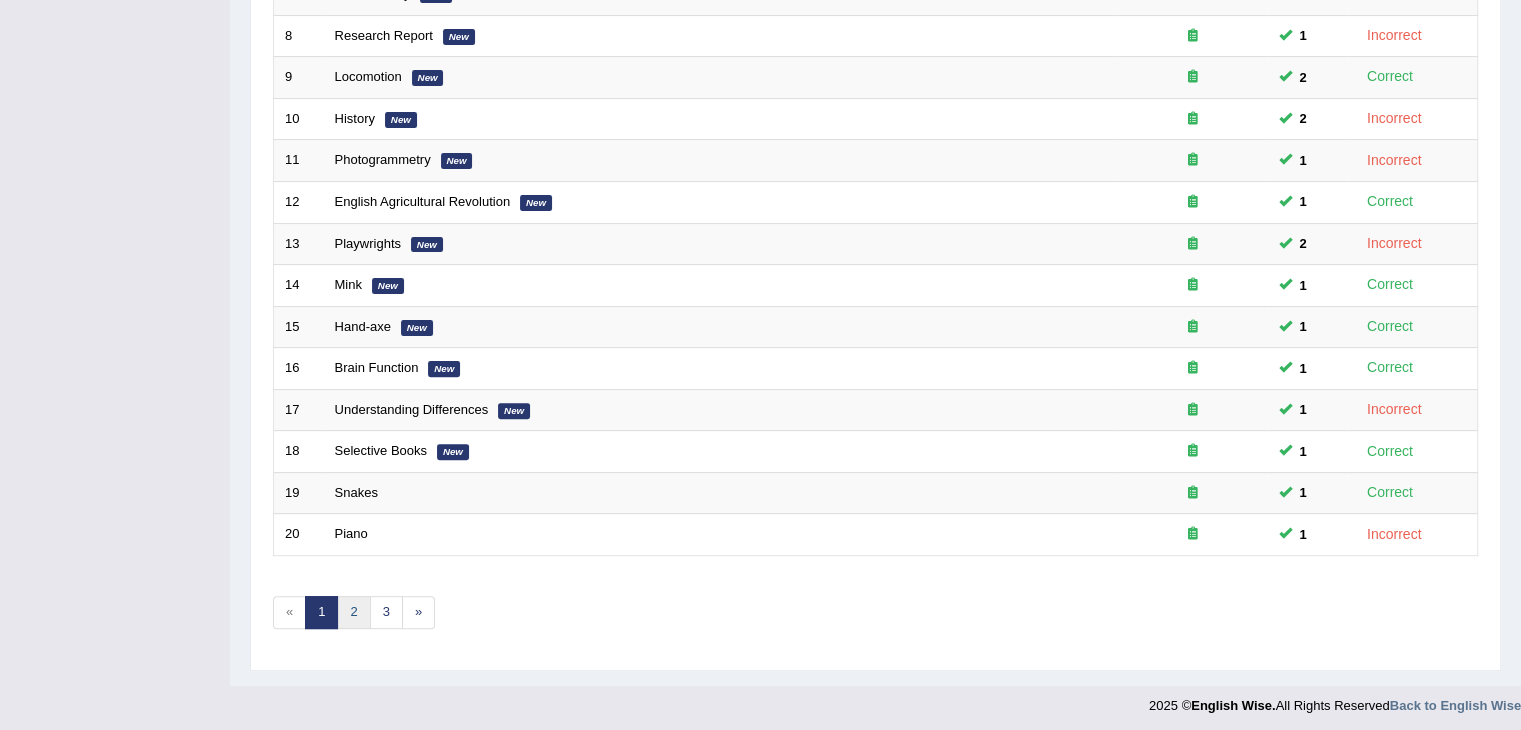 click on "2" at bounding box center [353, 612] 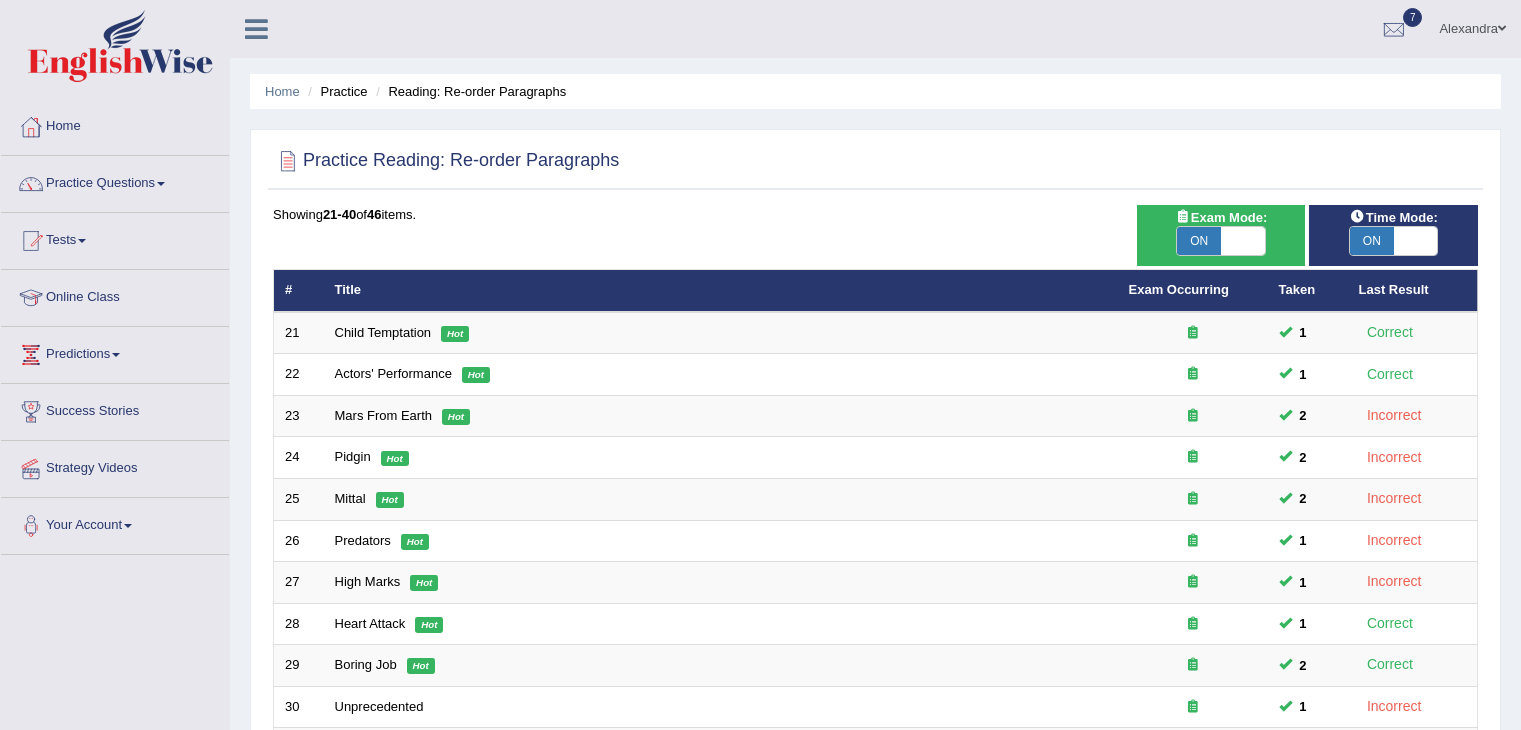 scroll, scrollTop: 0, scrollLeft: 0, axis: both 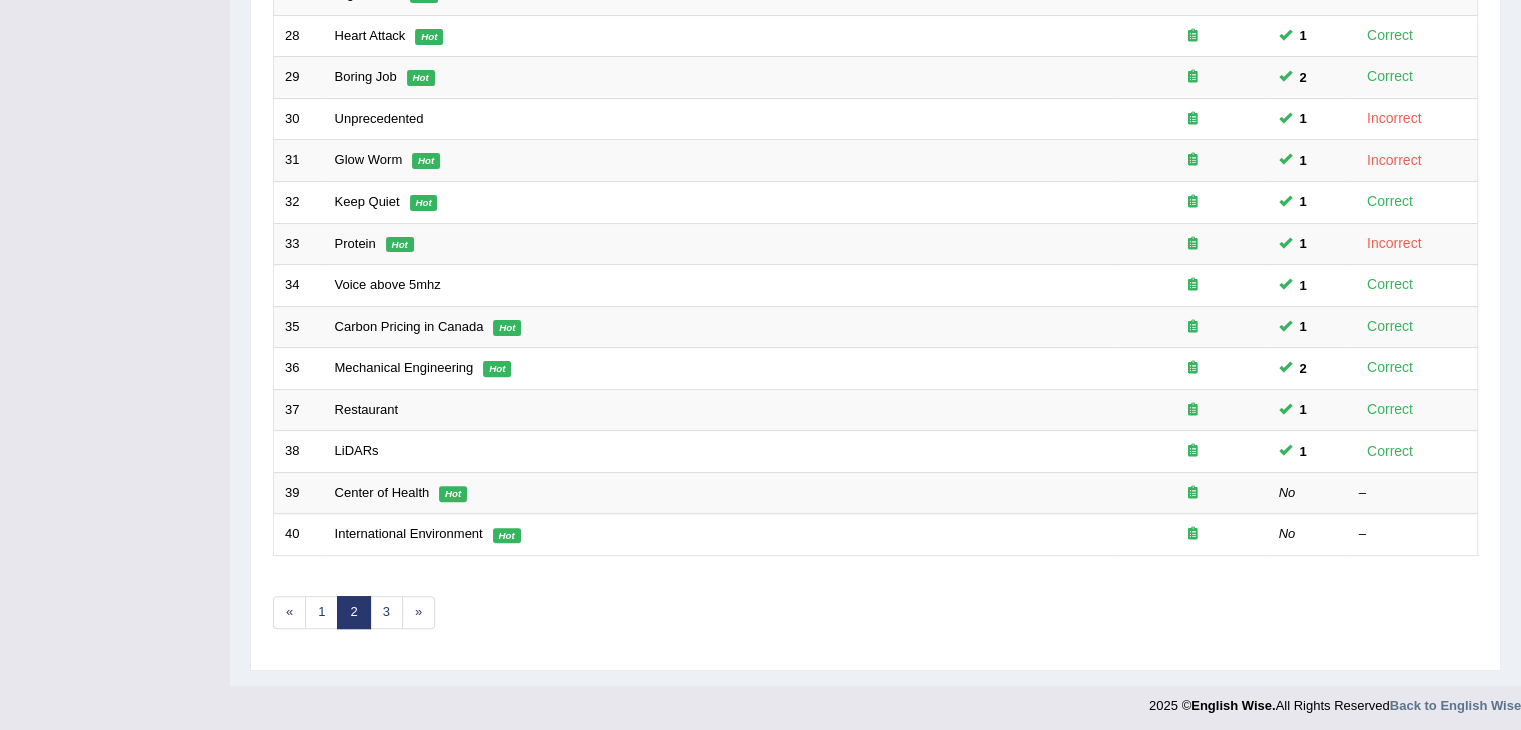 click on "Center of Health" at bounding box center (382, 492) 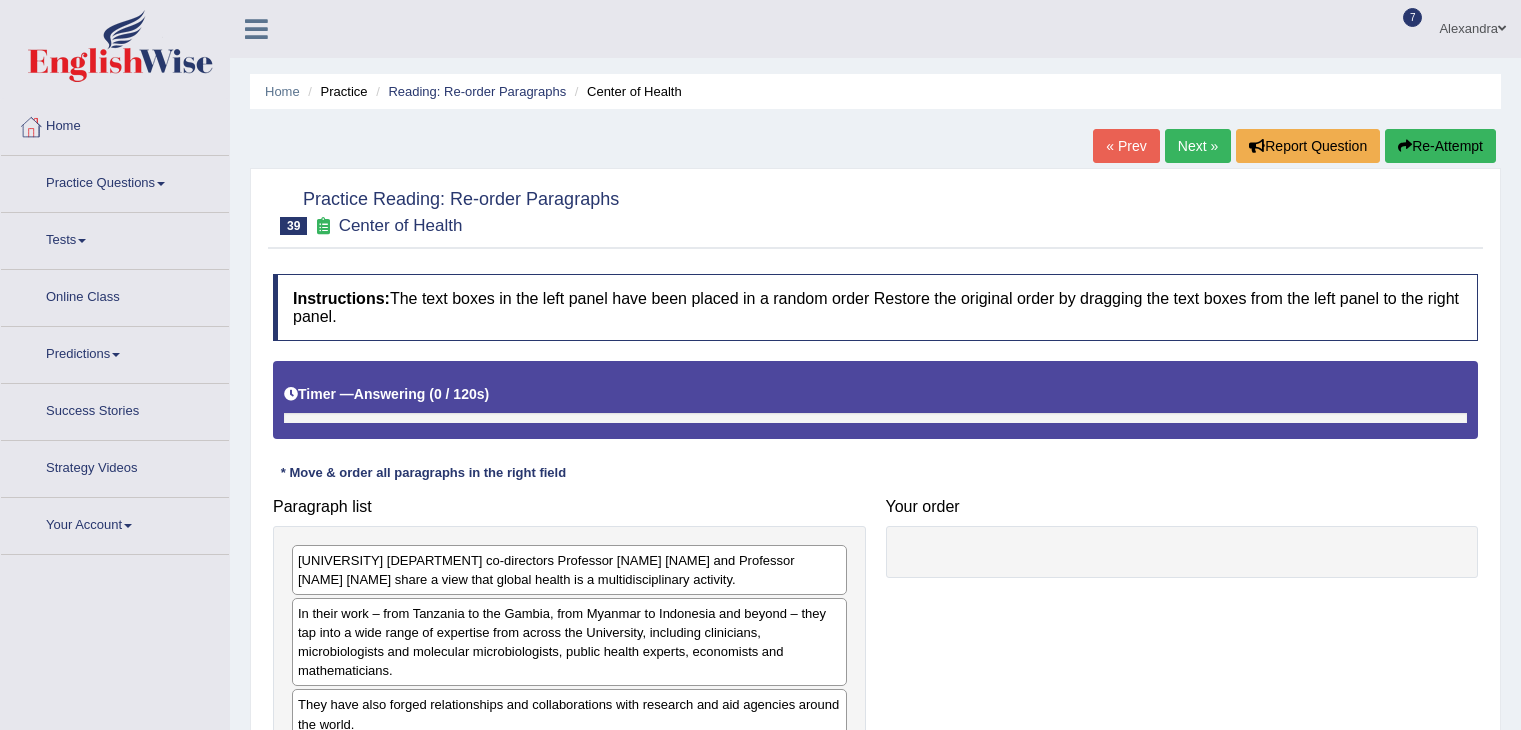 scroll, scrollTop: 0, scrollLeft: 0, axis: both 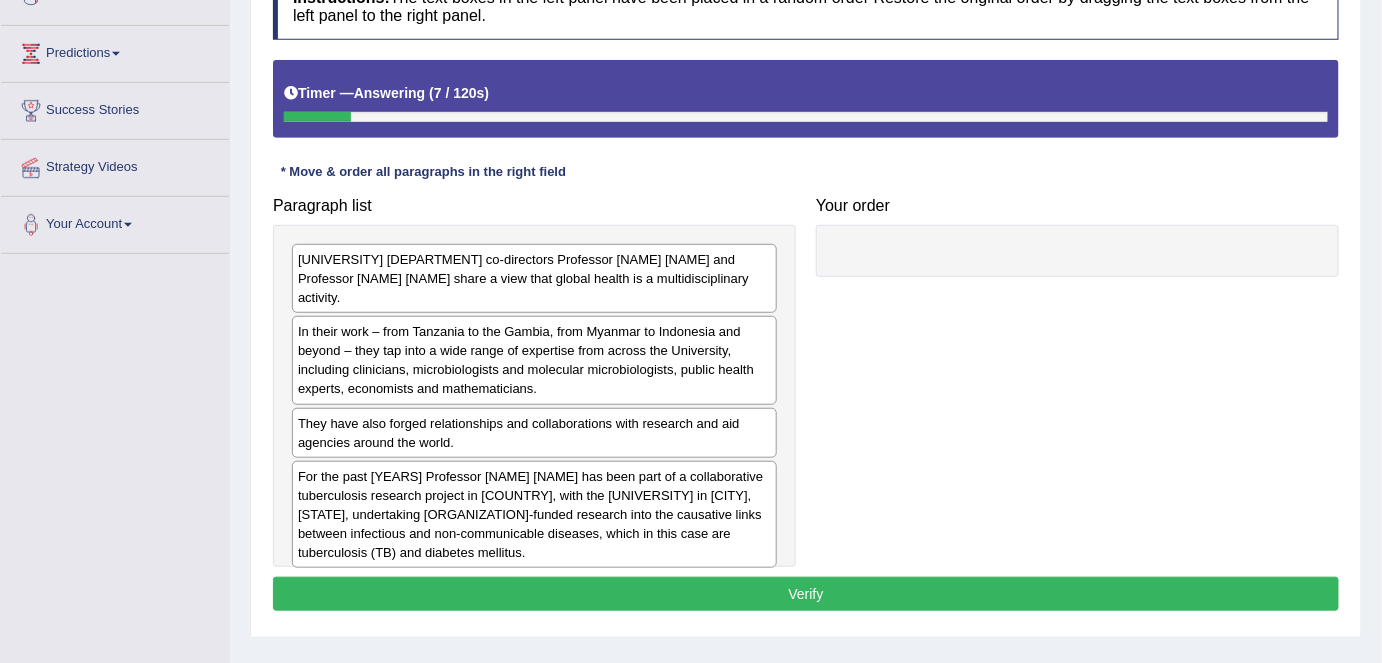 drag, startPoint x: 1224, startPoint y: 6, endPoint x: 144, endPoint y: 530, distance: 1200.4066 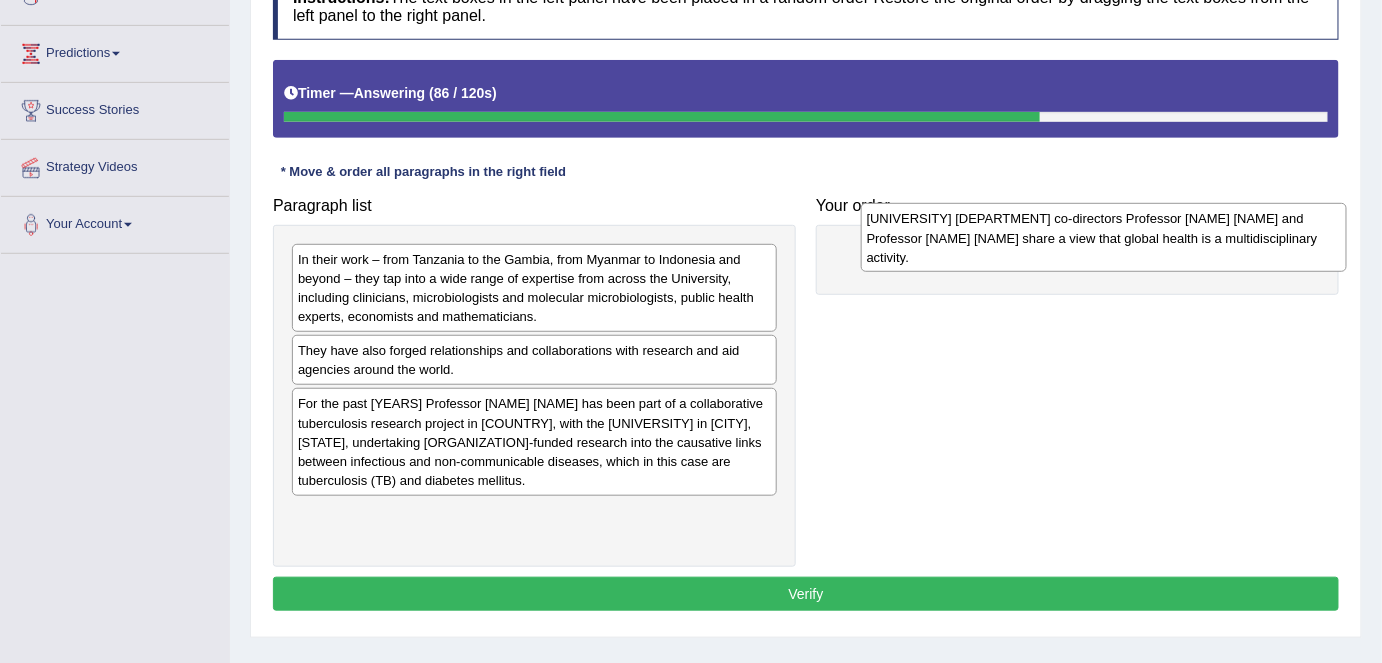 drag, startPoint x: 551, startPoint y: 301, endPoint x: 1114, endPoint y: 259, distance: 564.56445 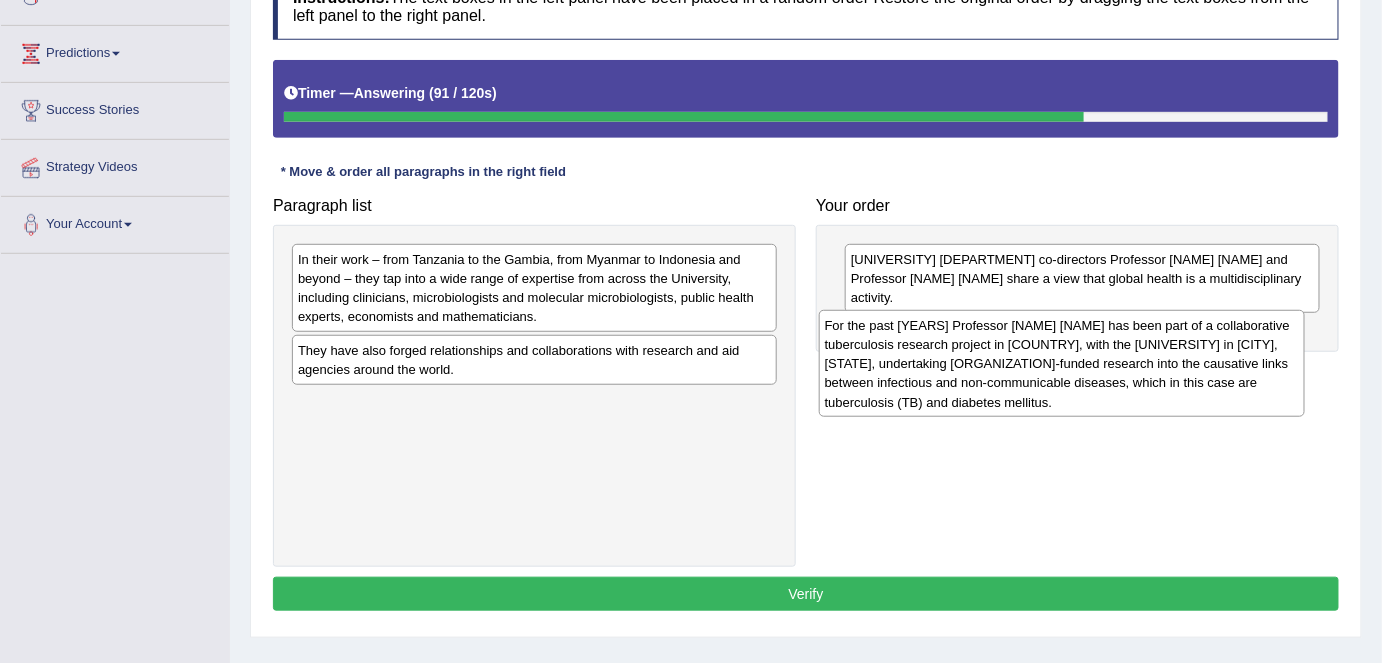 drag, startPoint x: 557, startPoint y: 454, endPoint x: 1084, endPoint y: 376, distance: 532.741 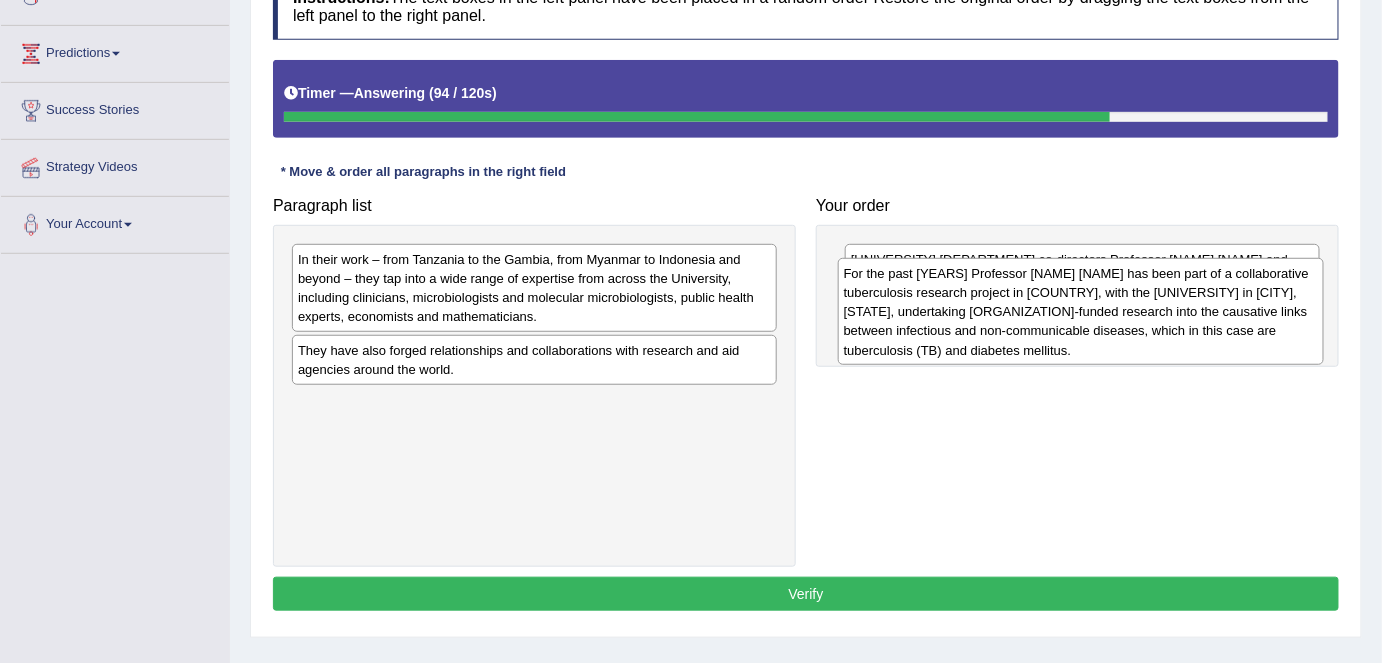 drag, startPoint x: 561, startPoint y: 452, endPoint x: 1107, endPoint y: 323, distance: 561.0321 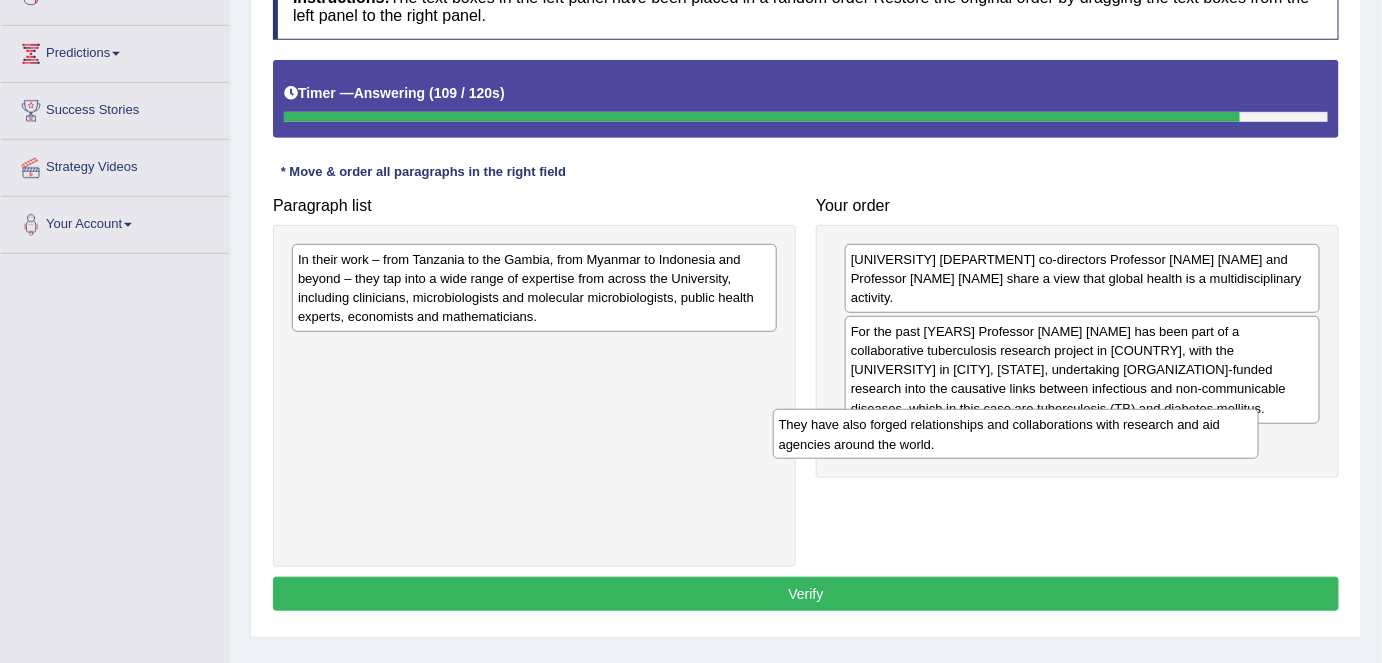 drag, startPoint x: 614, startPoint y: 354, endPoint x: 1109, endPoint y: 428, distance: 500.50076 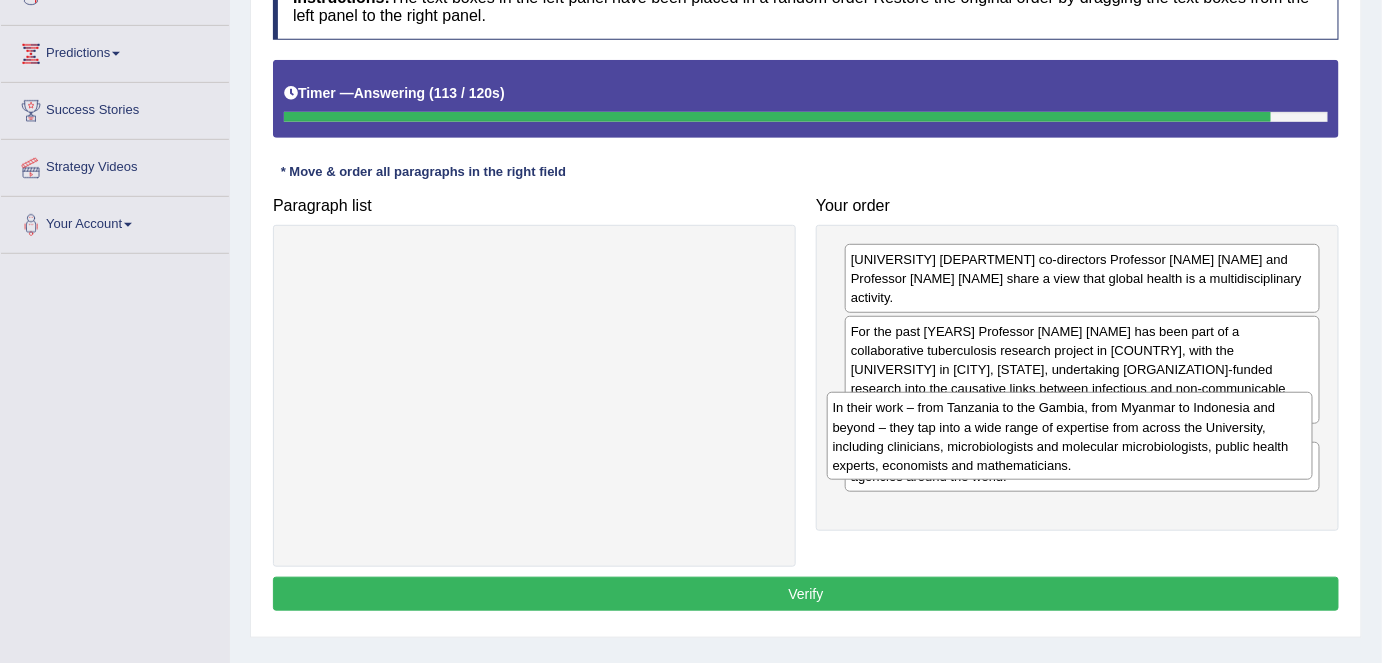 drag, startPoint x: 478, startPoint y: 280, endPoint x: 1013, endPoint y: 428, distance: 555.0937 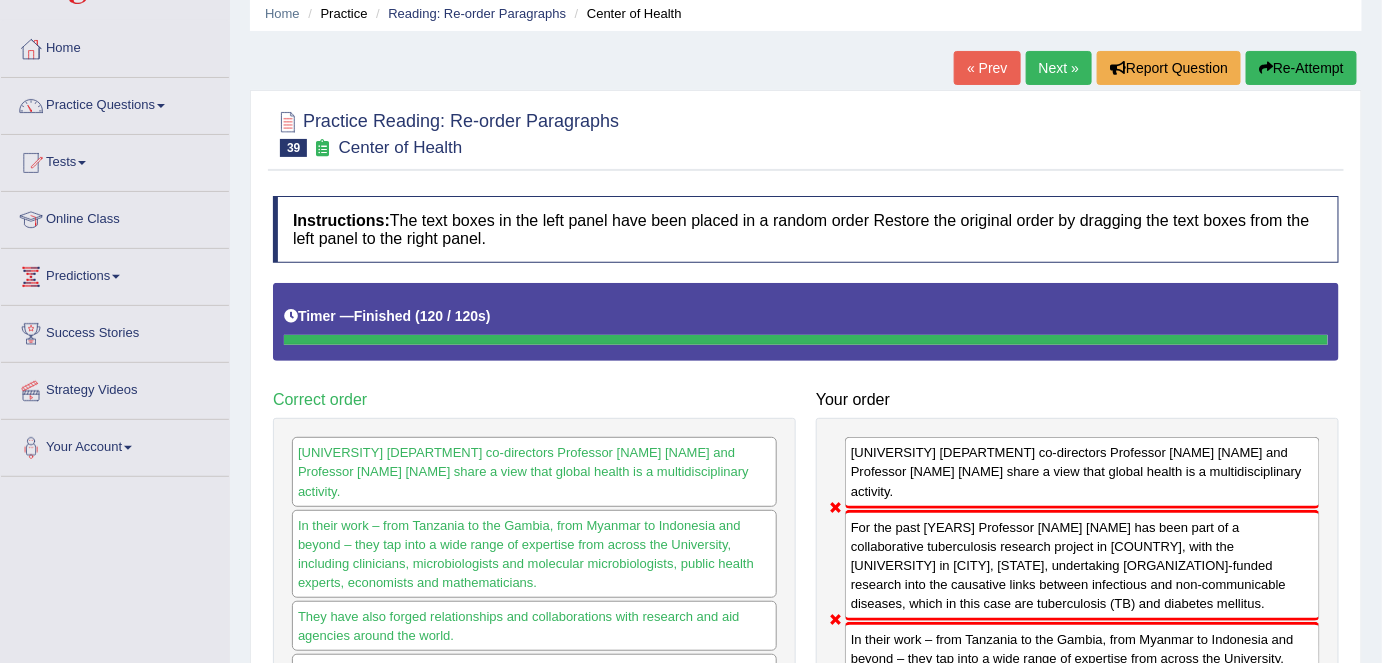 scroll, scrollTop: 65, scrollLeft: 0, axis: vertical 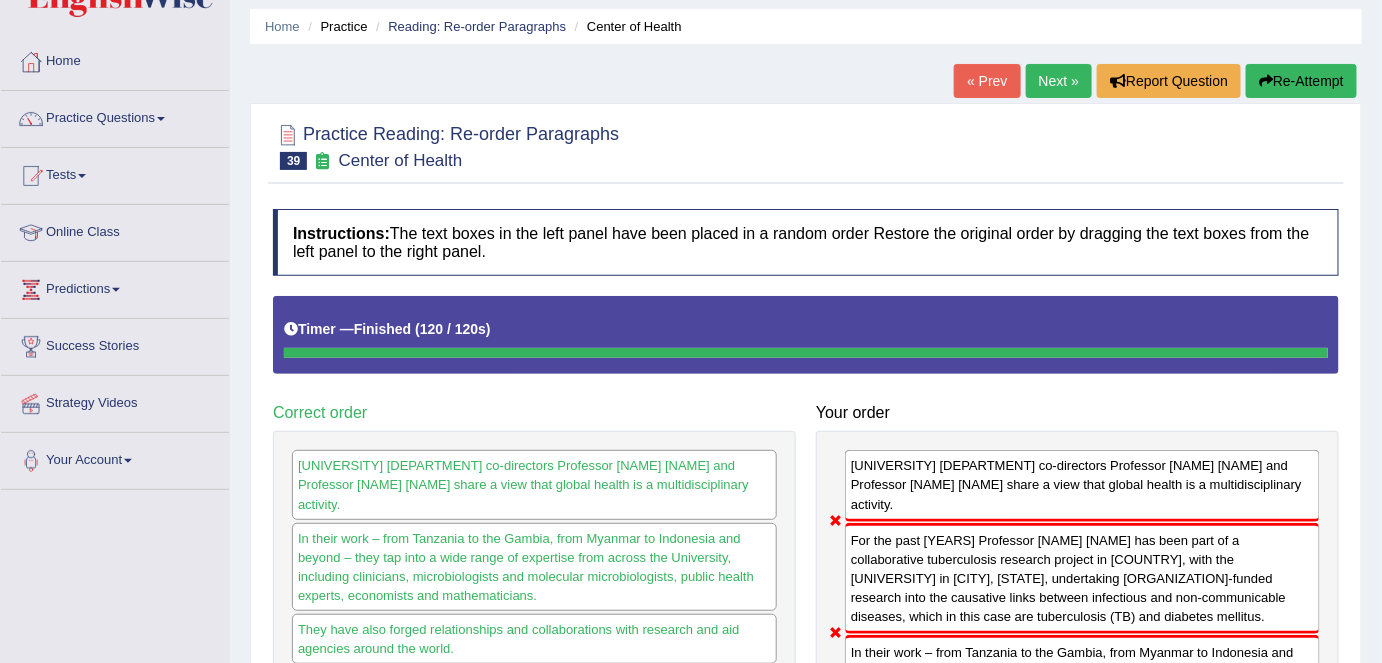 click on "Next »" at bounding box center [1059, 81] 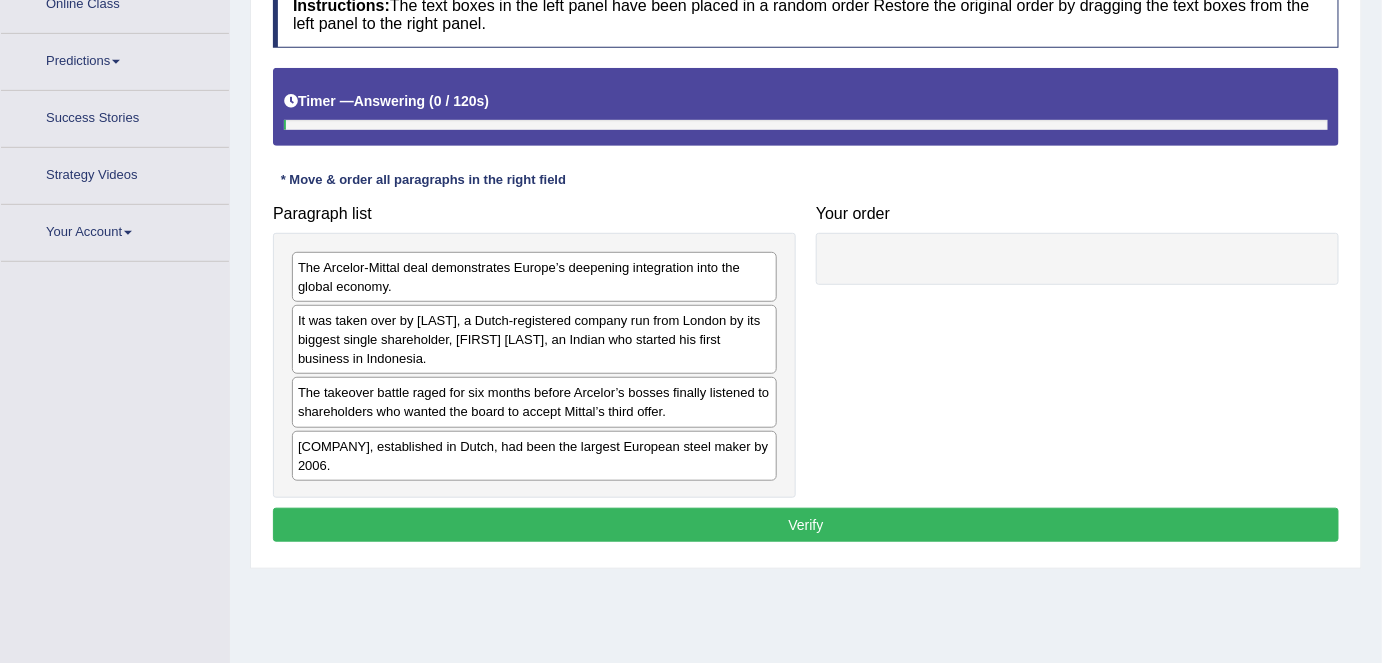 scroll, scrollTop: 0, scrollLeft: 0, axis: both 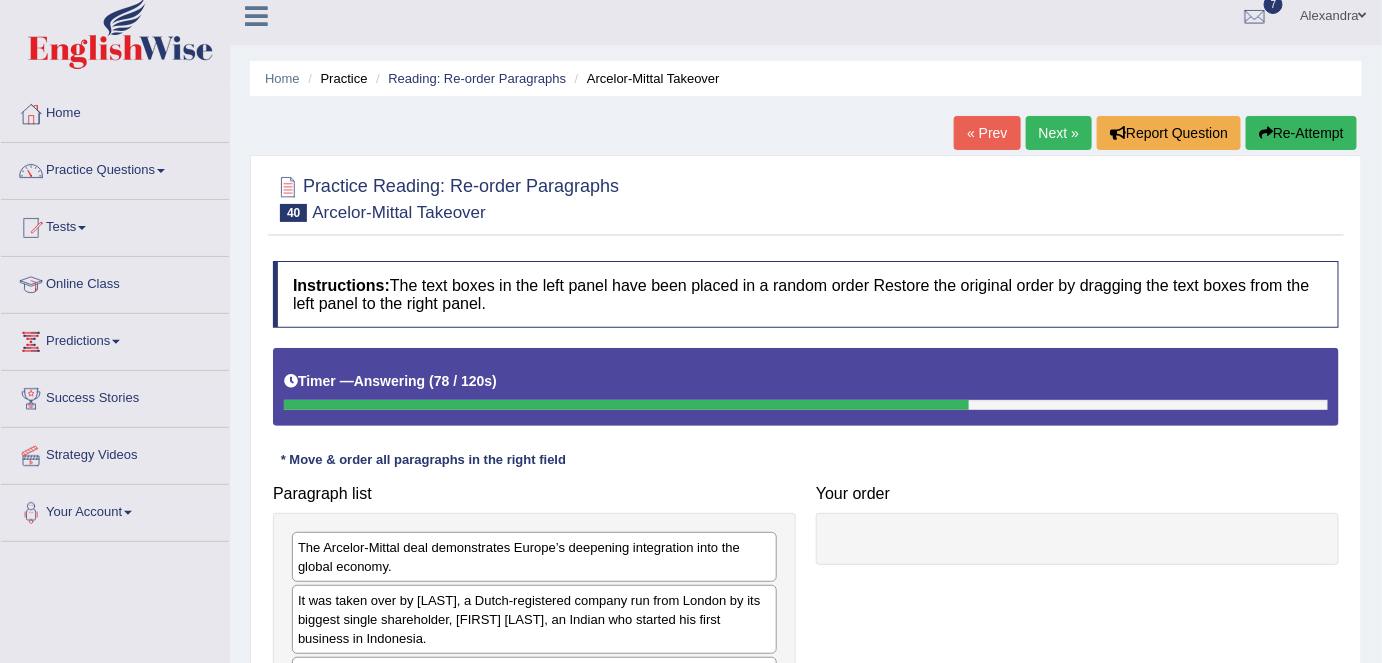 click on "Re-Attempt" at bounding box center [1301, 133] 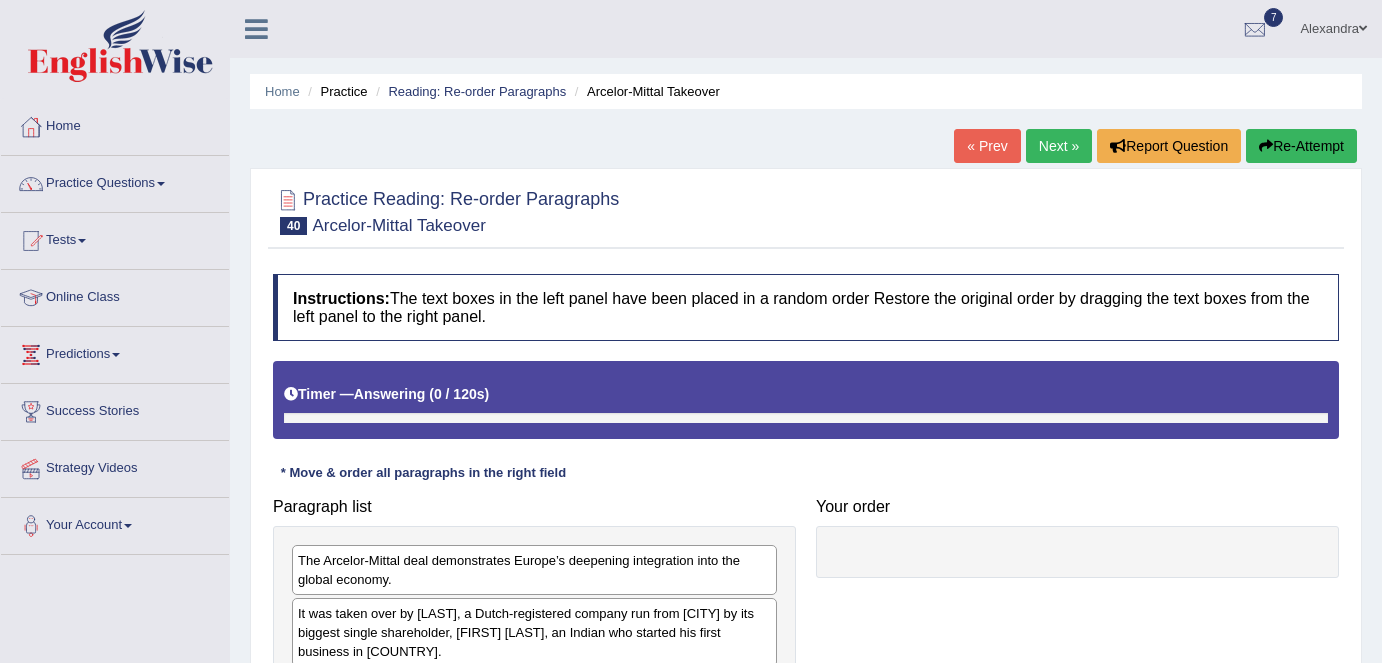 scroll, scrollTop: 13, scrollLeft: 0, axis: vertical 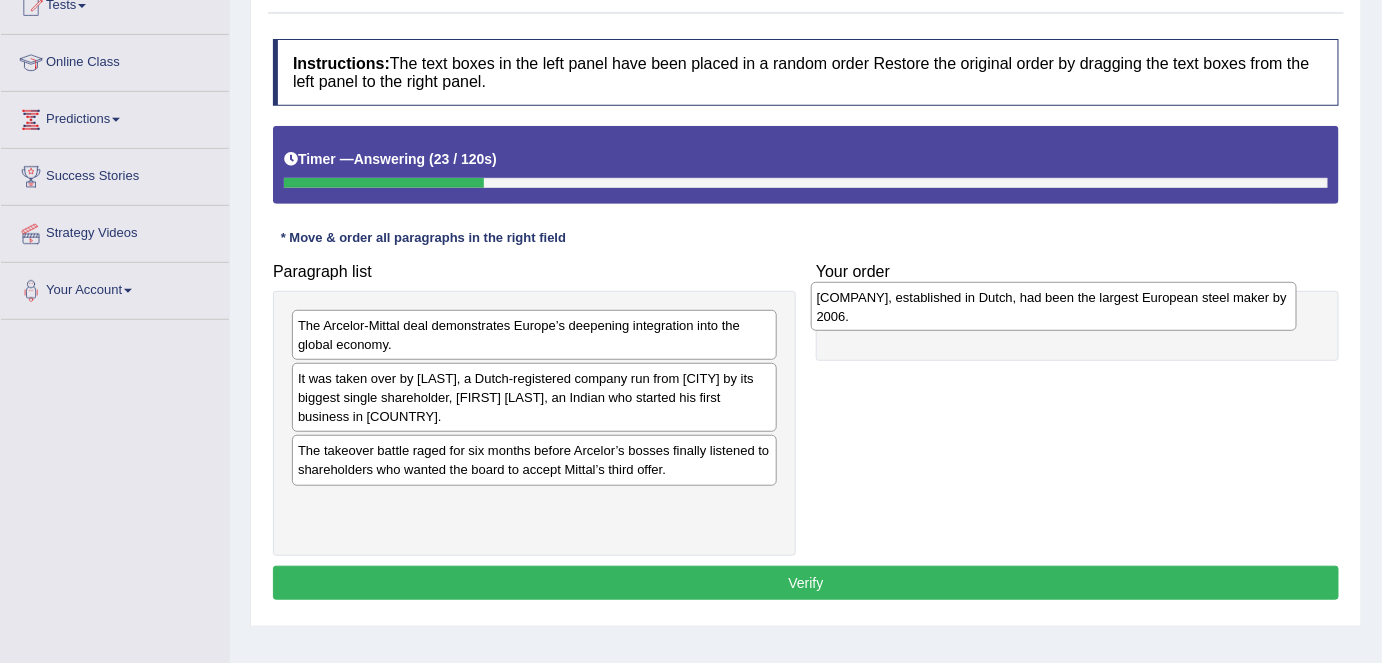 drag, startPoint x: 710, startPoint y: 519, endPoint x: 1232, endPoint y: 312, distance: 561.54517 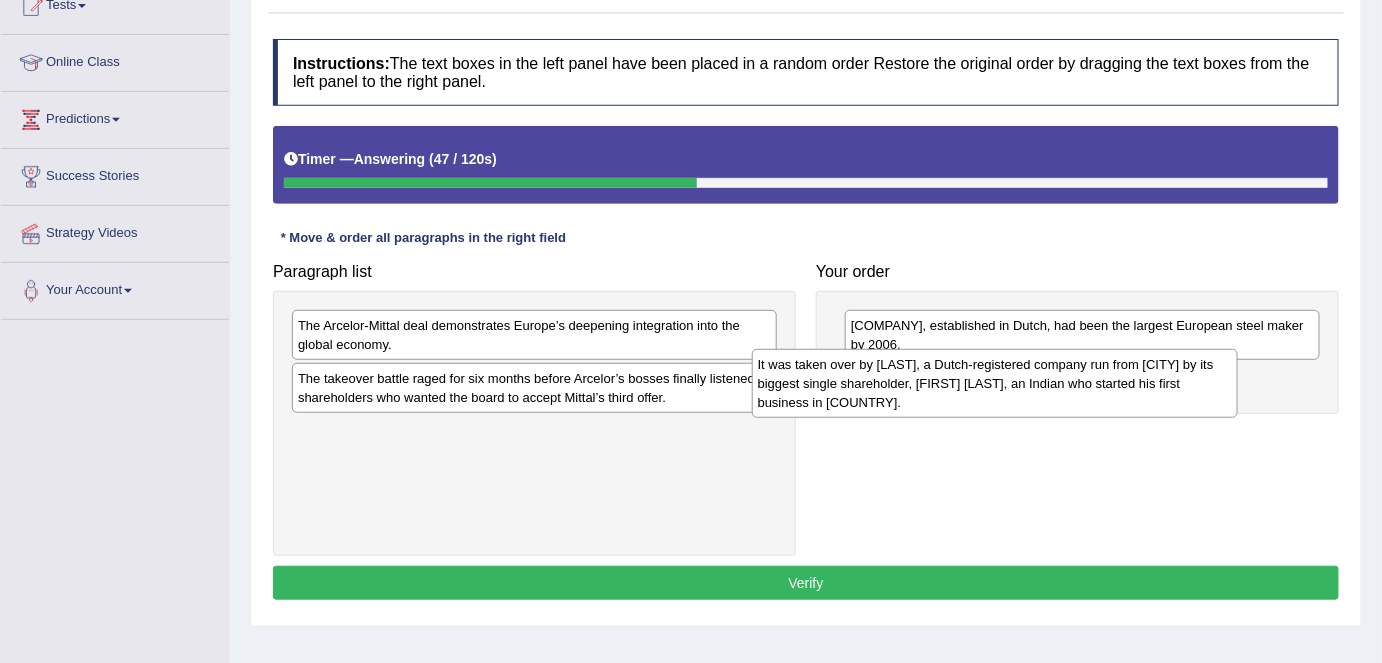 drag, startPoint x: 683, startPoint y: 412, endPoint x: 1146, endPoint y: 398, distance: 463.2116 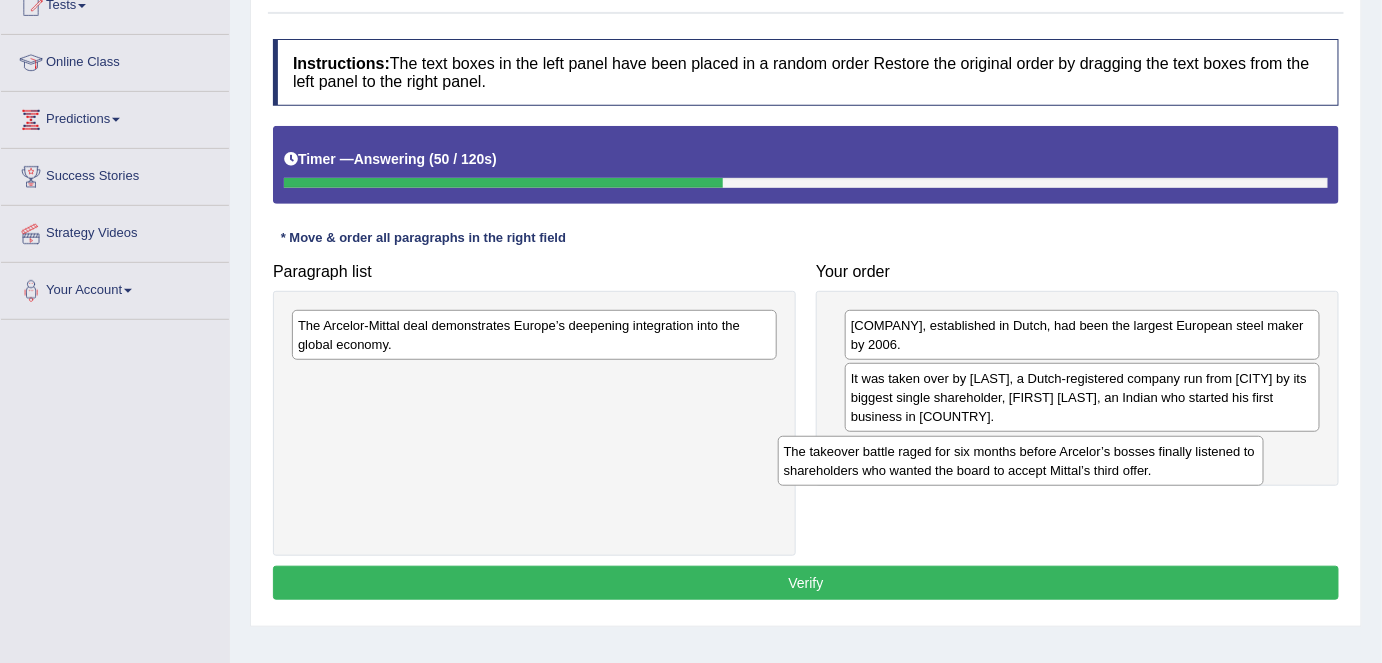 drag, startPoint x: 706, startPoint y: 396, endPoint x: 1195, endPoint y: 470, distance: 494.56747 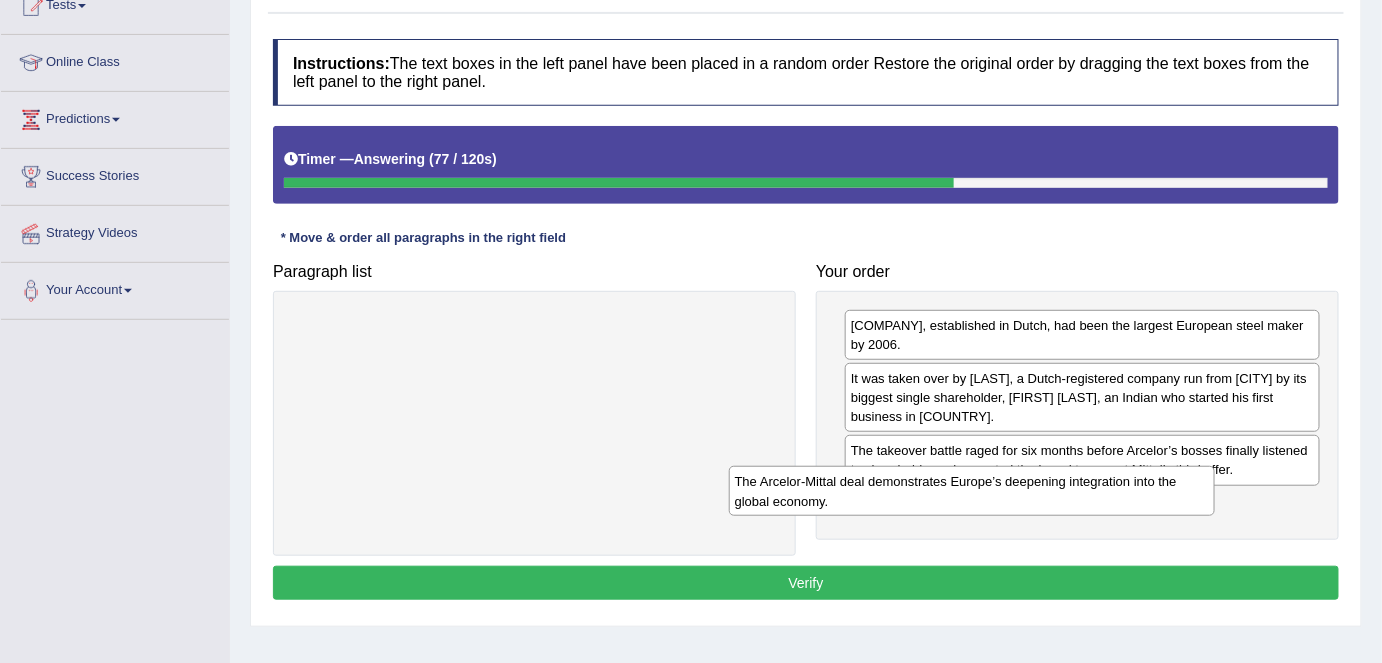 drag, startPoint x: 712, startPoint y: 336, endPoint x: 1148, endPoint y: 503, distance: 466.88864 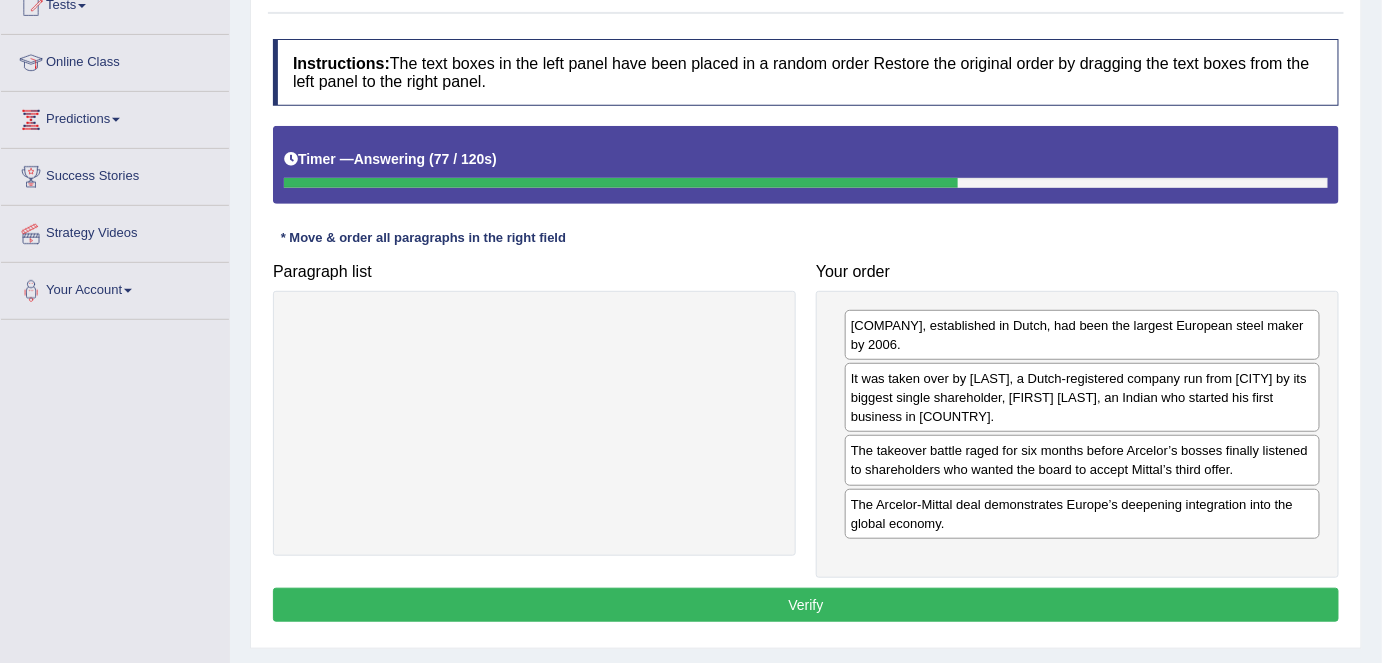 drag, startPoint x: 1148, startPoint y: 503, endPoint x: 1187, endPoint y: 507, distance: 39.20459 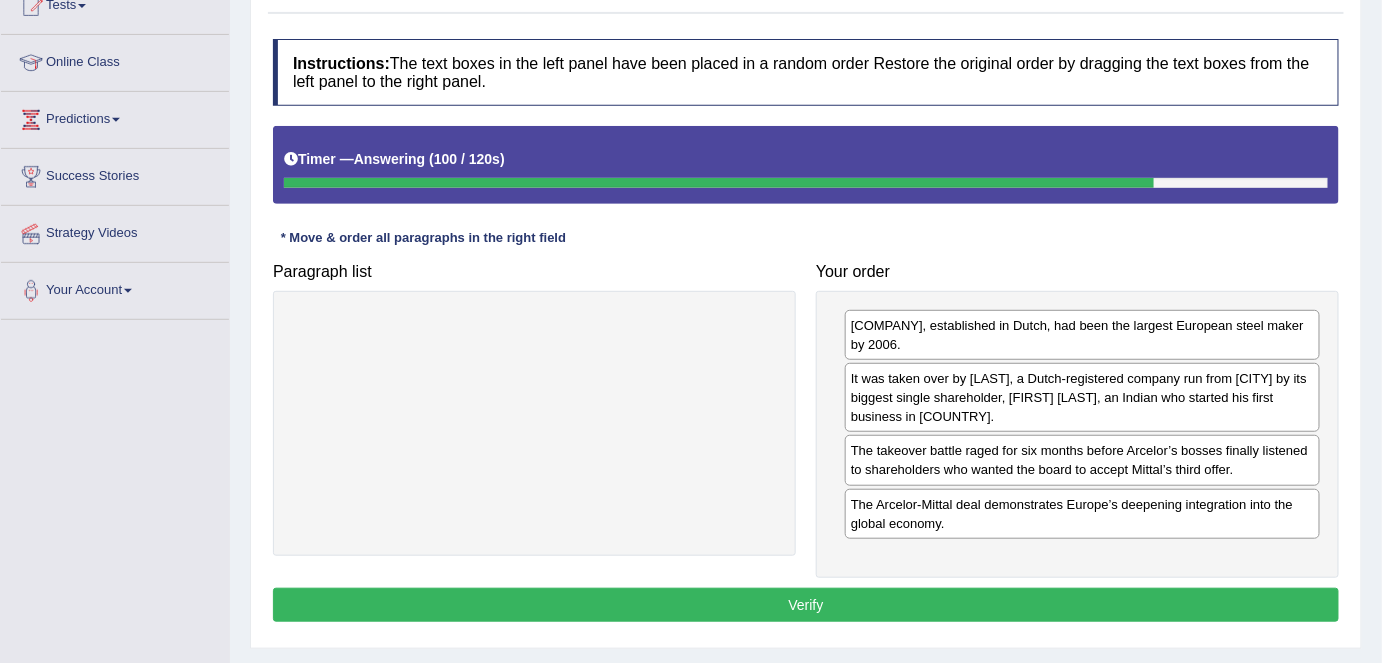 click on "Verify" at bounding box center (806, 605) 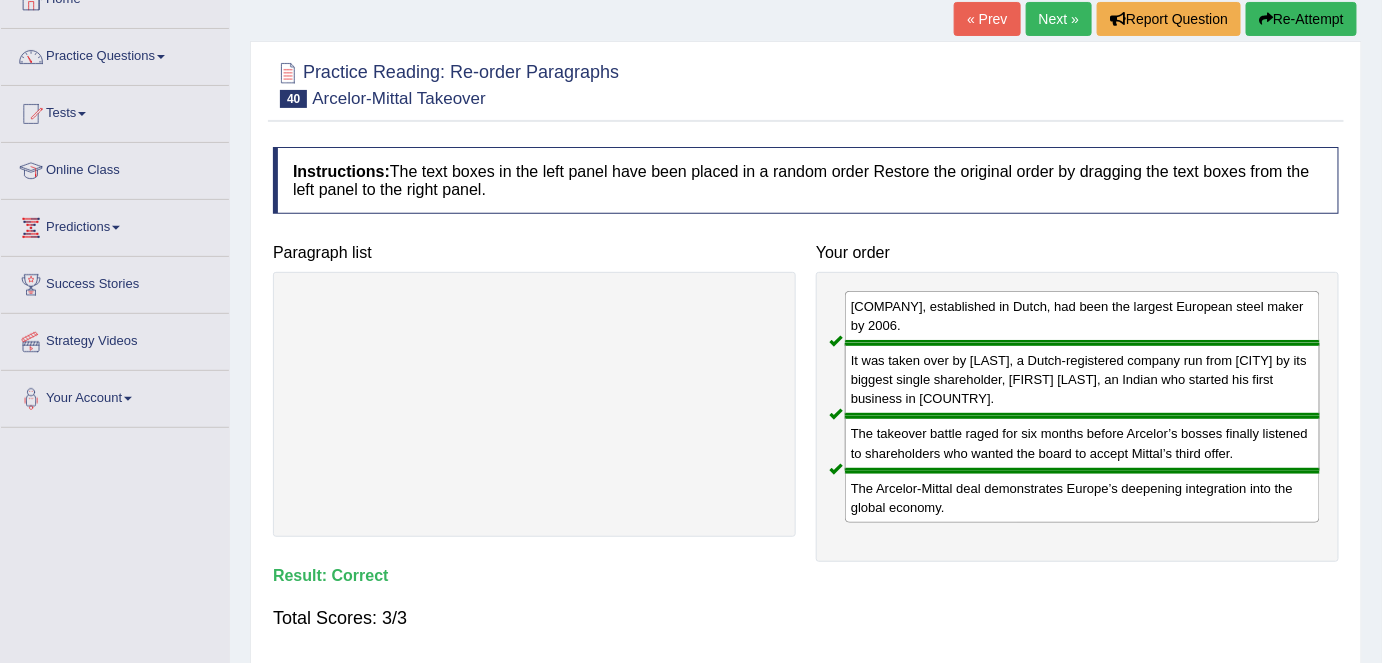 scroll, scrollTop: 61, scrollLeft: 0, axis: vertical 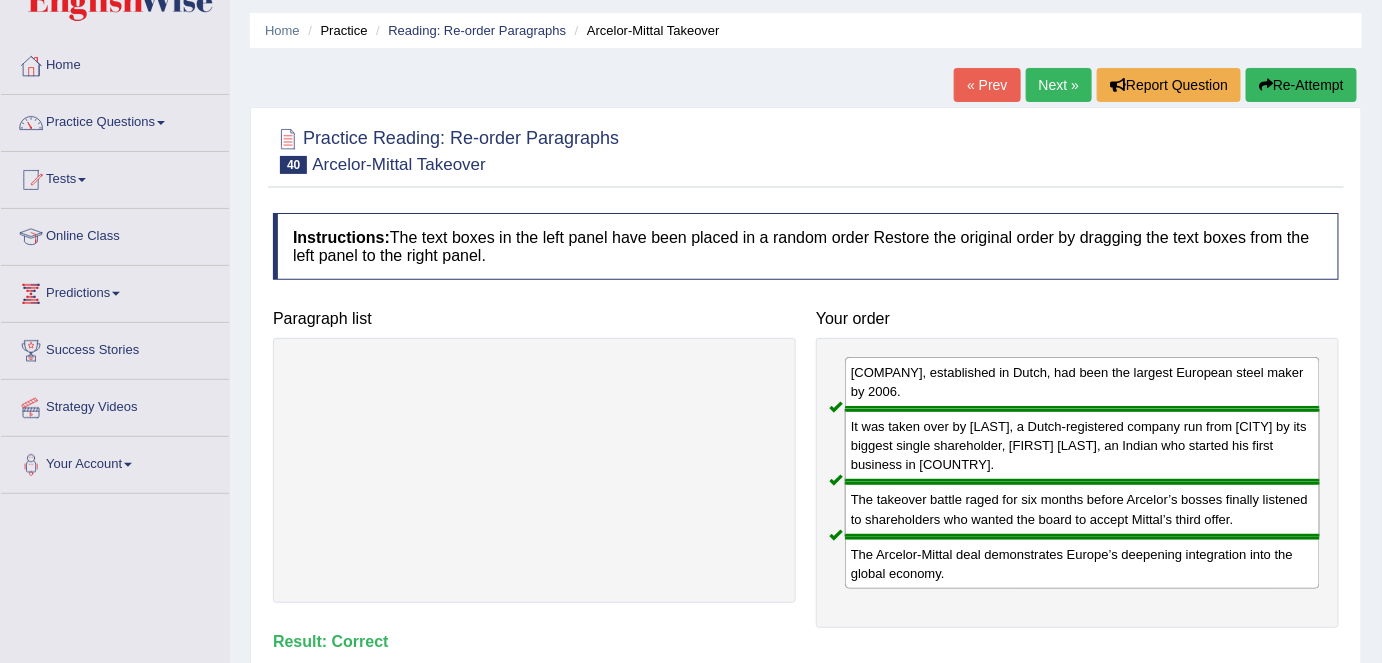 click on "Next »" at bounding box center (1059, 85) 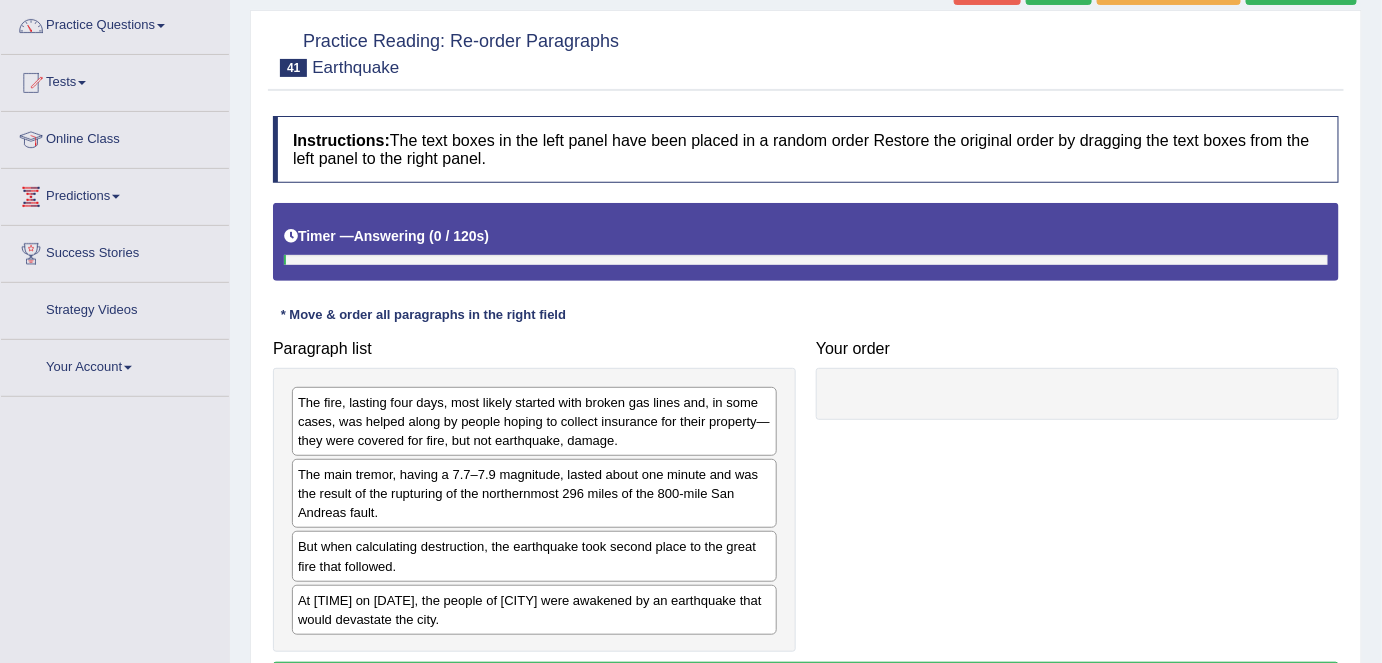 scroll, scrollTop: 181, scrollLeft: 0, axis: vertical 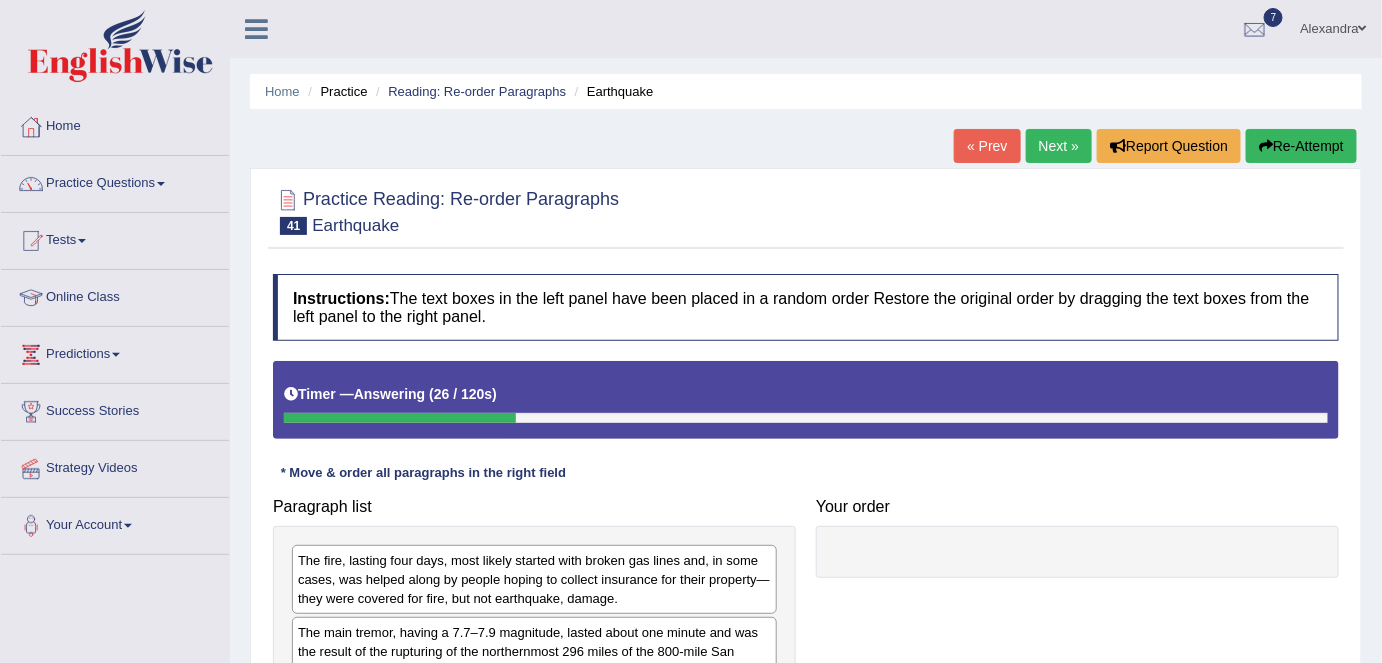 click on "Re-Attempt" at bounding box center [1301, 146] 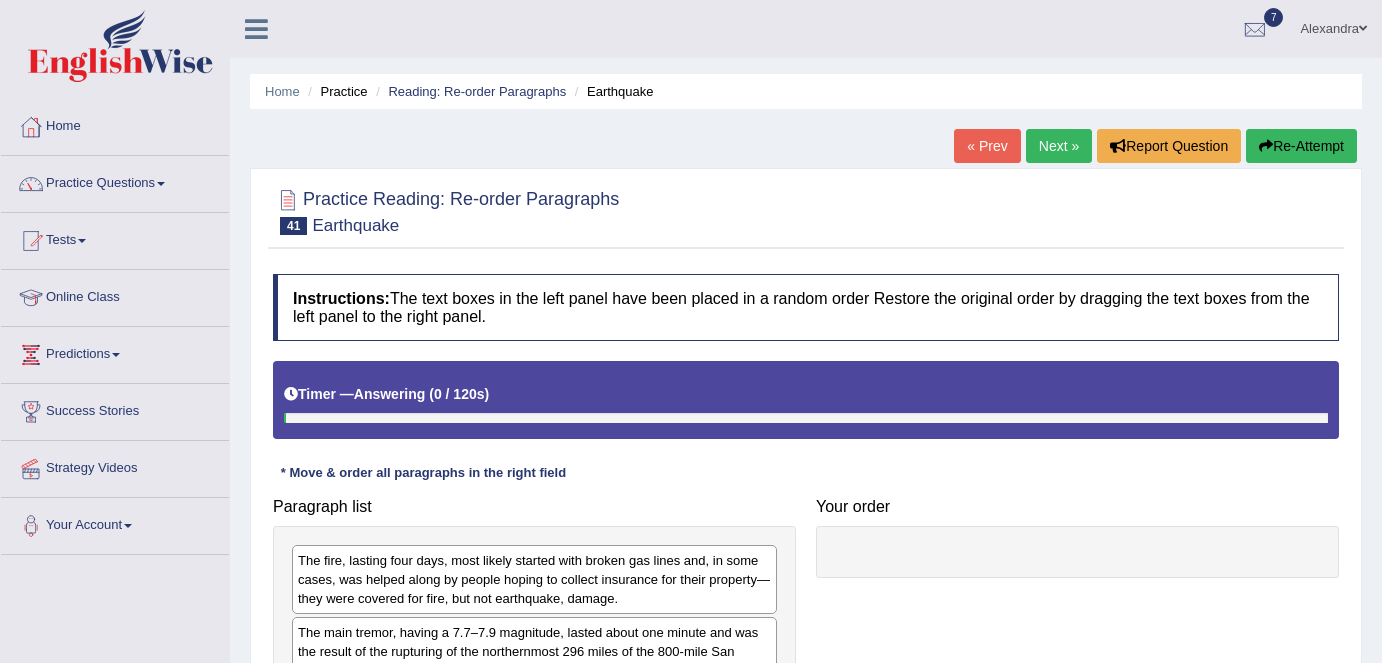 scroll, scrollTop: 237, scrollLeft: 0, axis: vertical 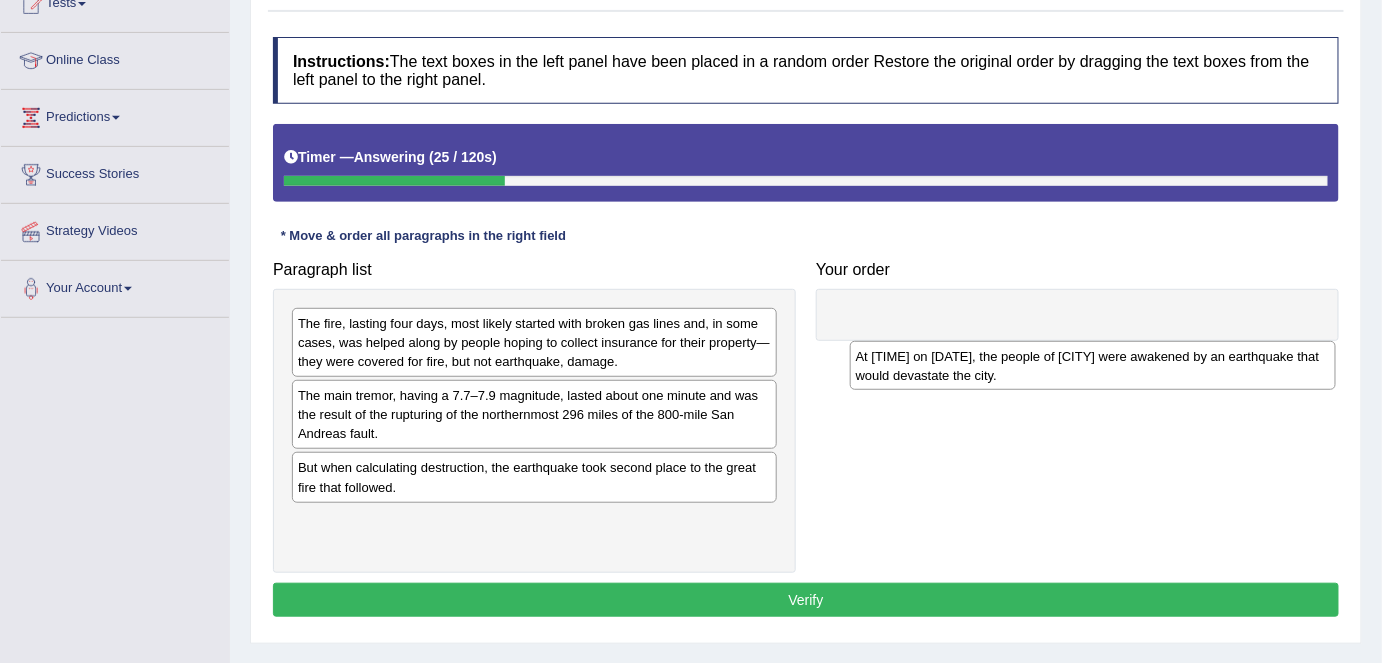 drag, startPoint x: 586, startPoint y: 540, endPoint x: 1139, endPoint y: 353, distance: 583.76196 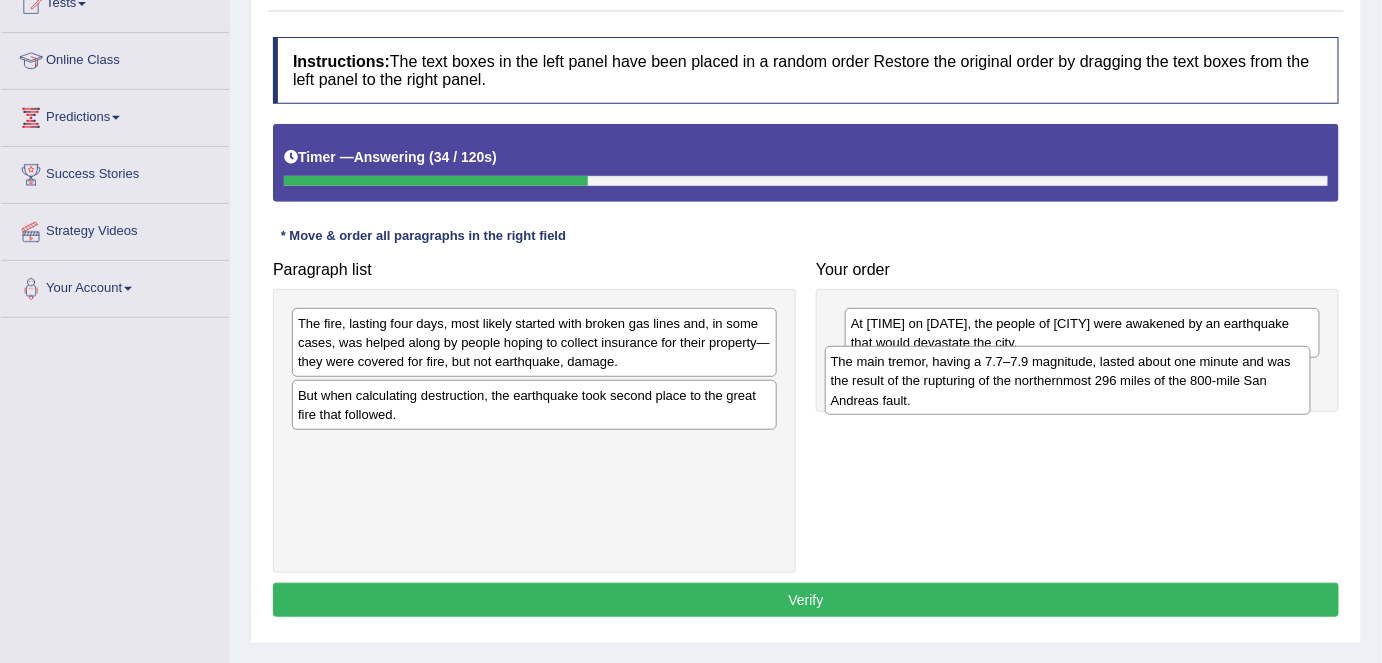 drag, startPoint x: 597, startPoint y: 411, endPoint x: 1130, endPoint y: 379, distance: 533.9597 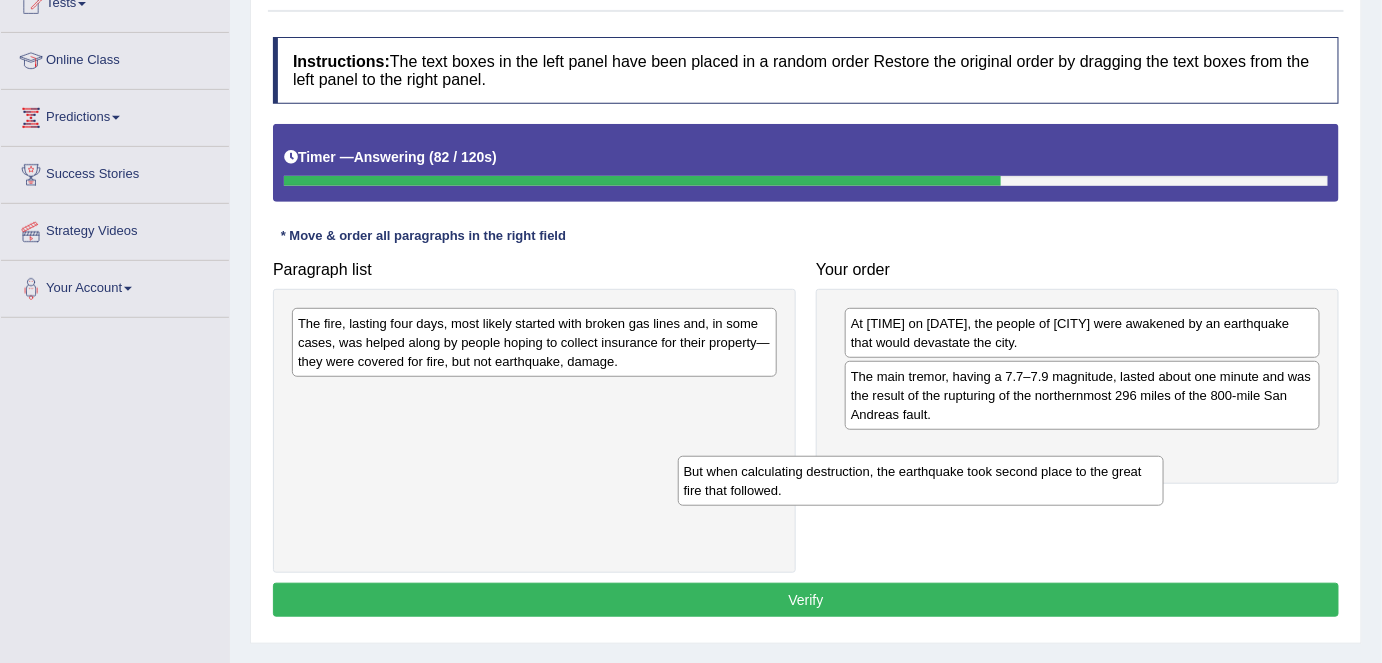 drag, startPoint x: 655, startPoint y: 404, endPoint x: 1102, endPoint y: 458, distance: 450.24994 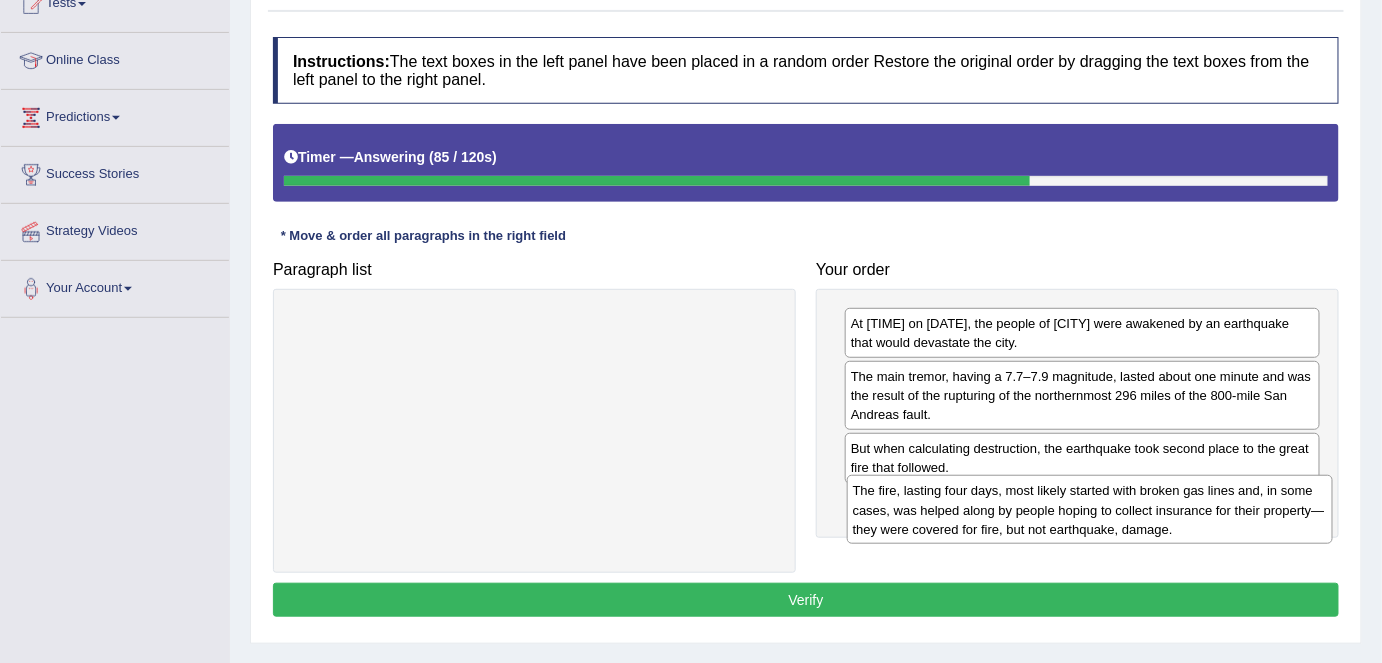 drag, startPoint x: 517, startPoint y: 350, endPoint x: 1072, endPoint y: 518, distance: 579.8698 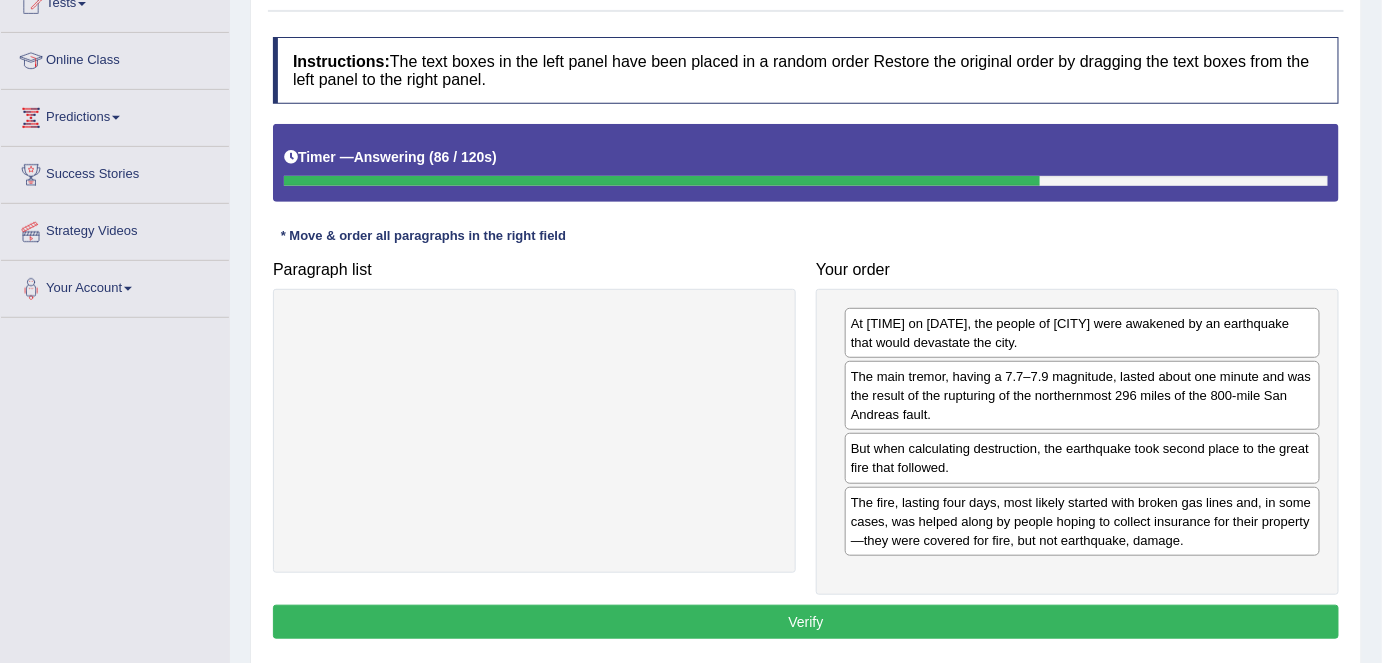 click on "Verify" at bounding box center (806, 622) 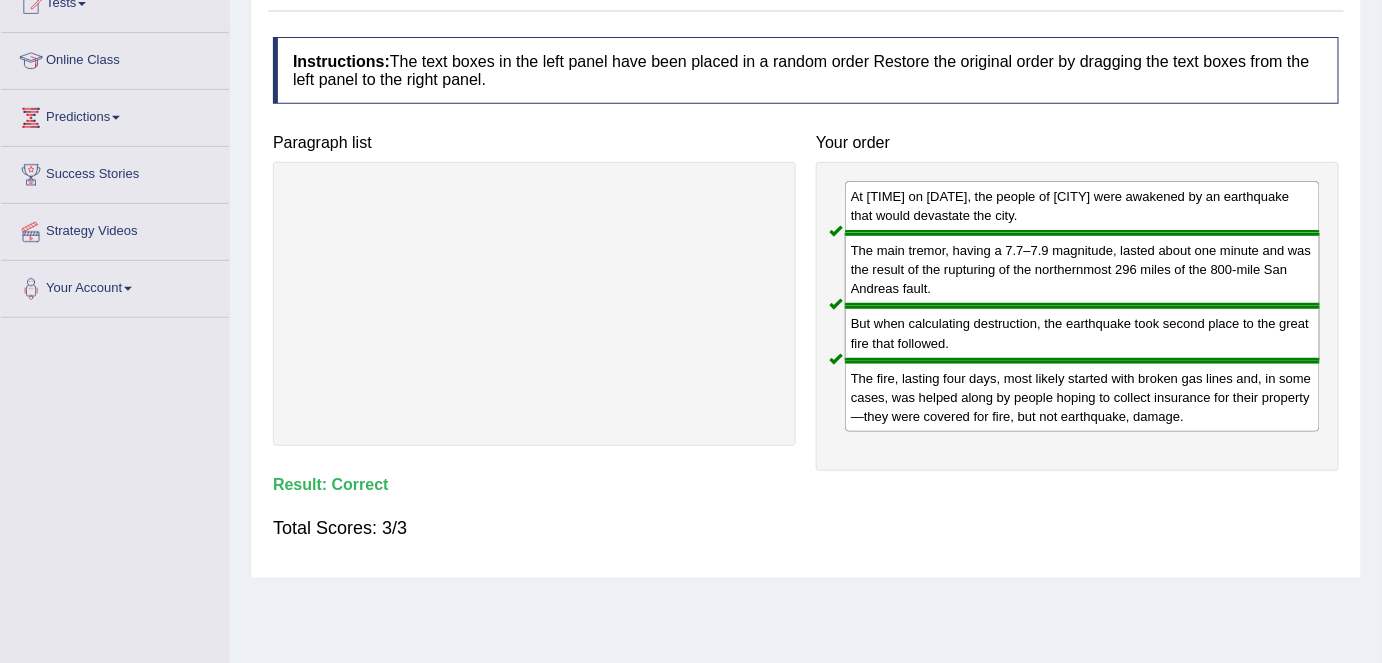 scroll, scrollTop: 0, scrollLeft: 0, axis: both 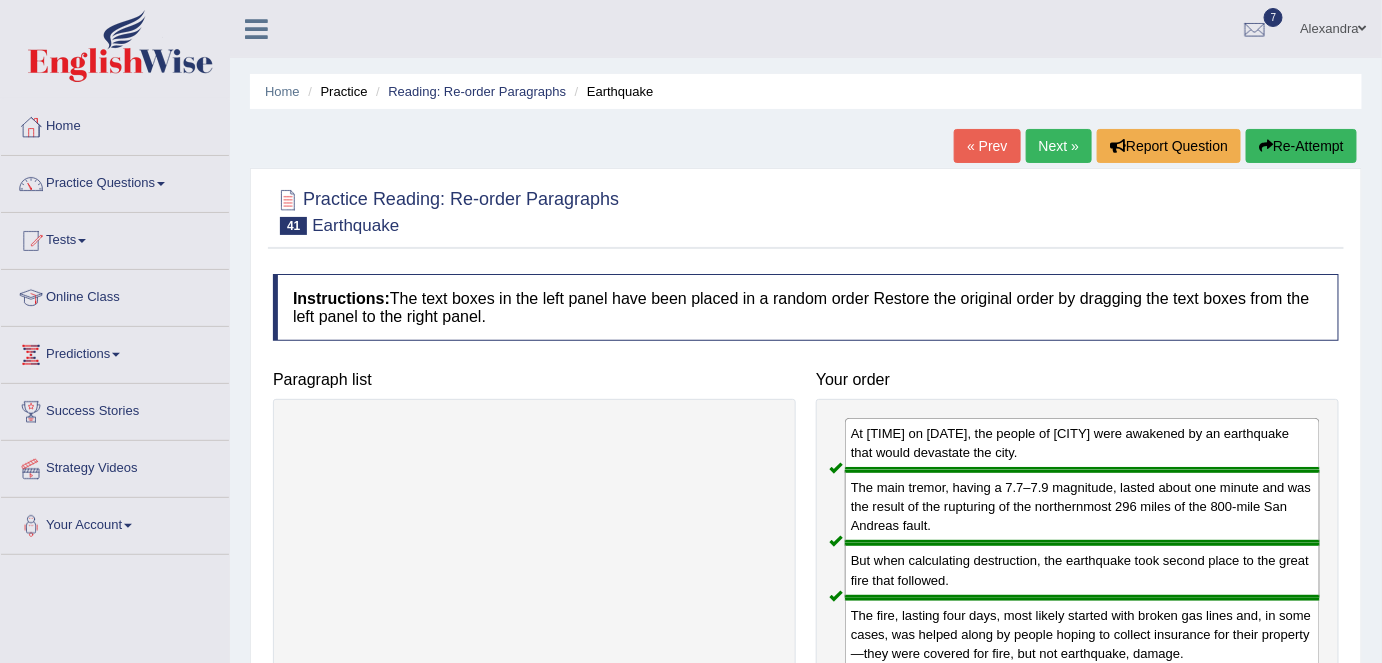 click on "Next »" at bounding box center [1059, 146] 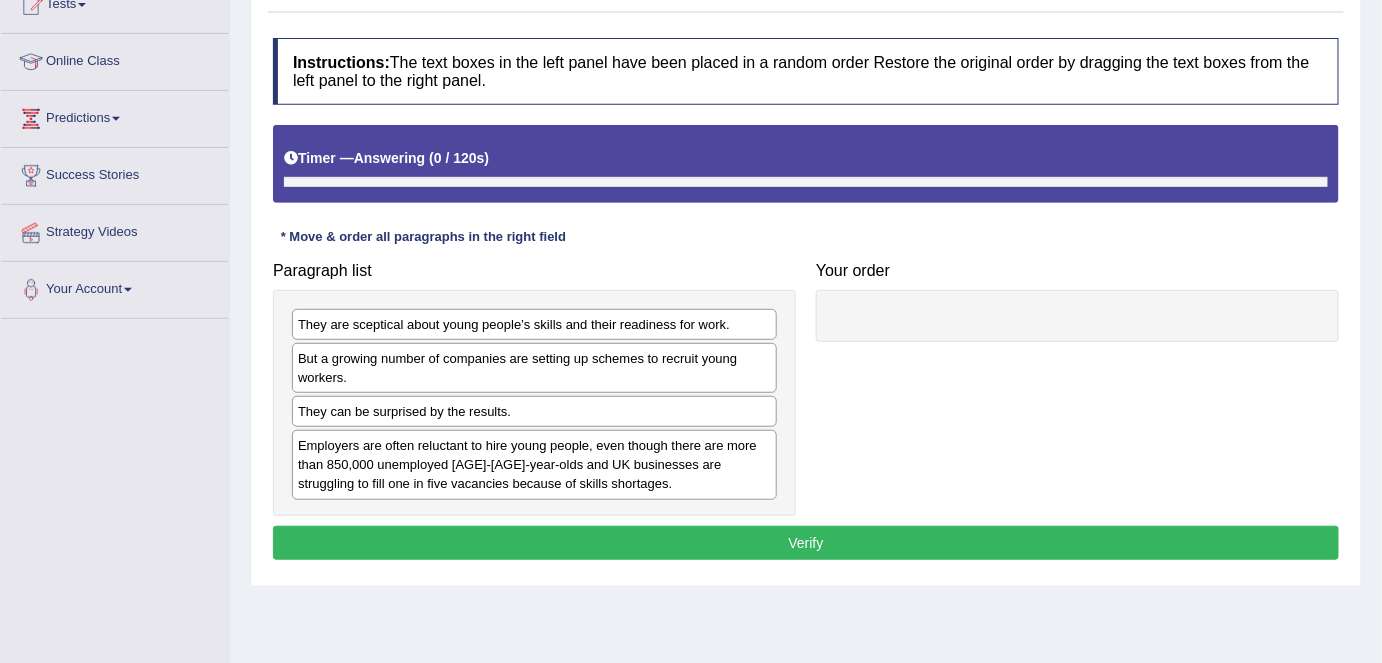 scroll, scrollTop: 0, scrollLeft: 0, axis: both 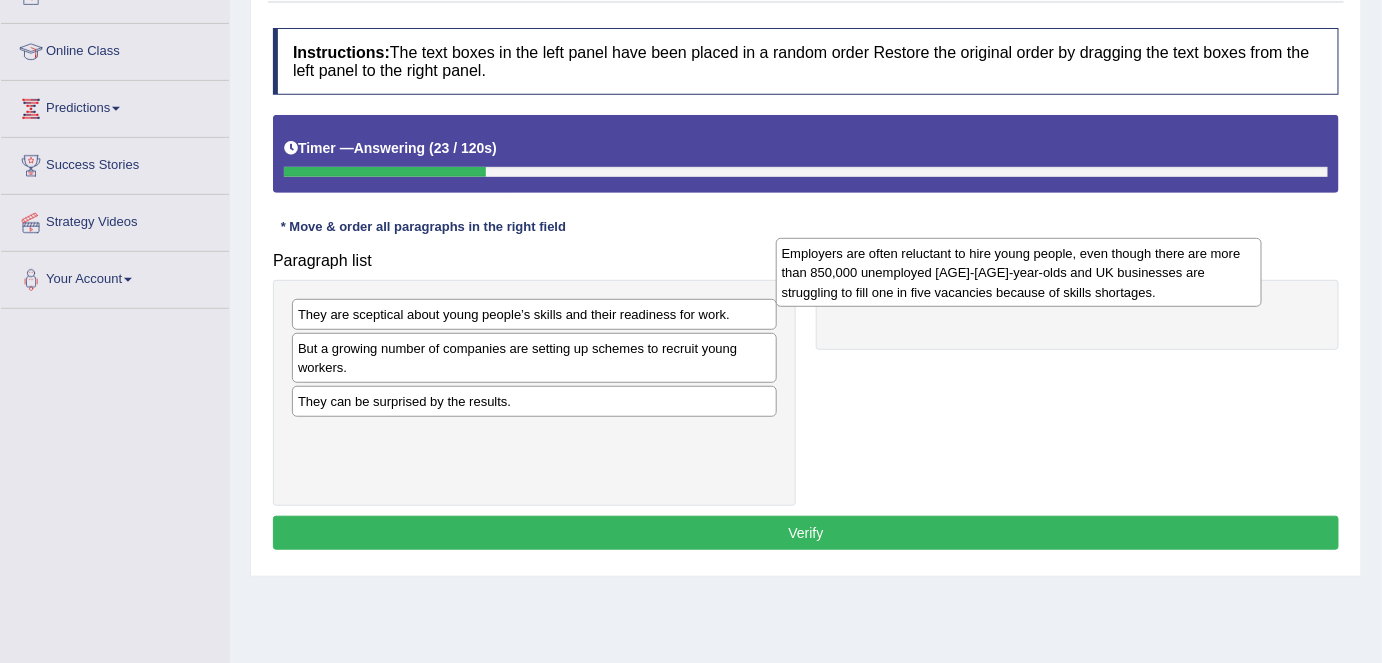 drag, startPoint x: 677, startPoint y: 459, endPoint x: 1160, endPoint y: 279, distance: 515.4503 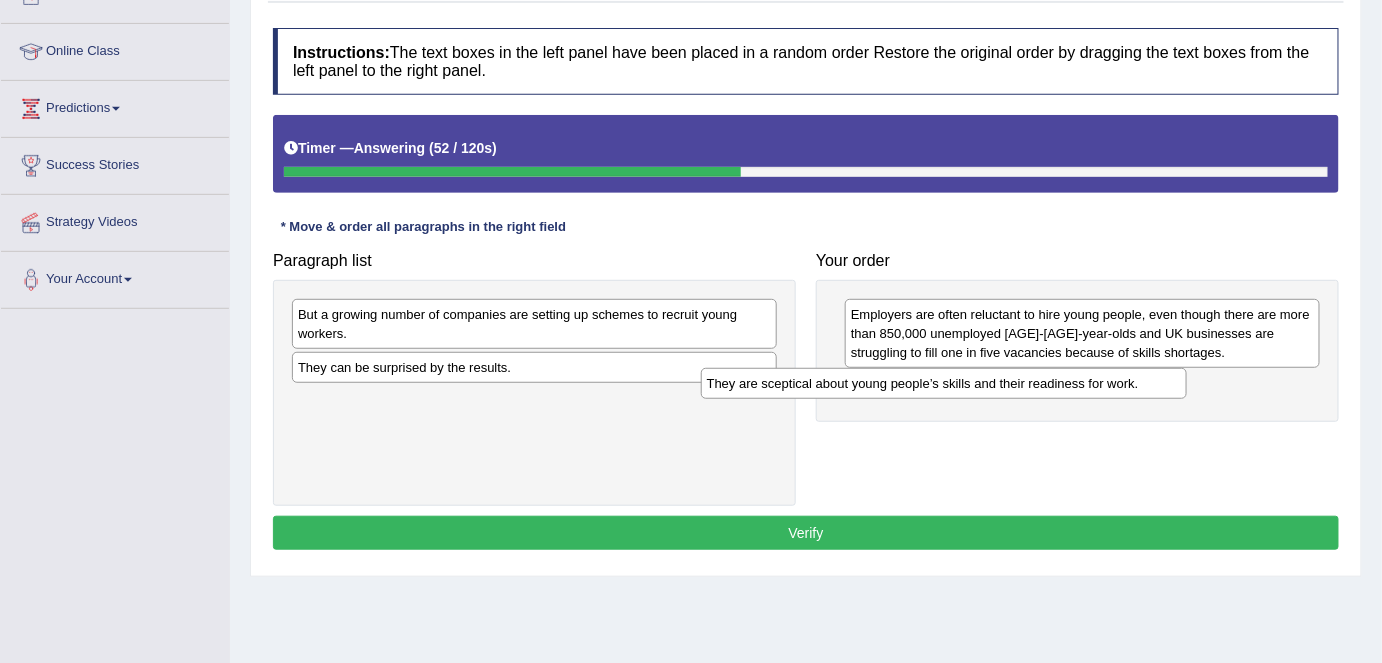 drag, startPoint x: 728, startPoint y: 310, endPoint x: 1137, endPoint y: 379, distance: 414.77945 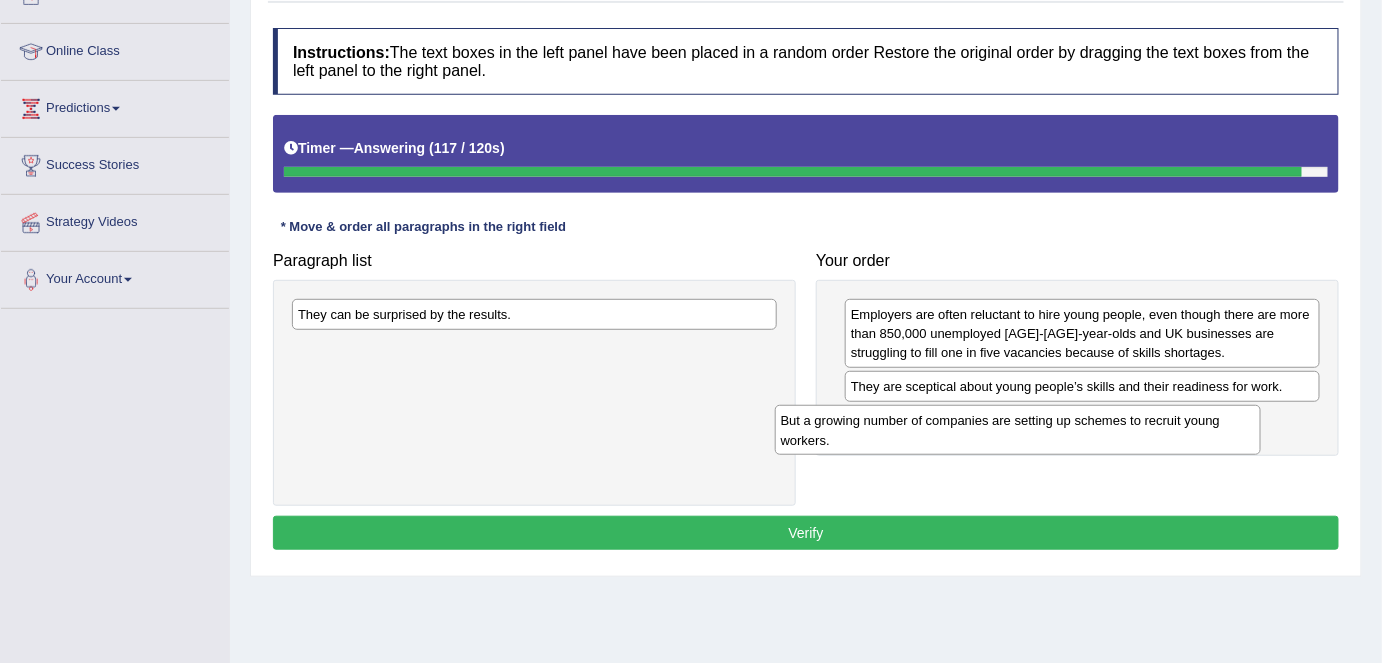 drag, startPoint x: 743, startPoint y: 334, endPoint x: 1234, endPoint y: 440, distance: 502.31165 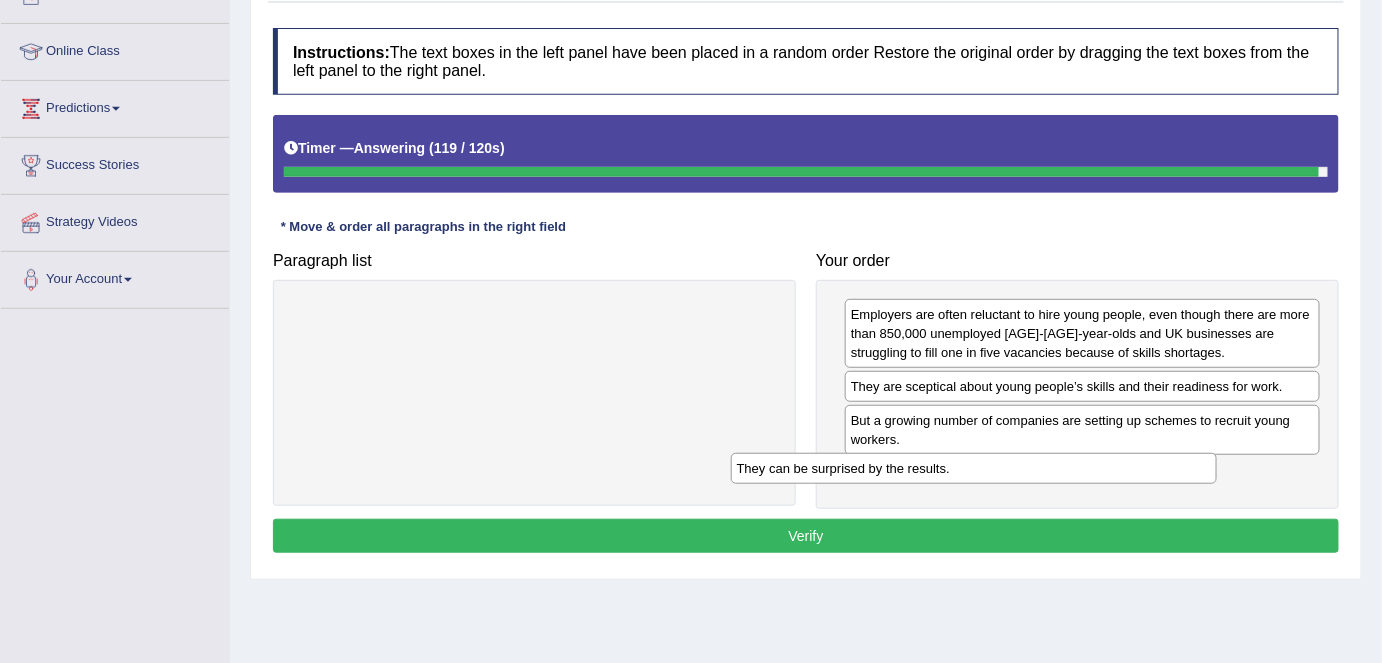 drag, startPoint x: 704, startPoint y: 321, endPoint x: 1165, endPoint y: 478, distance: 487.00104 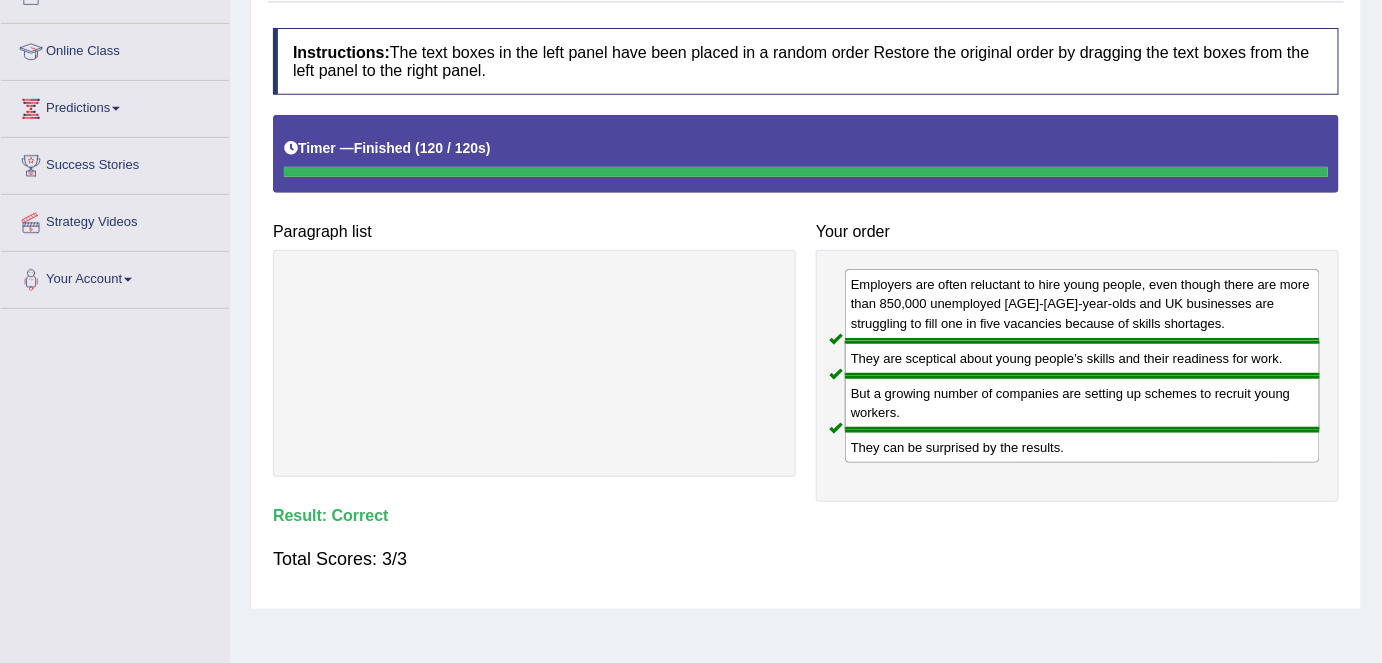 scroll, scrollTop: 0, scrollLeft: 0, axis: both 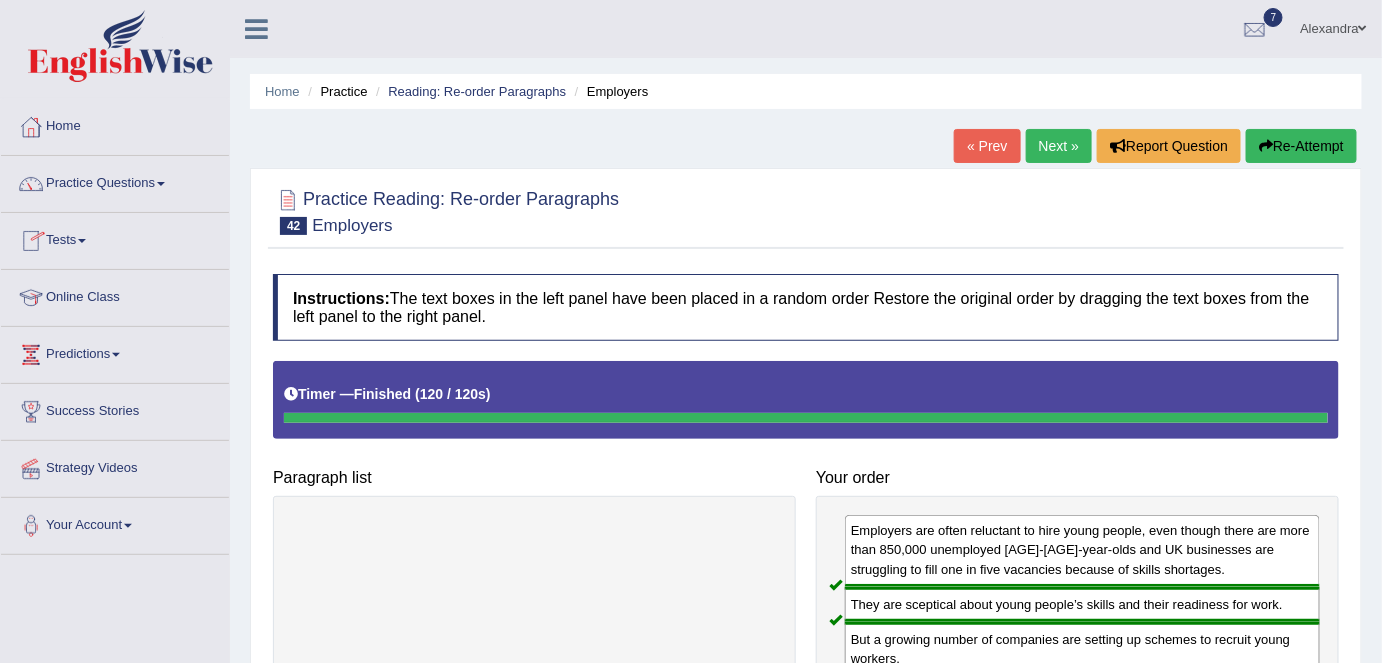 click on "Next »" at bounding box center (1059, 146) 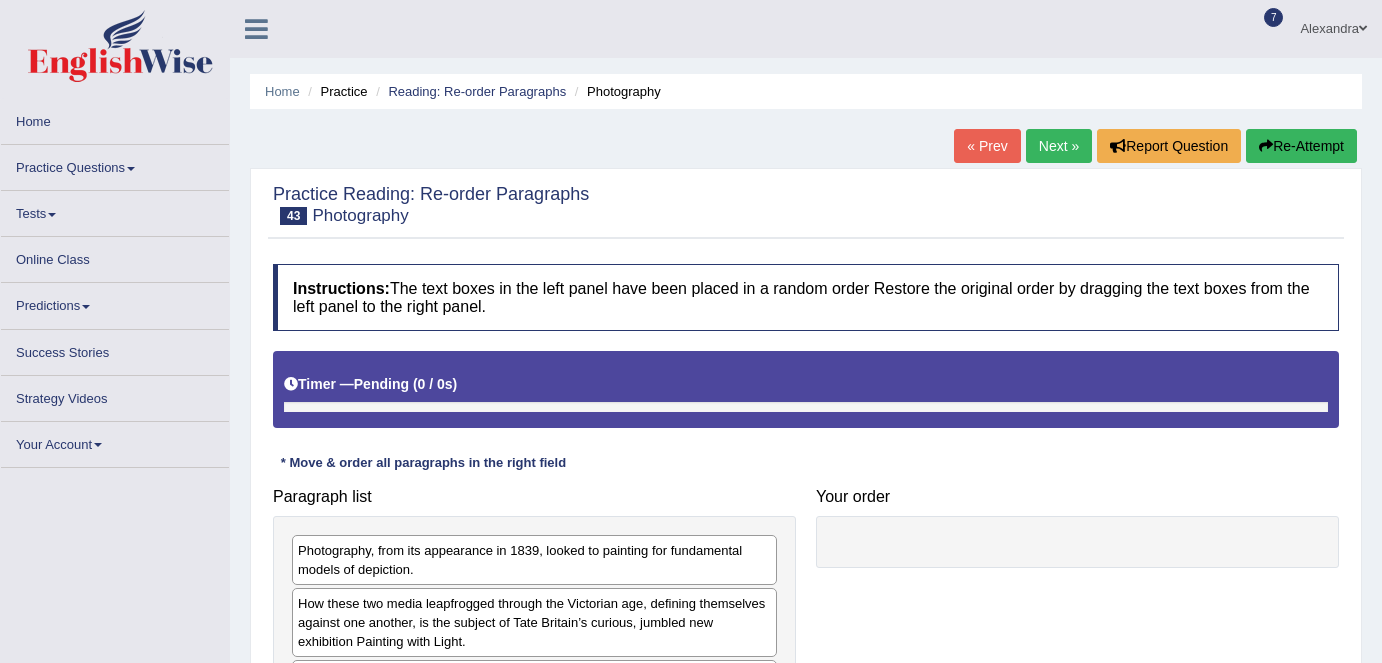 scroll, scrollTop: 0, scrollLeft: 0, axis: both 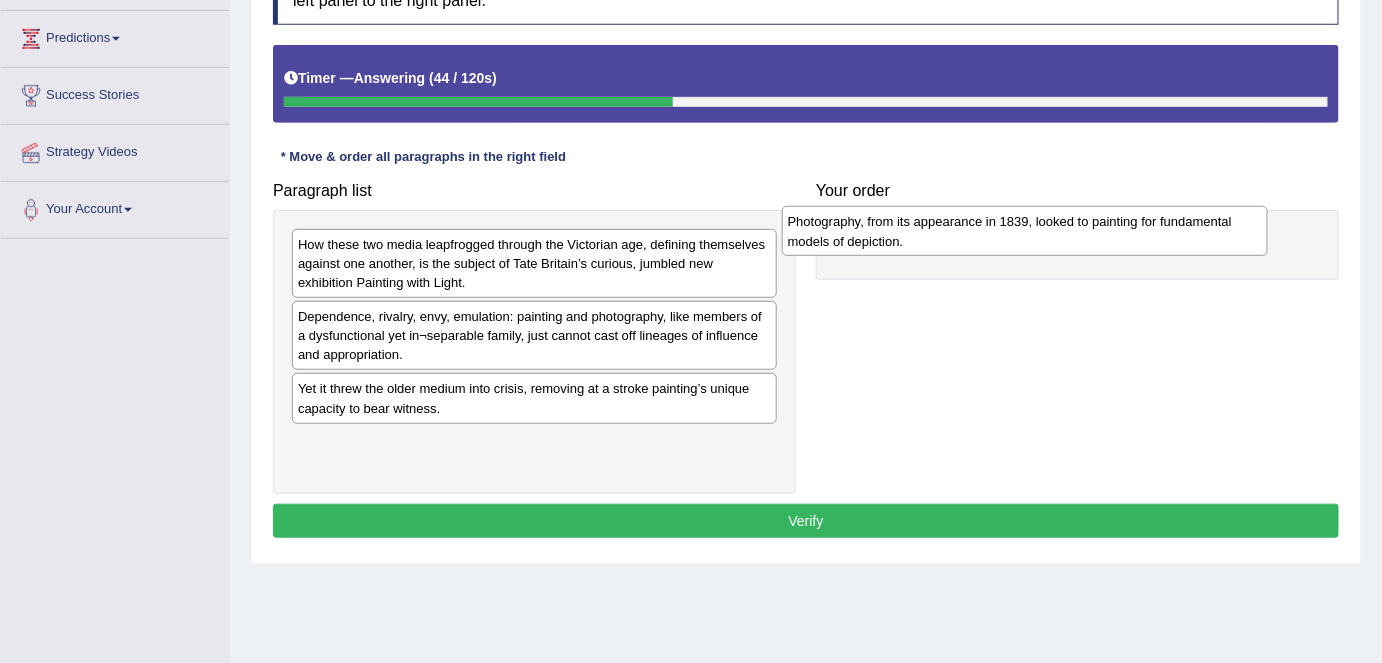 drag, startPoint x: 638, startPoint y: 258, endPoint x: 1133, endPoint y: 235, distance: 495.53406 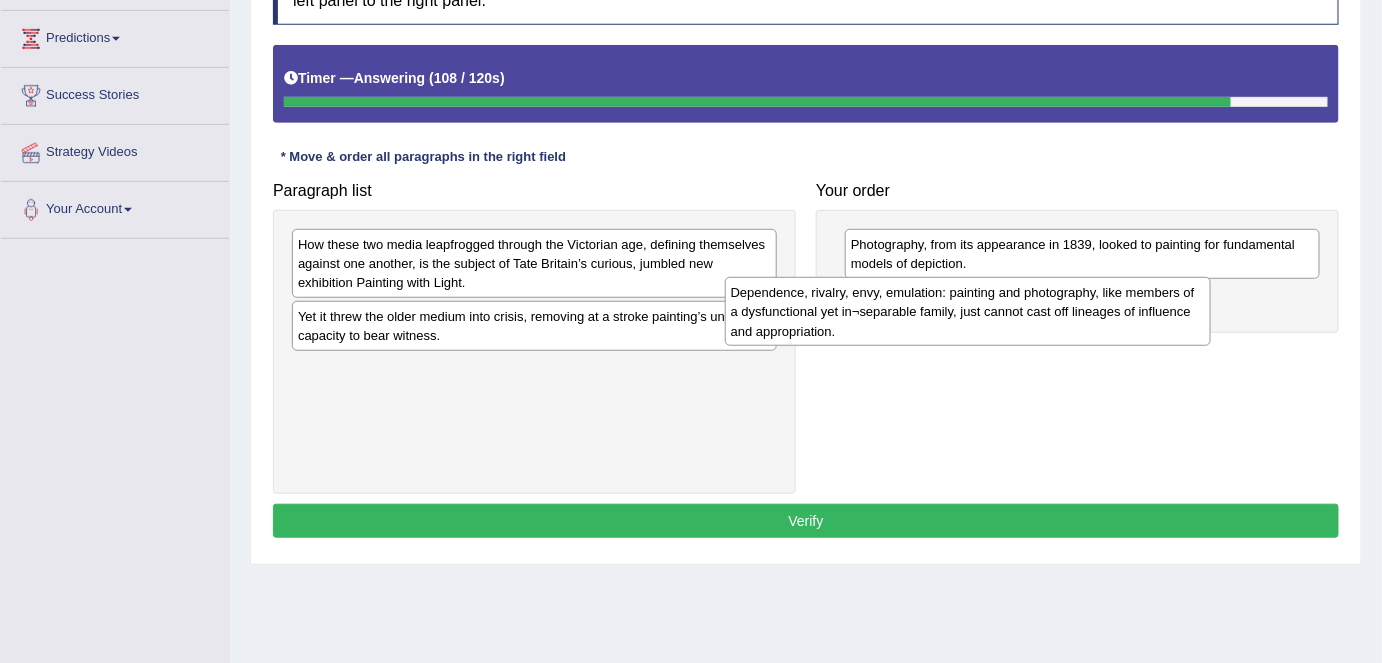 drag, startPoint x: 551, startPoint y: 338, endPoint x: 997, endPoint y: 313, distance: 446.70013 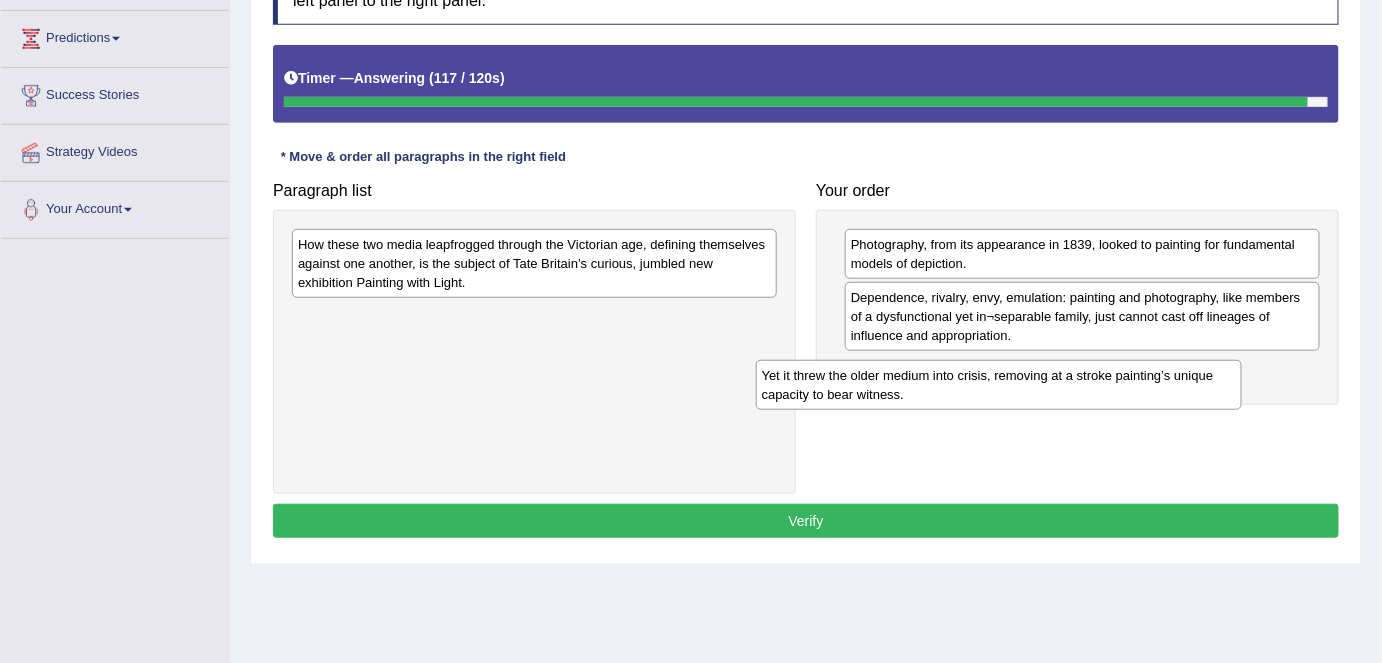 drag, startPoint x: 630, startPoint y: 336, endPoint x: 1106, endPoint y: 397, distance: 479.8927 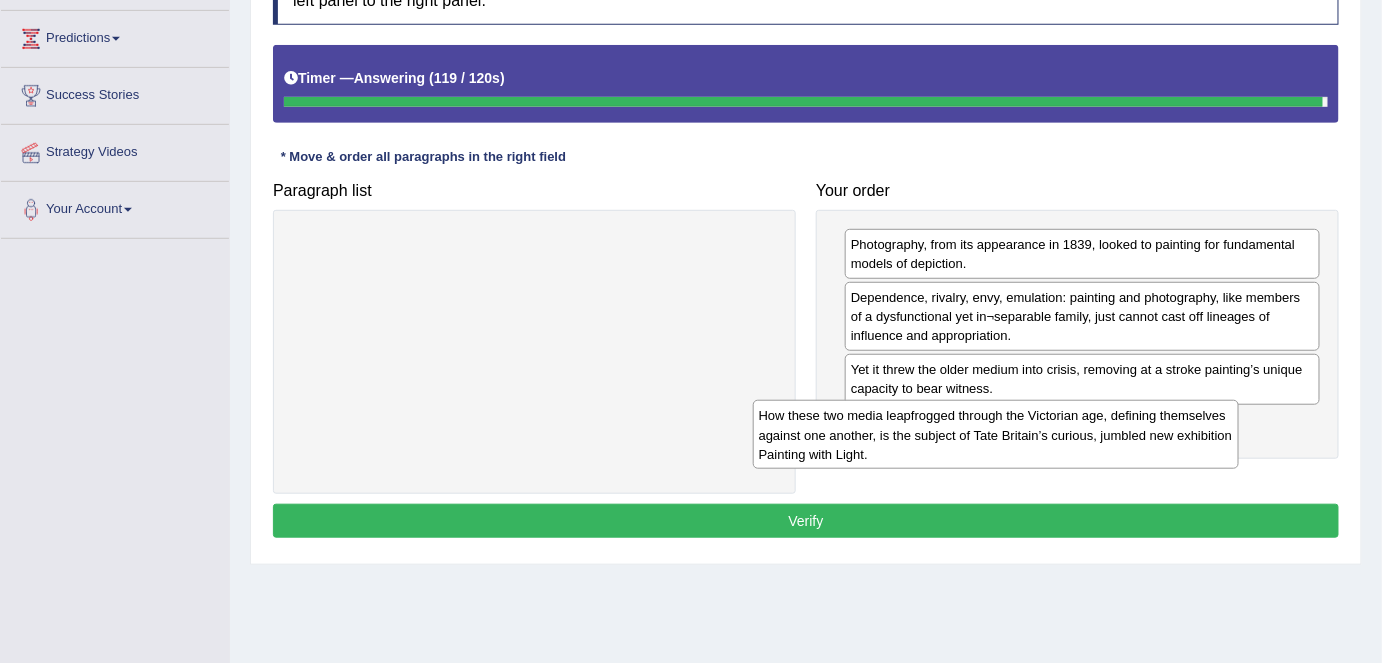 drag, startPoint x: 628, startPoint y: 267, endPoint x: 1094, endPoint y: 440, distance: 497.07645 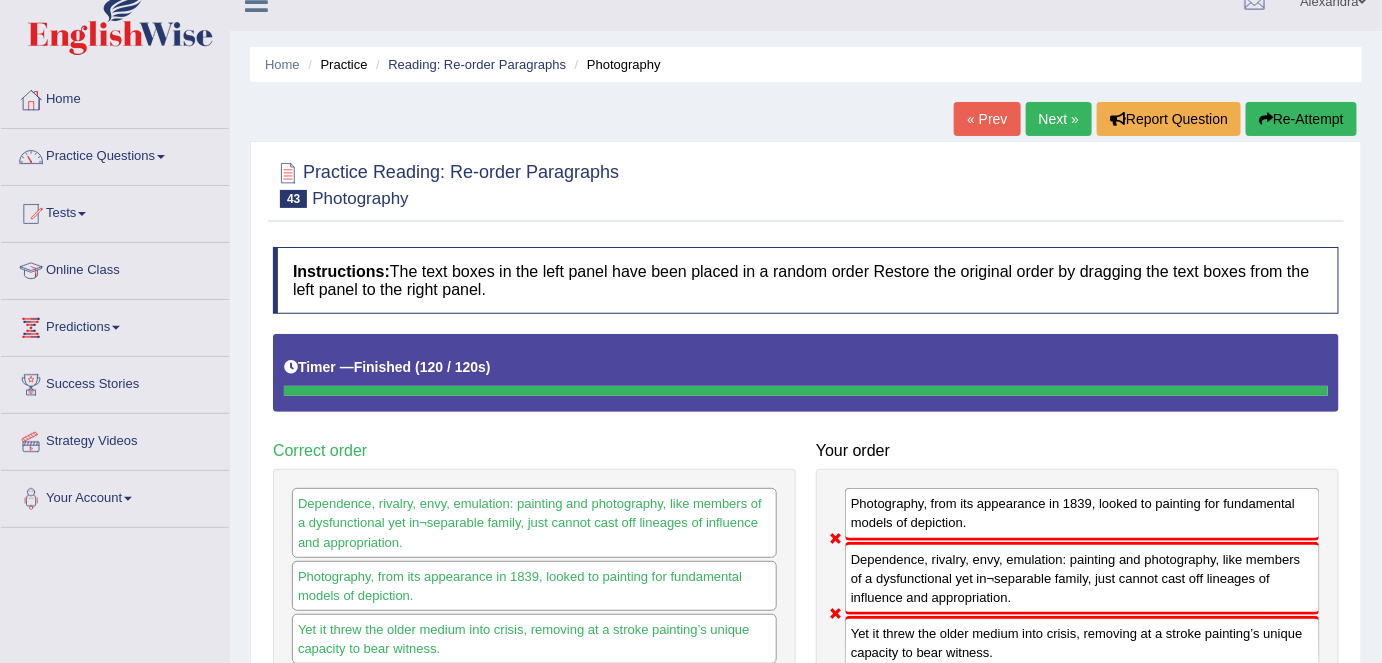 scroll, scrollTop: 0, scrollLeft: 0, axis: both 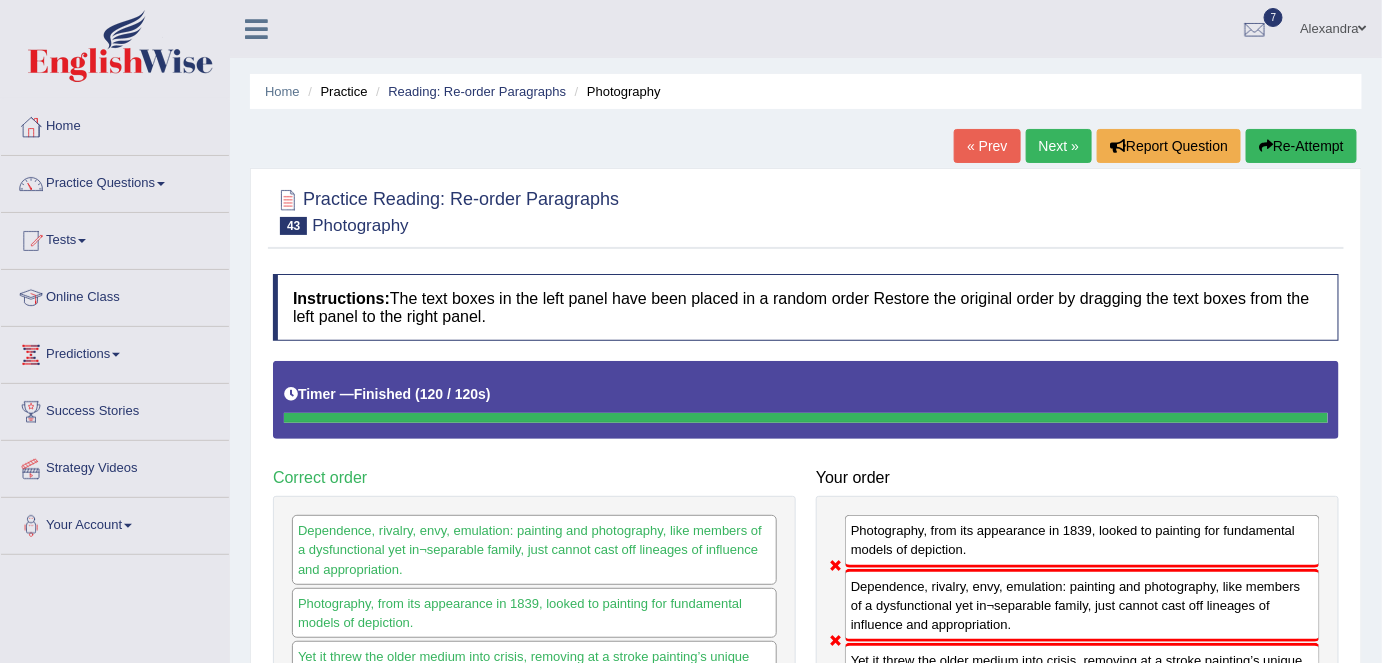 click on "Next »" at bounding box center [1059, 146] 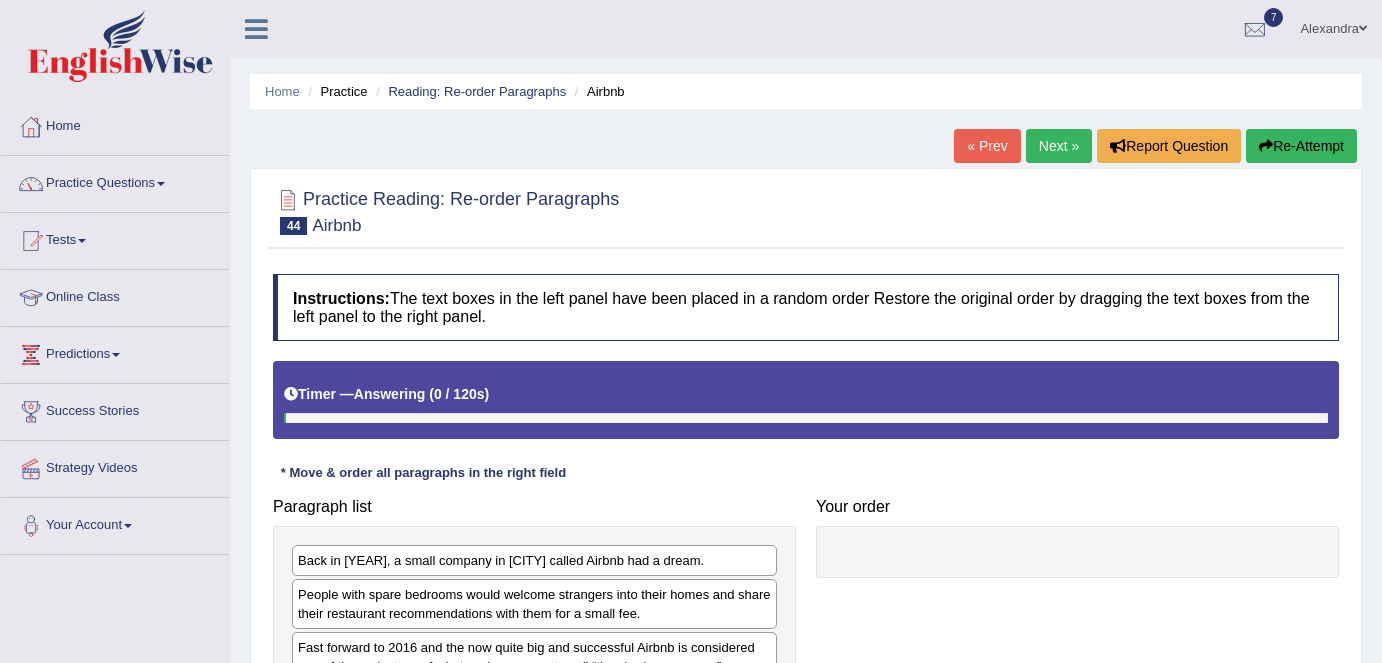 scroll, scrollTop: 386, scrollLeft: 0, axis: vertical 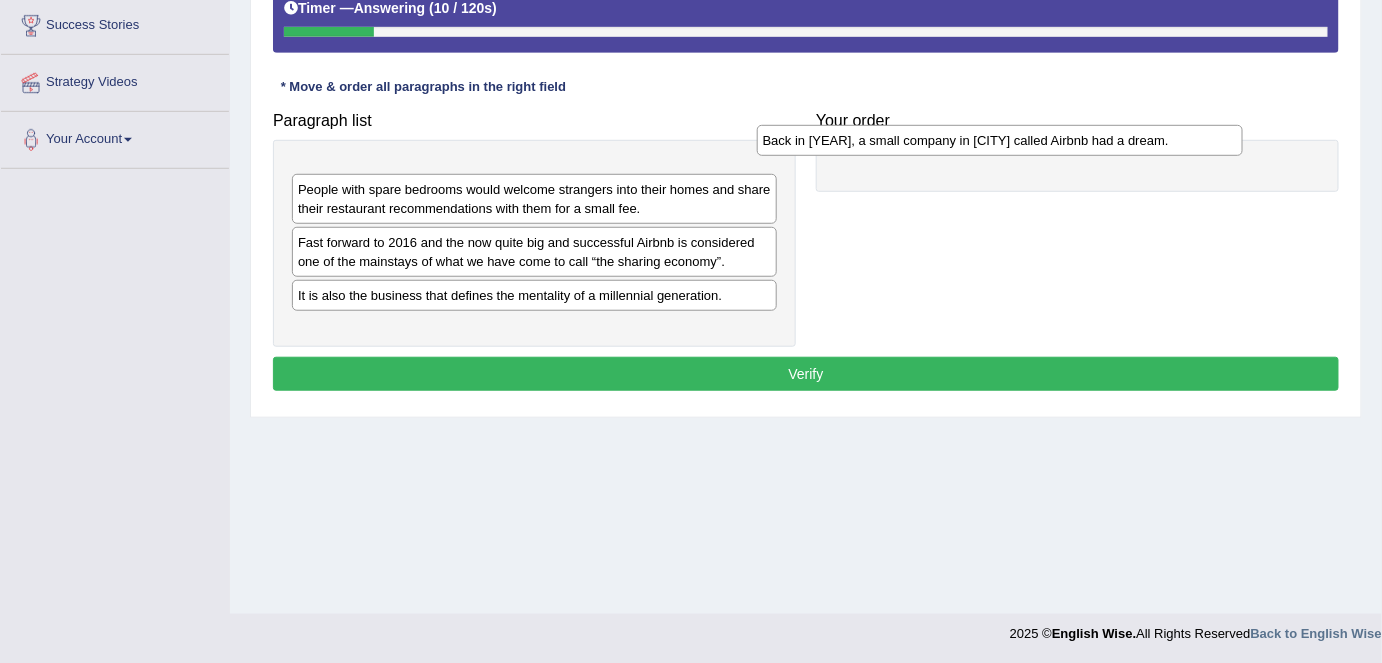 drag, startPoint x: 705, startPoint y: 174, endPoint x: 1178, endPoint y: 141, distance: 474.14978 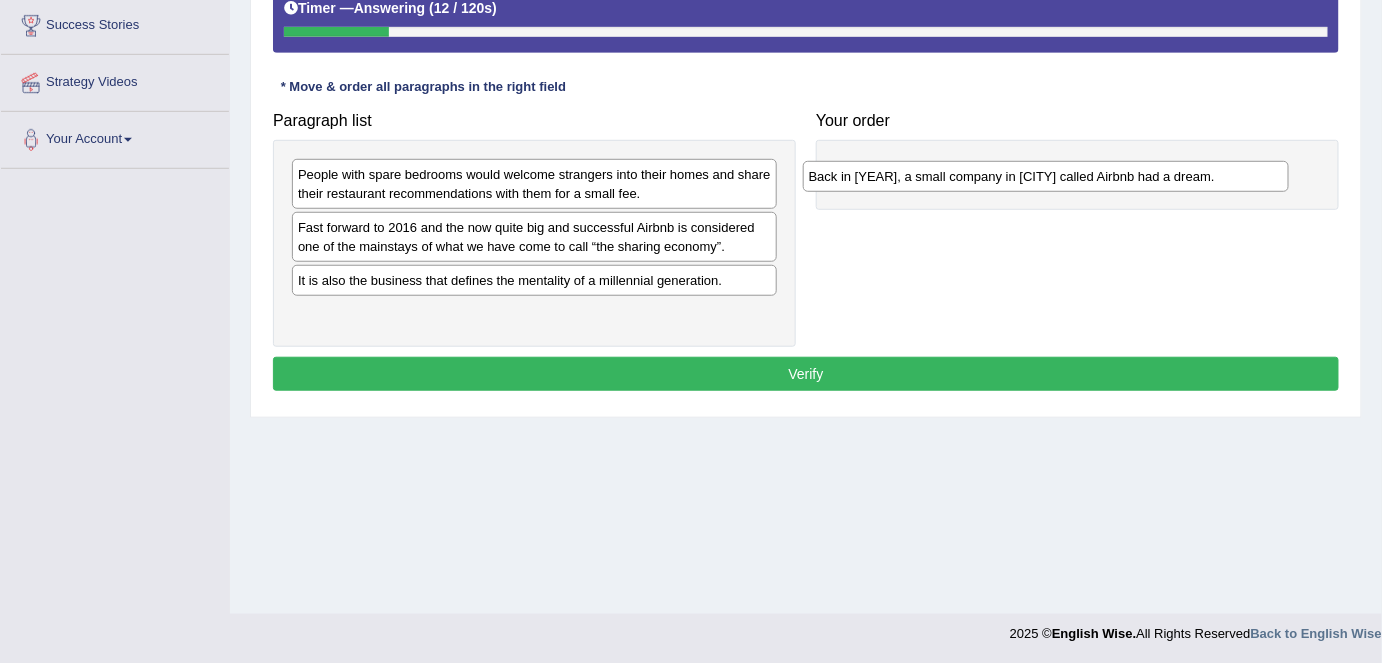 drag, startPoint x: 672, startPoint y: 171, endPoint x: 1201, endPoint y: 166, distance: 529.0236 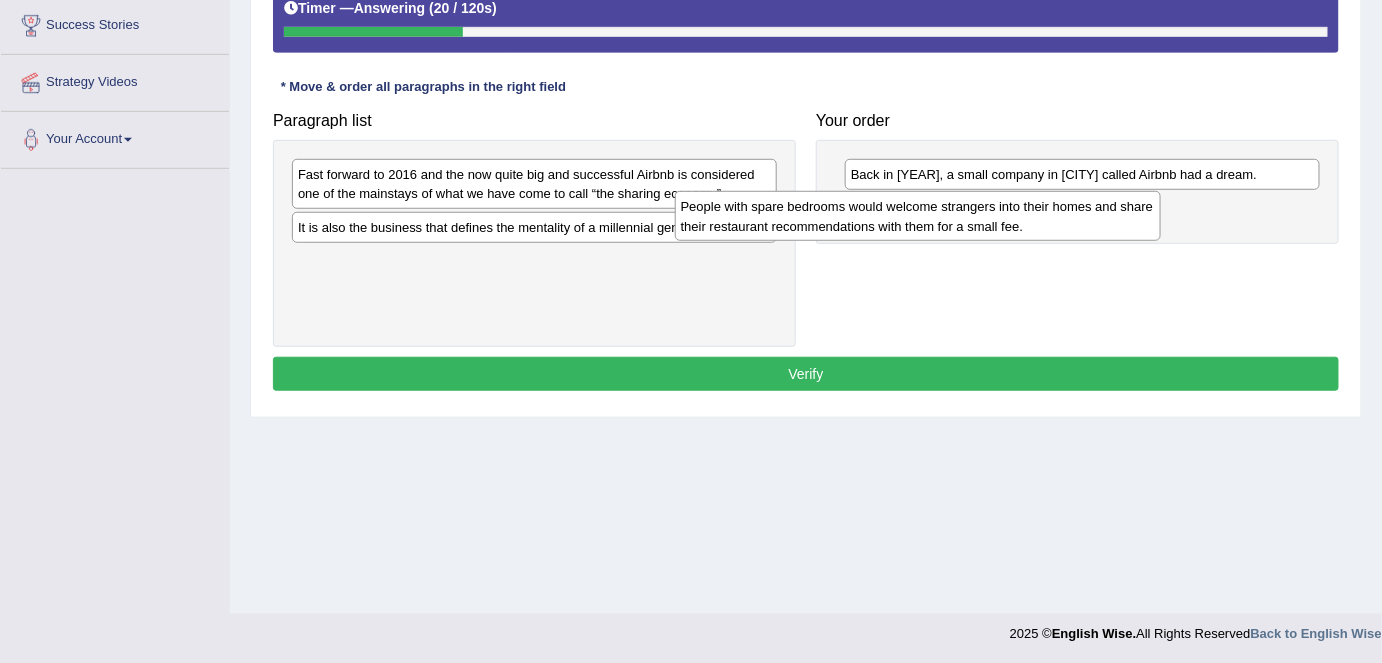 drag, startPoint x: 697, startPoint y: 194, endPoint x: 1080, endPoint y: 227, distance: 384.41904 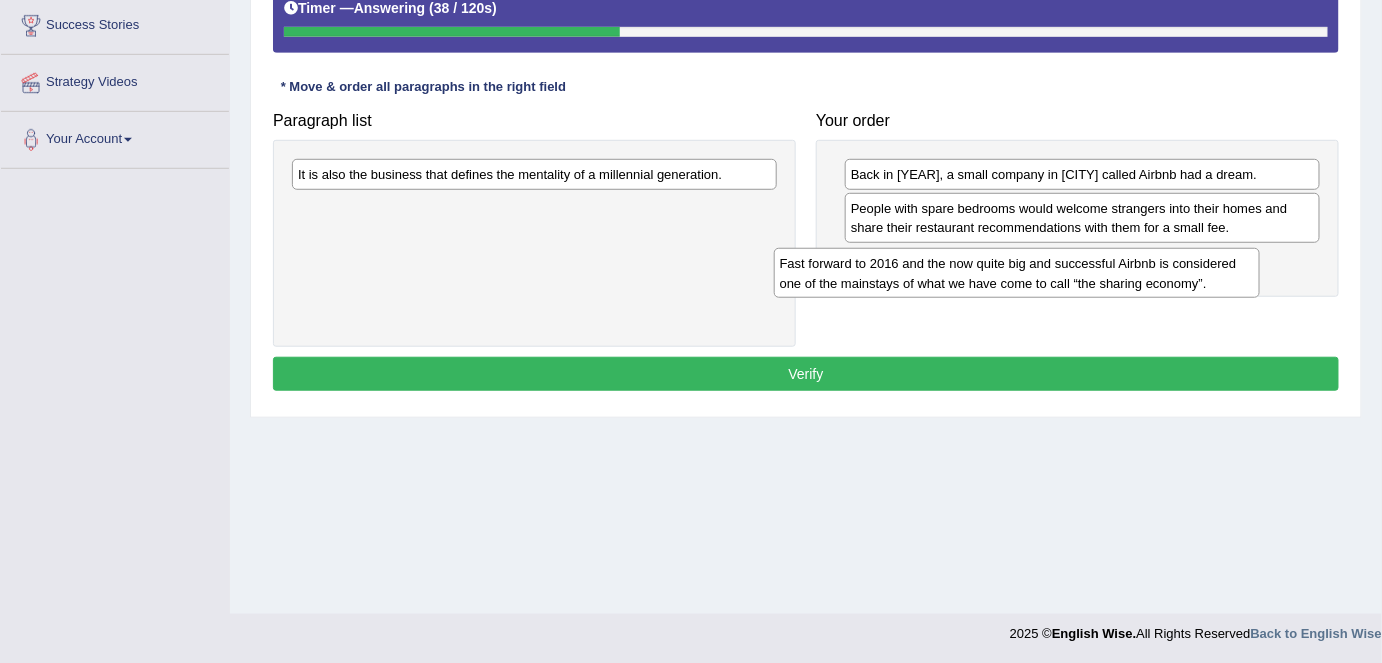 drag, startPoint x: 736, startPoint y: 178, endPoint x: 1218, endPoint y: 268, distance: 490.3305 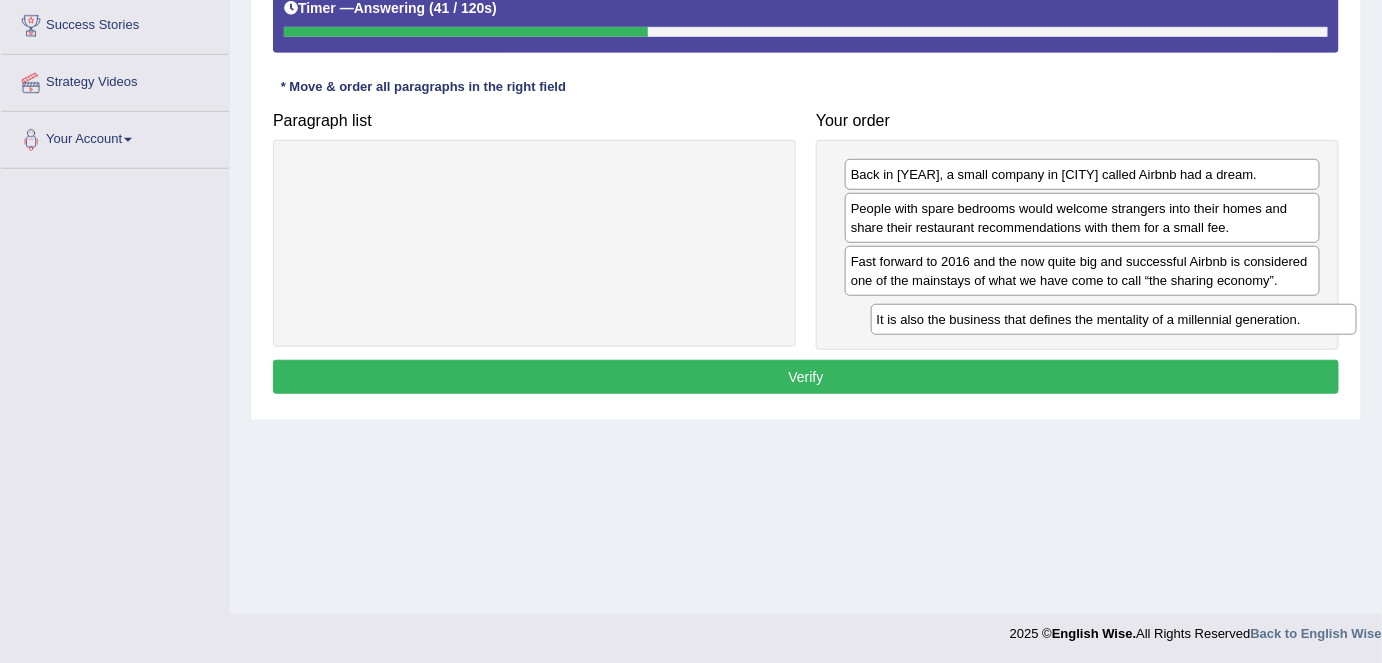 drag, startPoint x: 688, startPoint y: 171, endPoint x: 1262, endPoint y: 318, distance: 592.52423 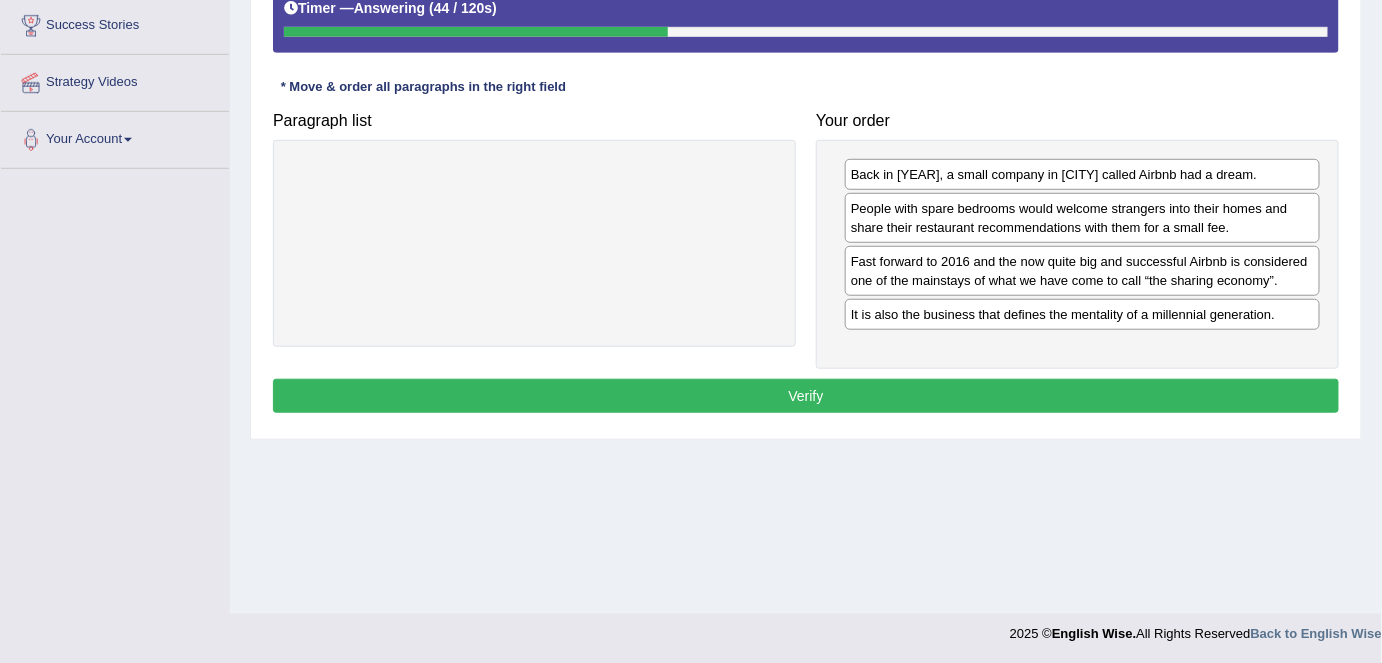 click on "Verify" at bounding box center [806, 396] 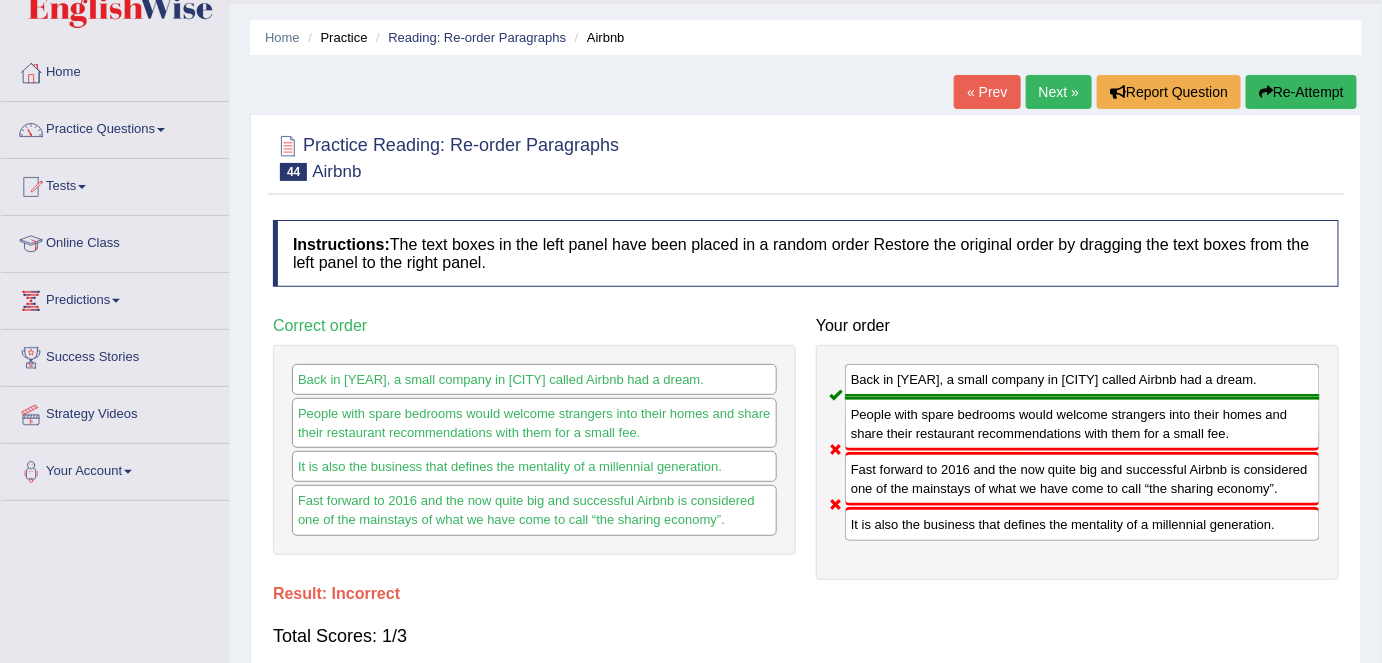 scroll, scrollTop: 48, scrollLeft: 0, axis: vertical 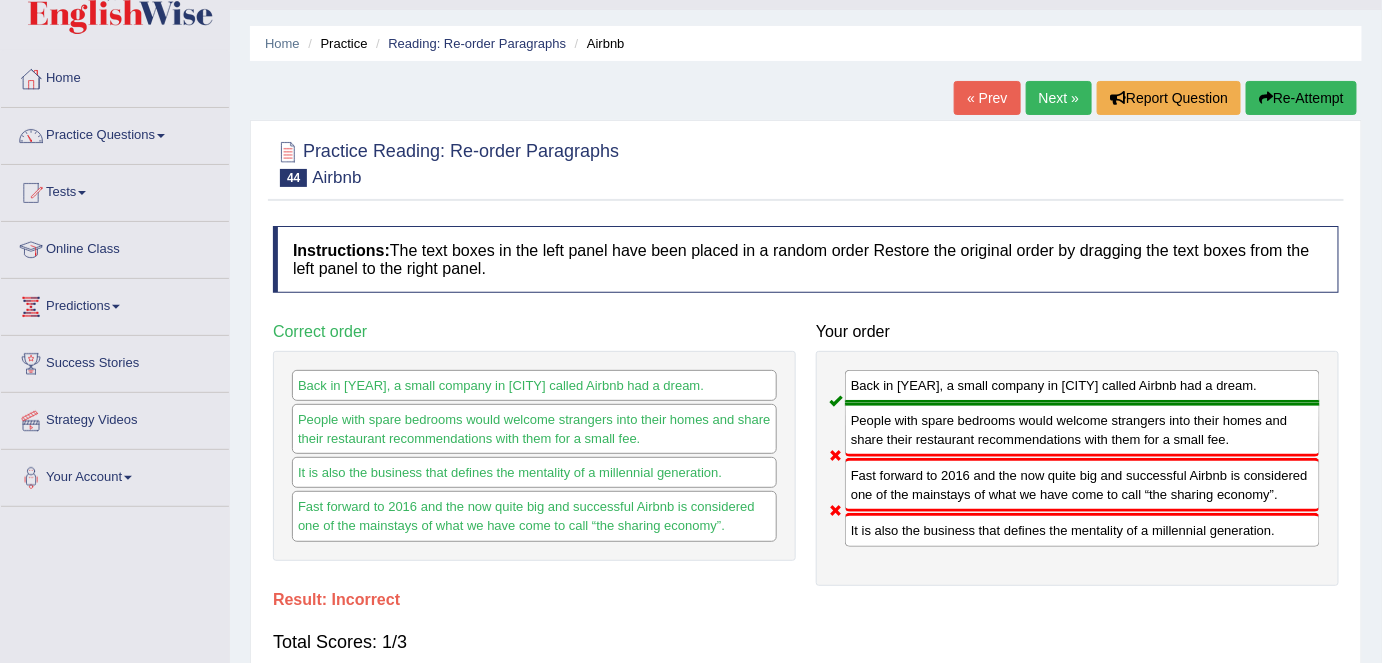 click on "Re-Attempt" at bounding box center (1301, 98) 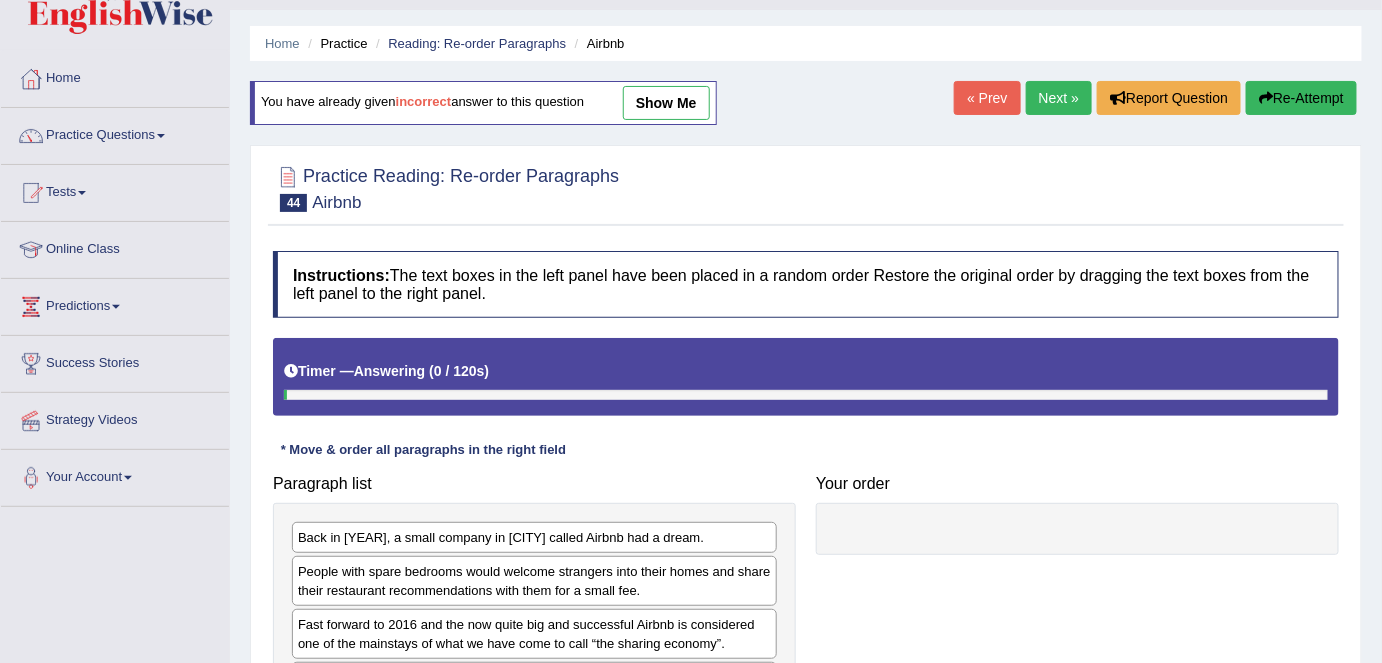 scroll, scrollTop: 333, scrollLeft: 0, axis: vertical 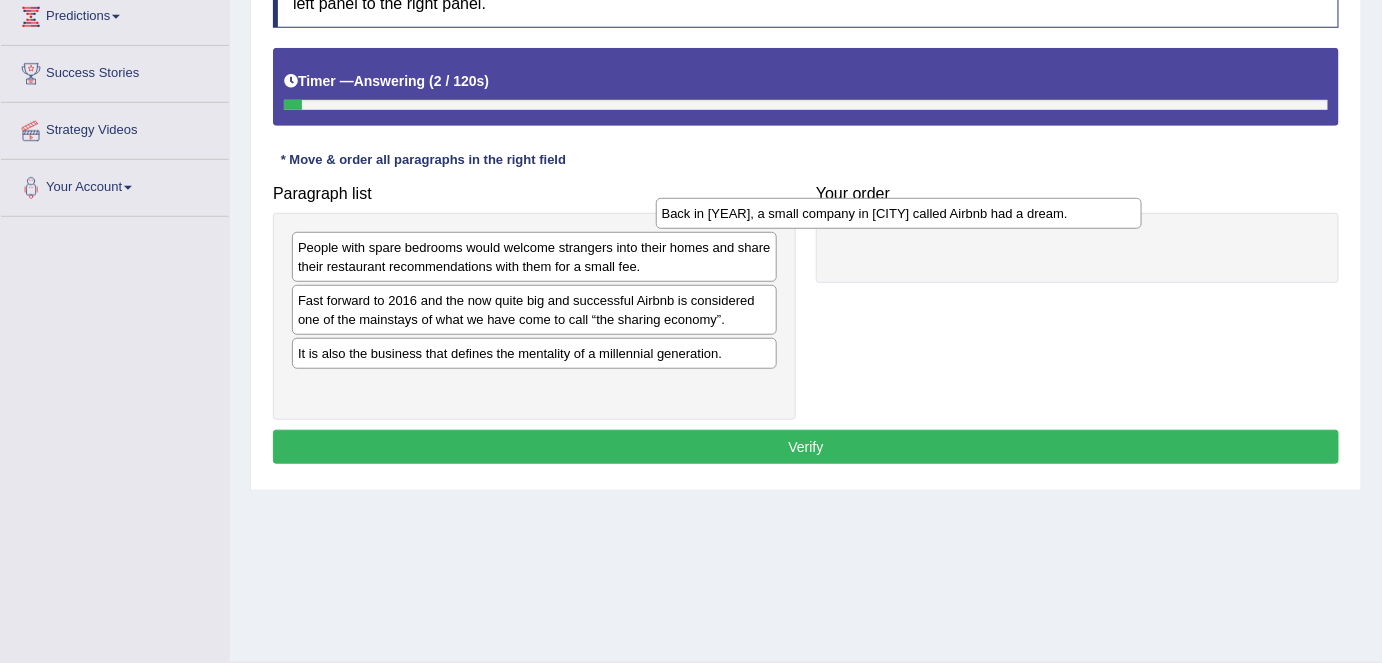 drag, startPoint x: 682, startPoint y: 247, endPoint x: 1046, endPoint y: 214, distance: 365.49283 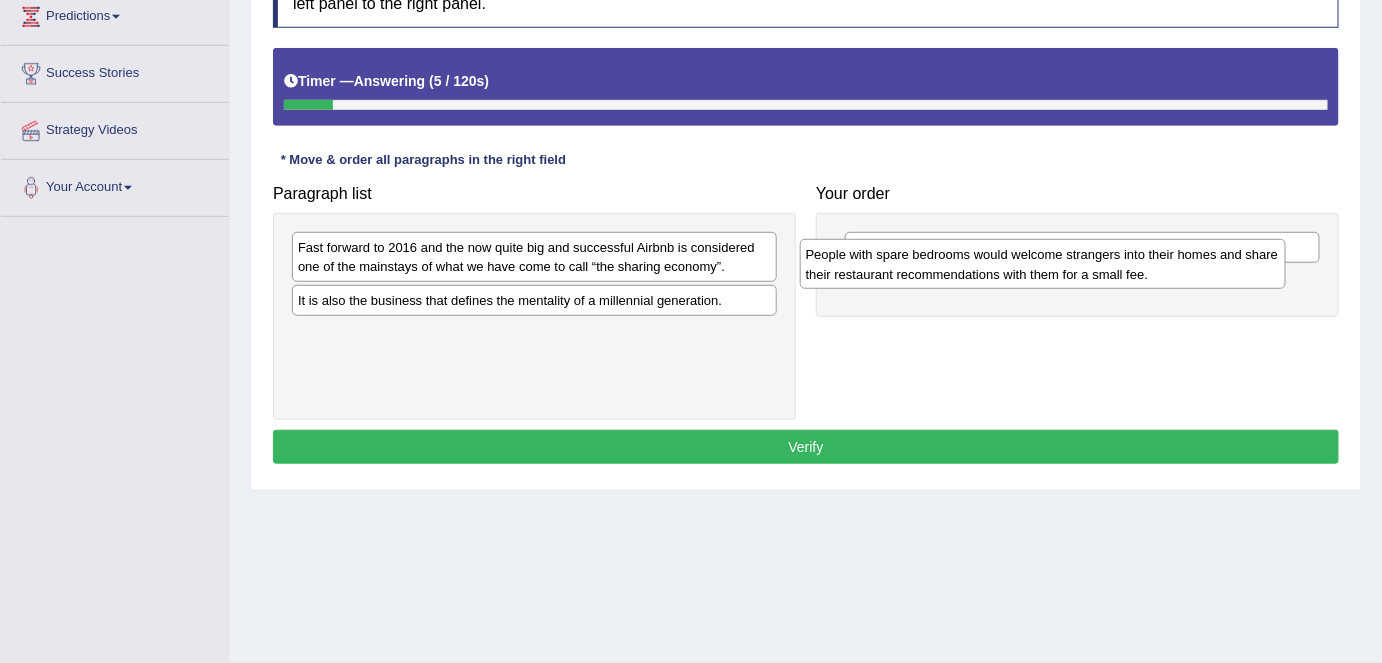 drag, startPoint x: 705, startPoint y: 268, endPoint x: 1220, endPoint y: 275, distance: 515.04755 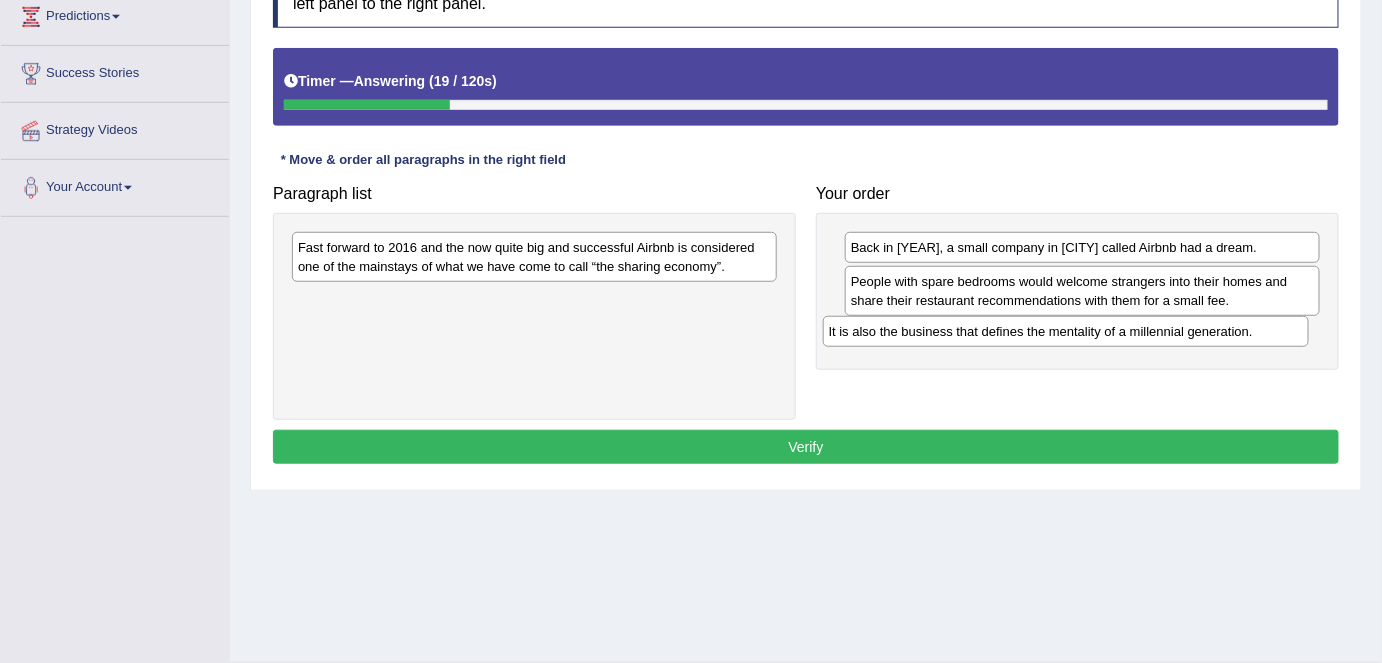drag, startPoint x: 690, startPoint y: 307, endPoint x: 1224, endPoint y: 339, distance: 534.95795 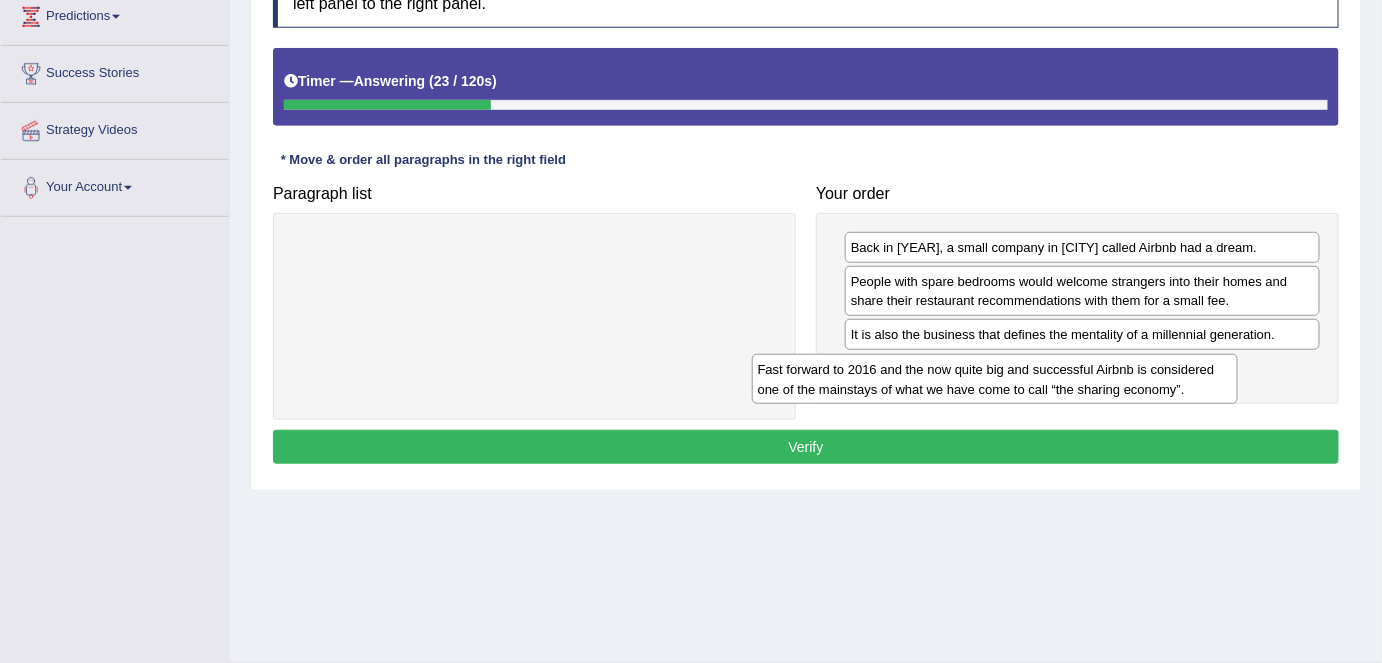 drag, startPoint x: 630, startPoint y: 251, endPoint x: 1092, endPoint y: 373, distance: 477.8368 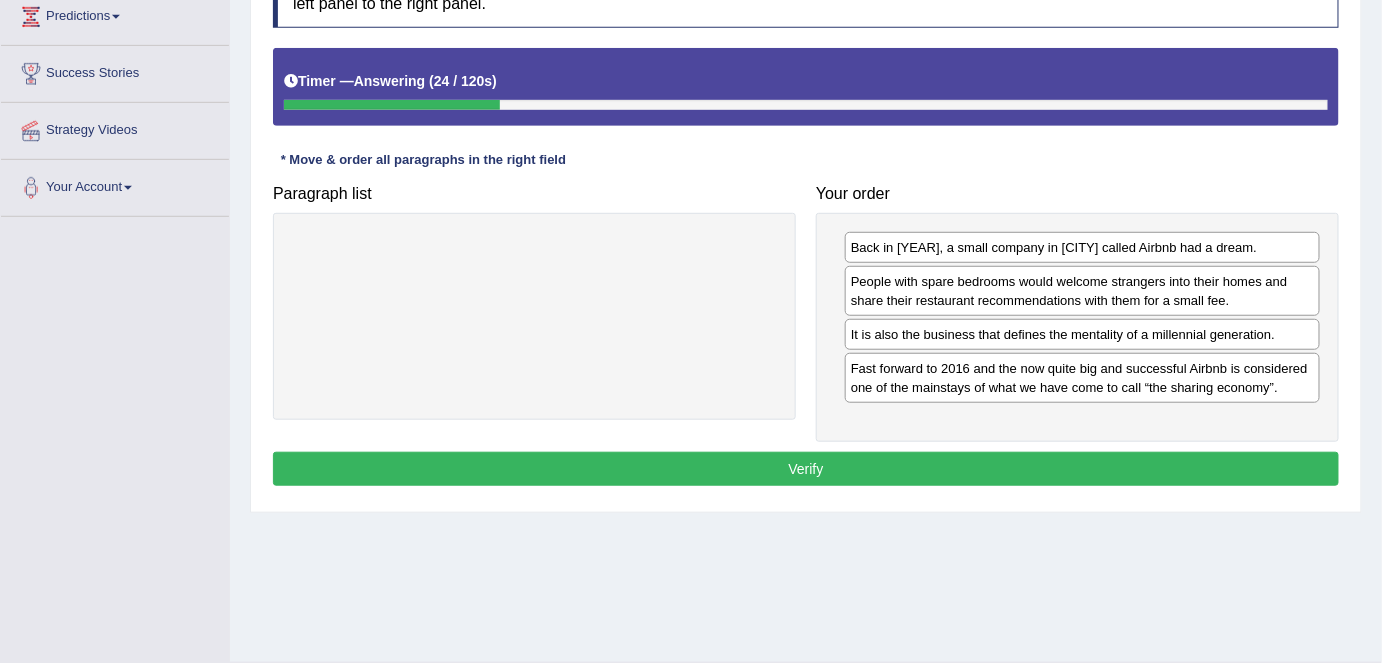 click on "Verify" at bounding box center [806, 469] 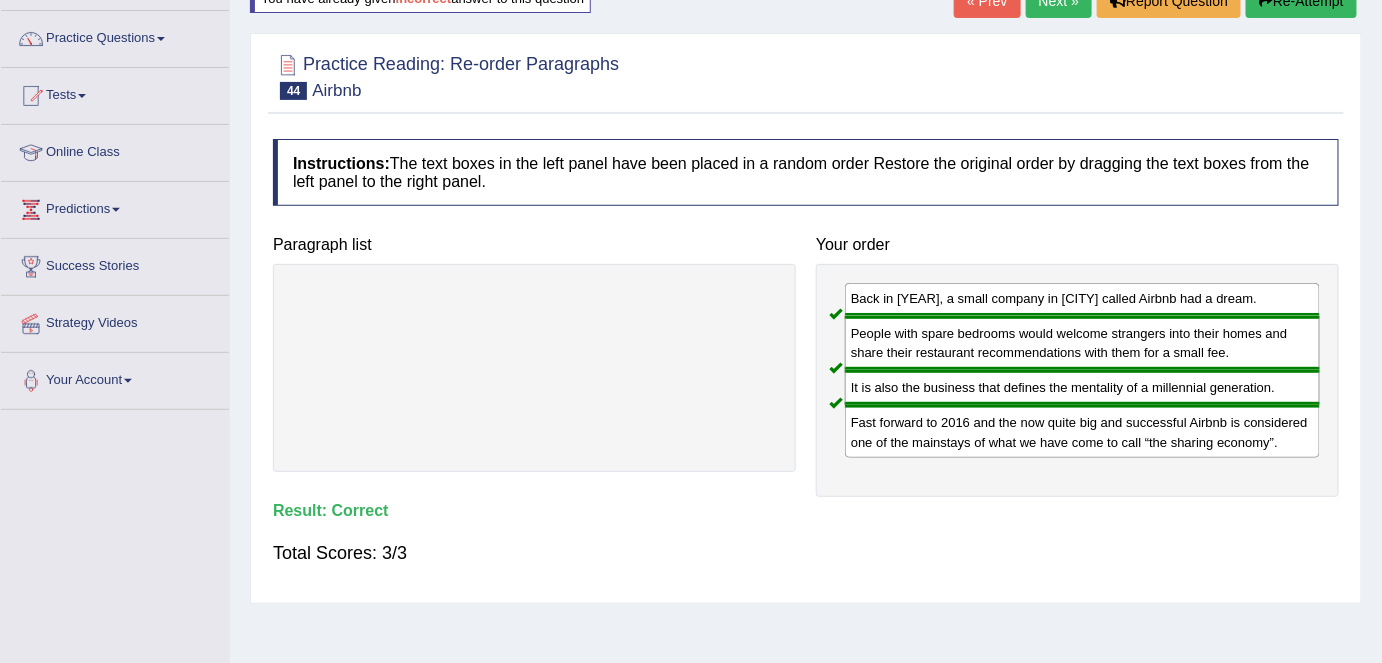 scroll, scrollTop: 0, scrollLeft: 0, axis: both 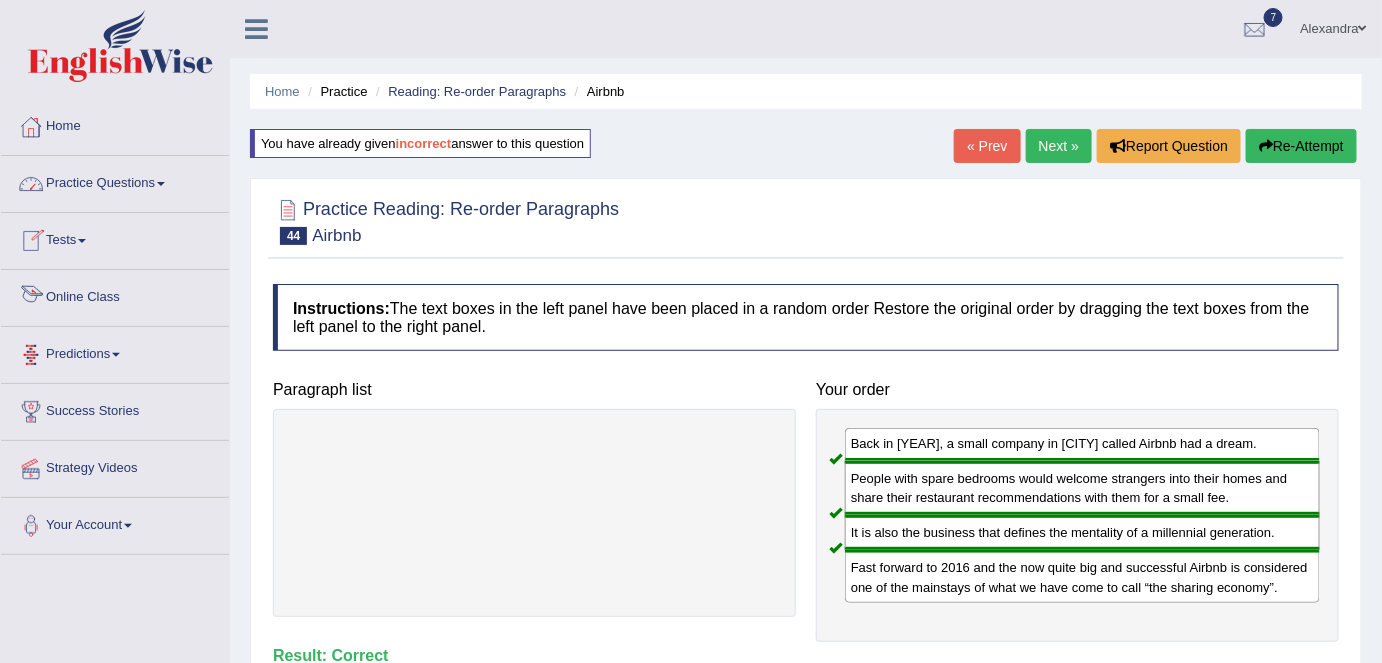 click on "Predictions" at bounding box center (115, 352) 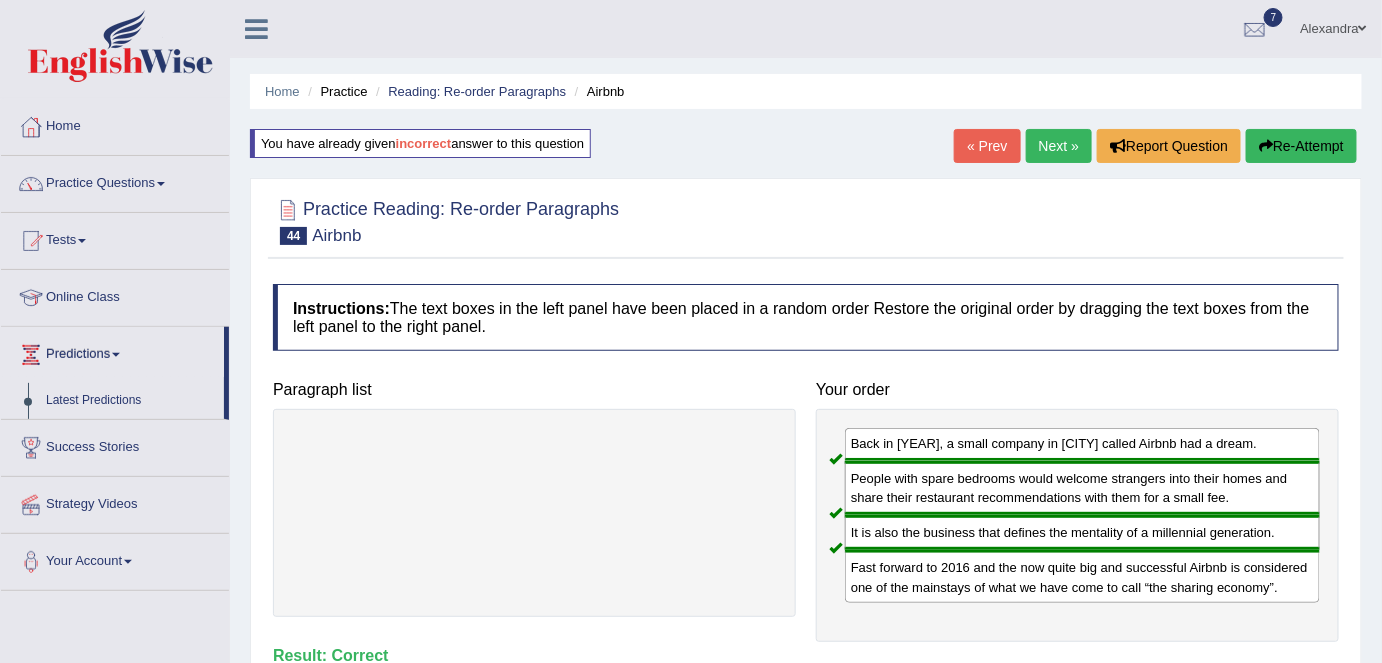 click on "Predictions" at bounding box center [112, 352] 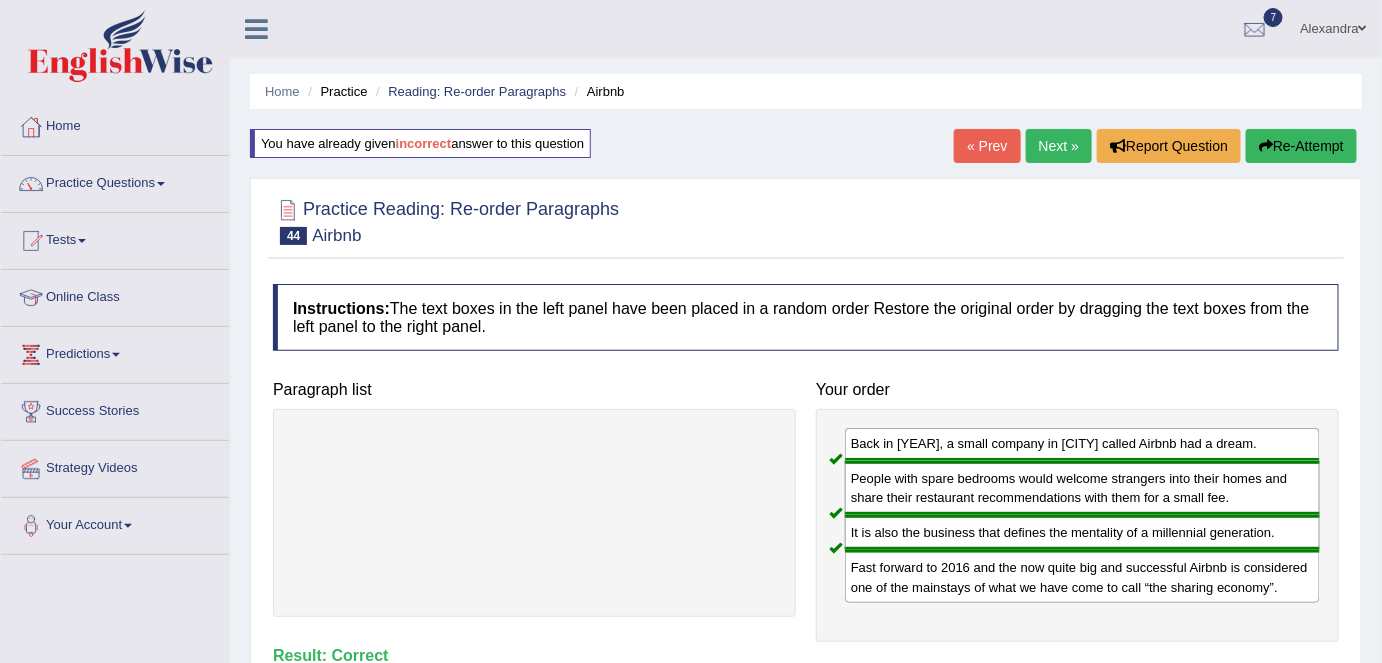 click on "Predictions" at bounding box center (115, 352) 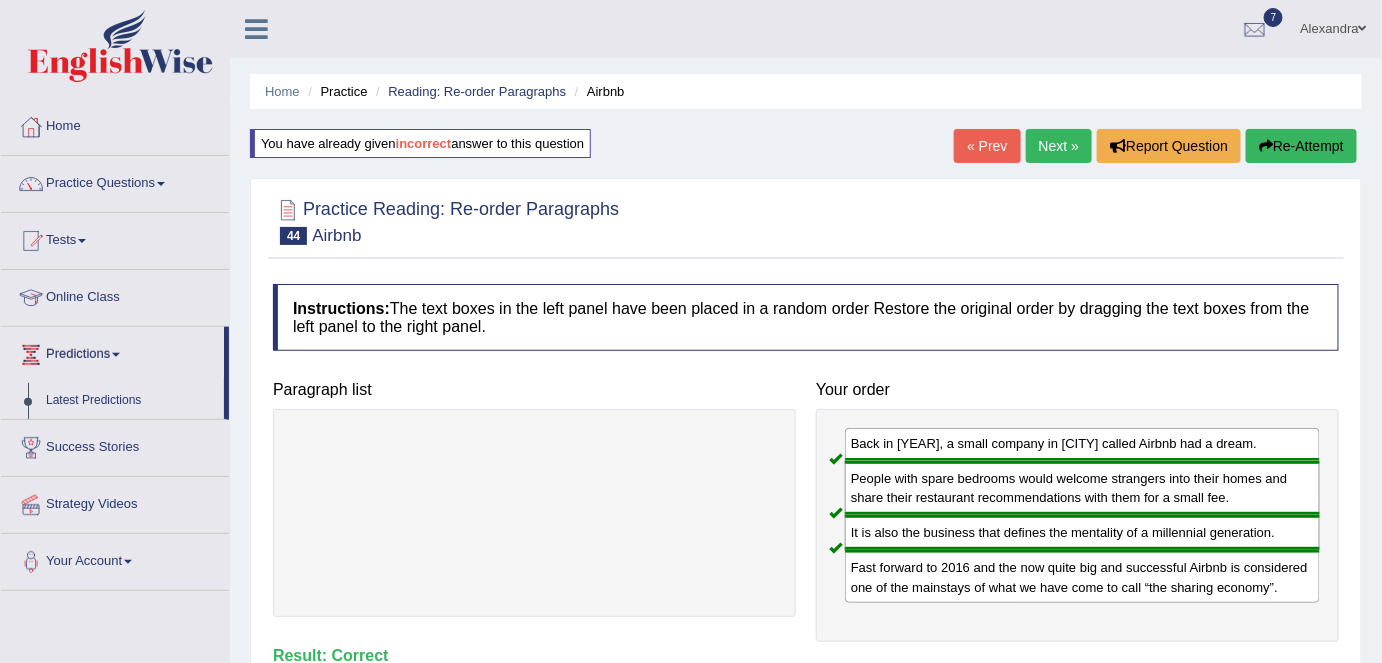 click on "Latest Predictions" at bounding box center (130, 401) 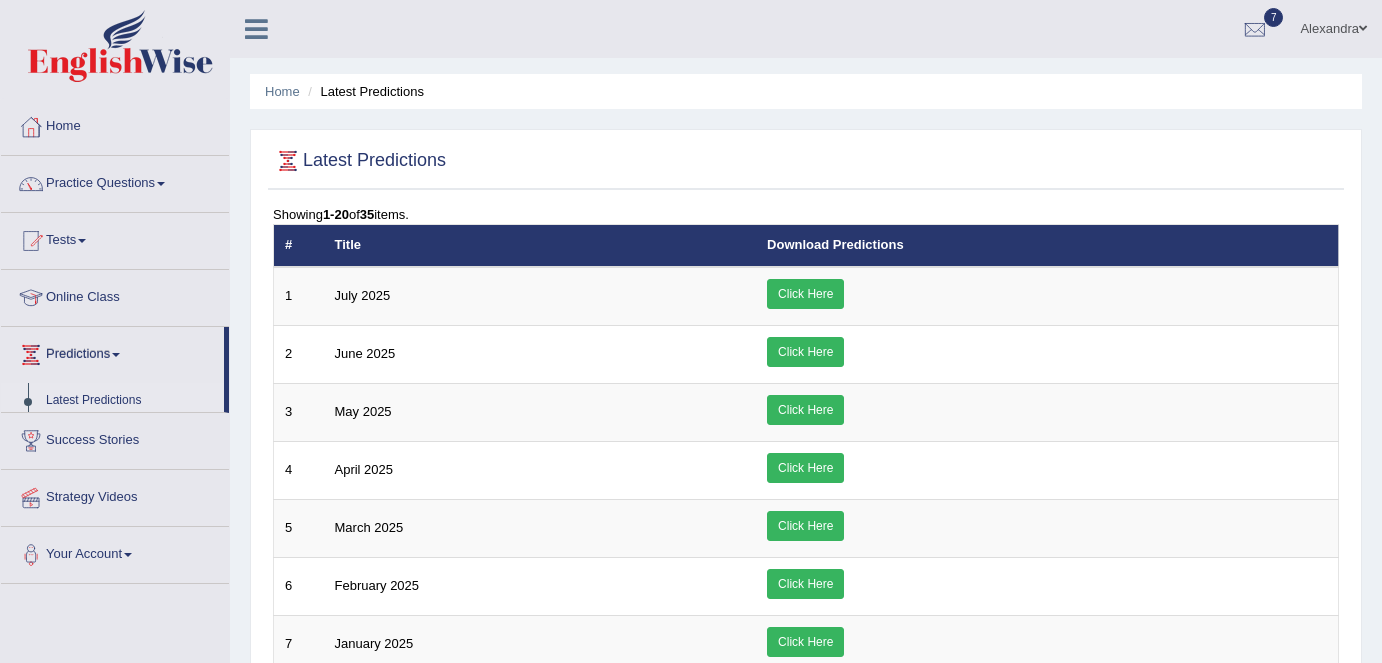 scroll, scrollTop: 0, scrollLeft: 0, axis: both 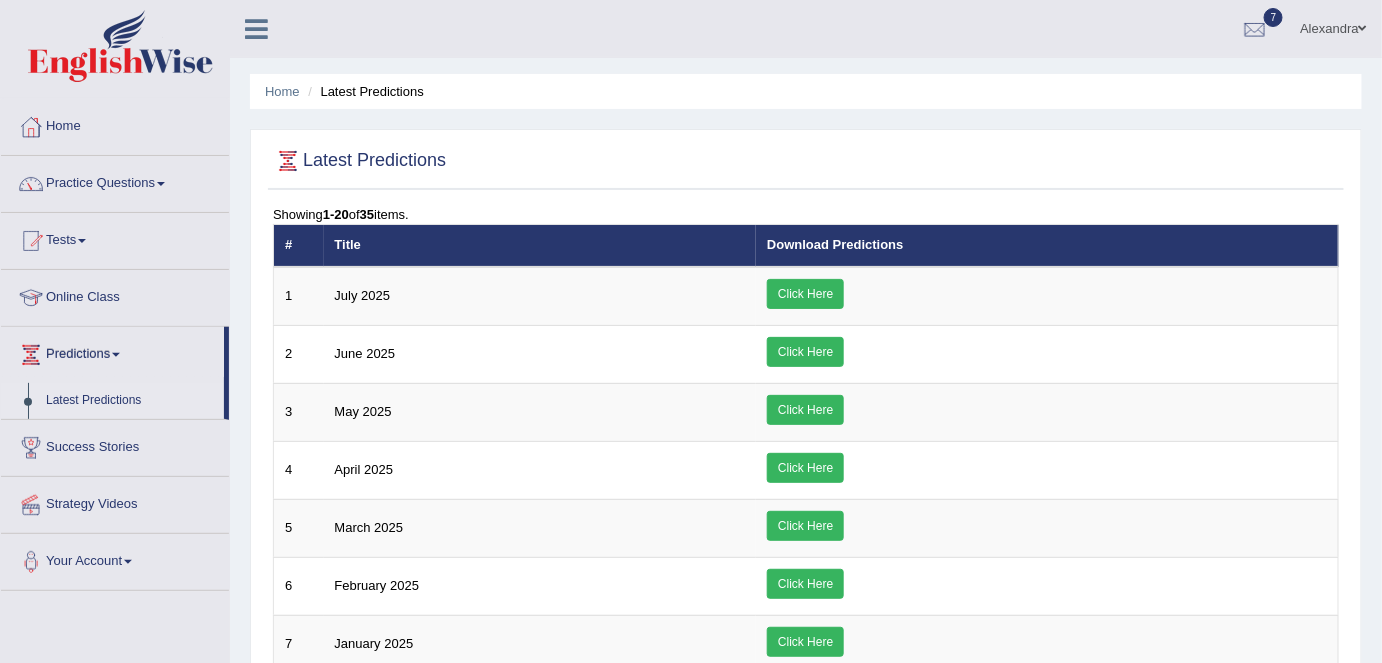 click on "Click Here" at bounding box center [805, 352] 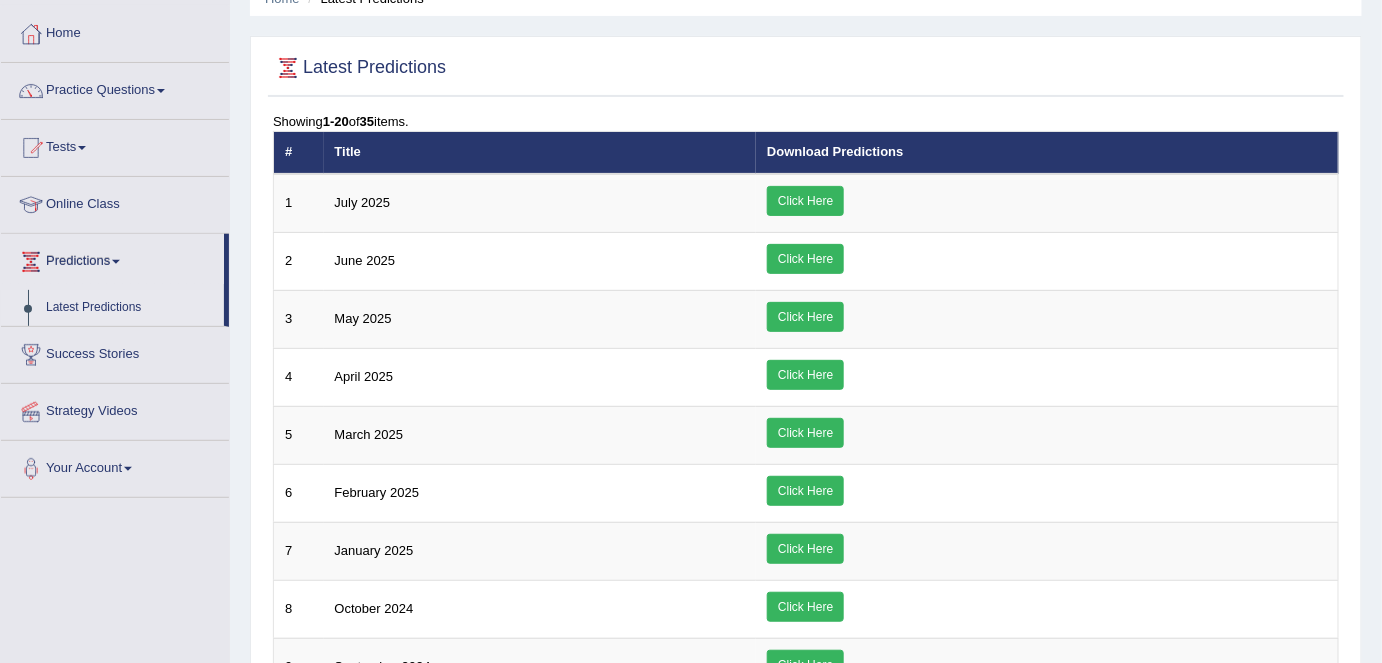 scroll, scrollTop: 0, scrollLeft: 0, axis: both 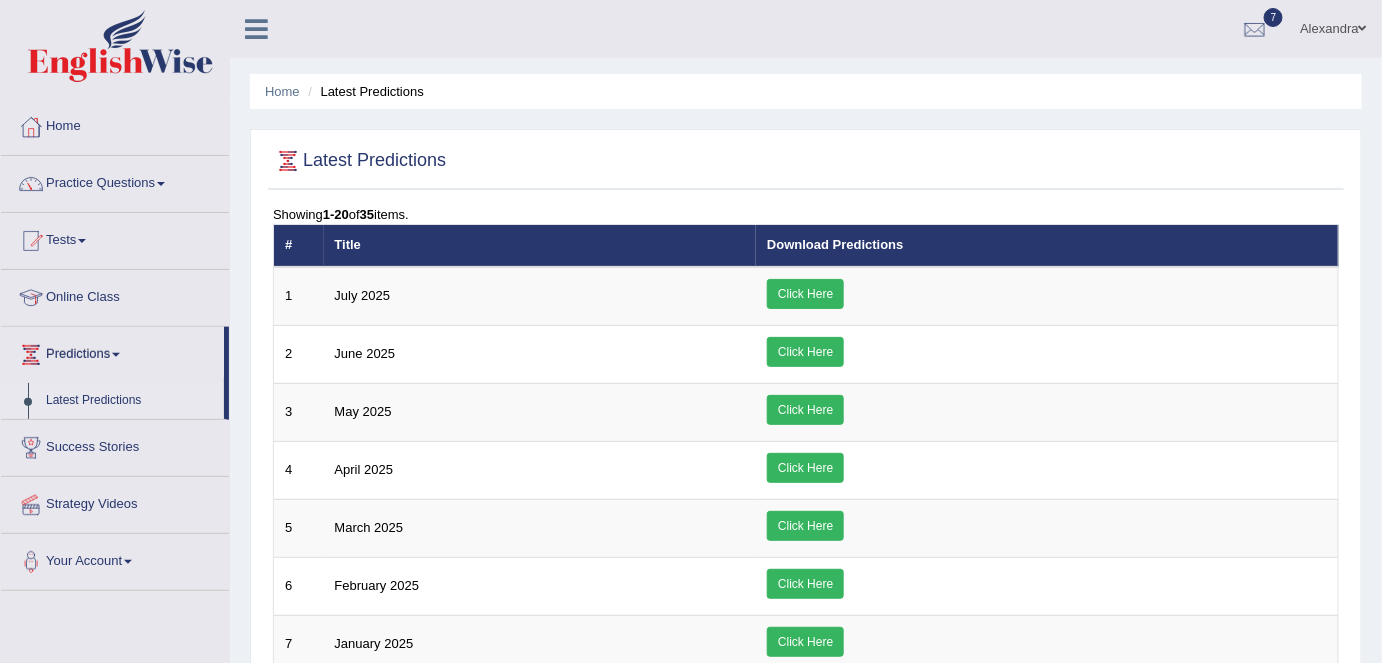 click on "Practice Questions" at bounding box center [115, 181] 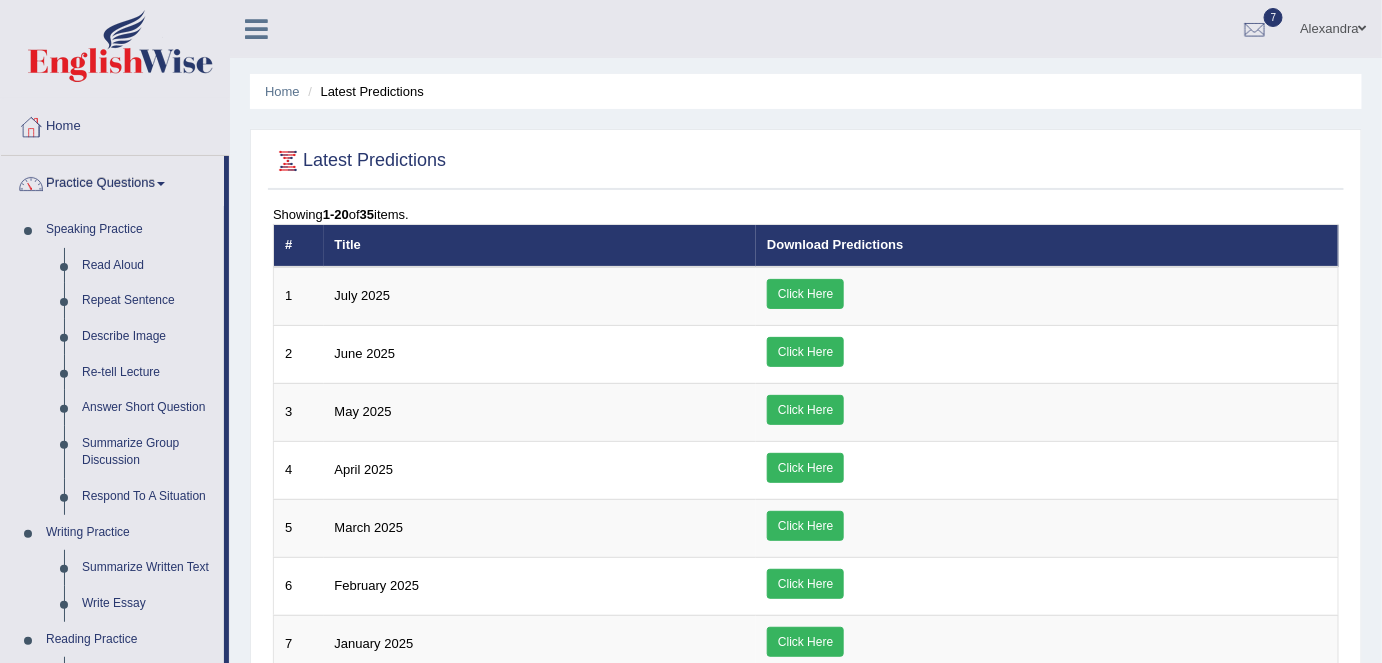 click on "Describe Image" at bounding box center [148, 337] 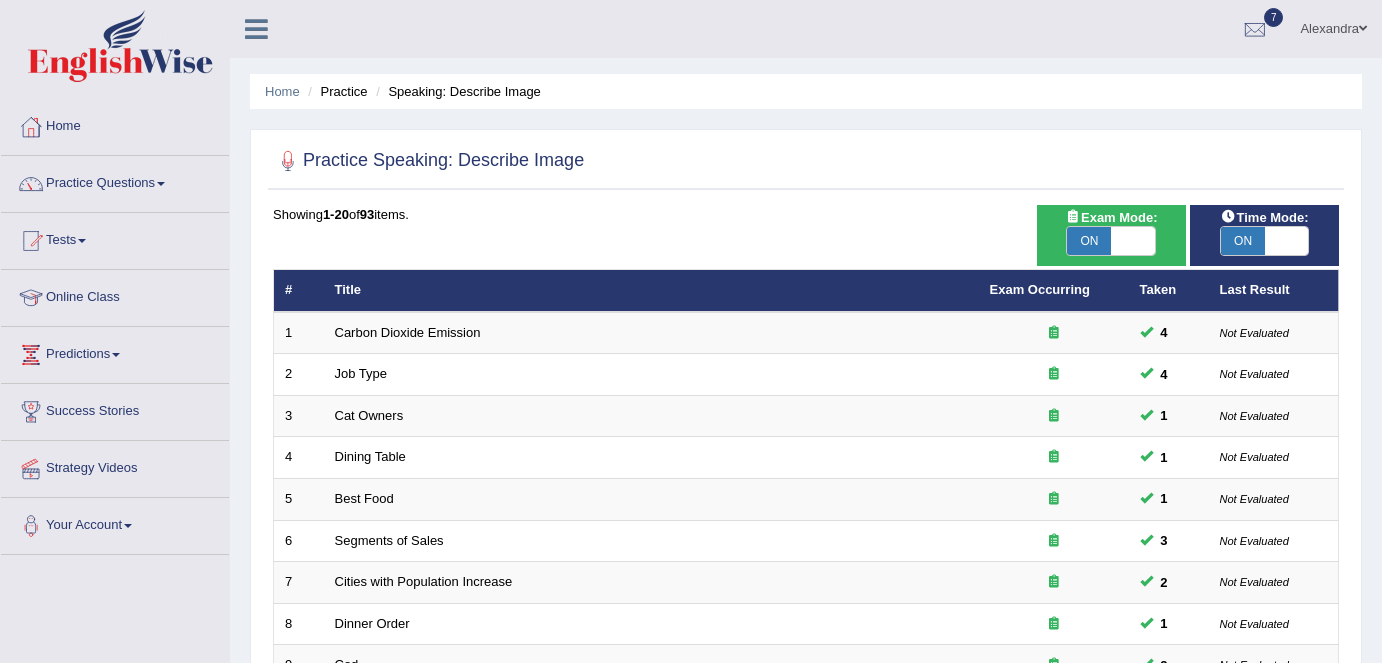 scroll, scrollTop: 0, scrollLeft: 0, axis: both 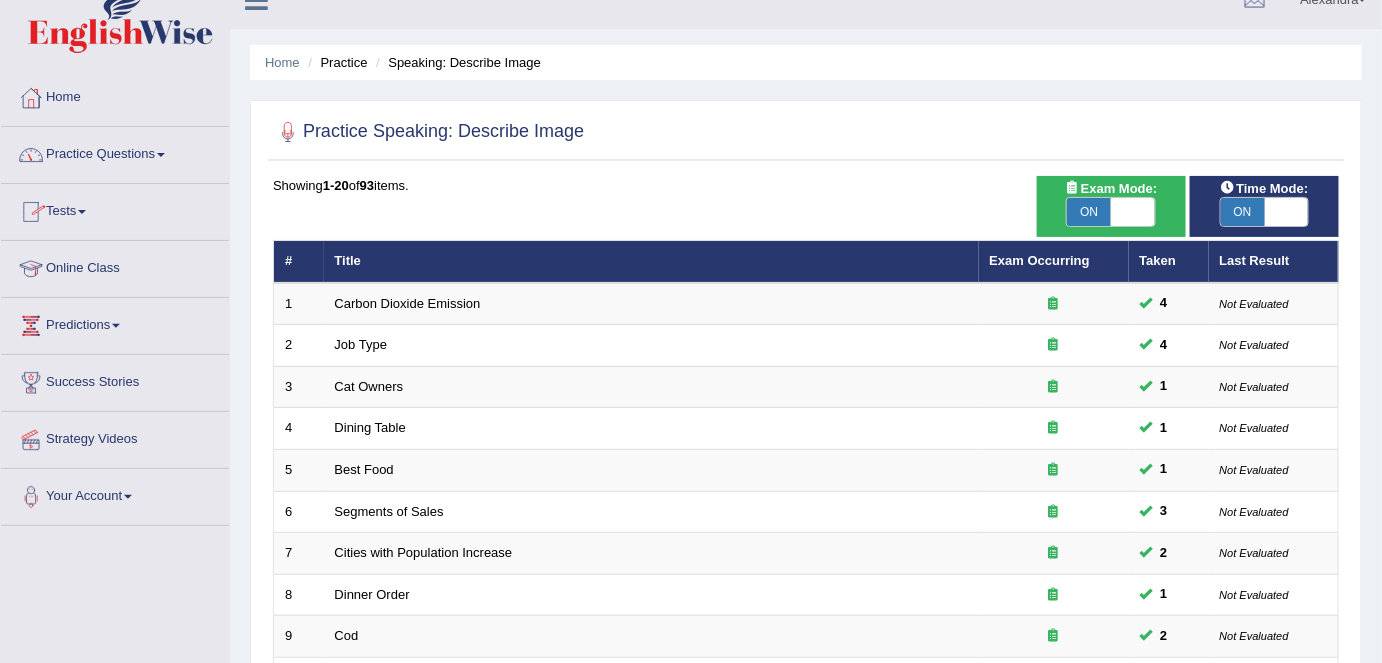 click on "Practice Questions" at bounding box center [115, 152] 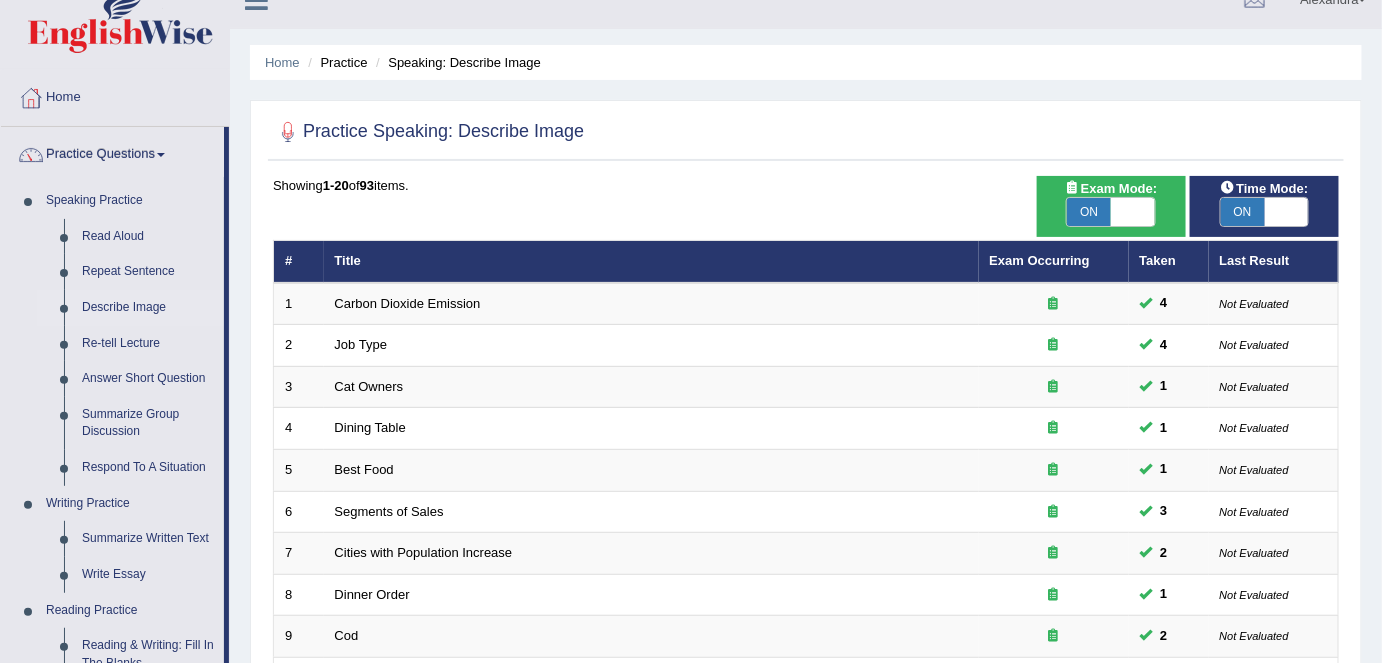 click on "Summarize Group Discussion" at bounding box center [148, 423] 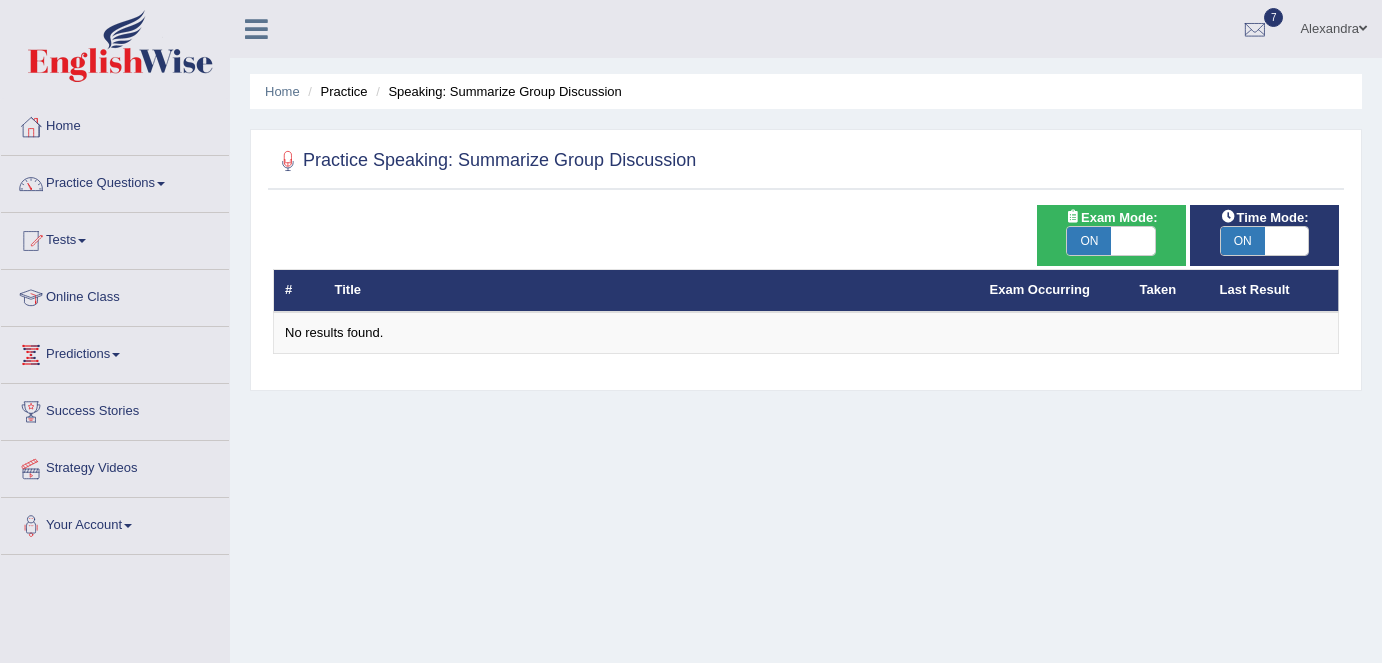 scroll, scrollTop: 0, scrollLeft: 0, axis: both 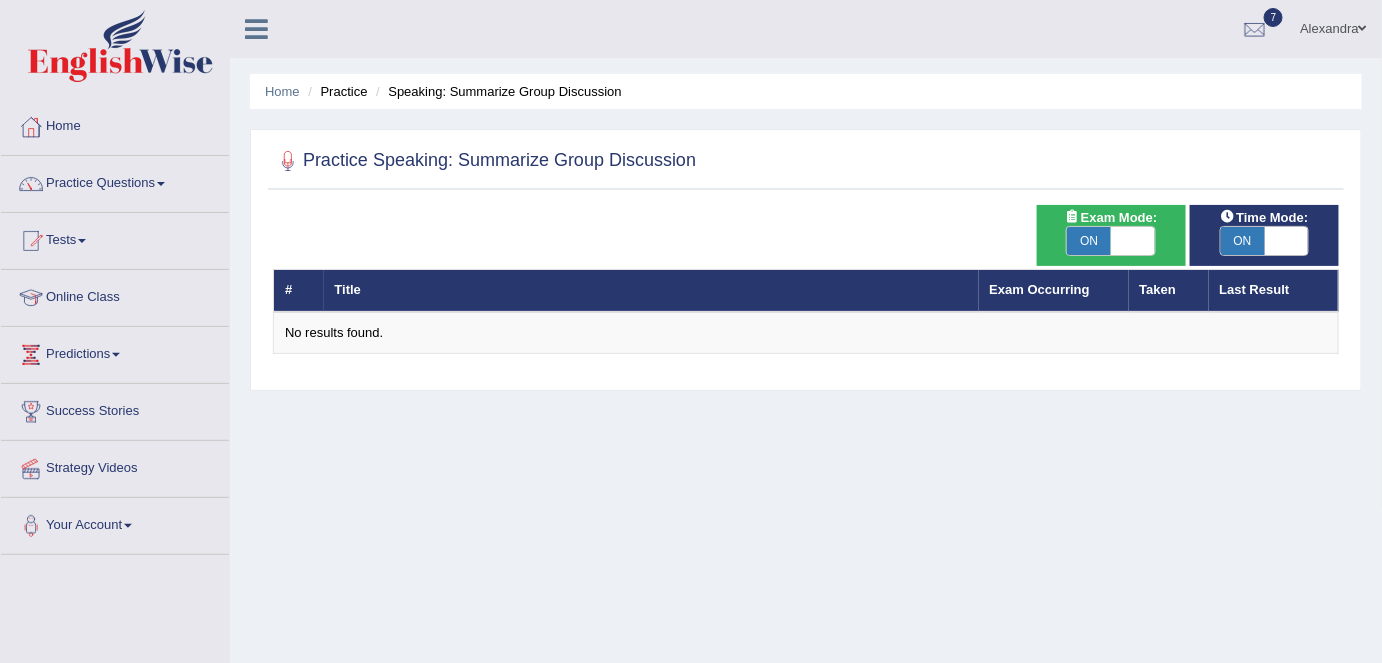 click on "ON" at bounding box center (1089, 241) 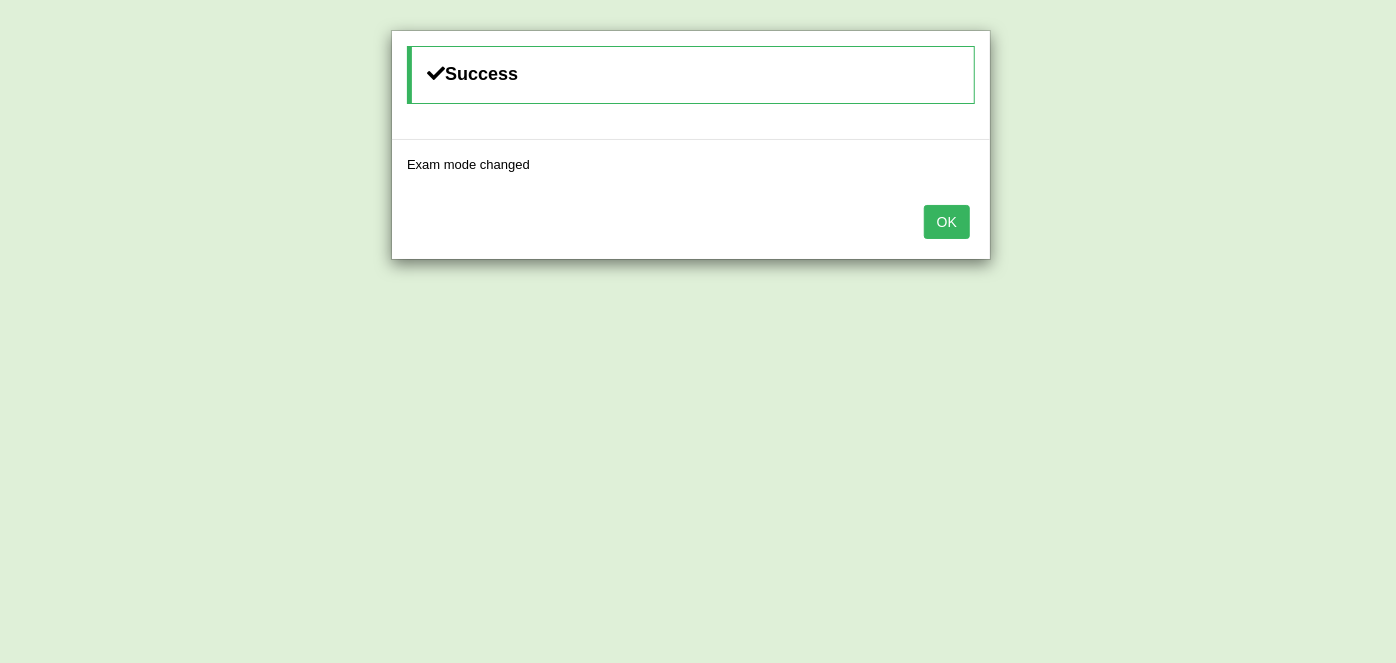 click on "OK" at bounding box center [947, 222] 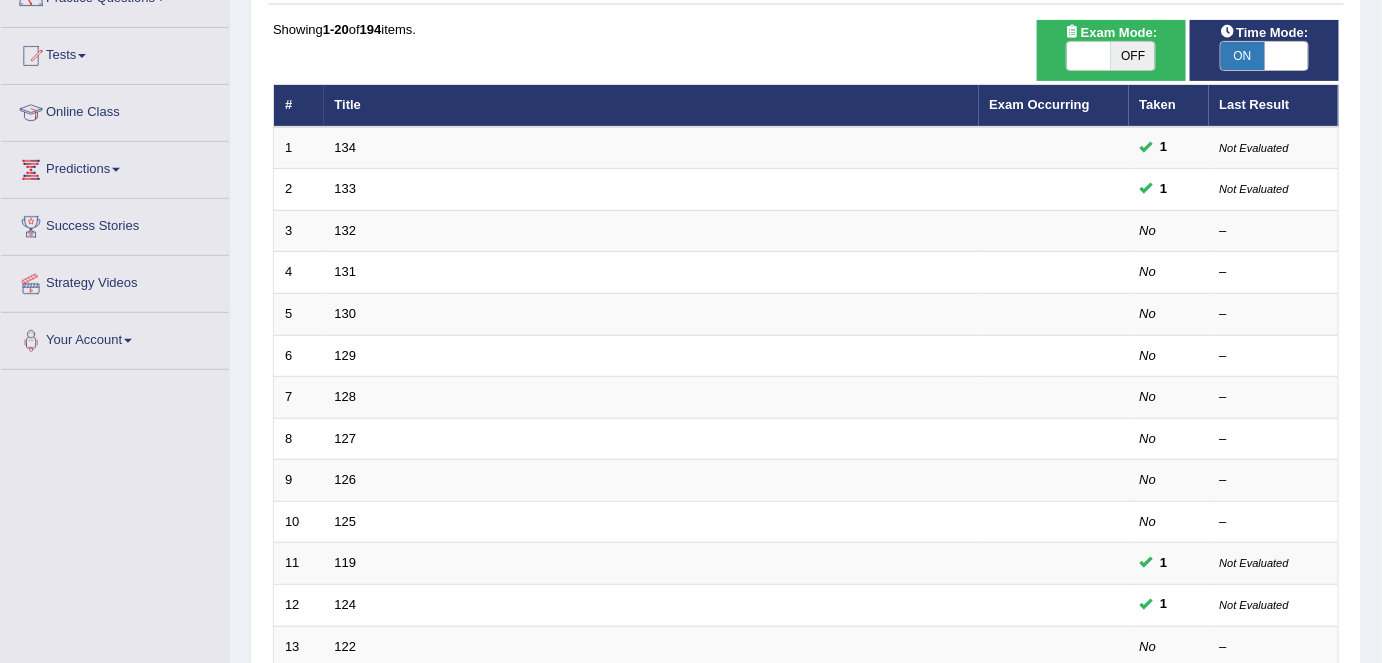 scroll, scrollTop: 226, scrollLeft: 0, axis: vertical 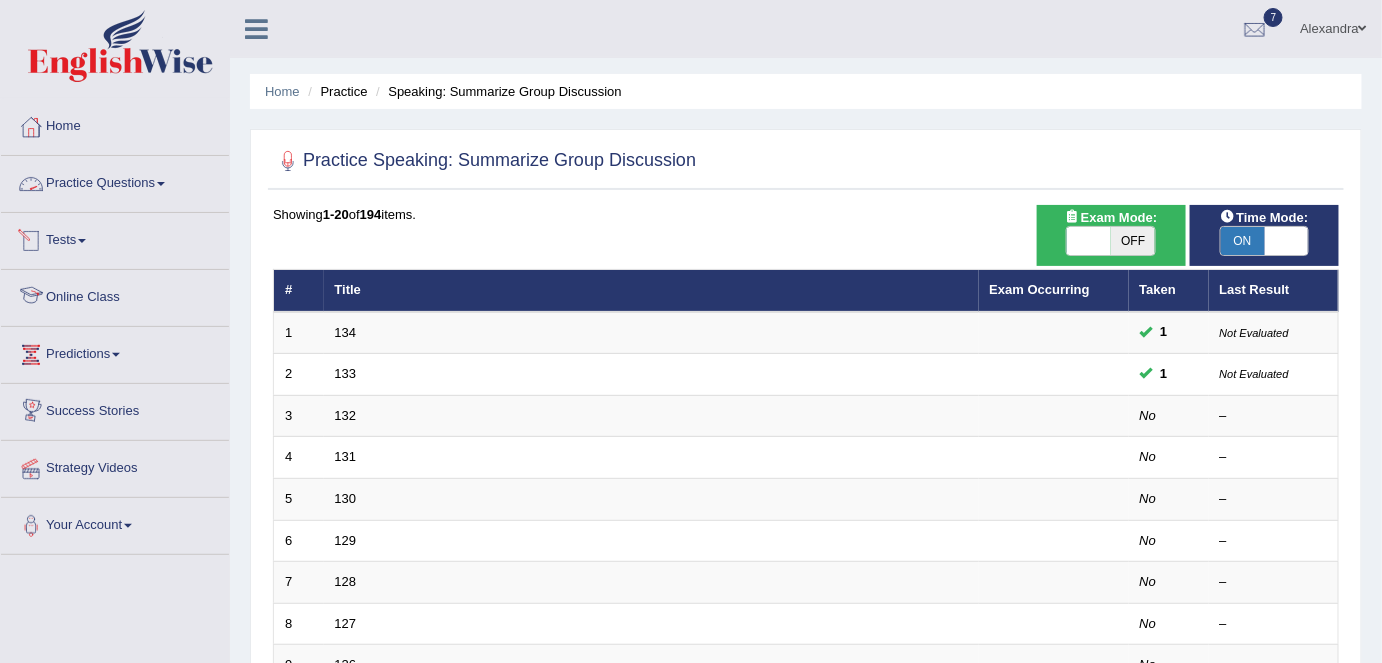 click on "Practice Questions" at bounding box center (115, 181) 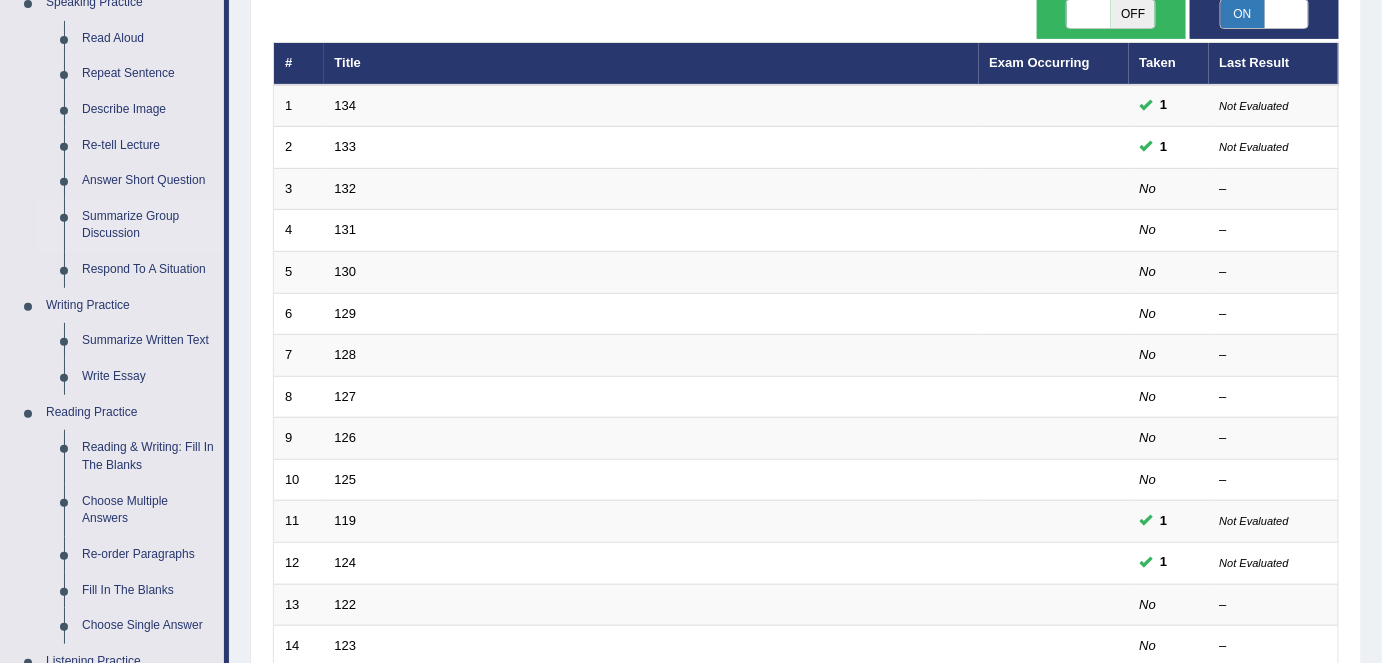 scroll, scrollTop: 228, scrollLeft: 0, axis: vertical 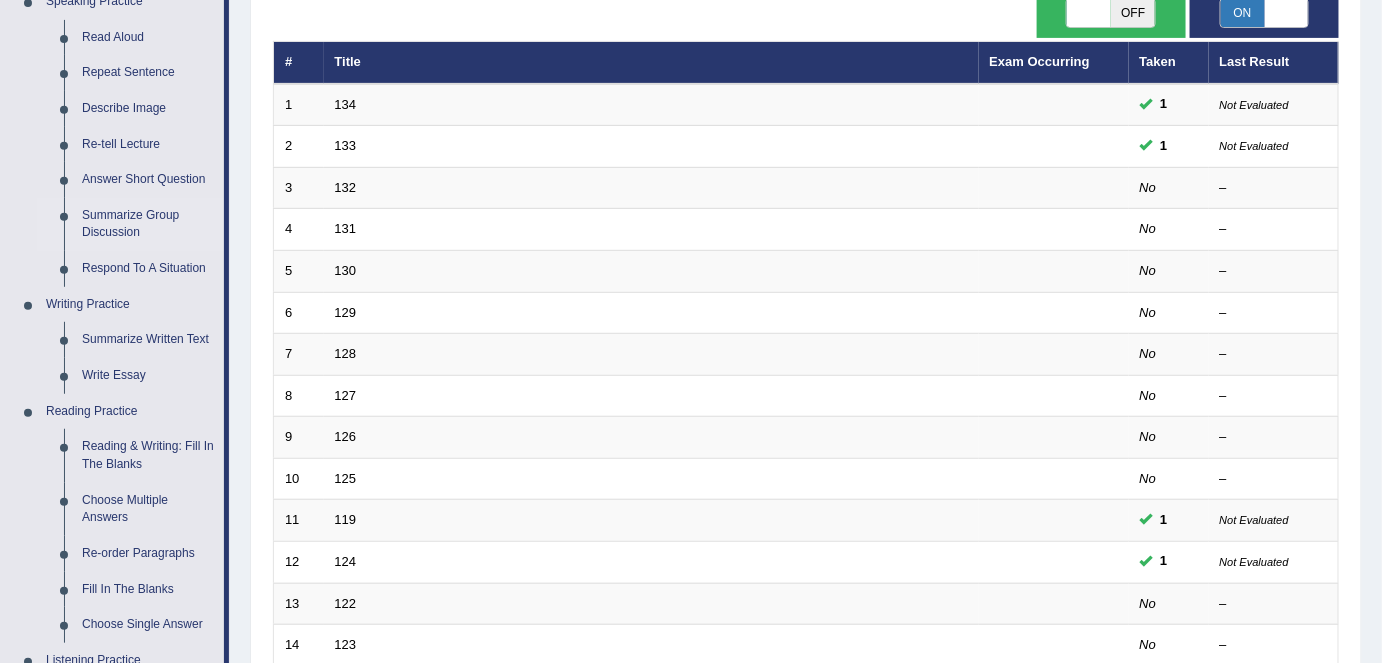 click on "Respond To A Situation" at bounding box center (148, 269) 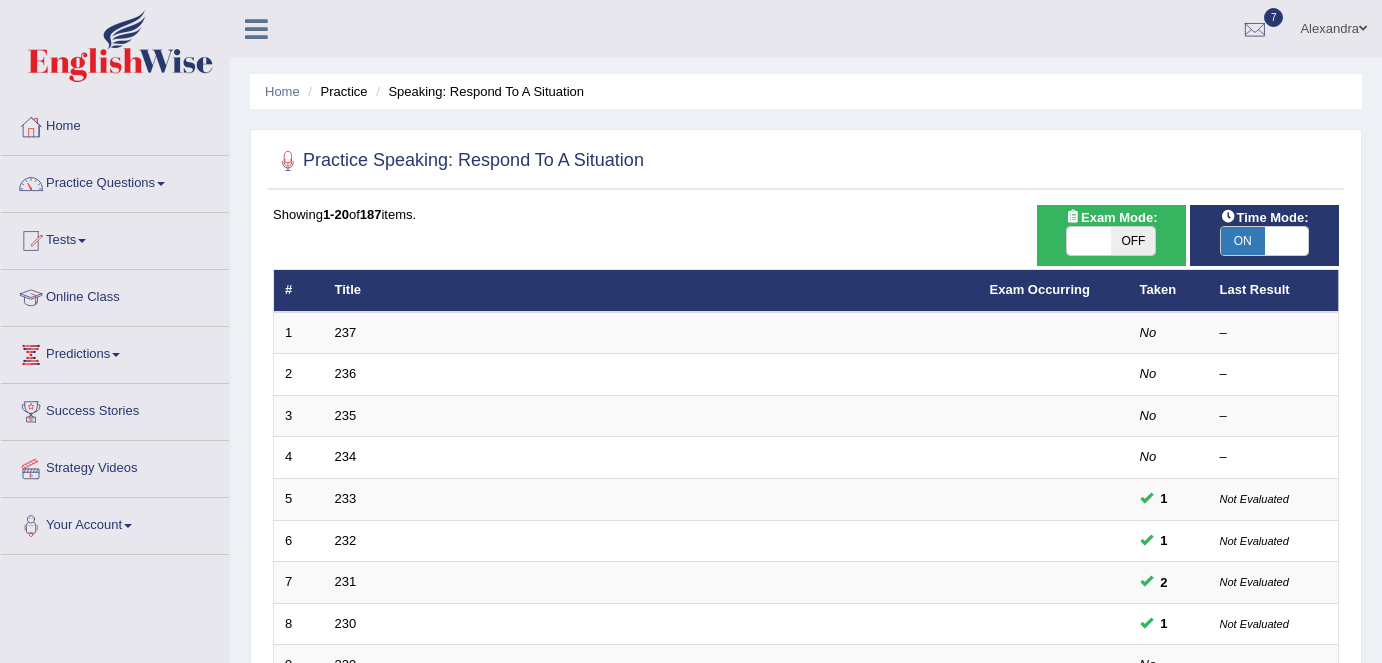 scroll, scrollTop: 0, scrollLeft: 0, axis: both 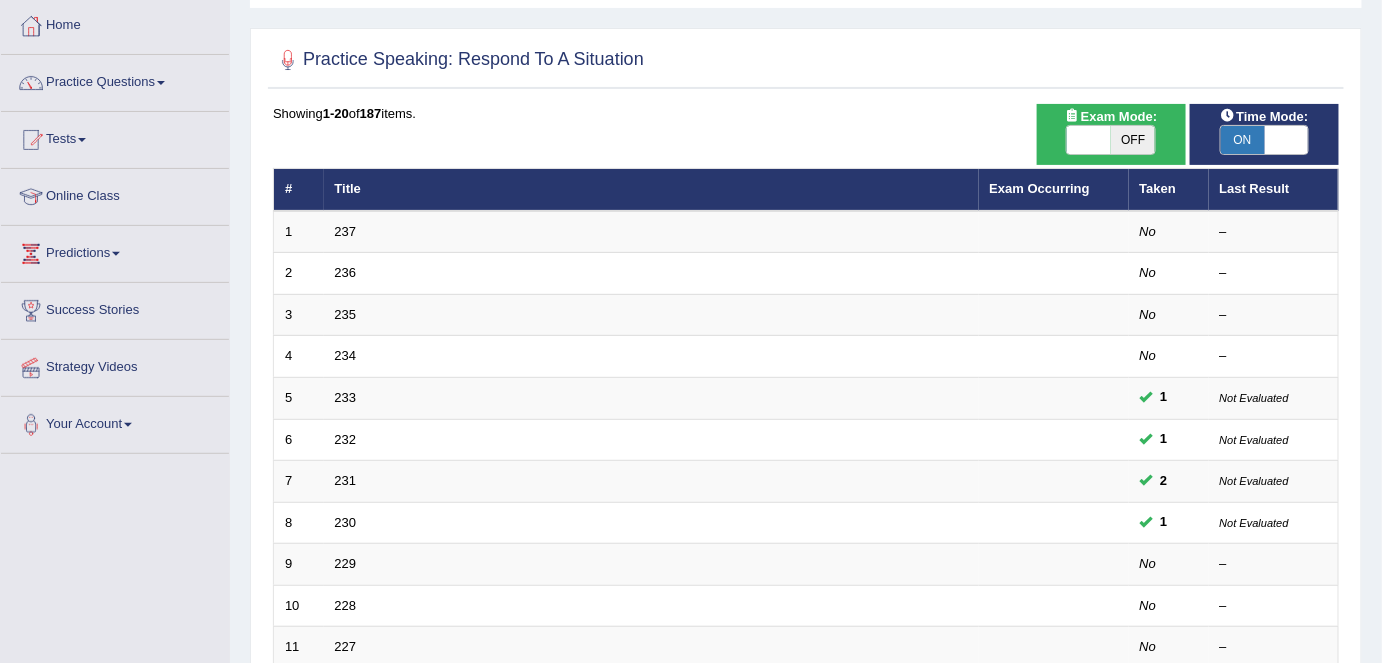 click on "OFF" at bounding box center [1133, 140] 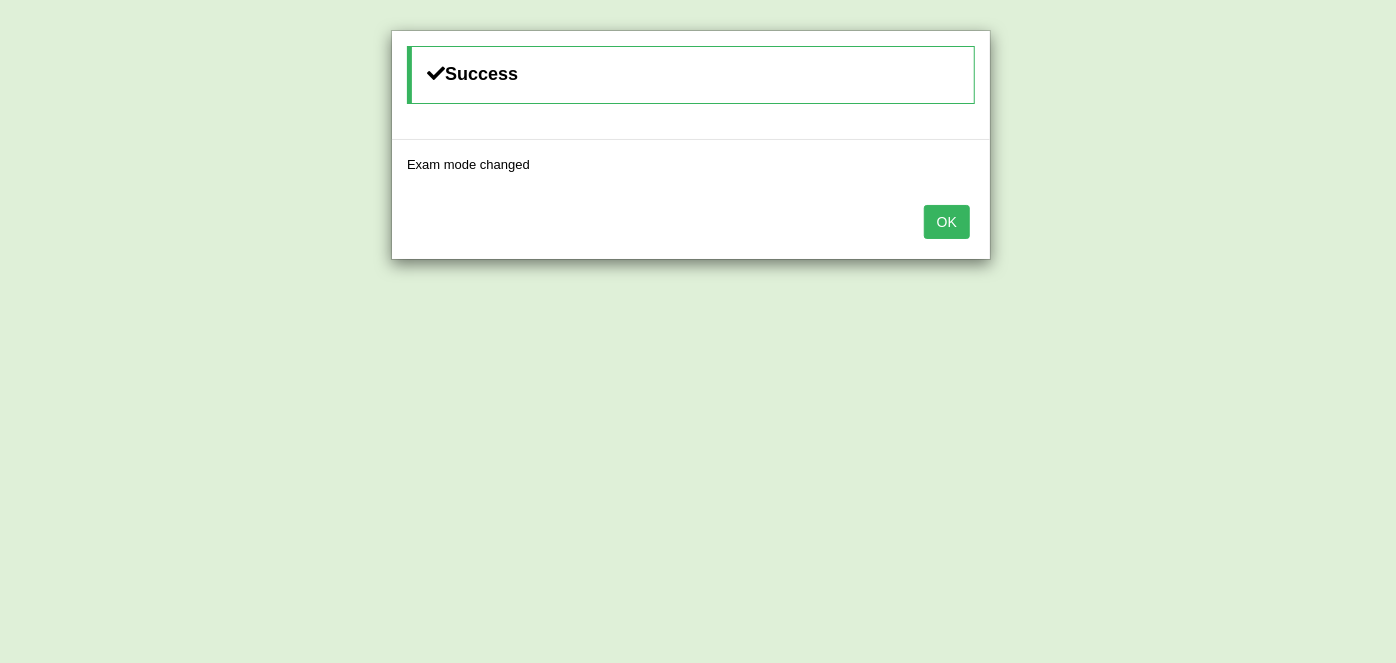 click on "OK" at bounding box center (947, 222) 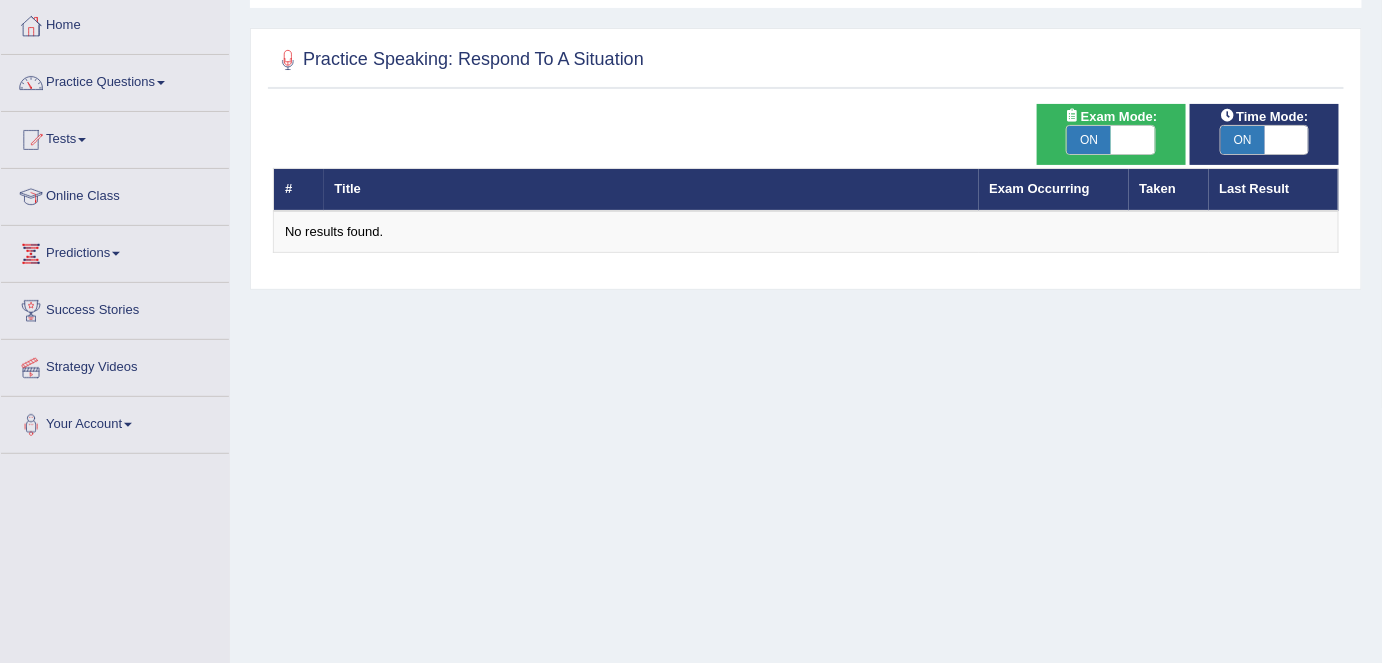 scroll, scrollTop: 0, scrollLeft: 0, axis: both 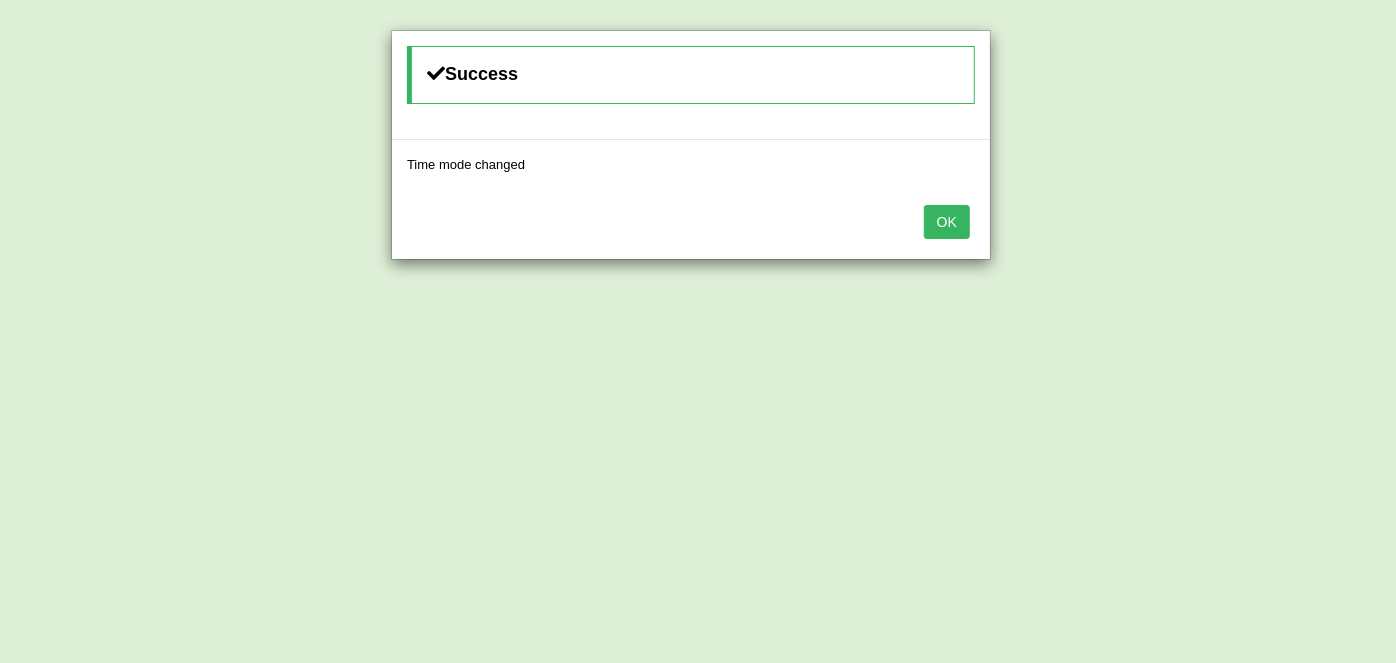click on "OK" at bounding box center (947, 222) 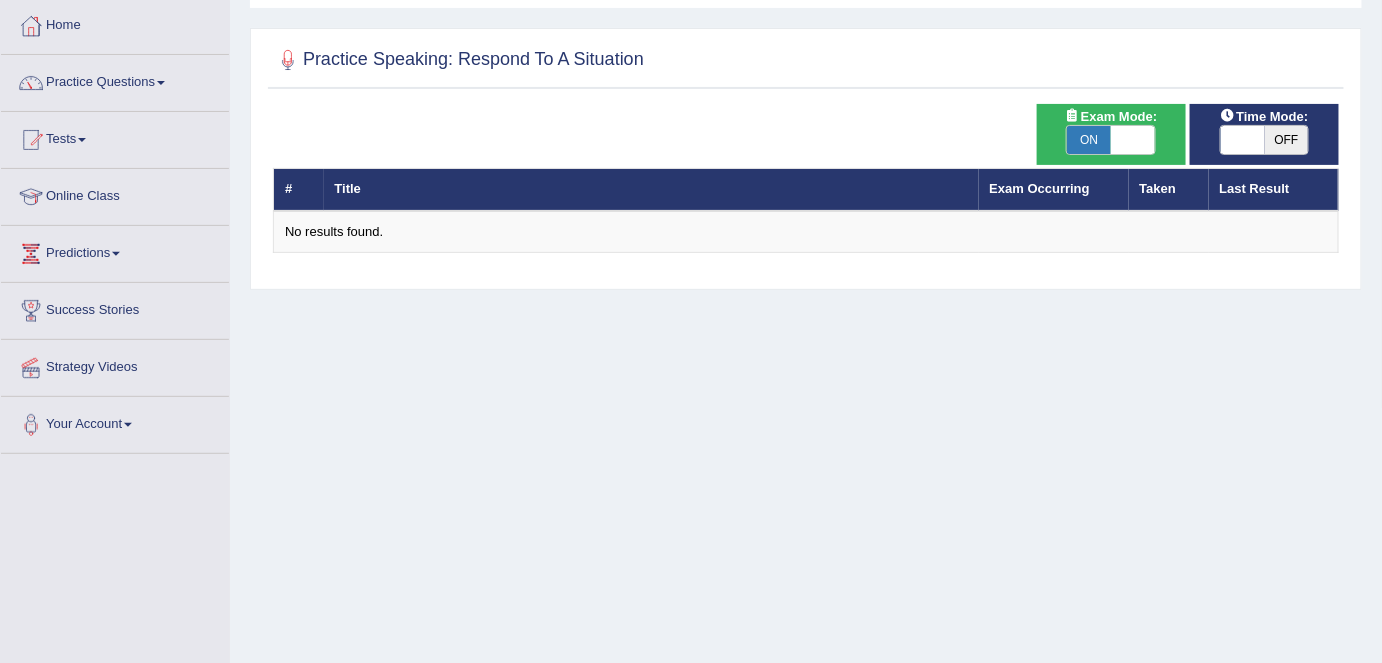 click on "ON" at bounding box center (1089, 140) 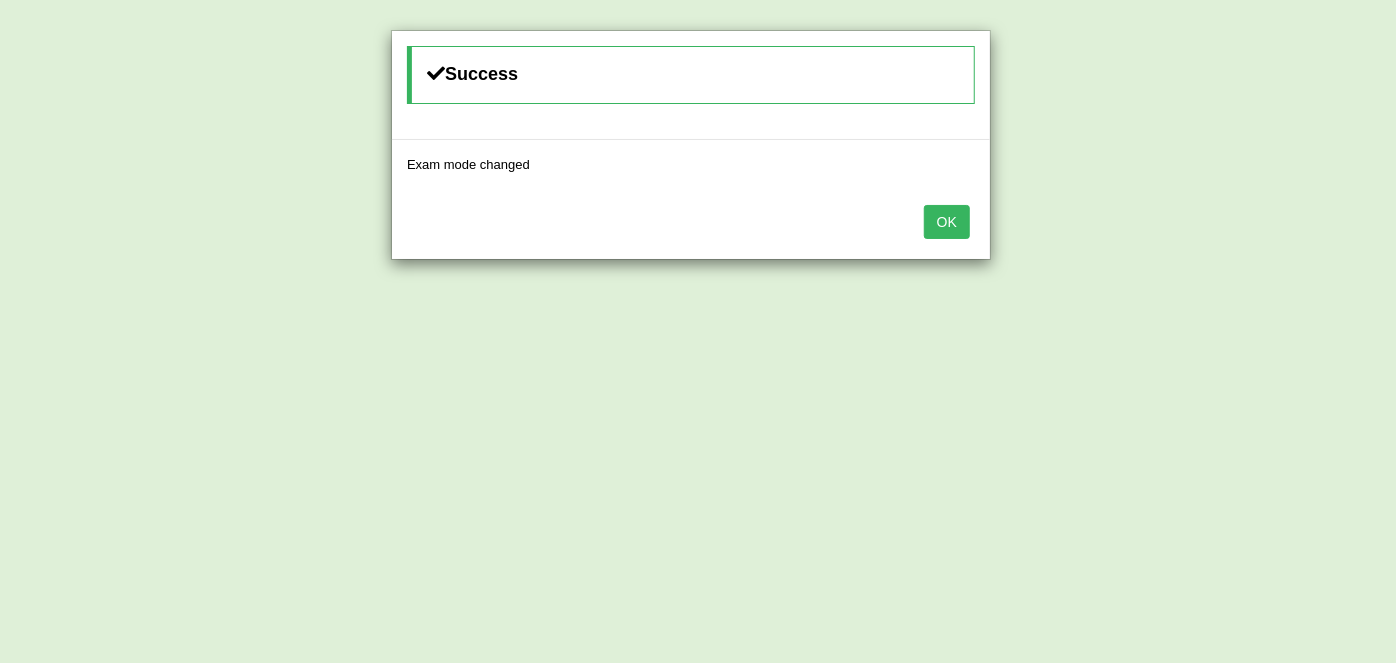 click on "OK" at bounding box center [947, 222] 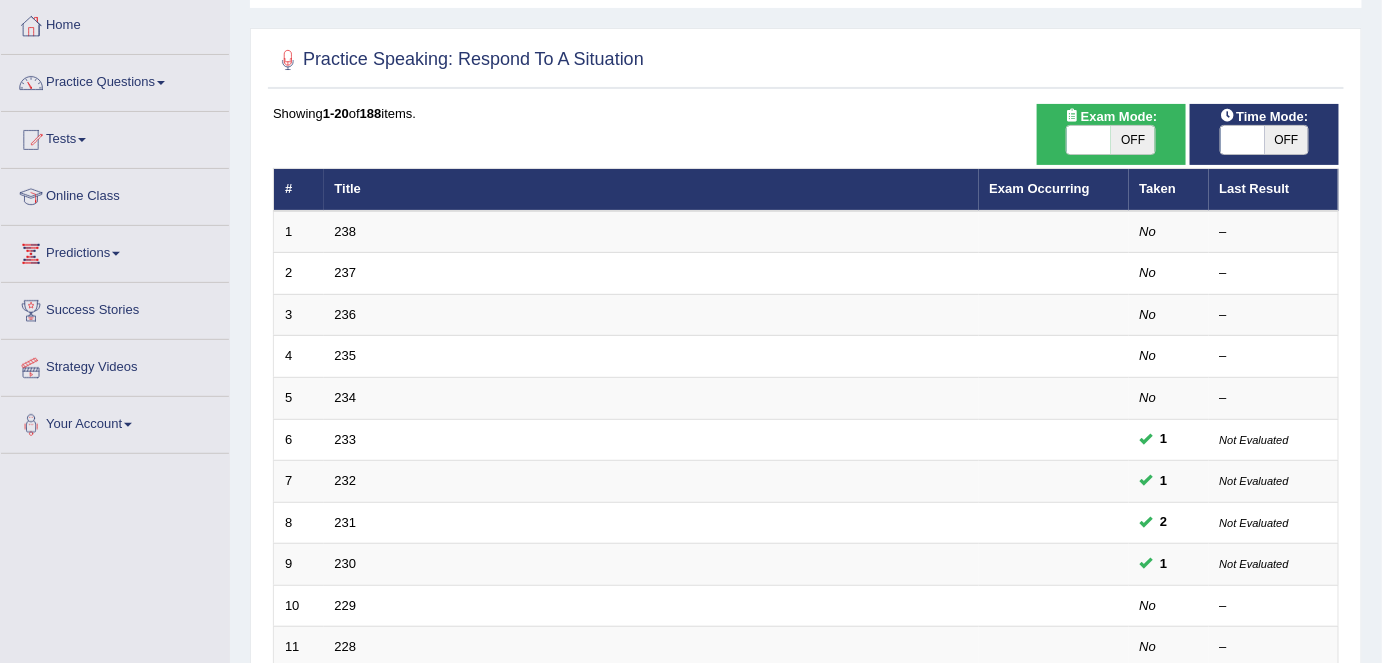 scroll, scrollTop: 101, scrollLeft: 0, axis: vertical 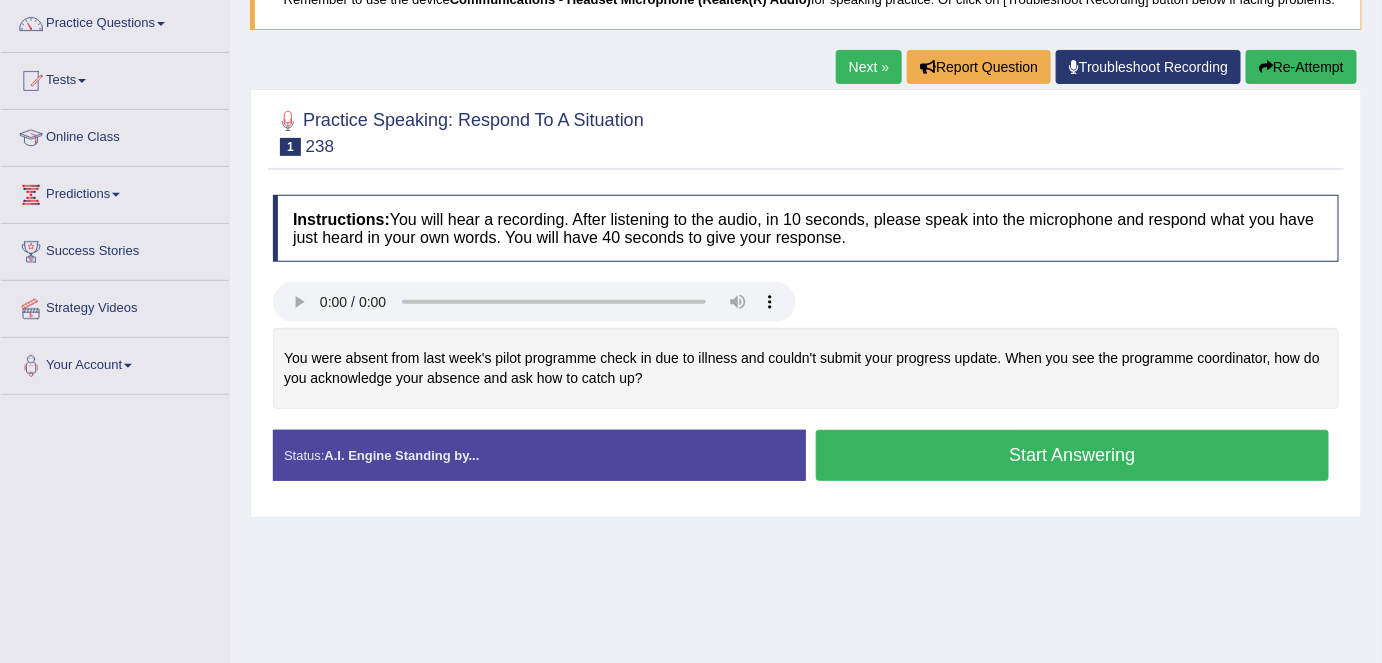 drag, startPoint x: 653, startPoint y: 385, endPoint x: 336, endPoint y: 363, distance: 317.76248 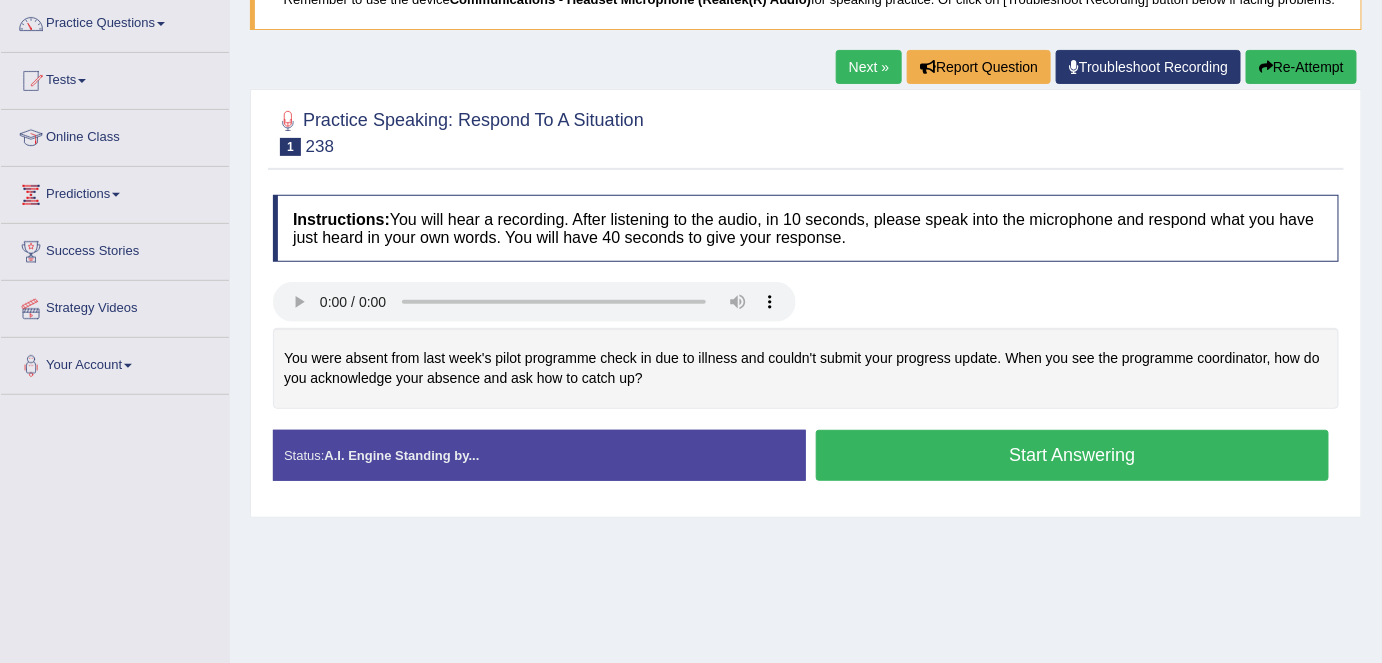 click on "Next »" at bounding box center (869, 67) 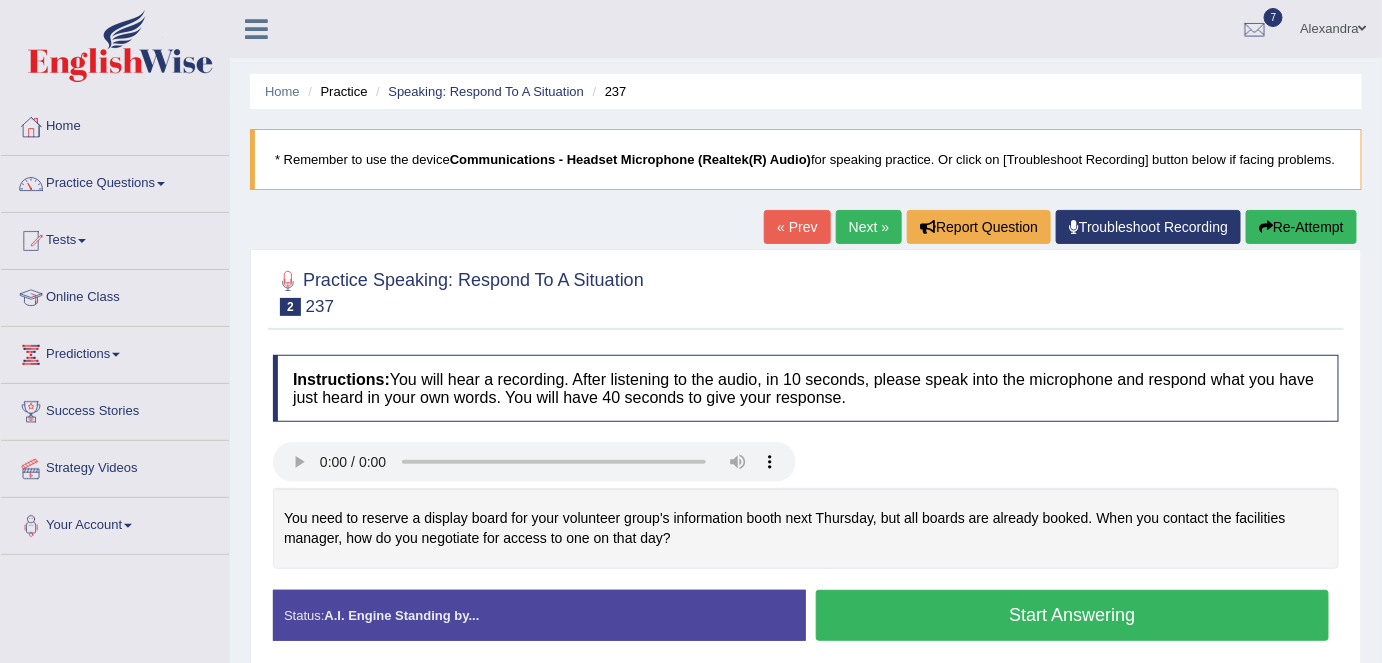 scroll, scrollTop: 40, scrollLeft: 0, axis: vertical 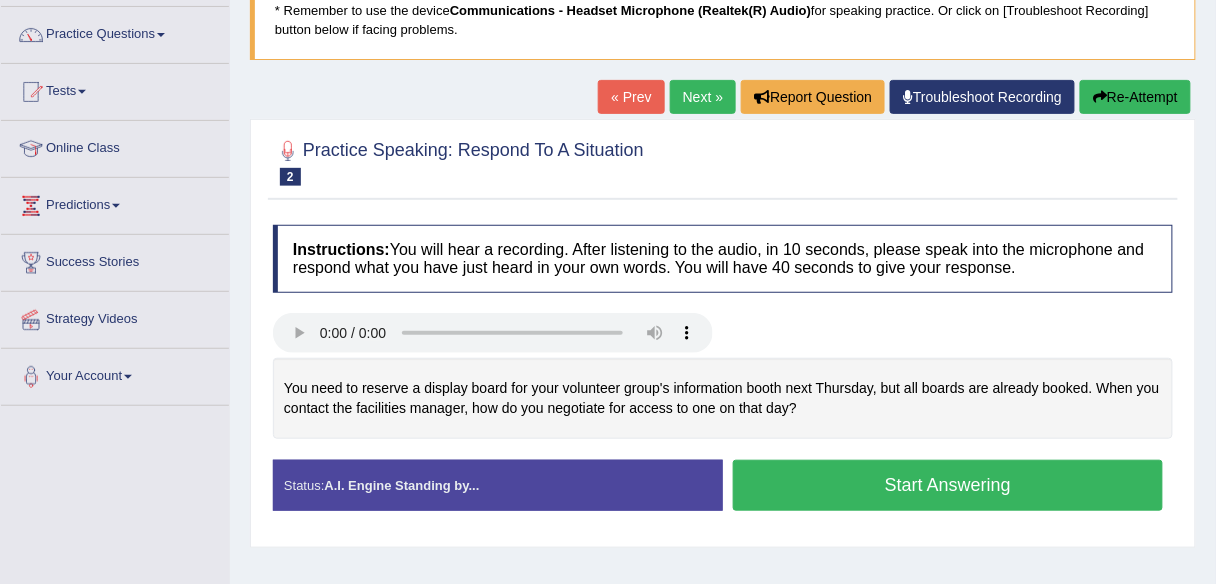click on "Next »" at bounding box center (703, 97) 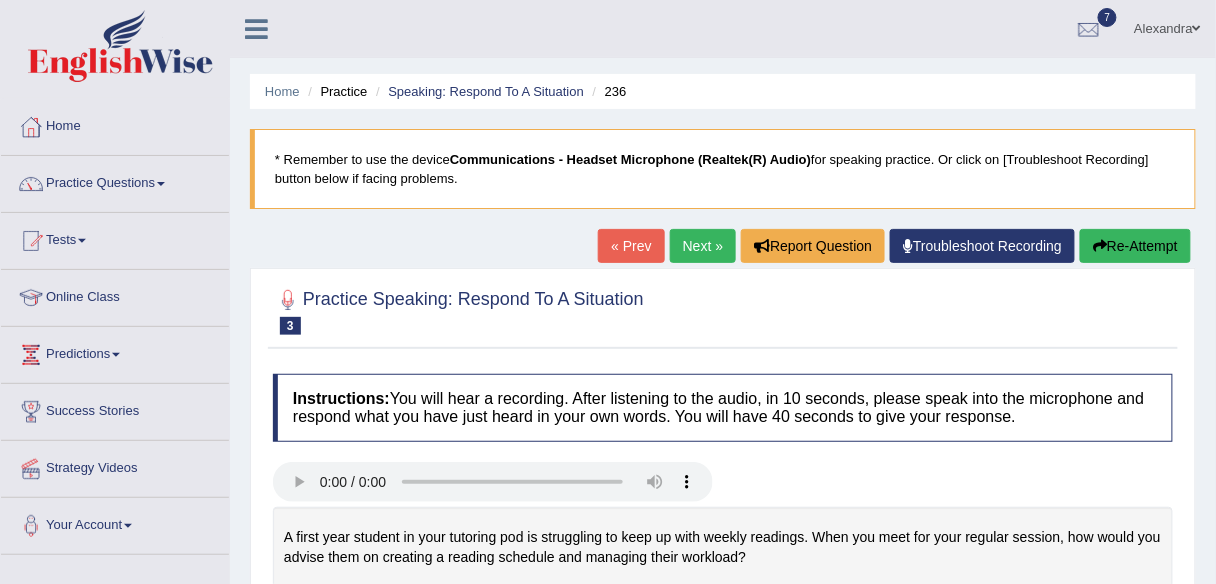 scroll, scrollTop: 137, scrollLeft: 0, axis: vertical 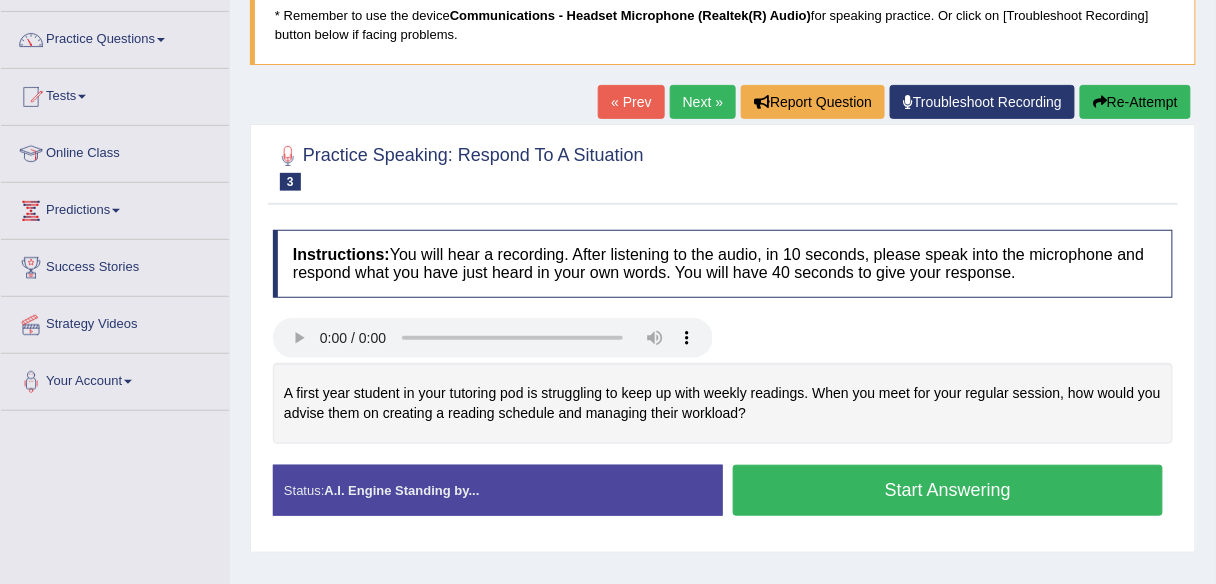click on "Next »" at bounding box center [703, 102] 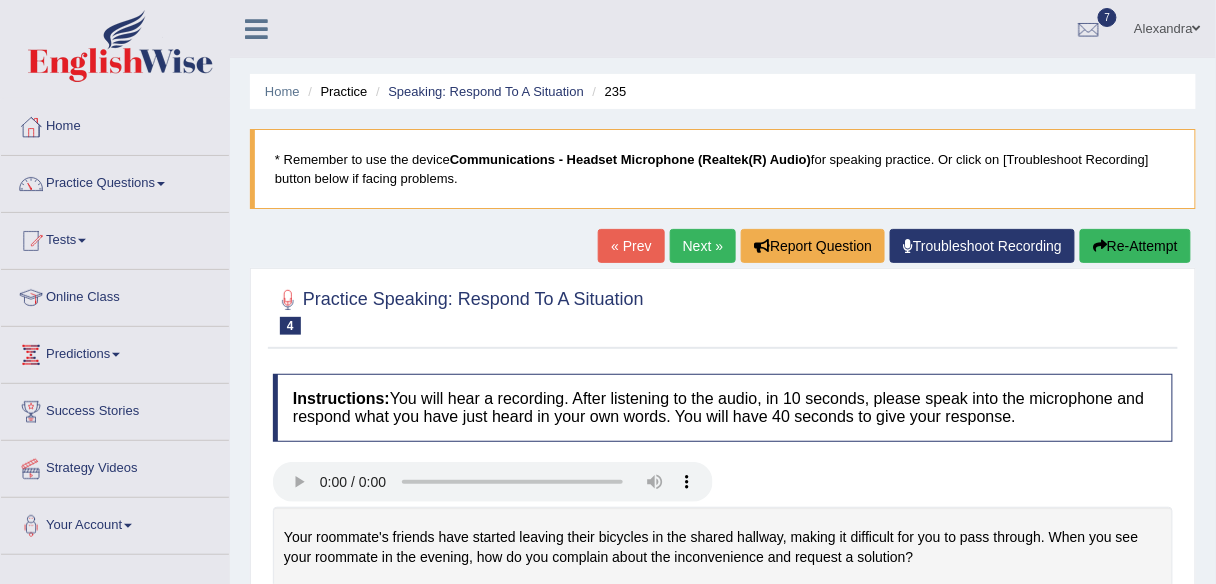 scroll, scrollTop: 179, scrollLeft: 0, axis: vertical 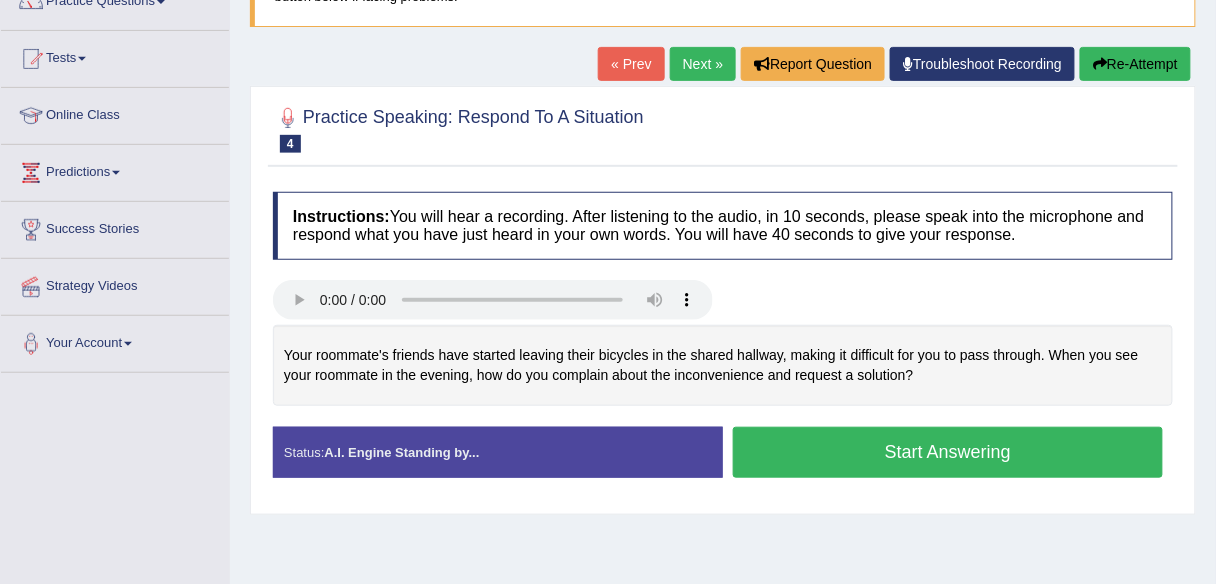 click on "Next »" at bounding box center [703, 64] 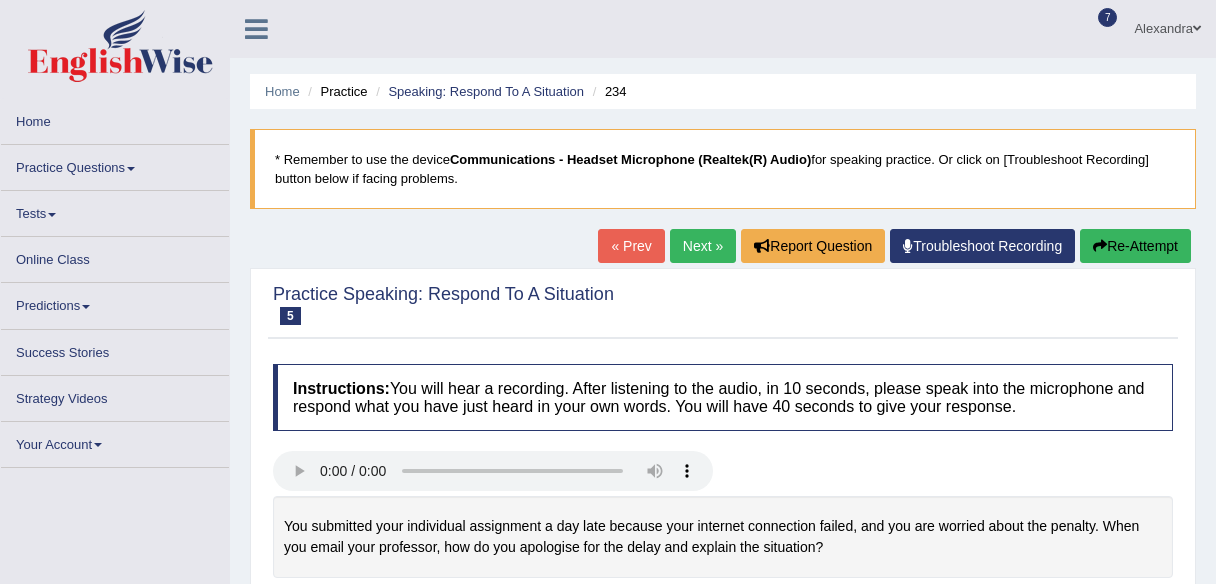 scroll, scrollTop: 0, scrollLeft: 0, axis: both 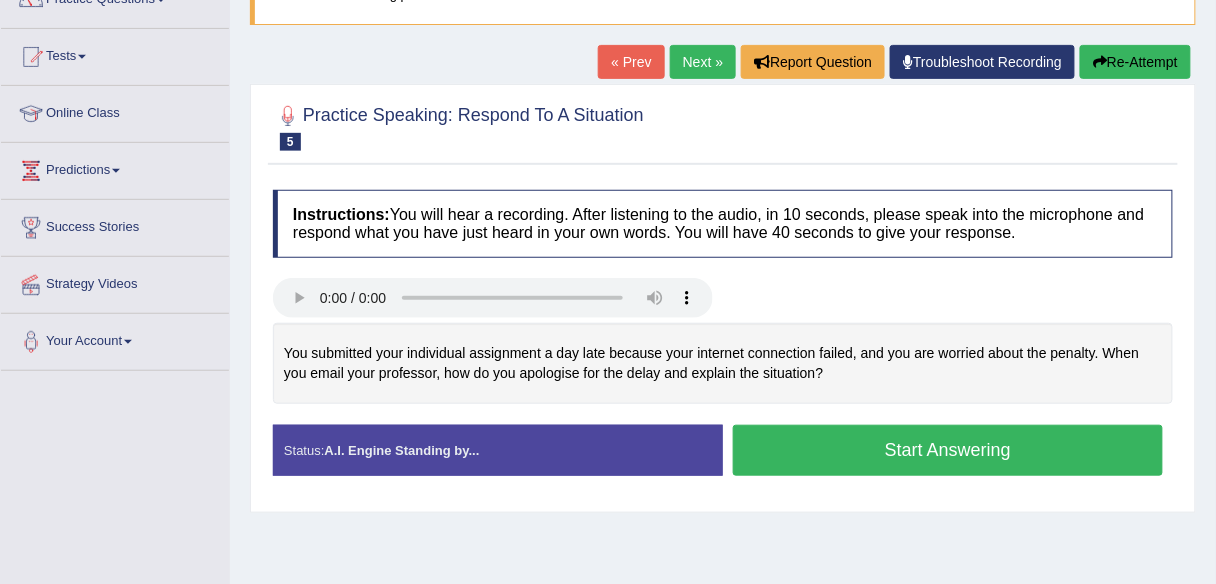 click on "Next »" at bounding box center [703, 62] 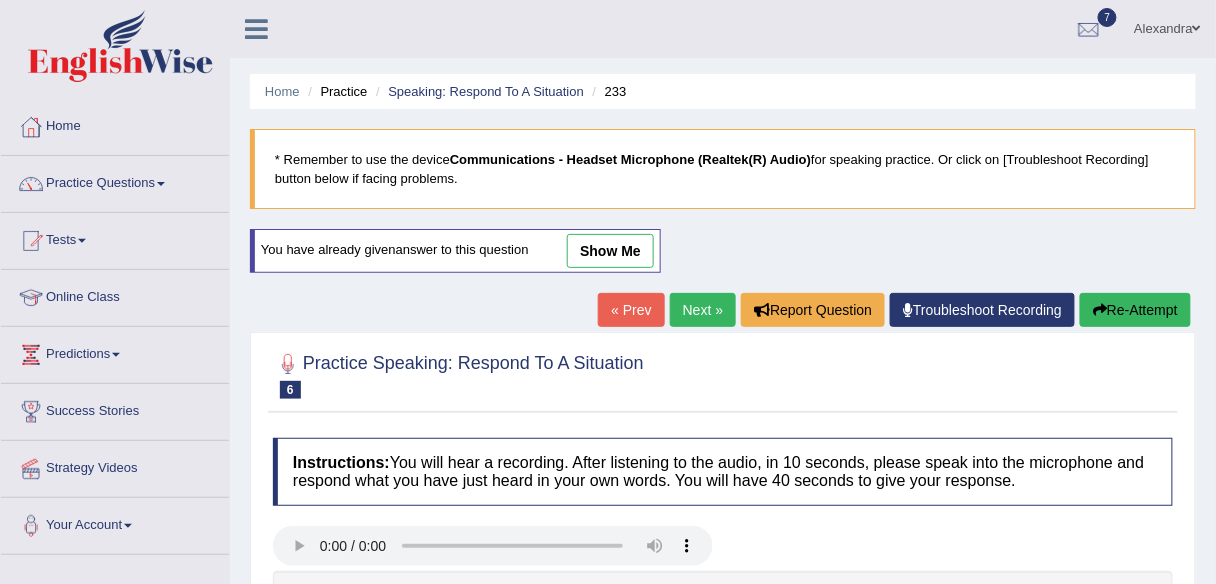 scroll, scrollTop: 140, scrollLeft: 0, axis: vertical 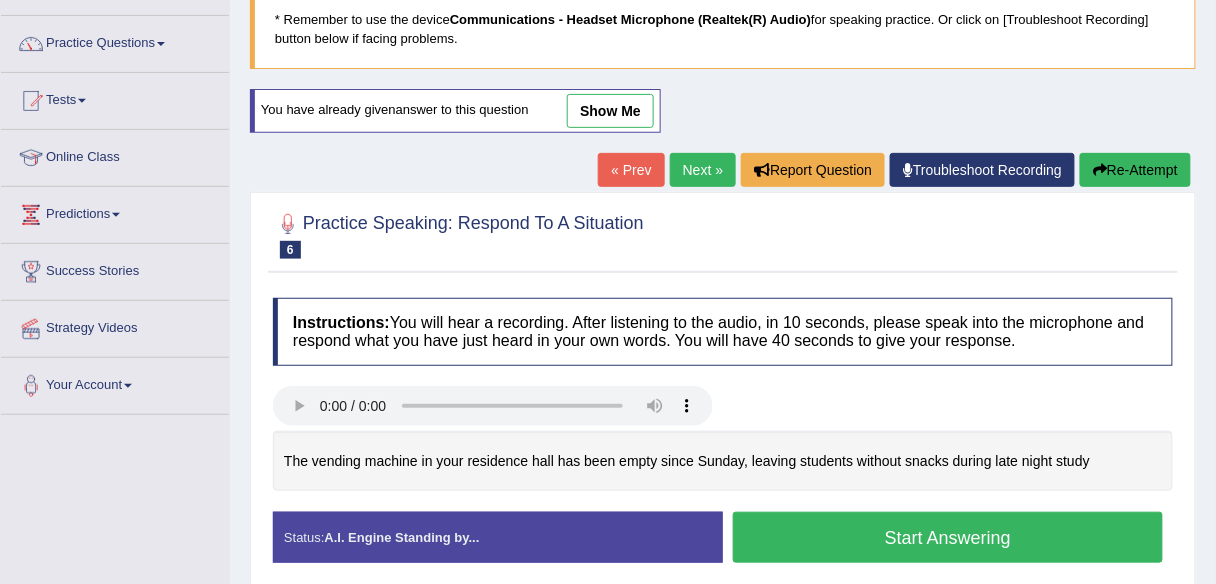 click on "Next »" at bounding box center (703, 170) 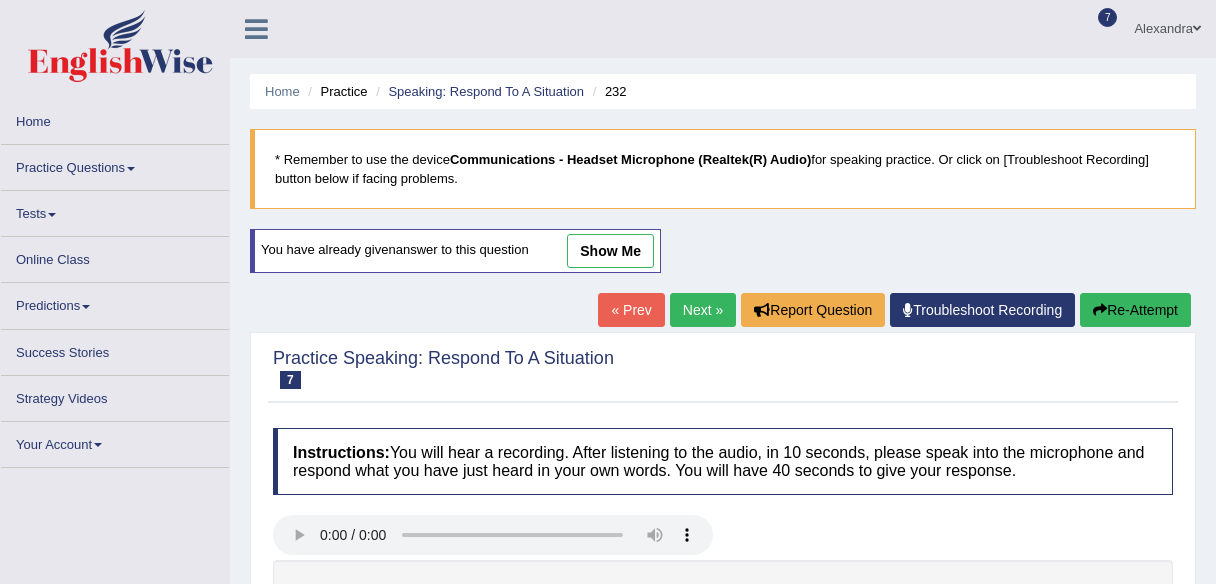 scroll, scrollTop: 0, scrollLeft: 0, axis: both 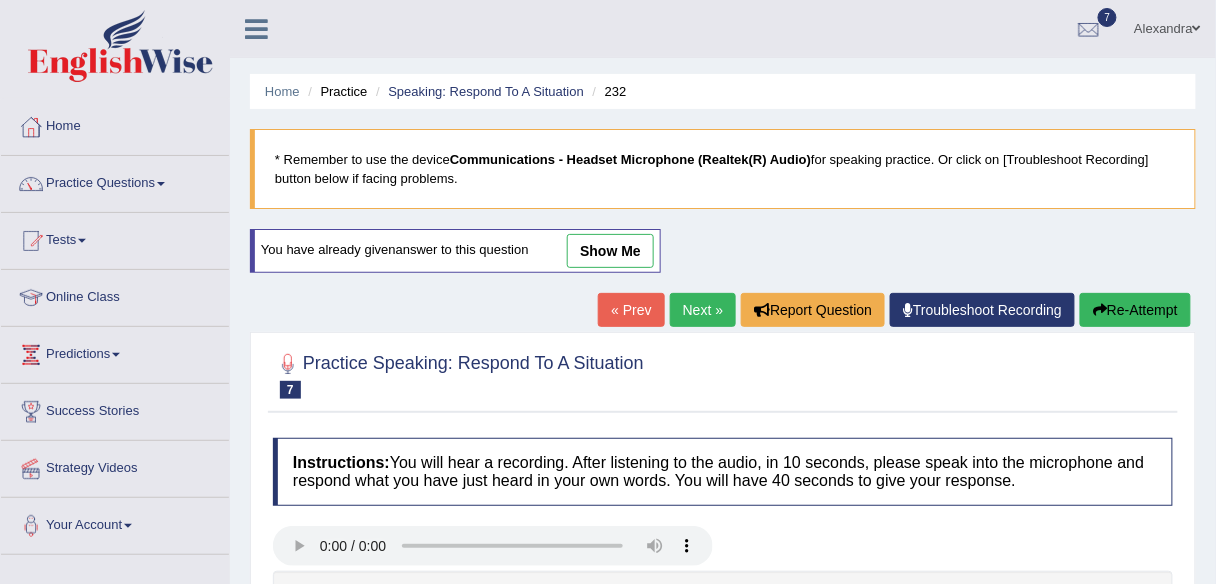 click on "Next »" at bounding box center [703, 310] 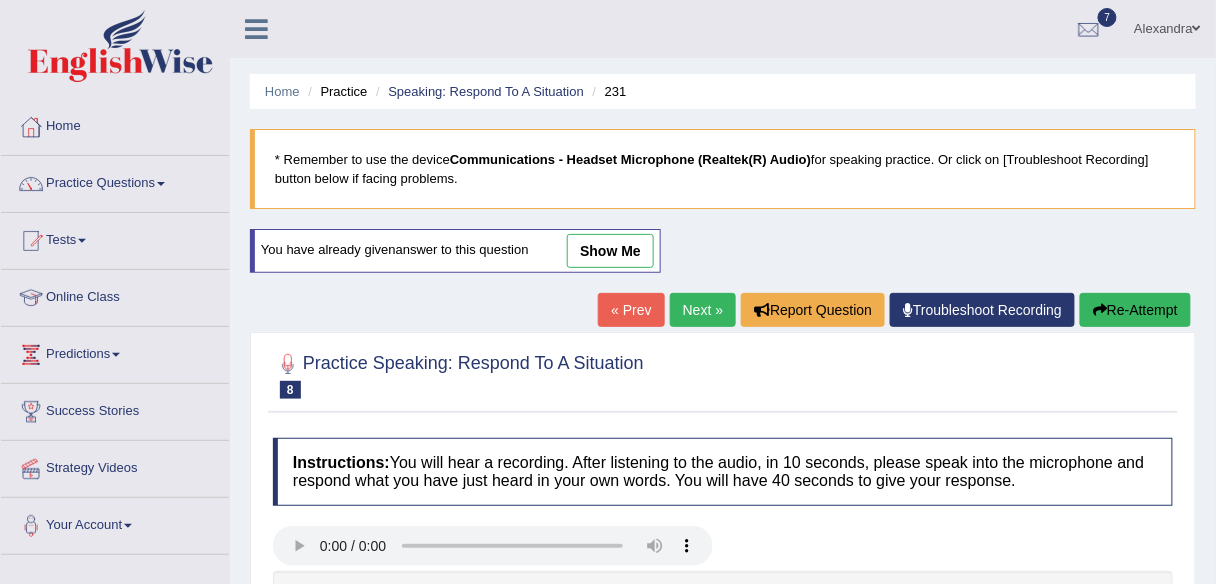 scroll, scrollTop: 78, scrollLeft: 0, axis: vertical 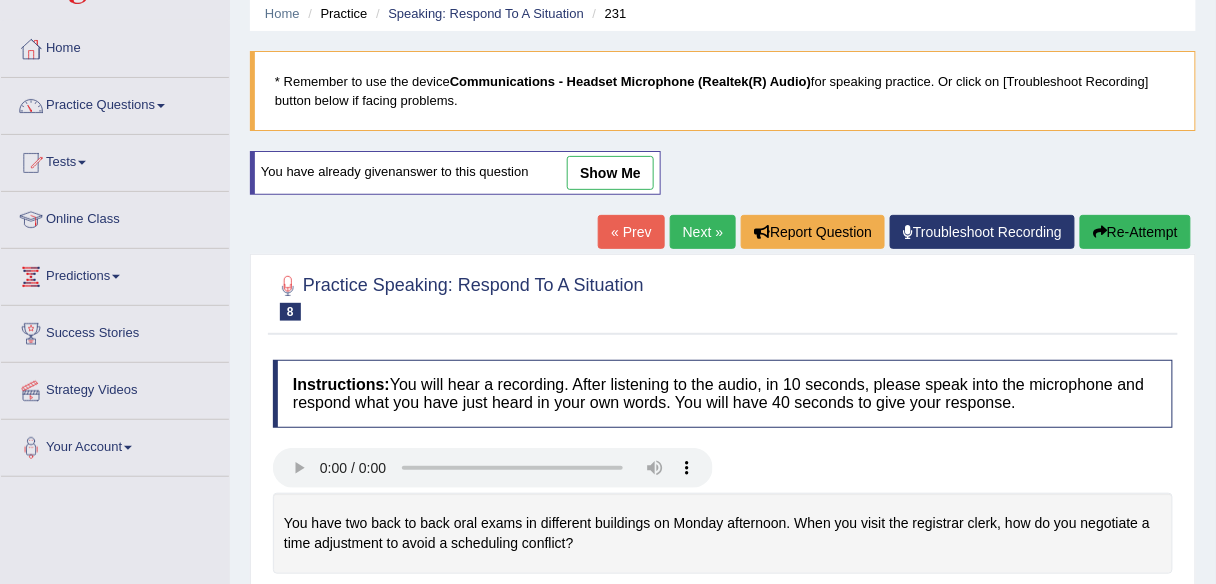 click on "Next »" at bounding box center [703, 232] 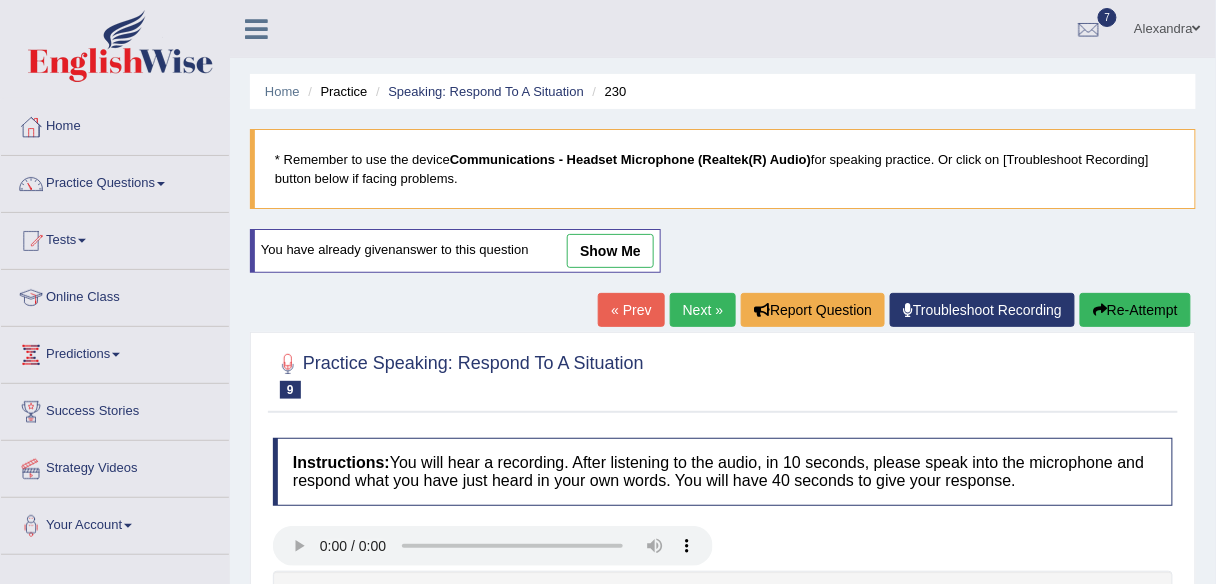 scroll, scrollTop: 117, scrollLeft: 0, axis: vertical 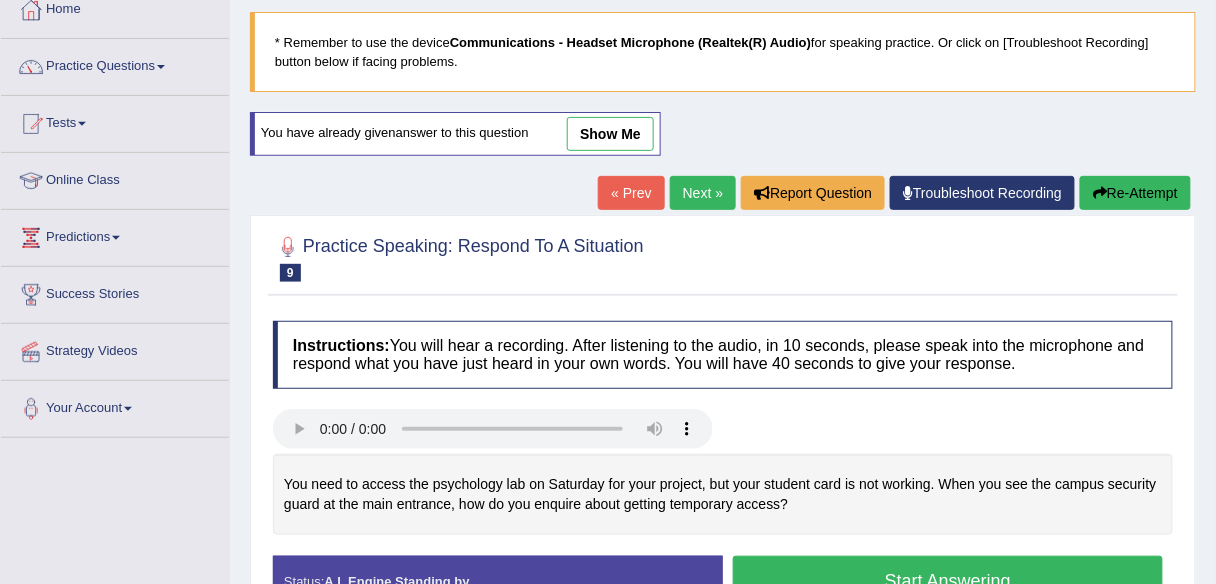 click on "Next »" at bounding box center [703, 193] 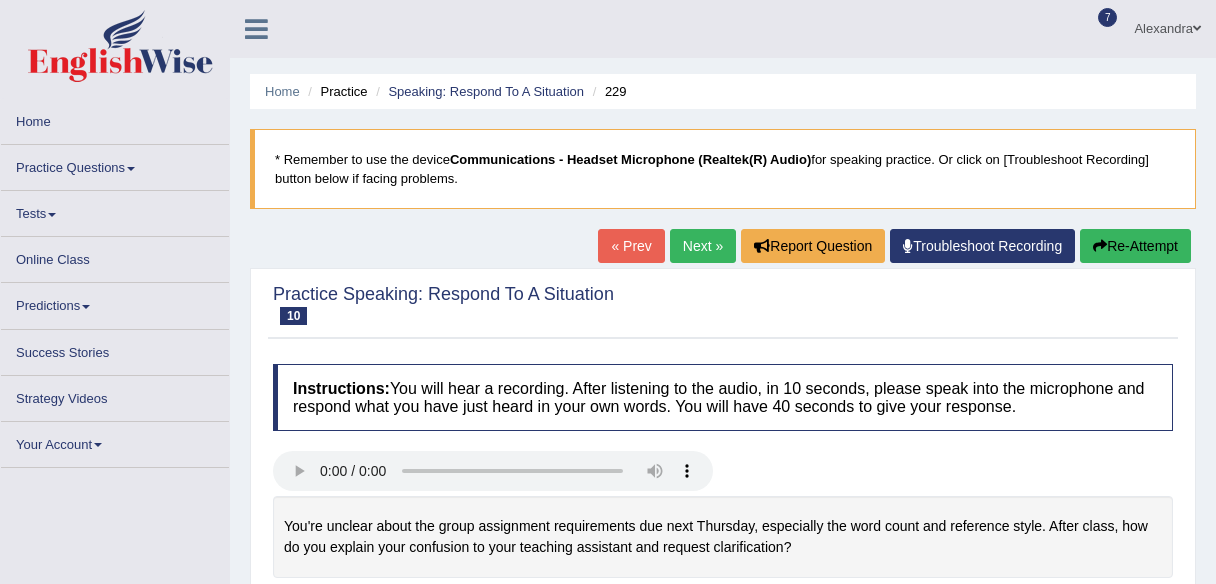 scroll, scrollTop: 0, scrollLeft: 0, axis: both 